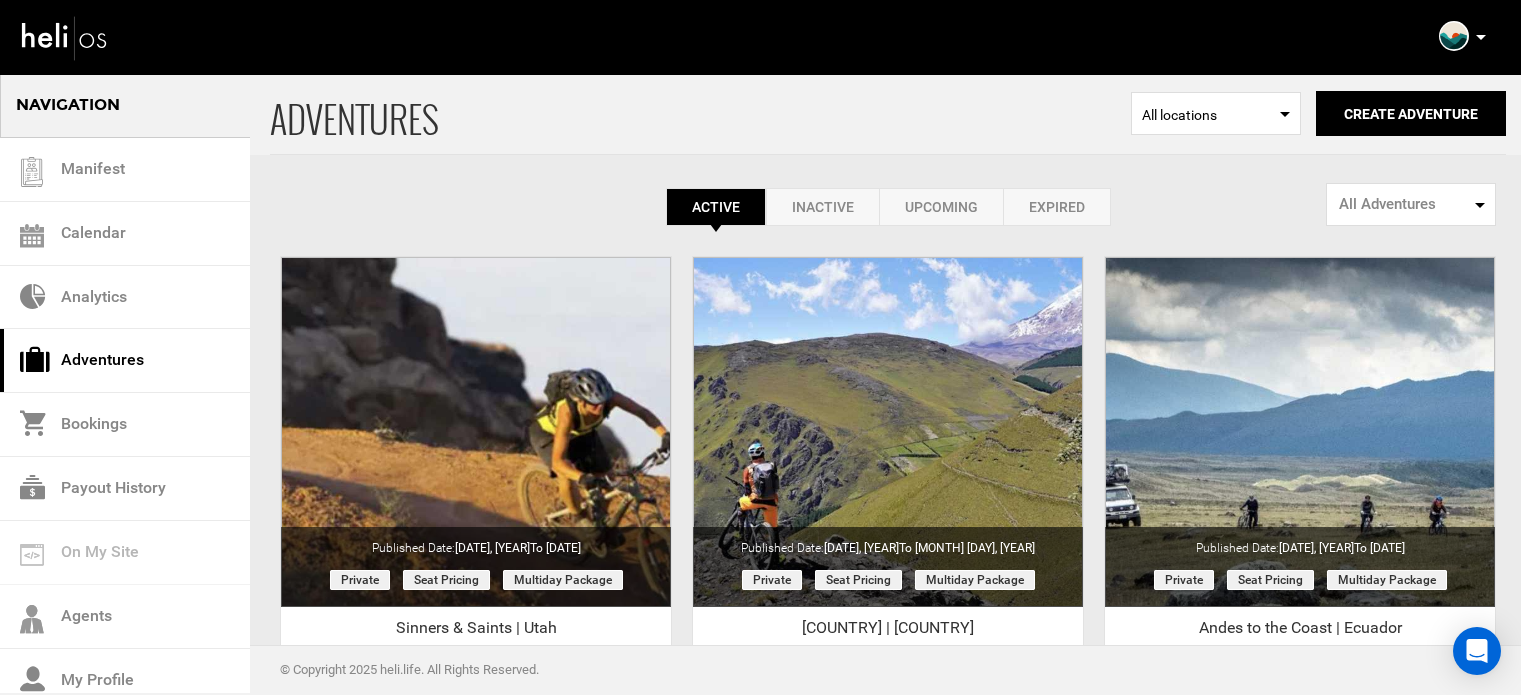 scroll, scrollTop: 2720, scrollLeft: 0, axis: vertical 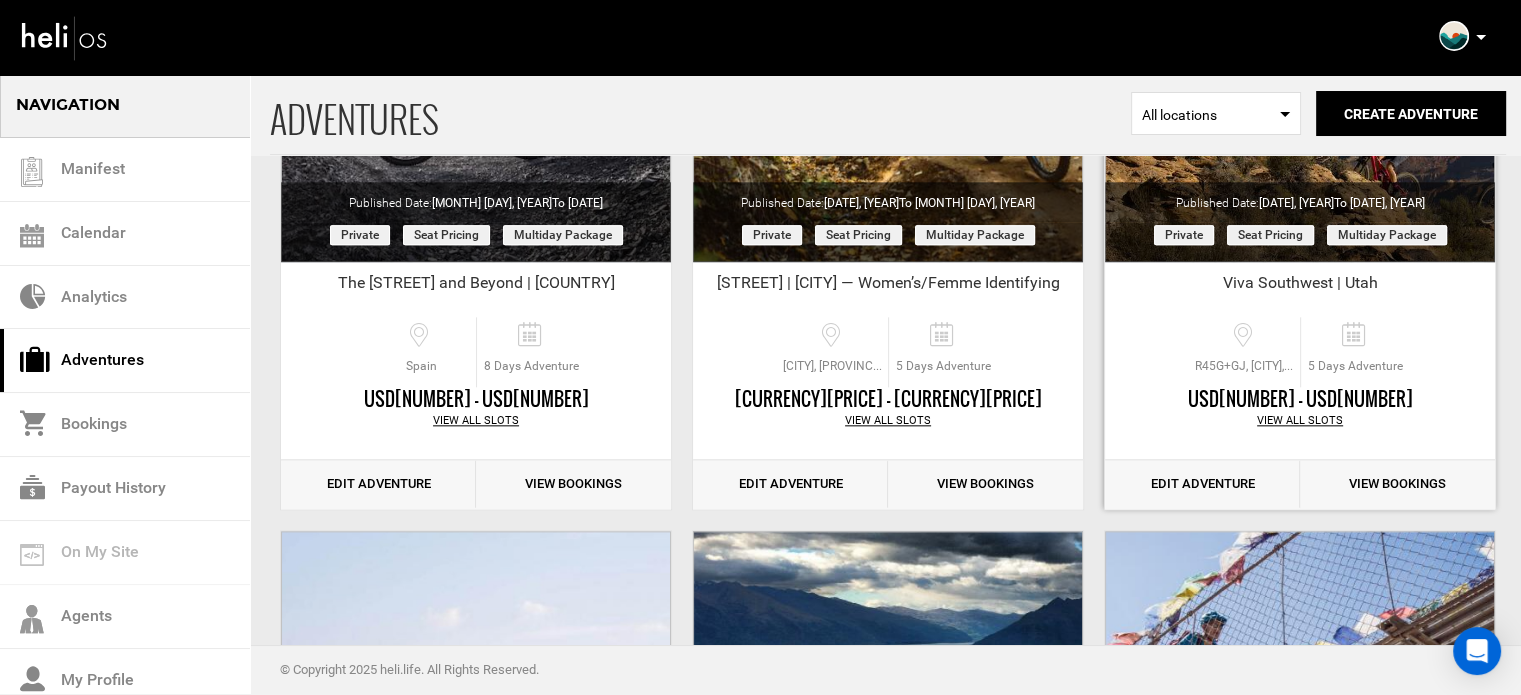 click on "Edit Adventure" at bounding box center [1202, 484] 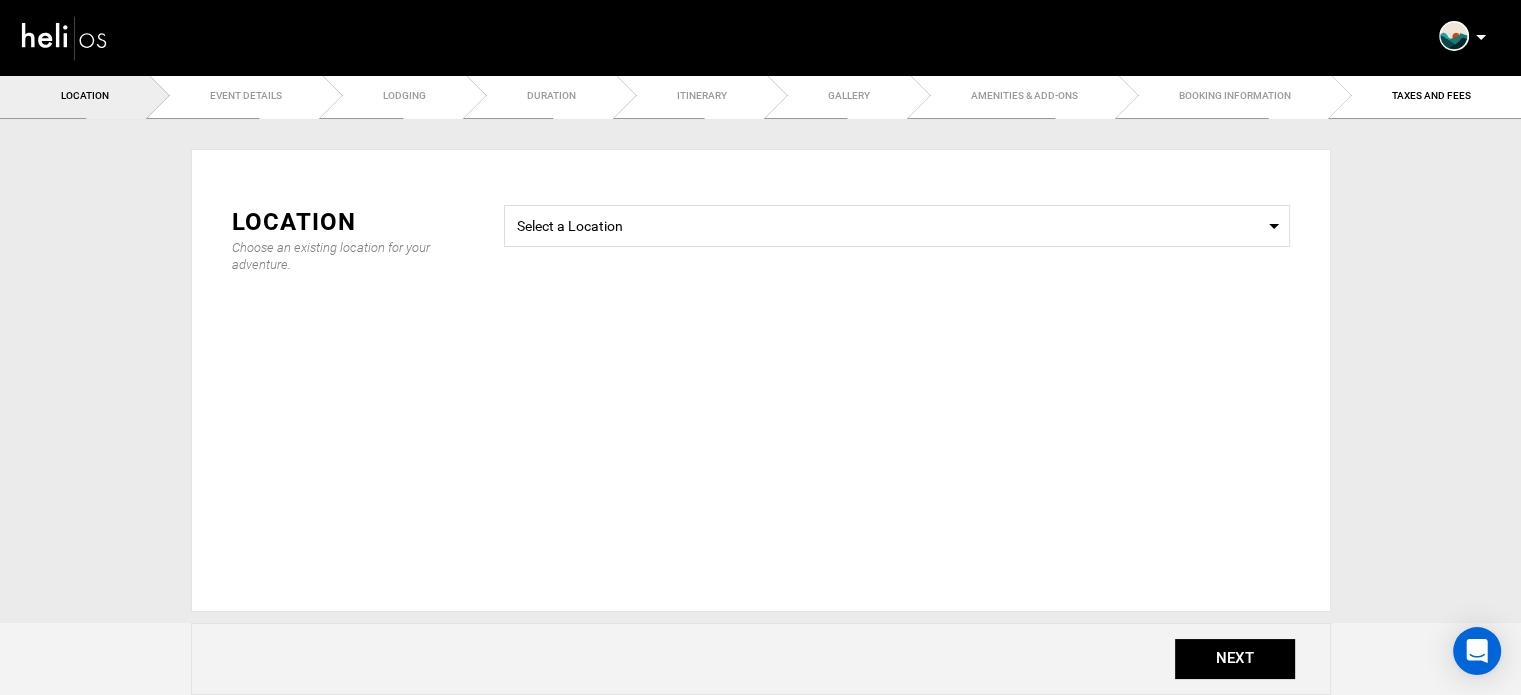 scroll, scrollTop: 0, scrollLeft: 0, axis: both 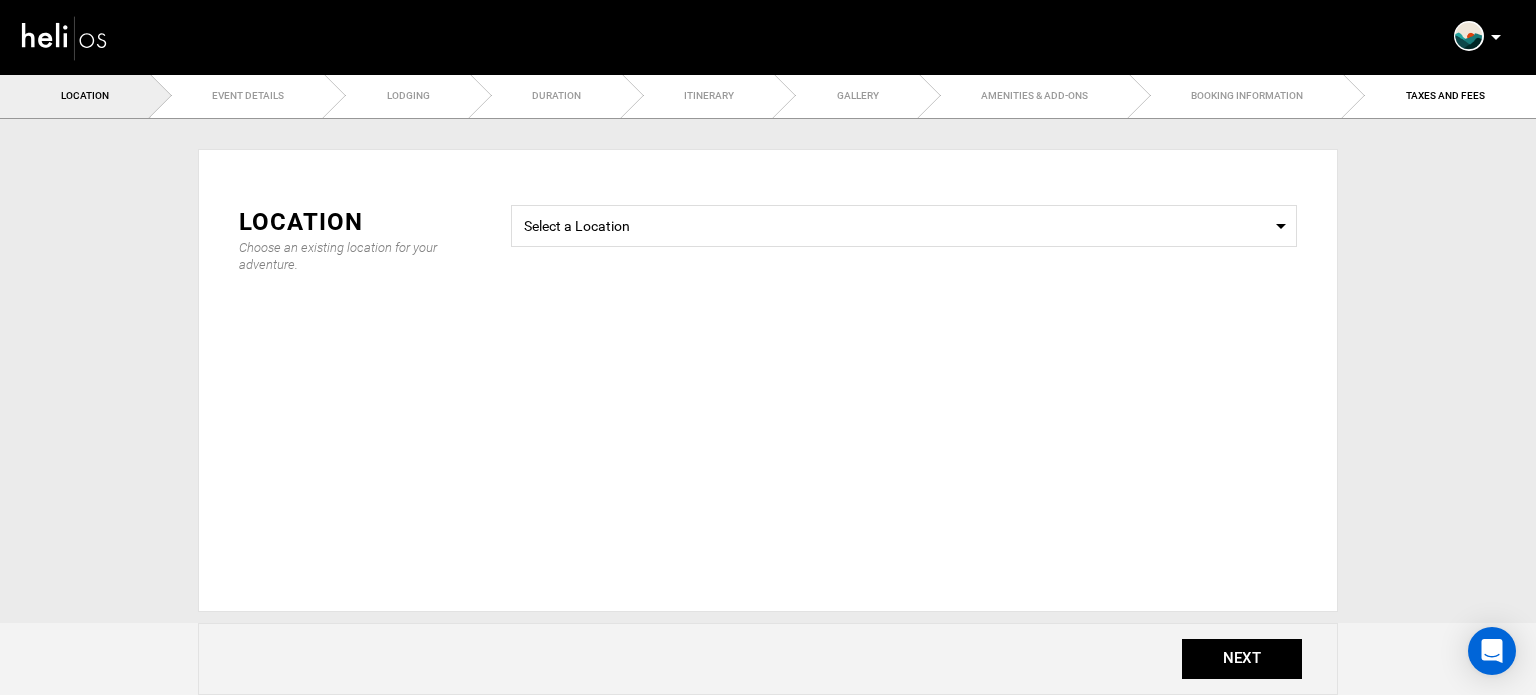 type on "Viva Southwest | Utah" 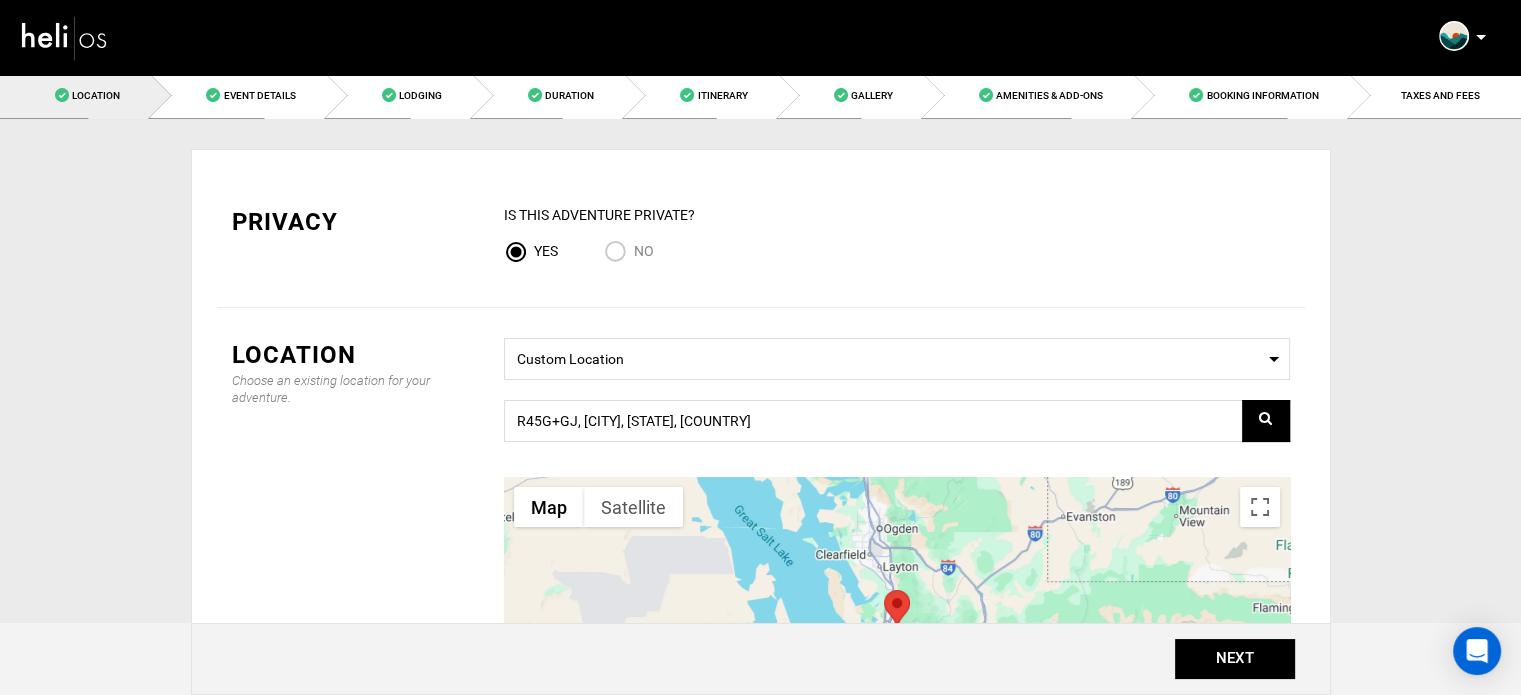 scroll, scrollTop: 0, scrollLeft: 0, axis: both 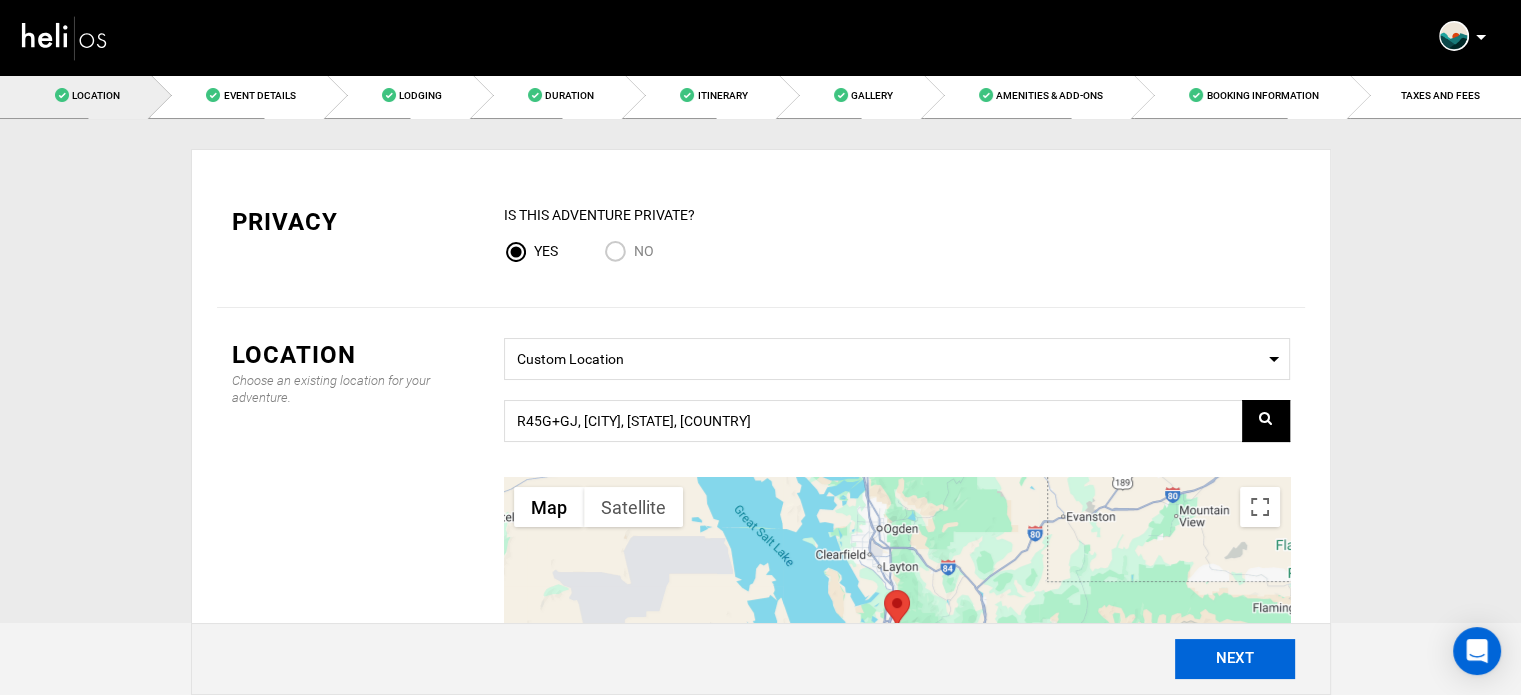 click on "NEXT" at bounding box center (1235, 659) 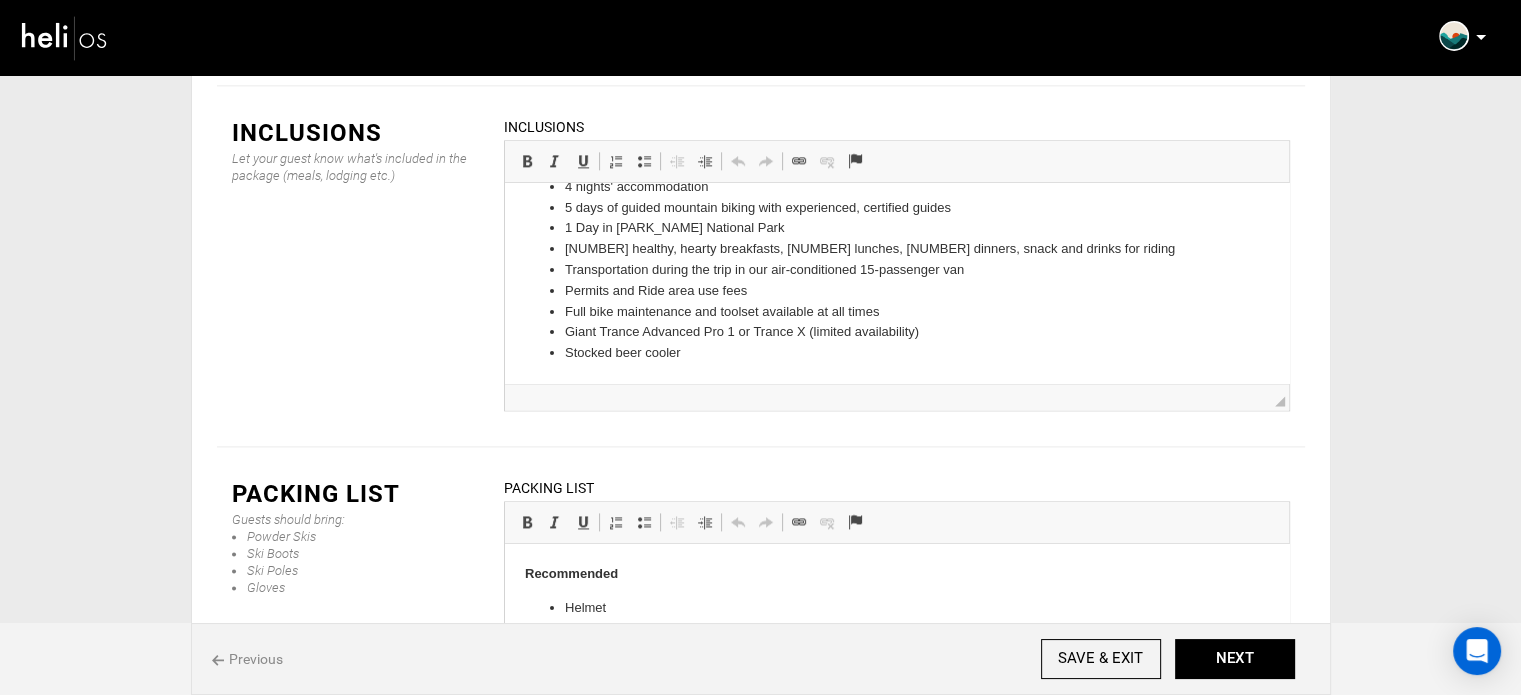 scroll, scrollTop: 2645, scrollLeft: 0, axis: vertical 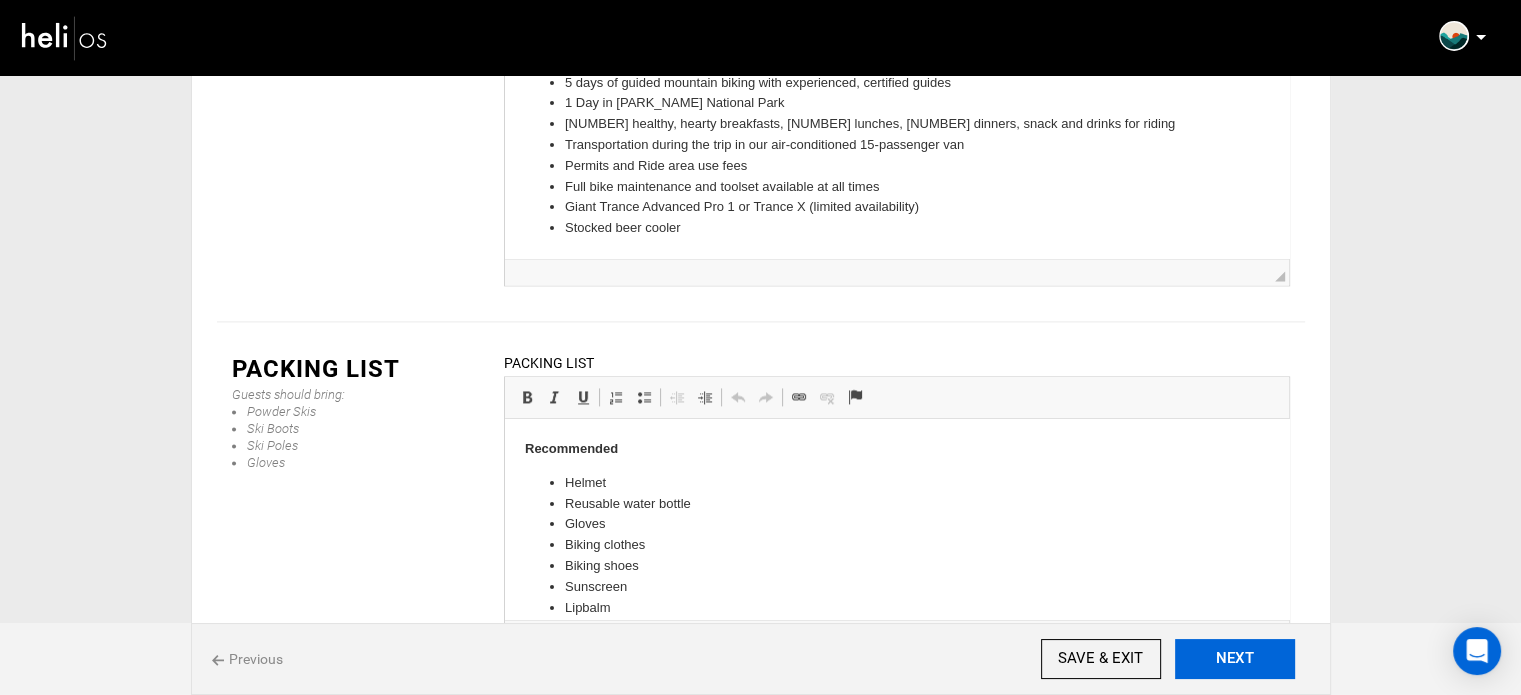 click on "NEXT" at bounding box center [1235, 659] 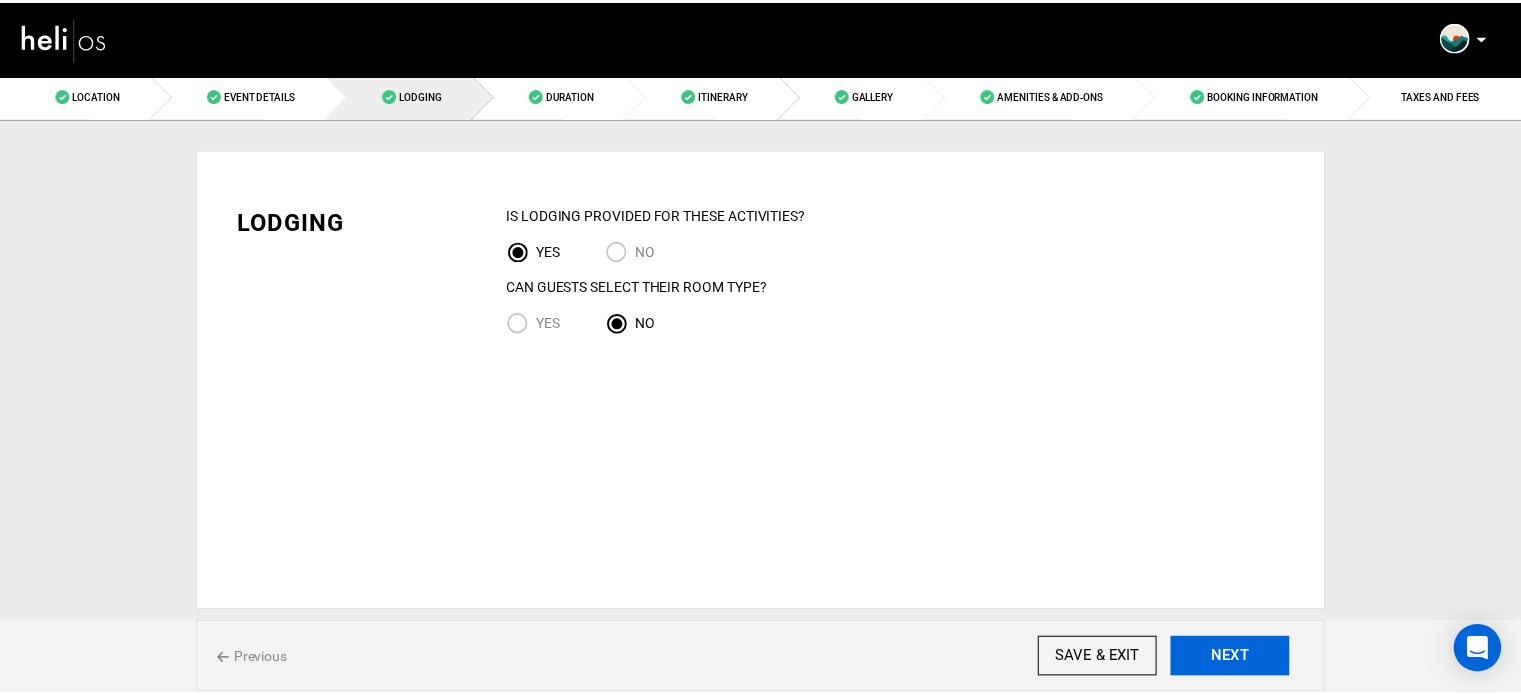 scroll, scrollTop: 0, scrollLeft: 0, axis: both 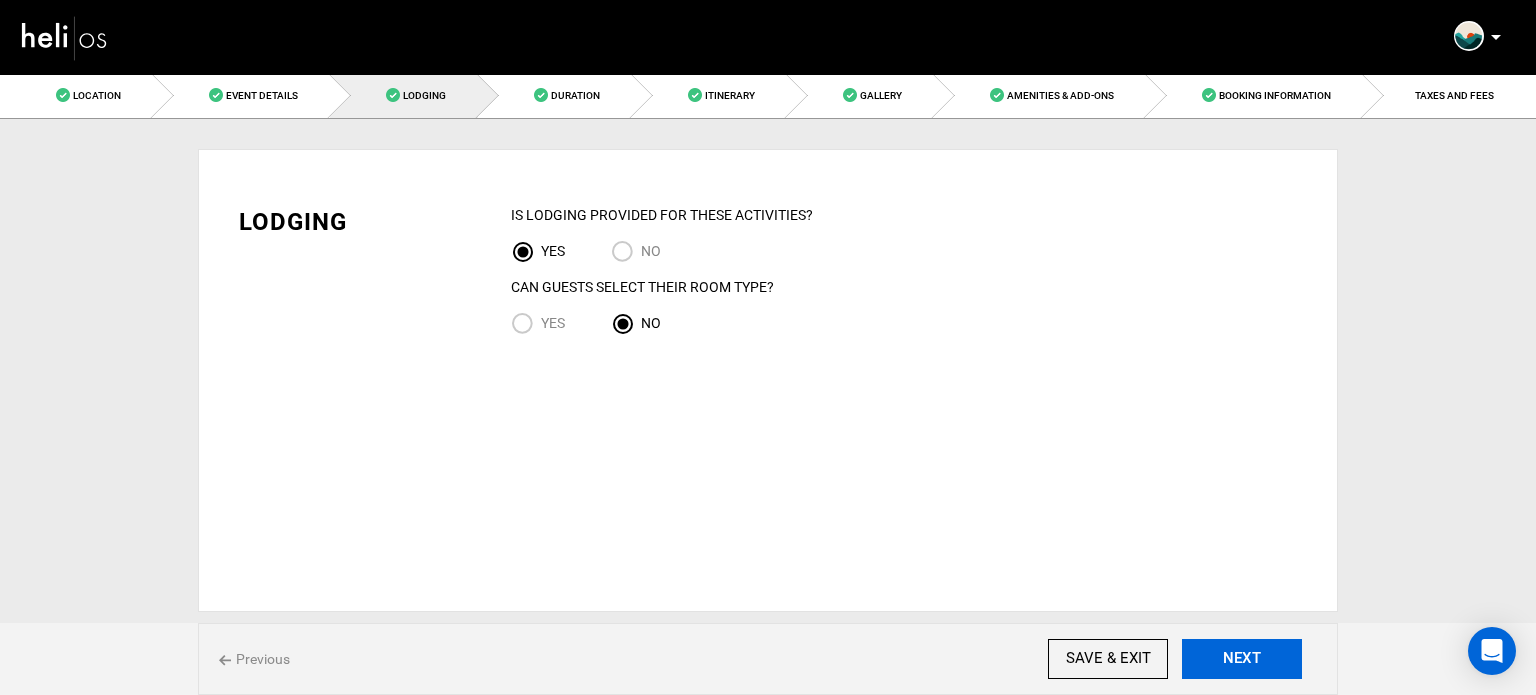 click on "NEXT" at bounding box center (1242, 659) 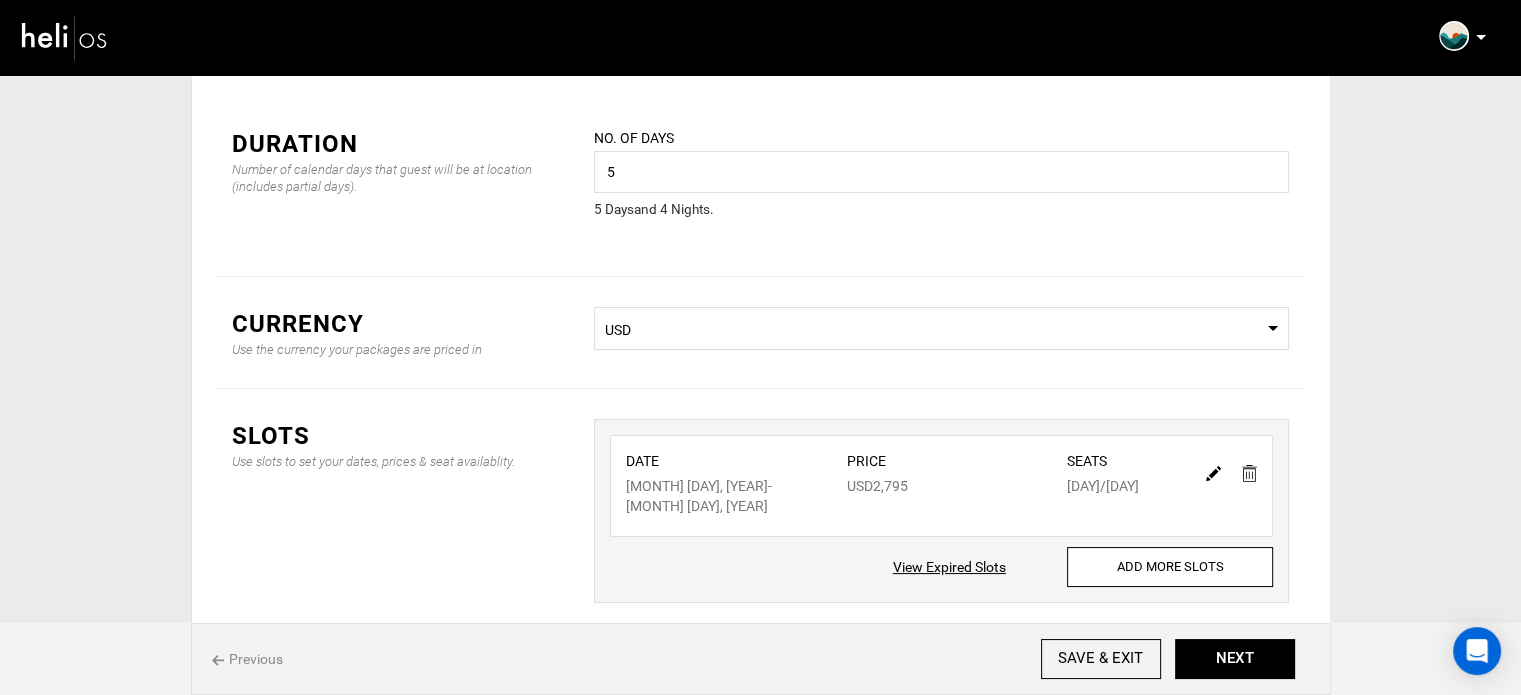 scroll, scrollTop: 166, scrollLeft: 0, axis: vertical 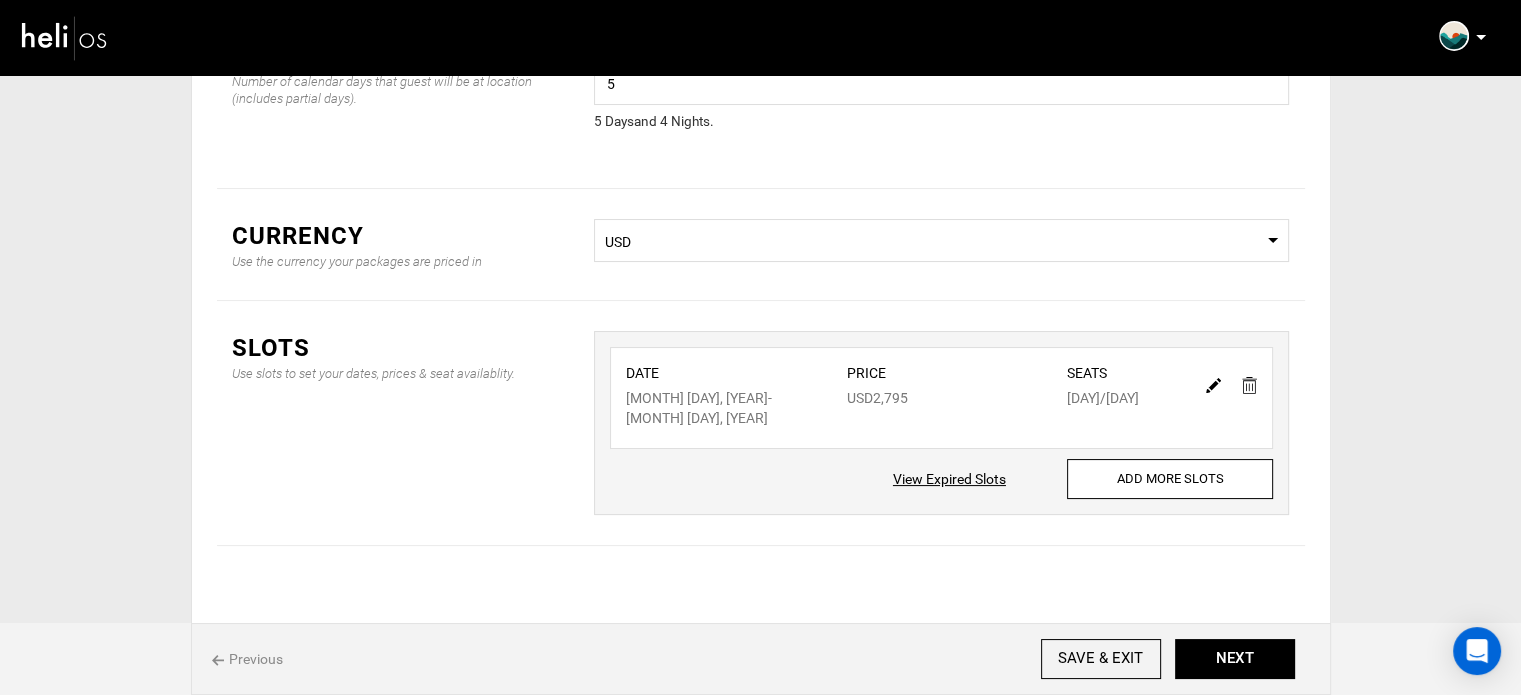 click at bounding box center (1213, 385) 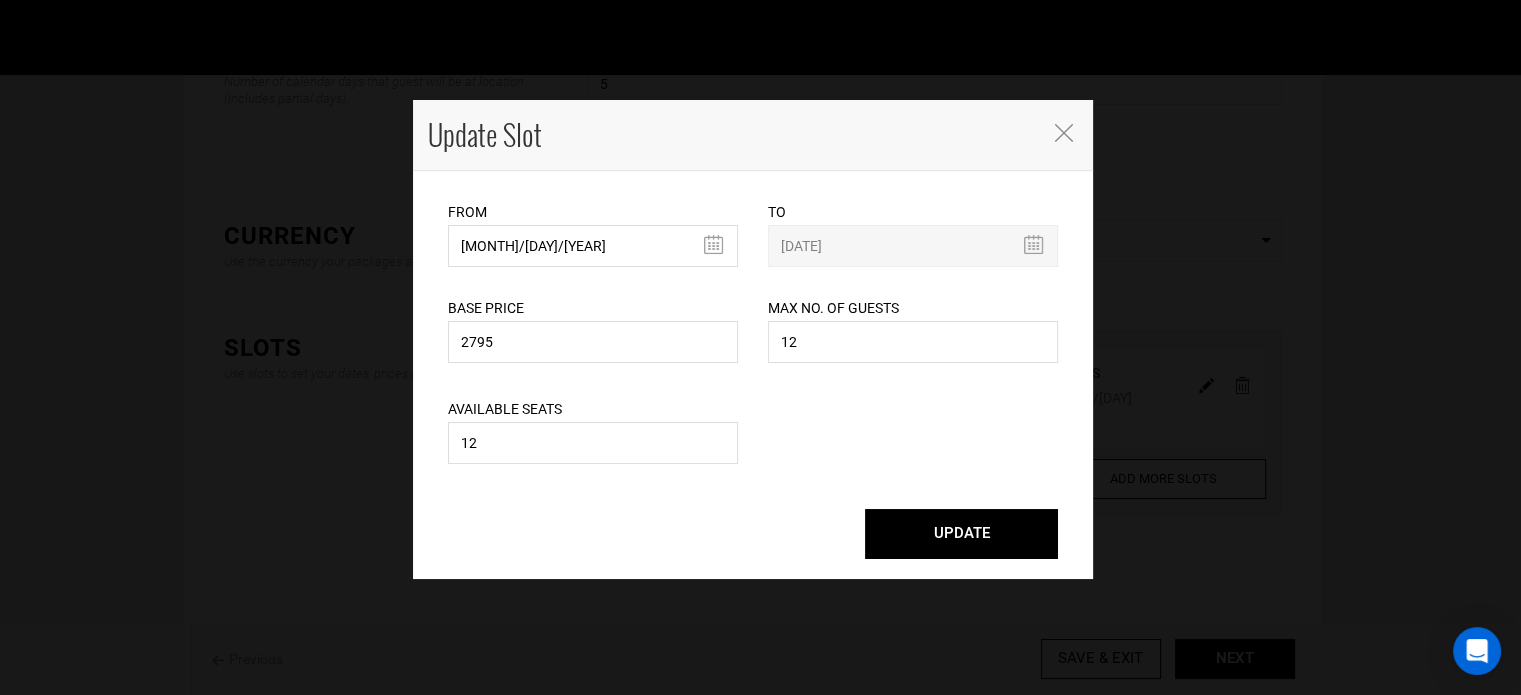 click on "UPDATE" at bounding box center [961, 534] 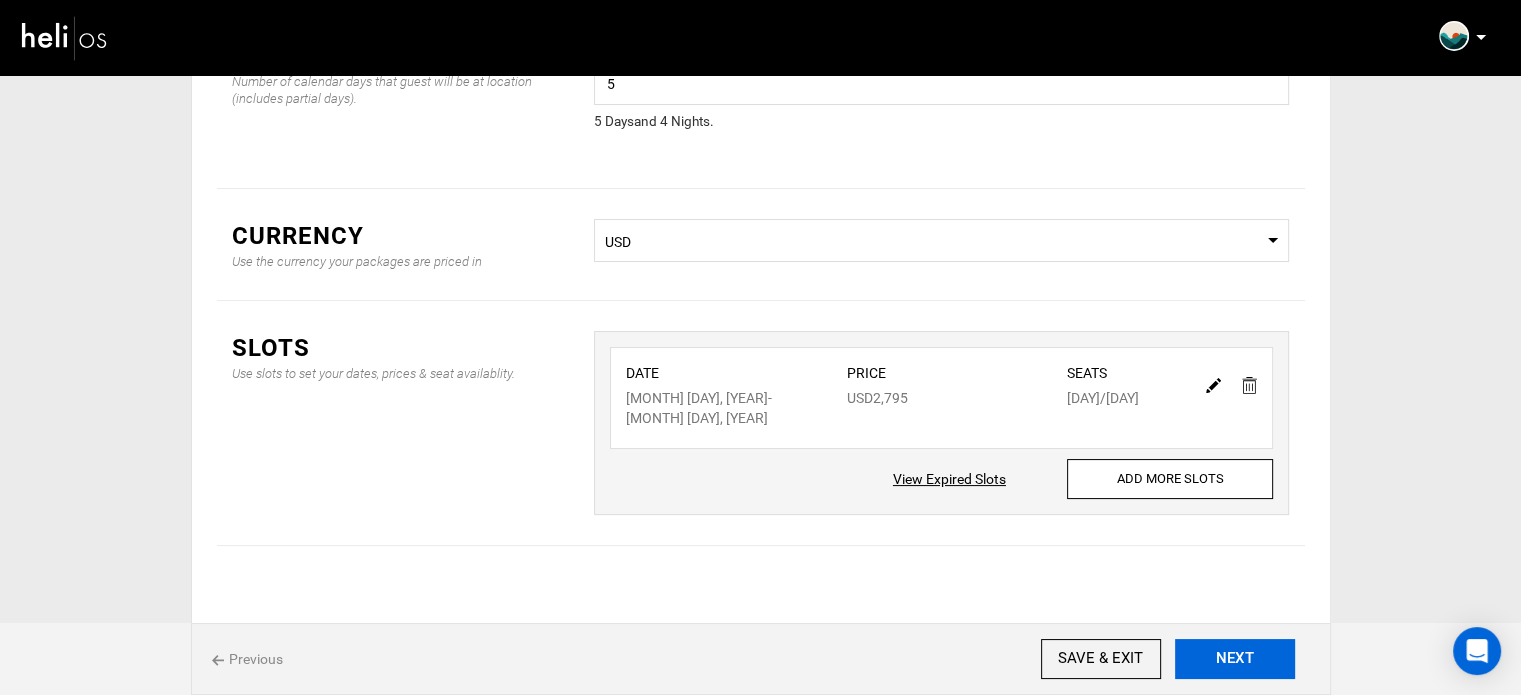 click on "NEXT" at bounding box center (1235, 659) 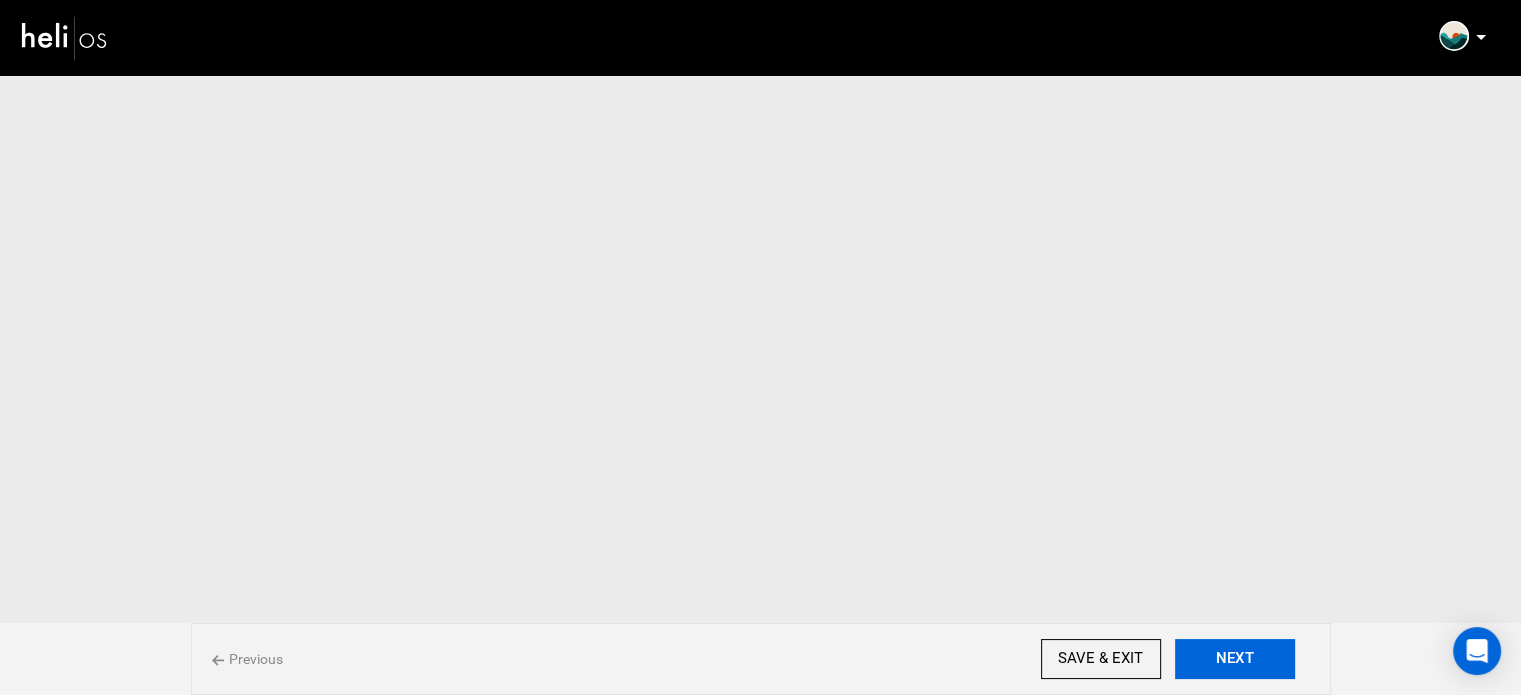 scroll, scrollTop: 0, scrollLeft: 0, axis: both 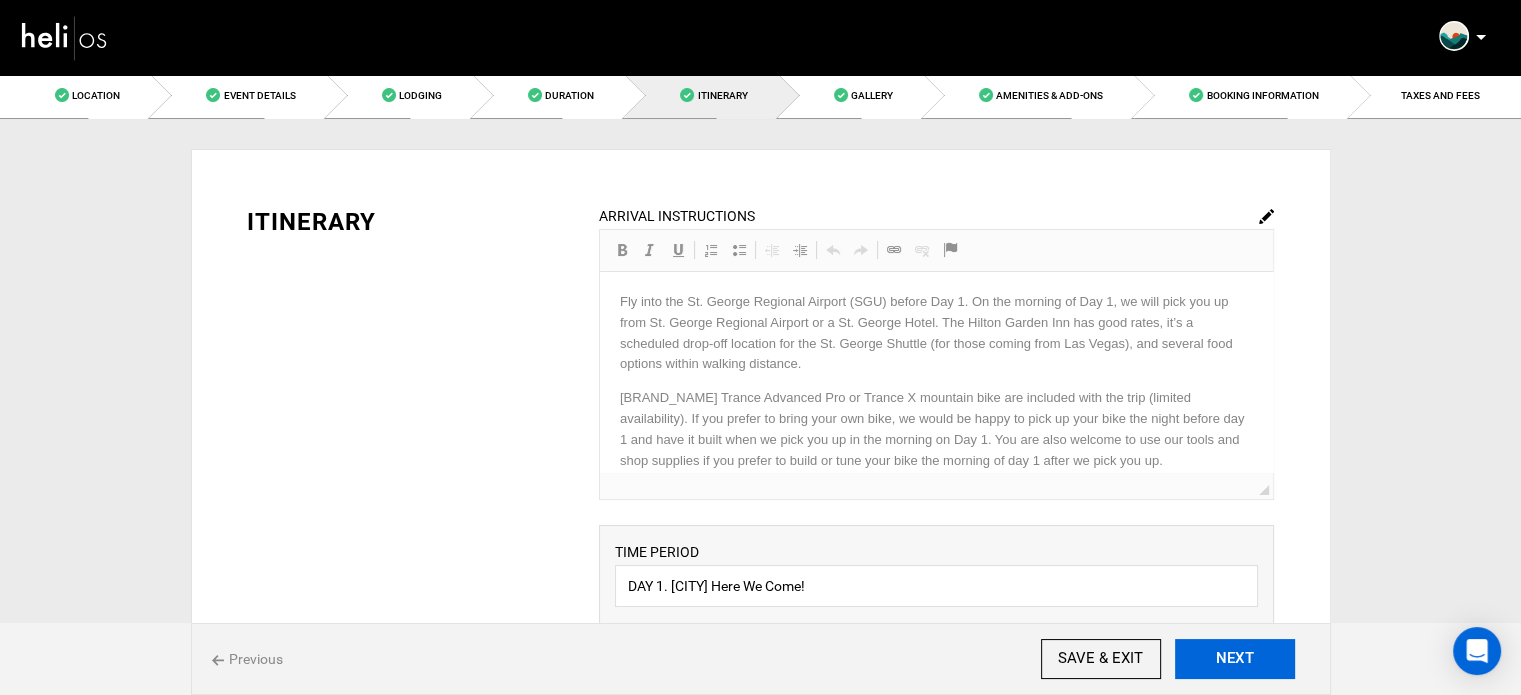 click on "NEXT" at bounding box center [1235, 659] 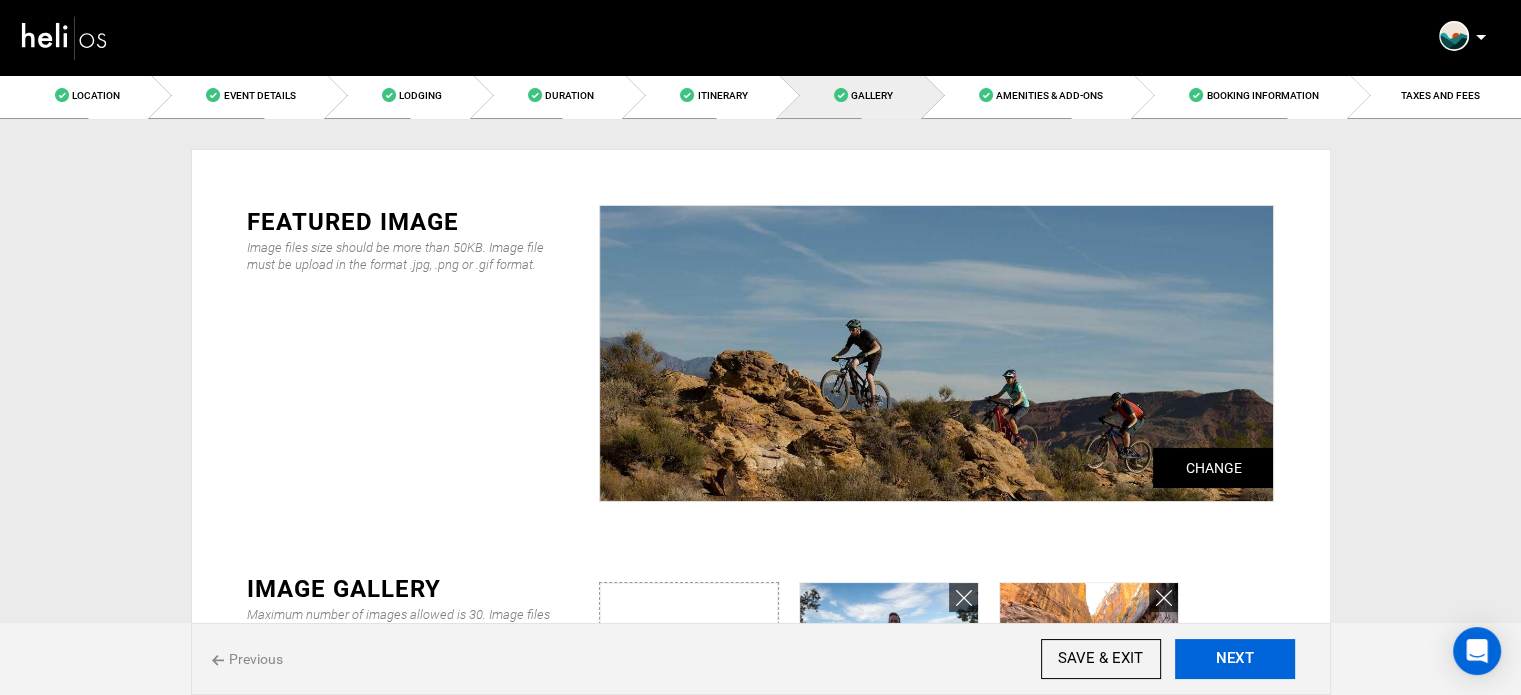 click on "NEXT" at bounding box center (1235, 659) 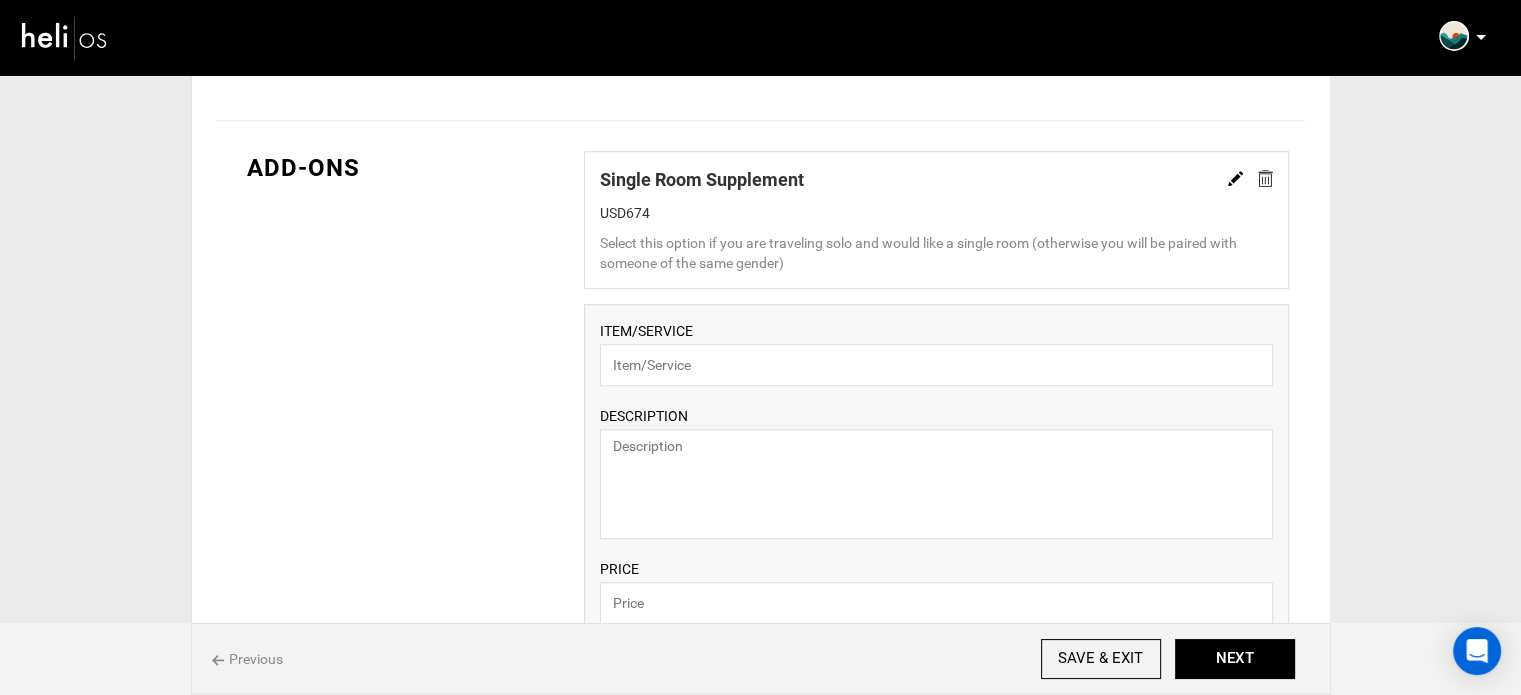scroll, scrollTop: 1400, scrollLeft: 0, axis: vertical 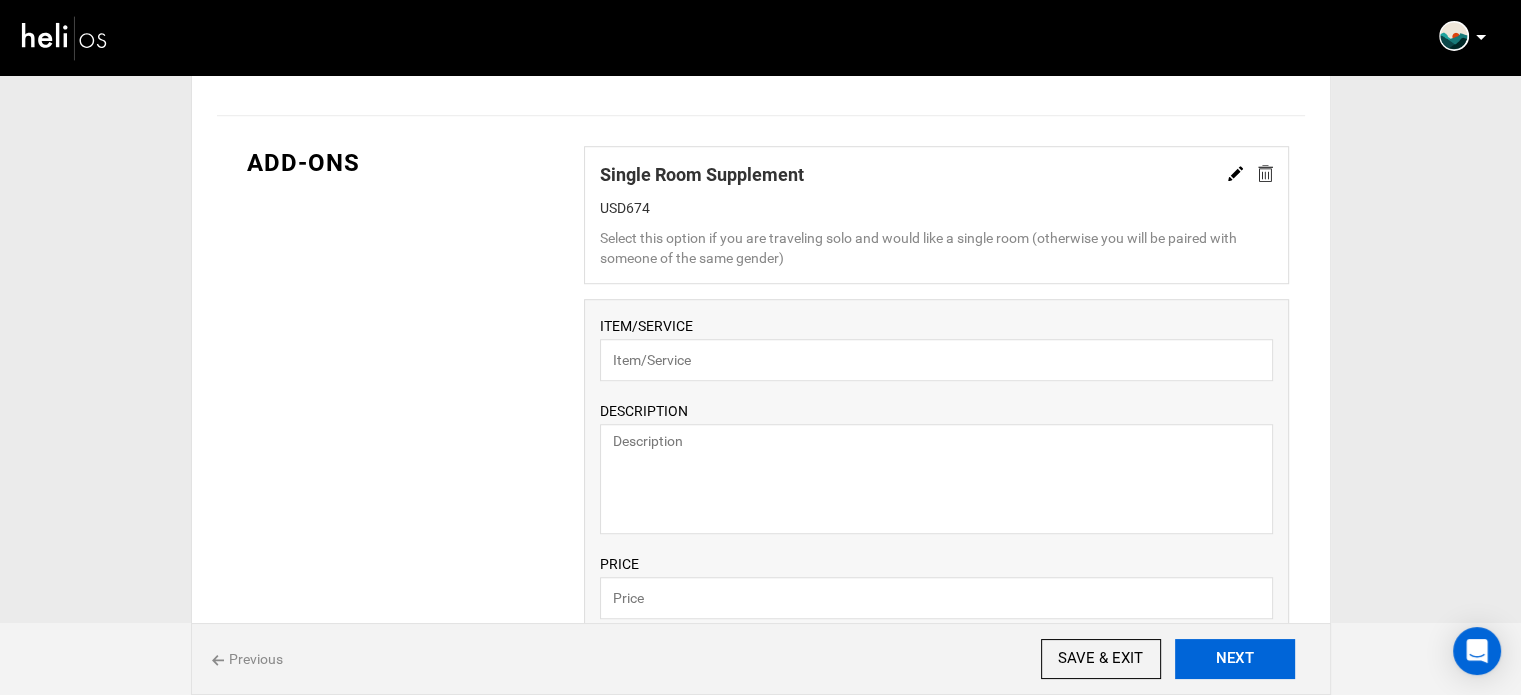 click on "NEXT" at bounding box center [1235, 659] 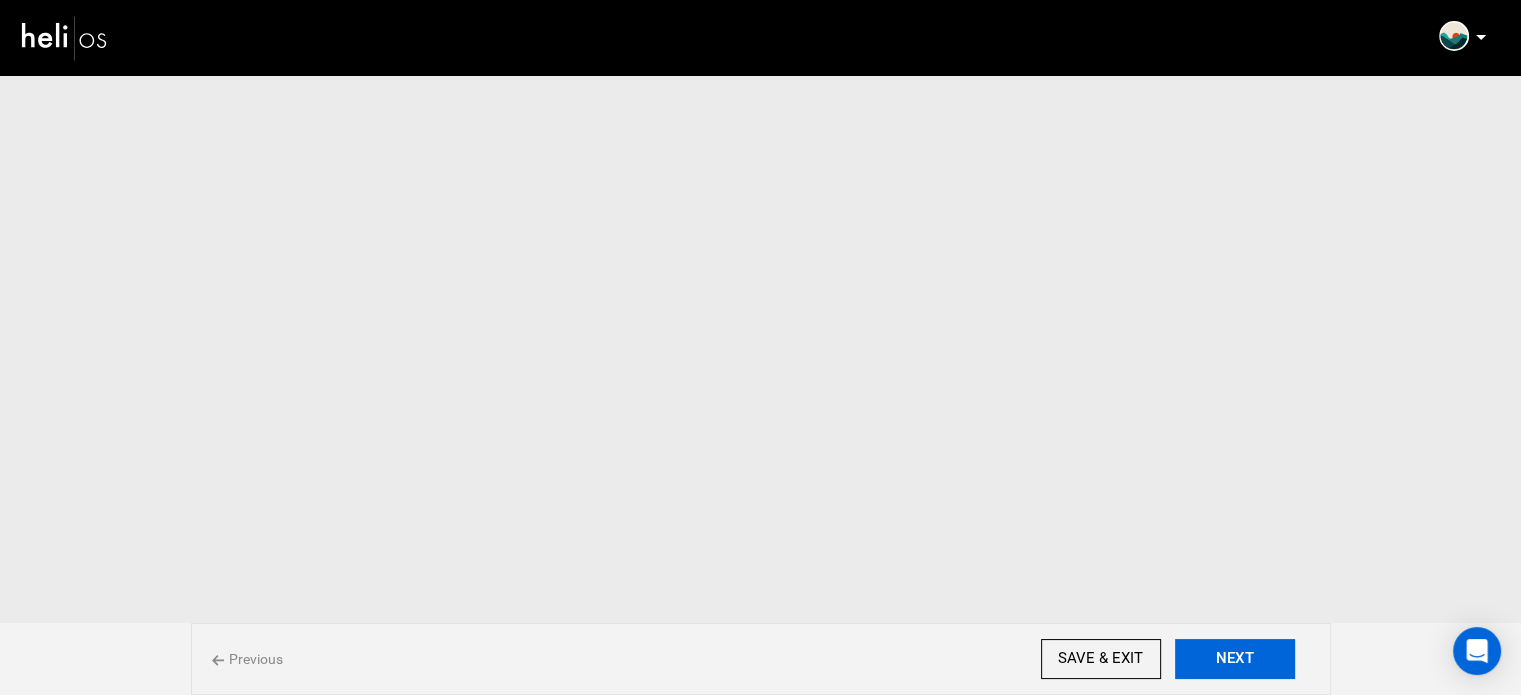 scroll, scrollTop: 0, scrollLeft: 0, axis: both 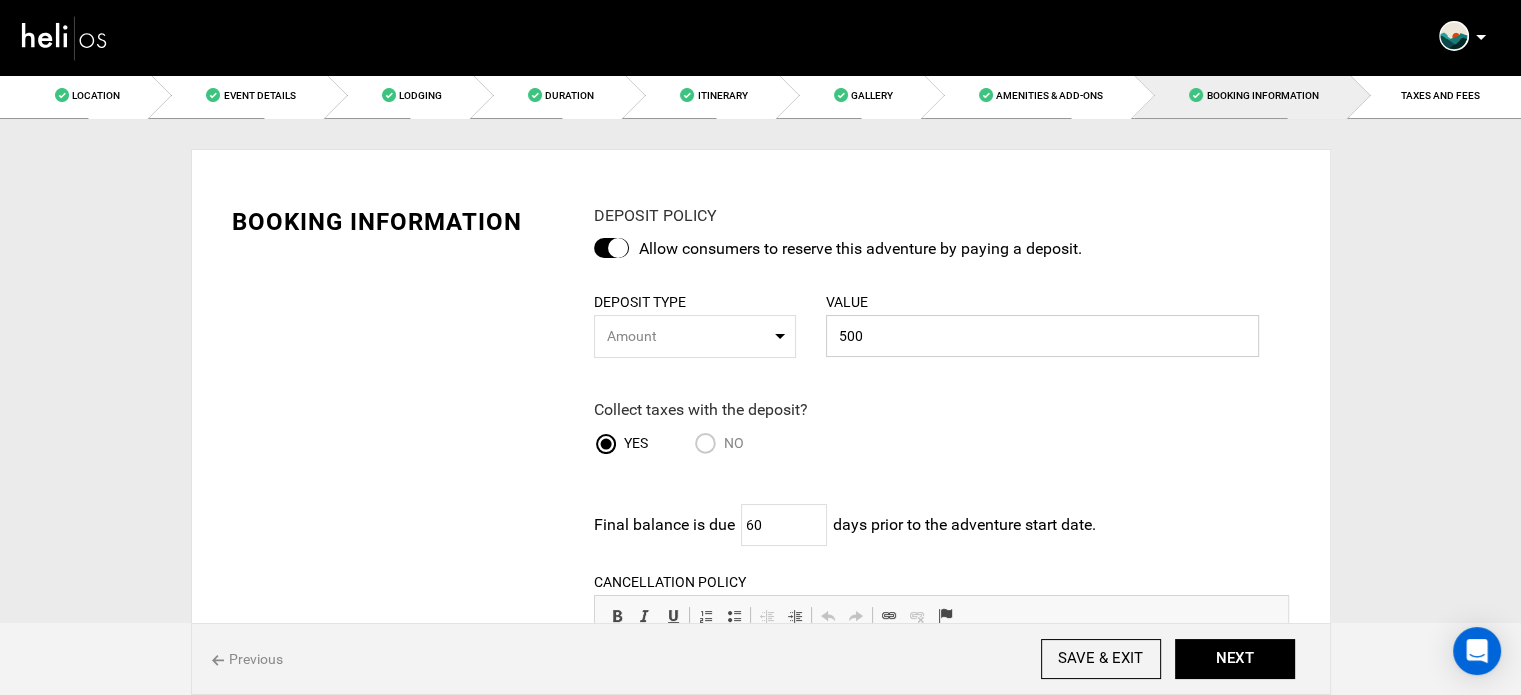 click on "500" at bounding box center (1043, 336) 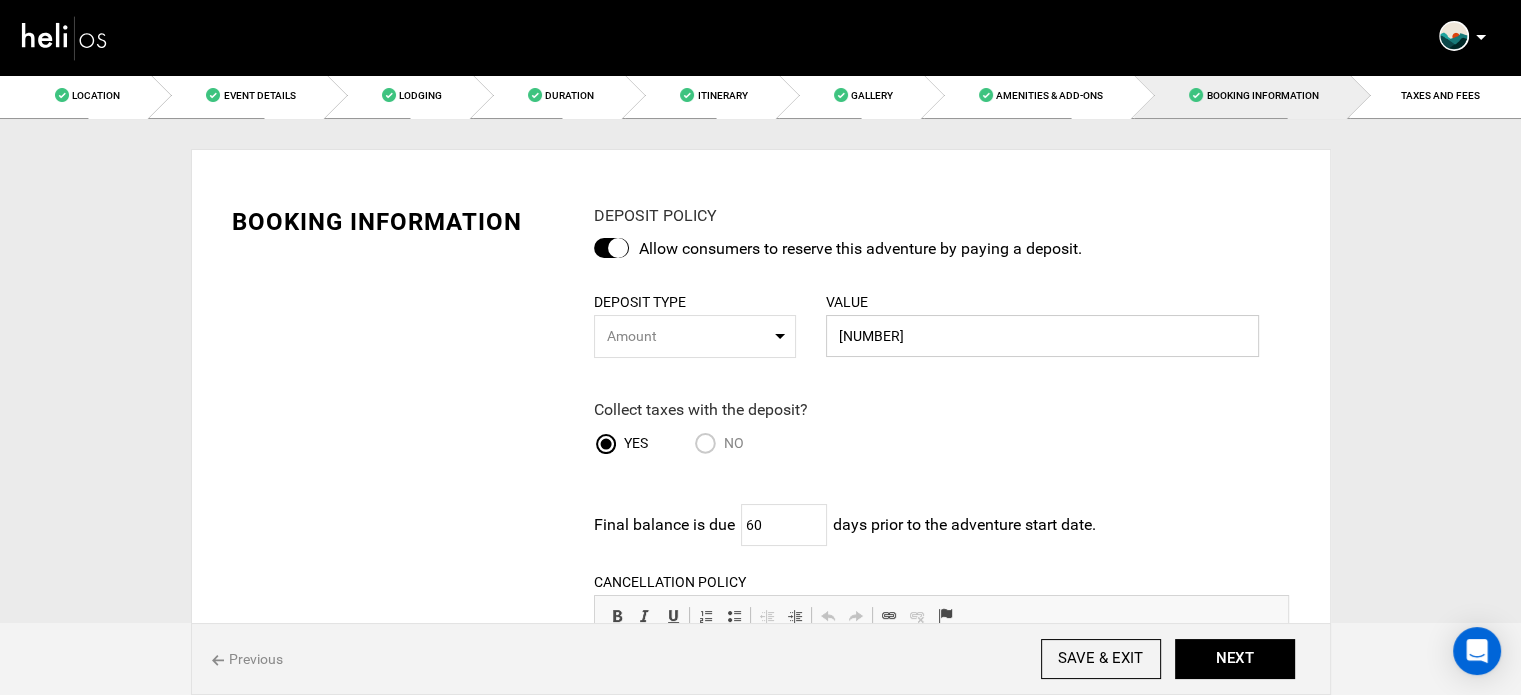 type on "[NUMBER]" 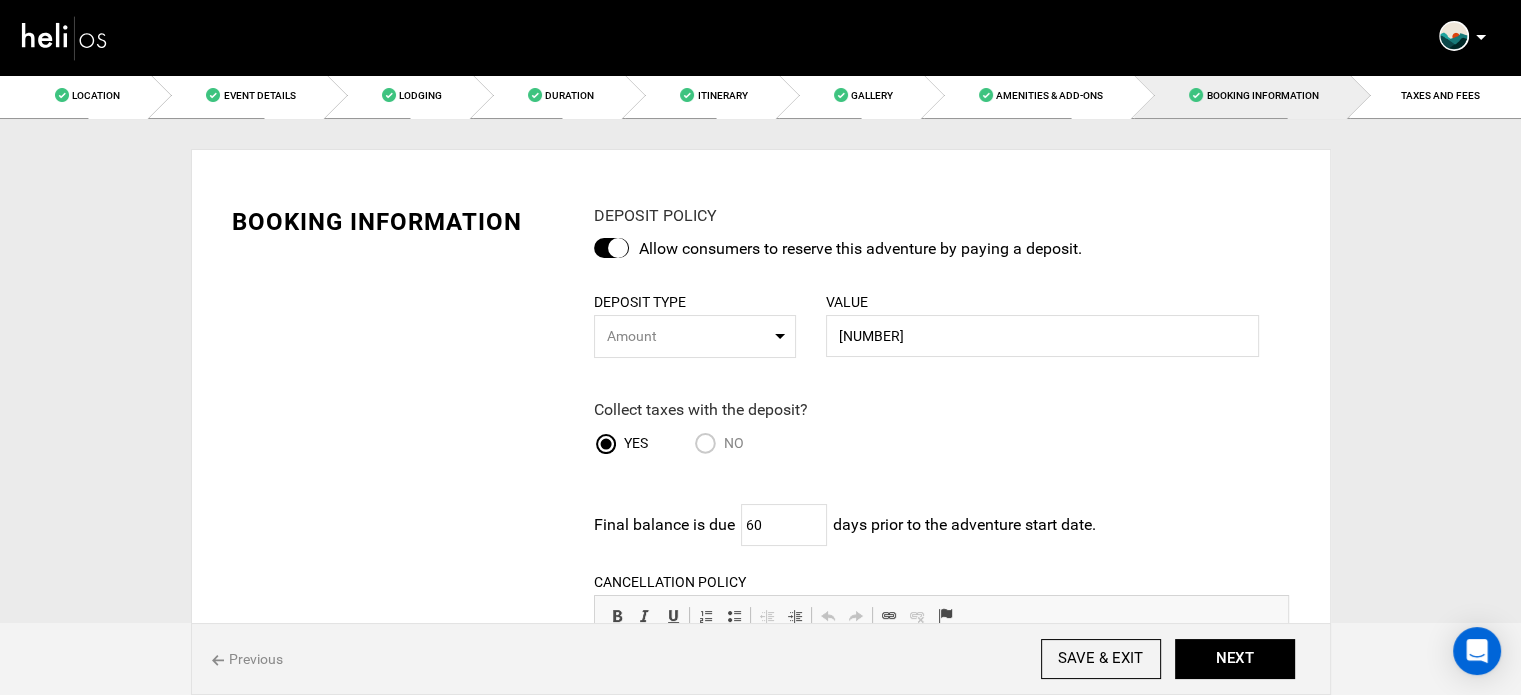 click on "Collect taxes with the deposit?
Yes
No" at bounding box center (811, 439) 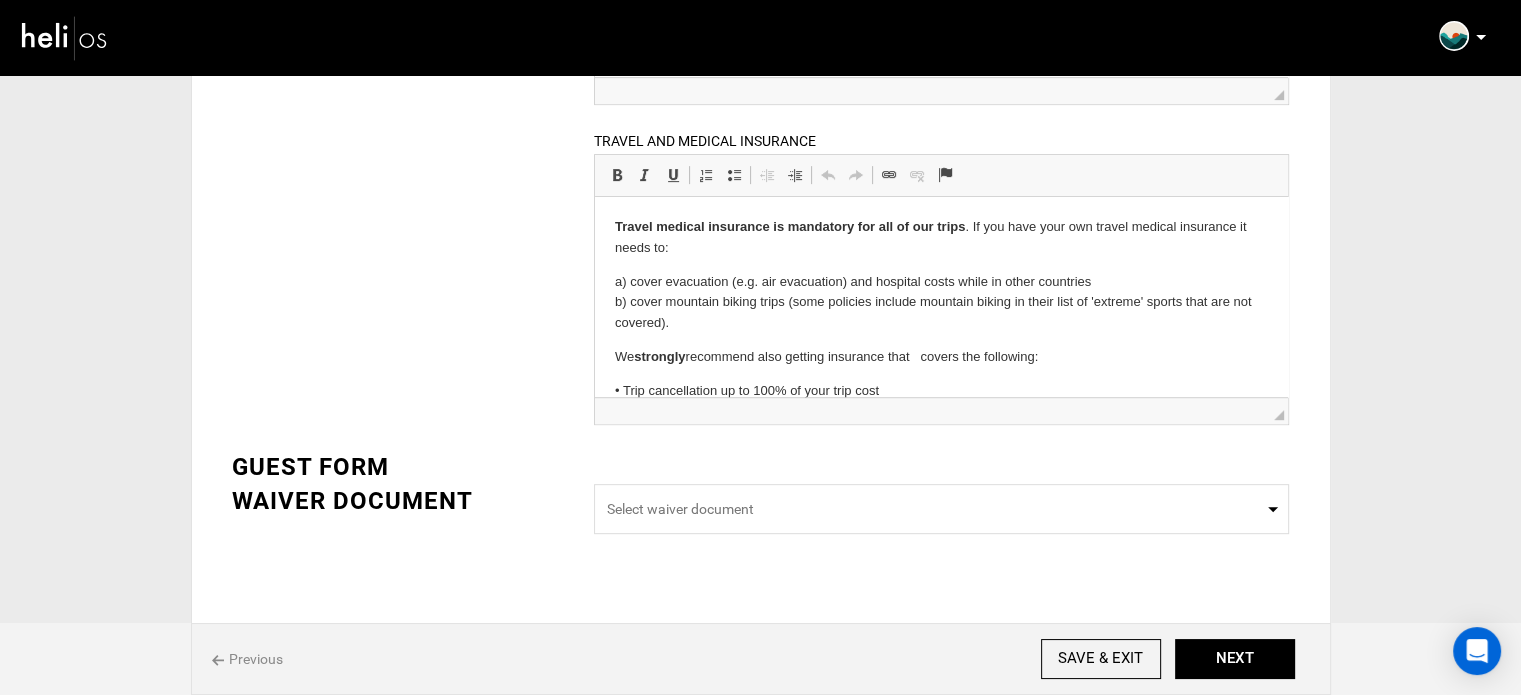 scroll, scrollTop: 790, scrollLeft: 0, axis: vertical 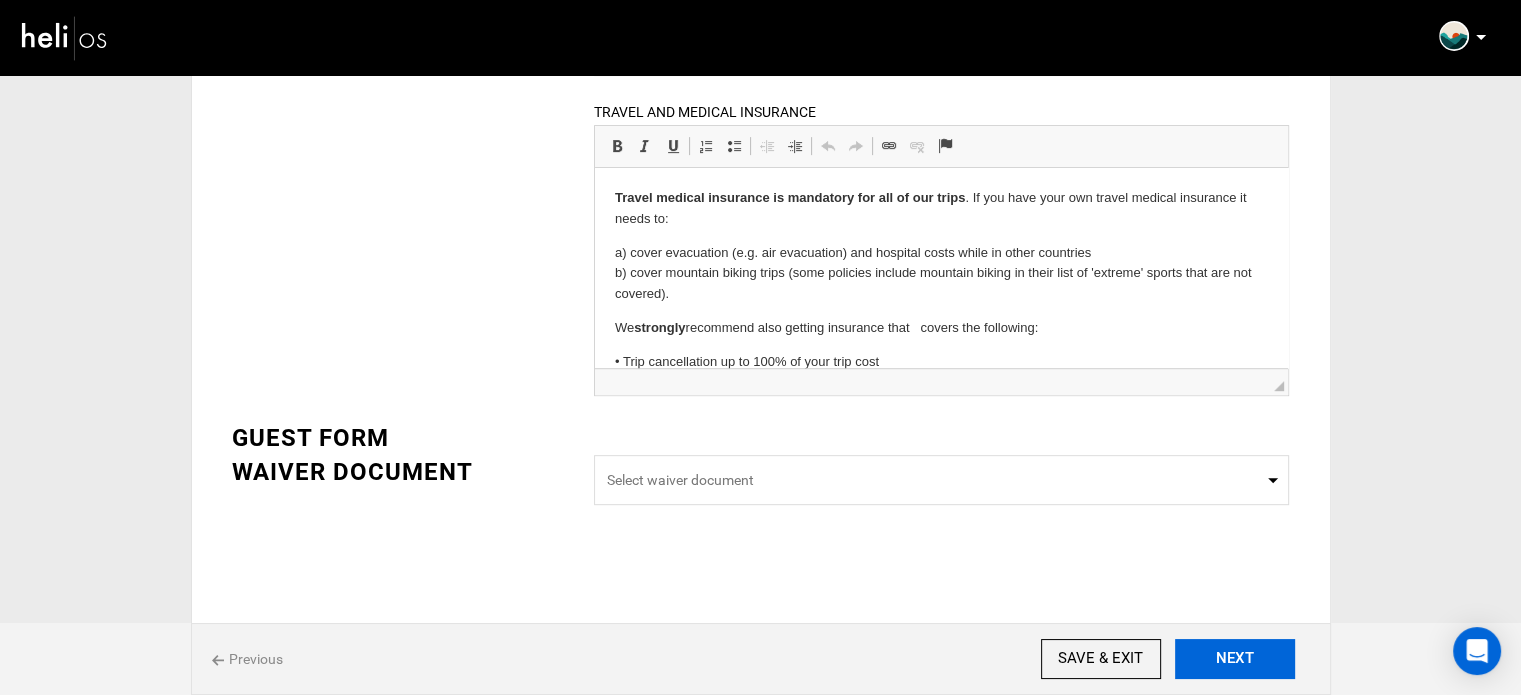 click on "NEXT" at bounding box center (1235, 659) 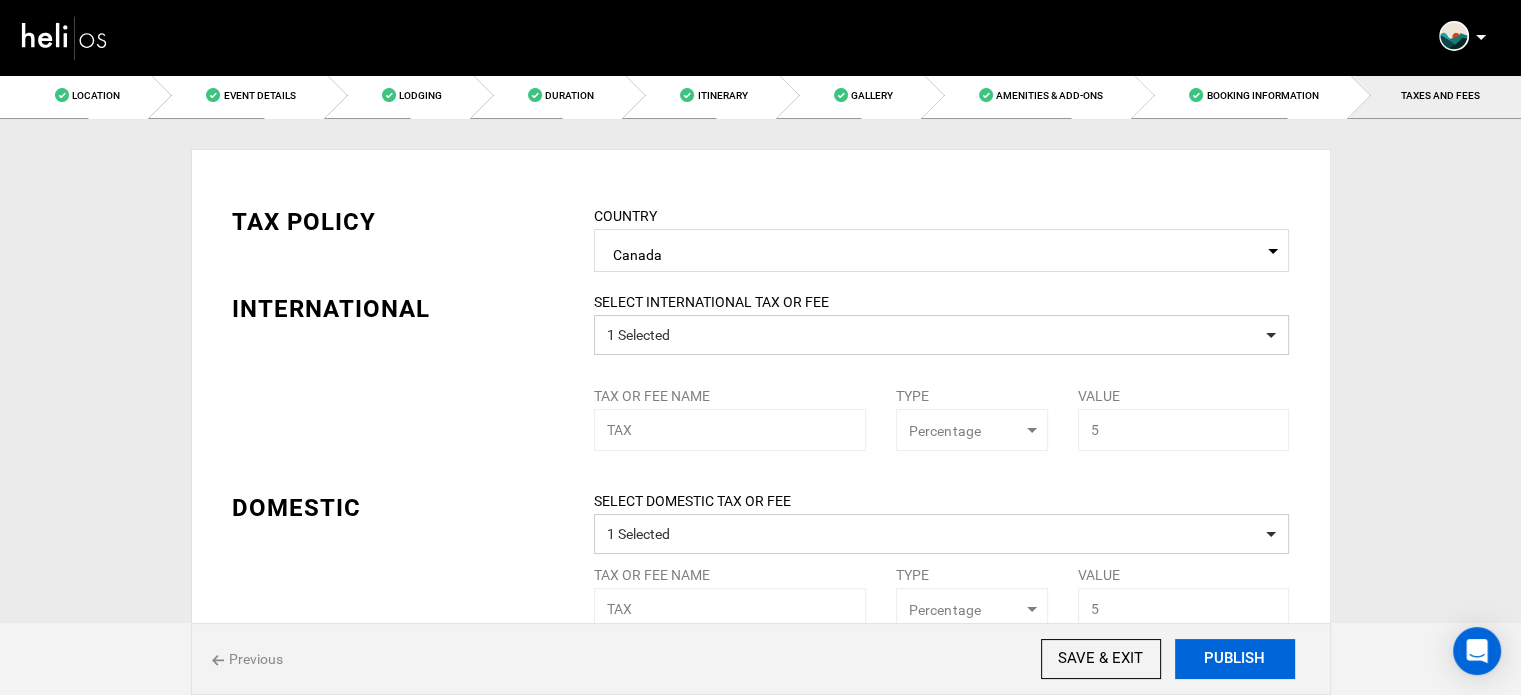 click on "PUBLISH" at bounding box center (1235, 659) 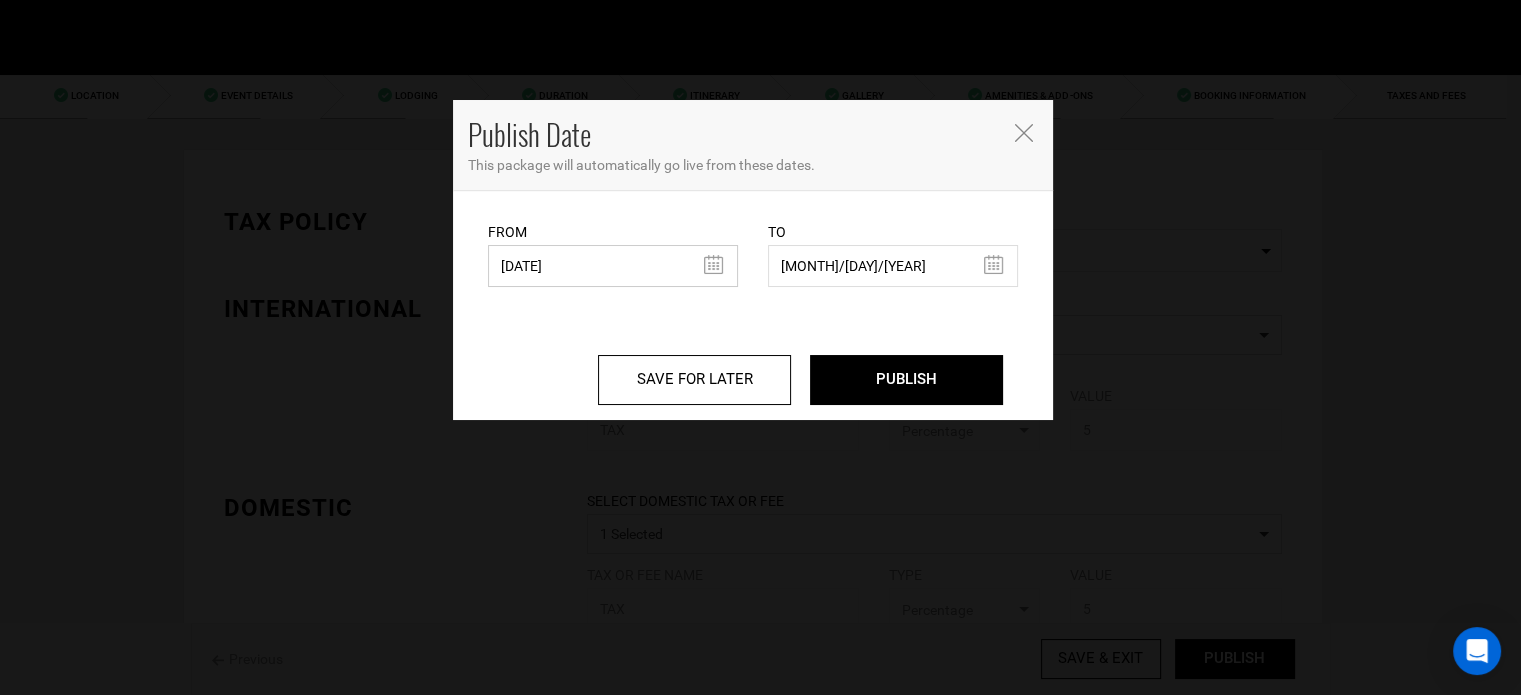 click on "[DATE]" at bounding box center [613, 266] 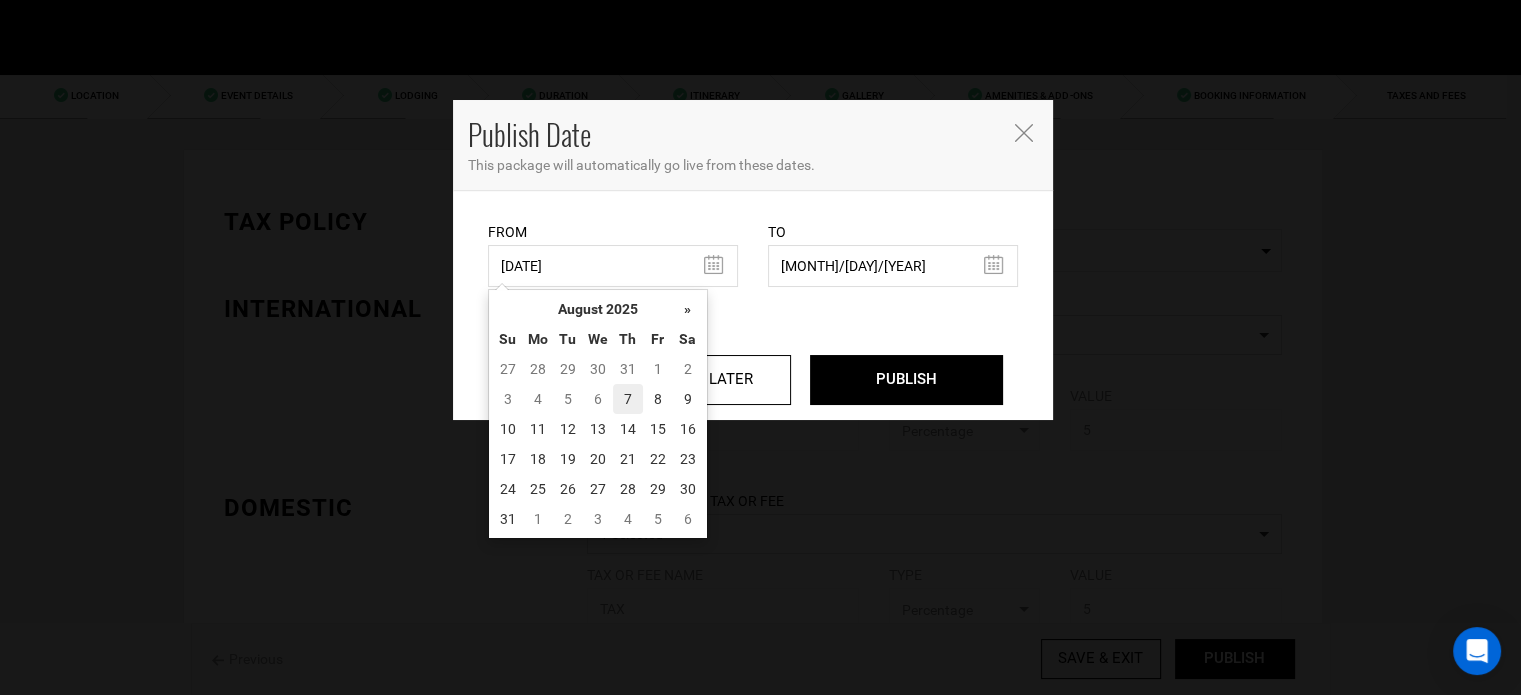 click on "7" at bounding box center [628, 399] 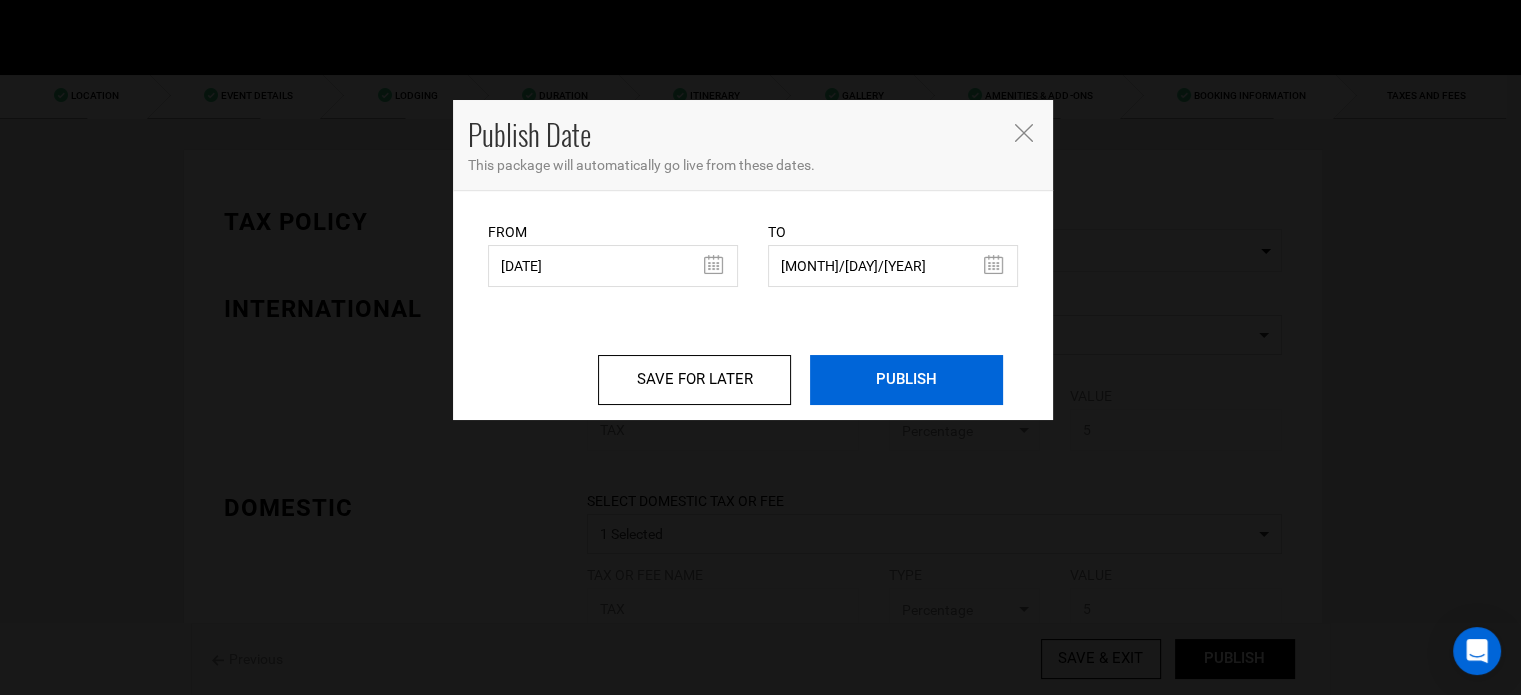 click on "PUBLISH" at bounding box center (906, 380) 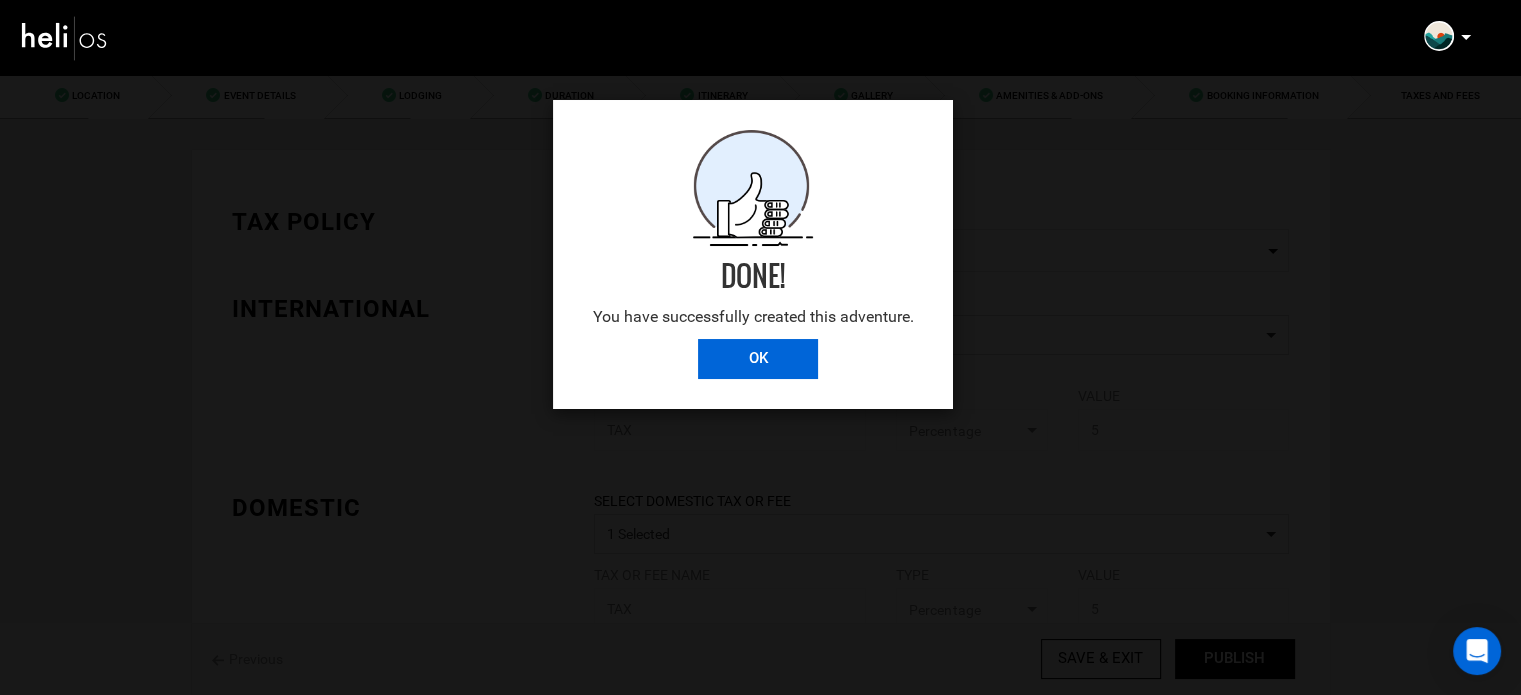 click on "OK" at bounding box center (758, 359) 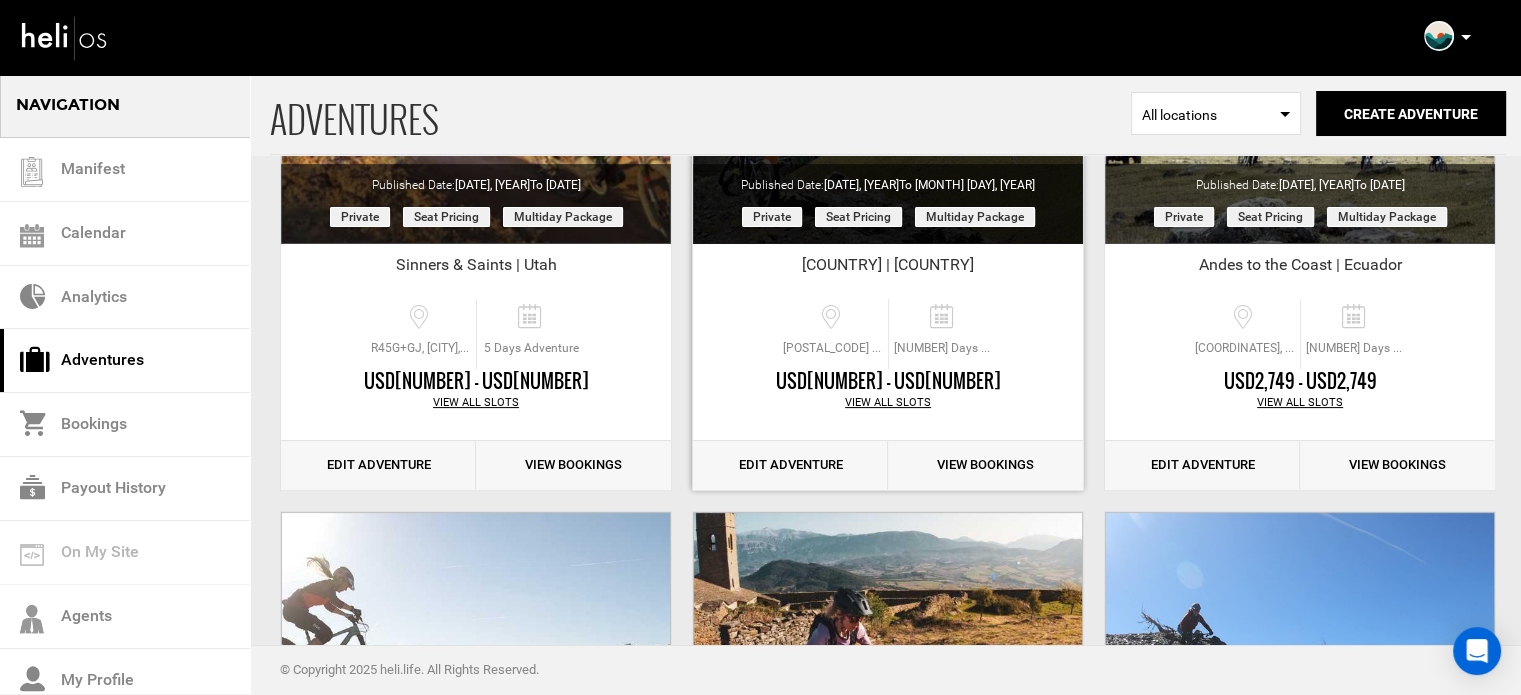 scroll, scrollTop: 400, scrollLeft: 0, axis: vertical 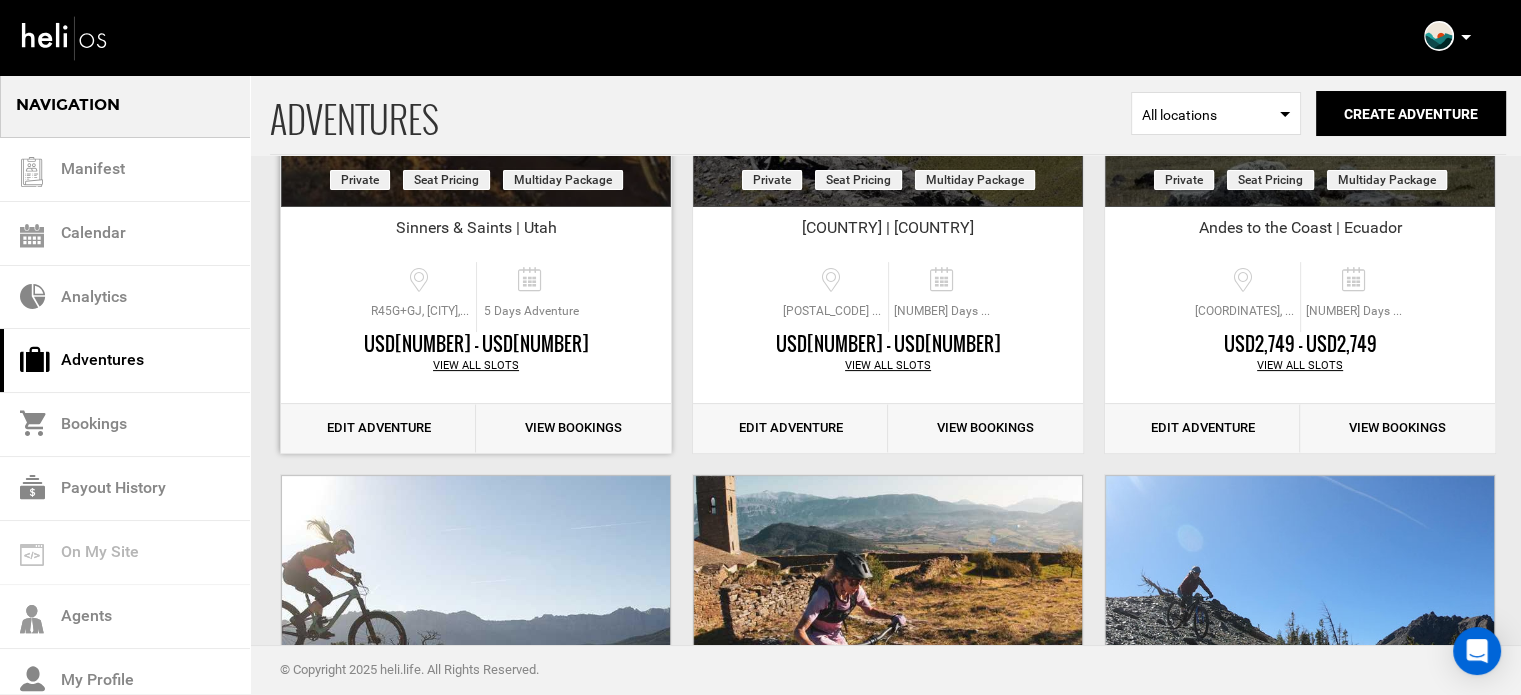 click on "Edit Adventure" at bounding box center (378, 428) 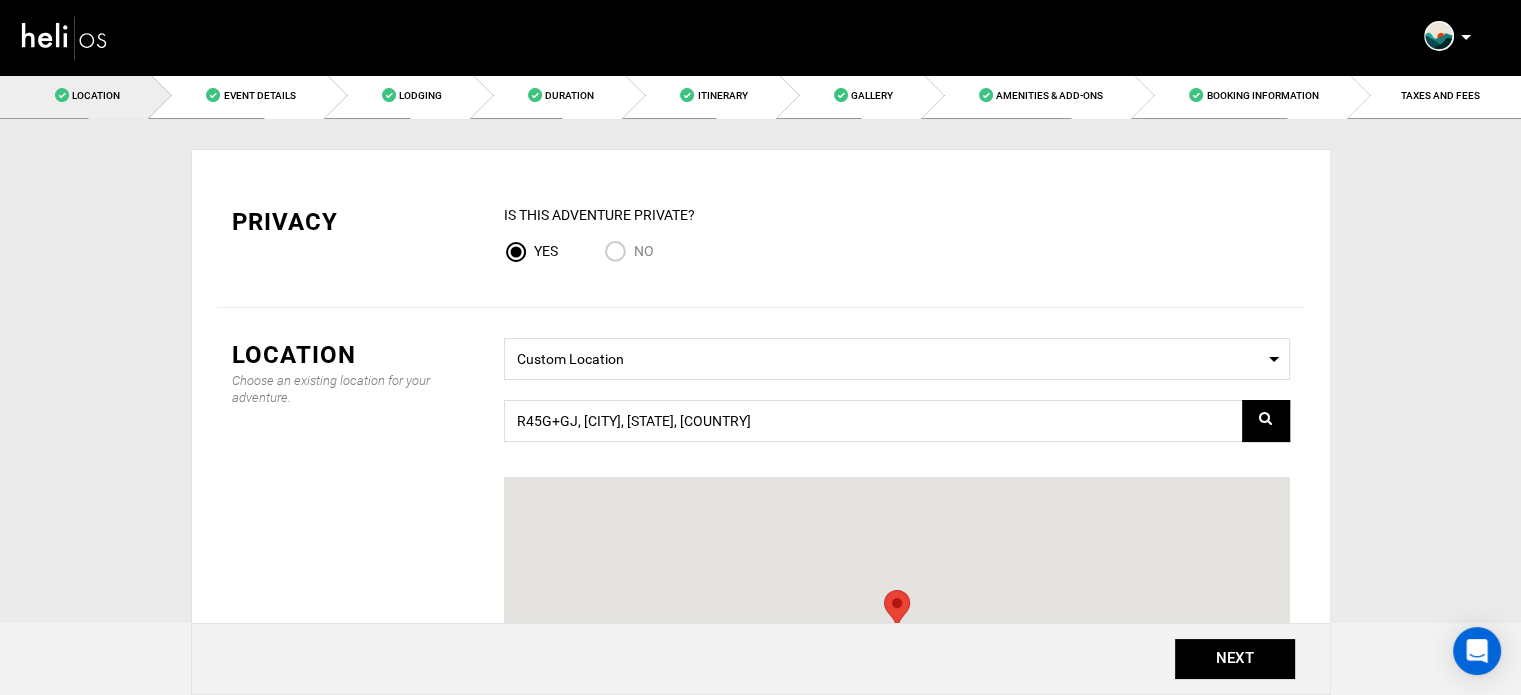scroll, scrollTop: 0, scrollLeft: 0, axis: both 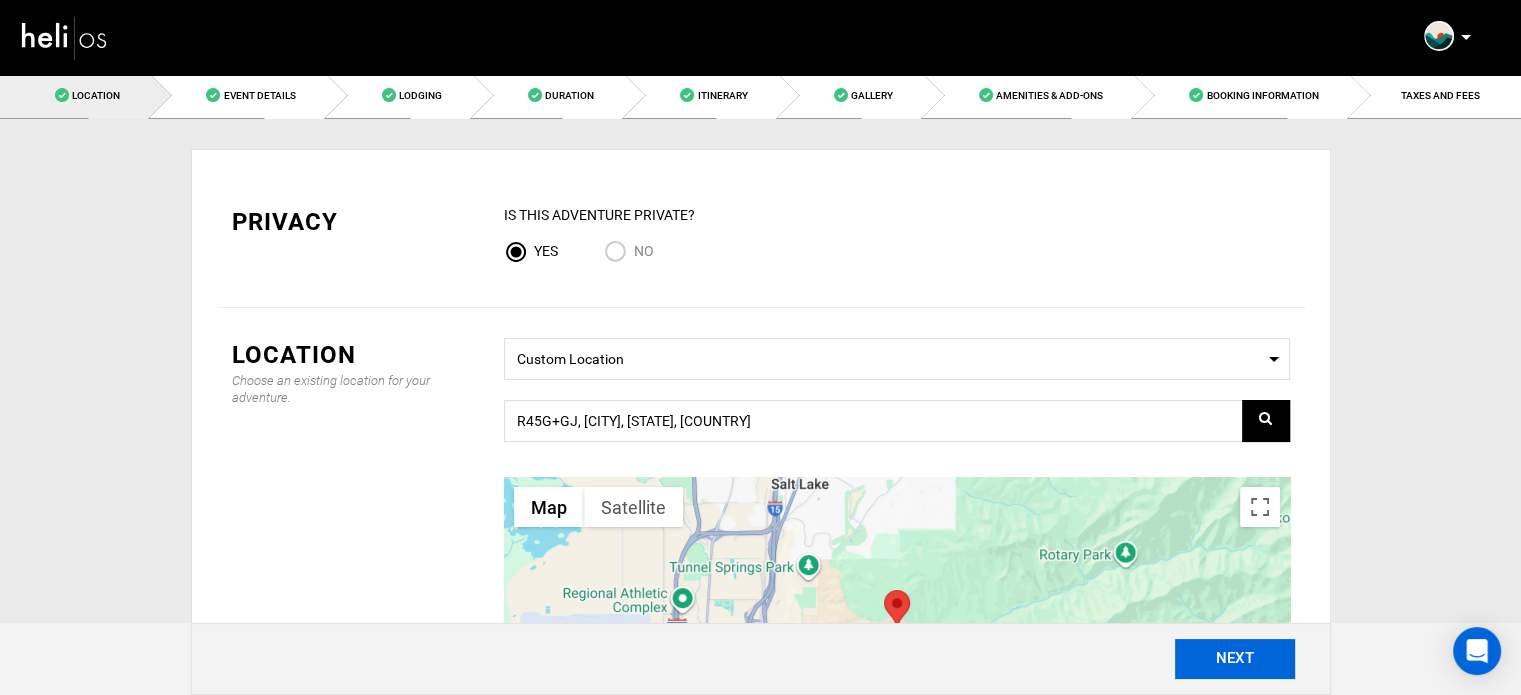 click on "NEXT" at bounding box center (1235, 659) 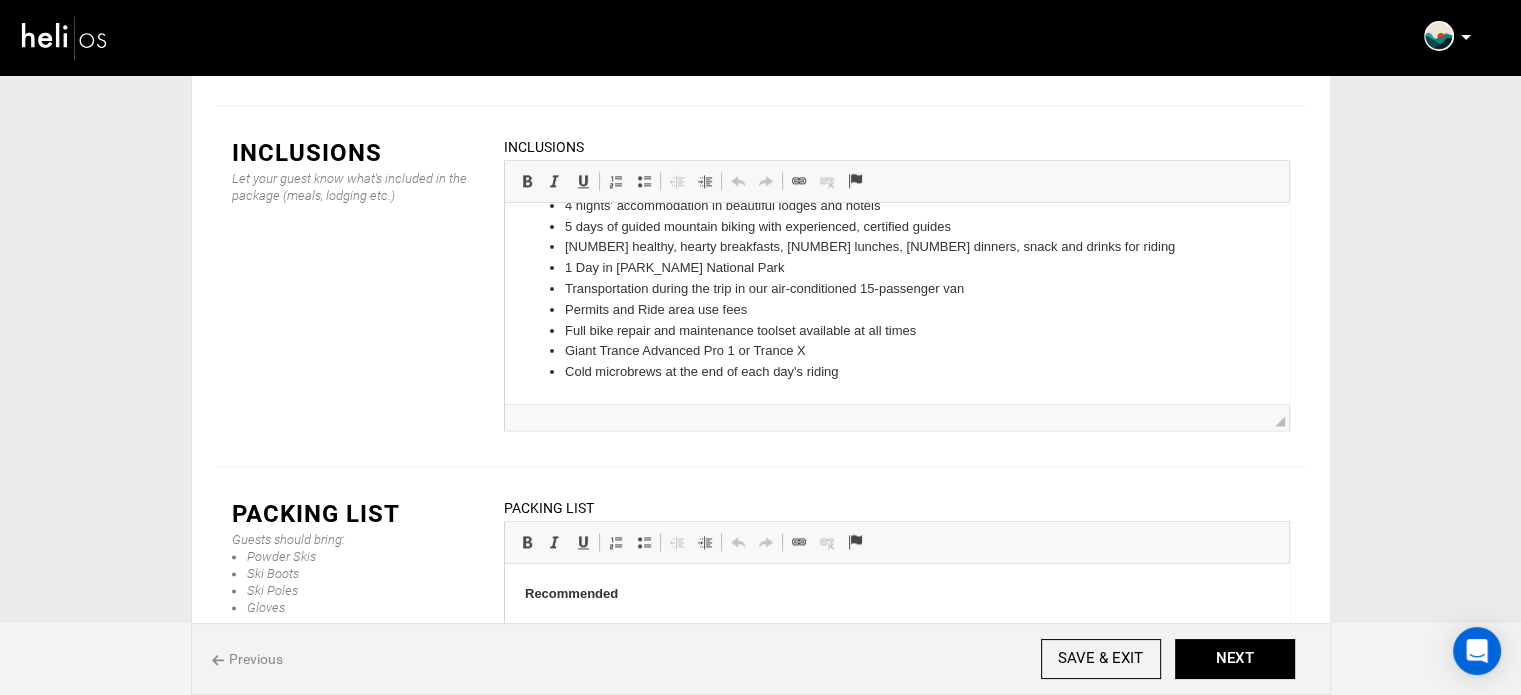 scroll, scrollTop: 2645, scrollLeft: 0, axis: vertical 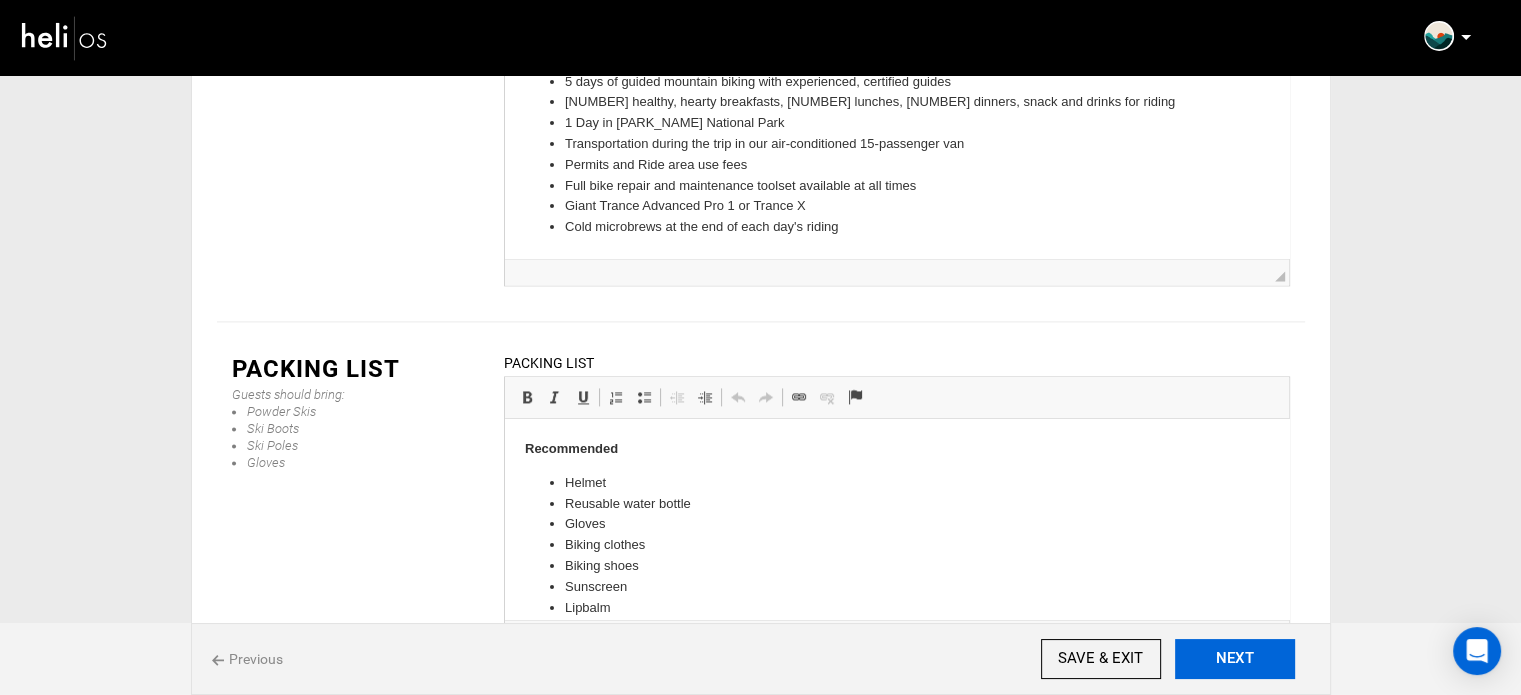 click on "NEXT" at bounding box center [1235, 659] 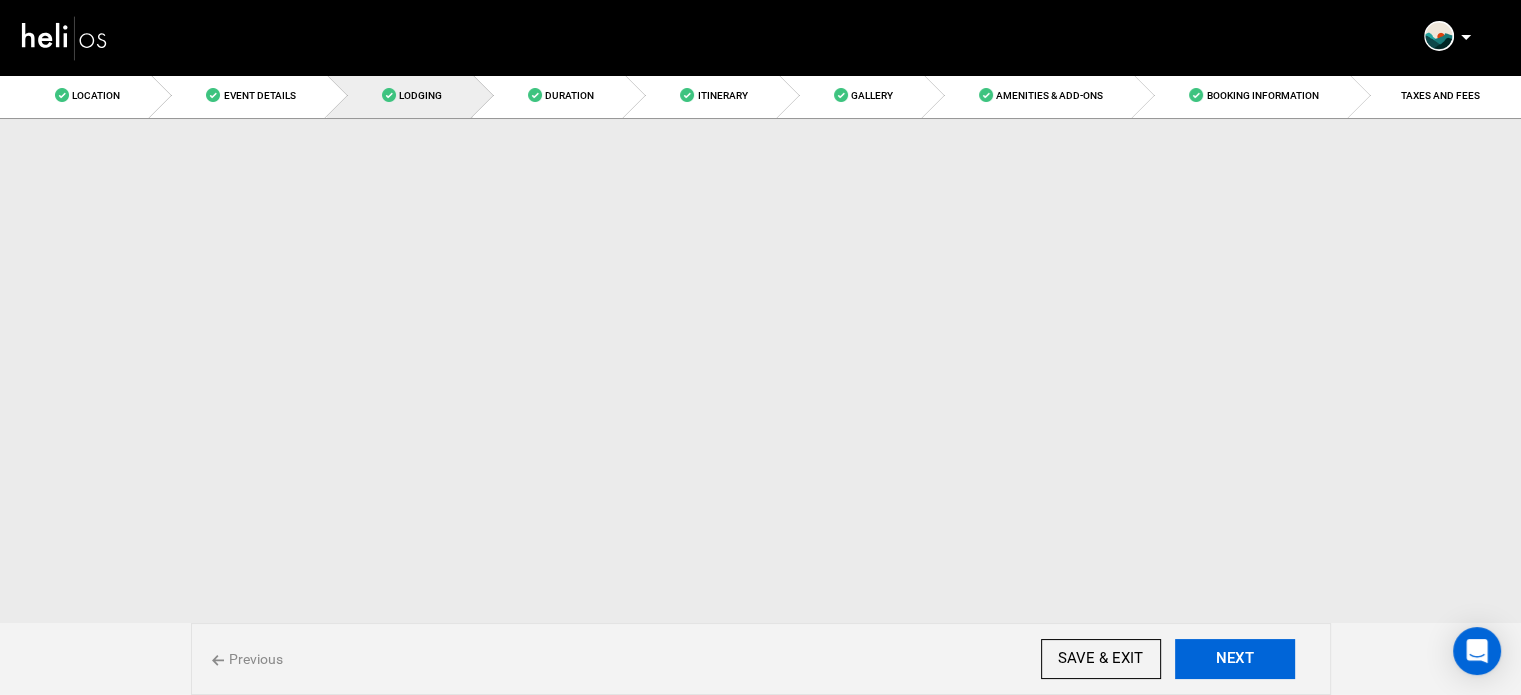 scroll, scrollTop: 0, scrollLeft: 0, axis: both 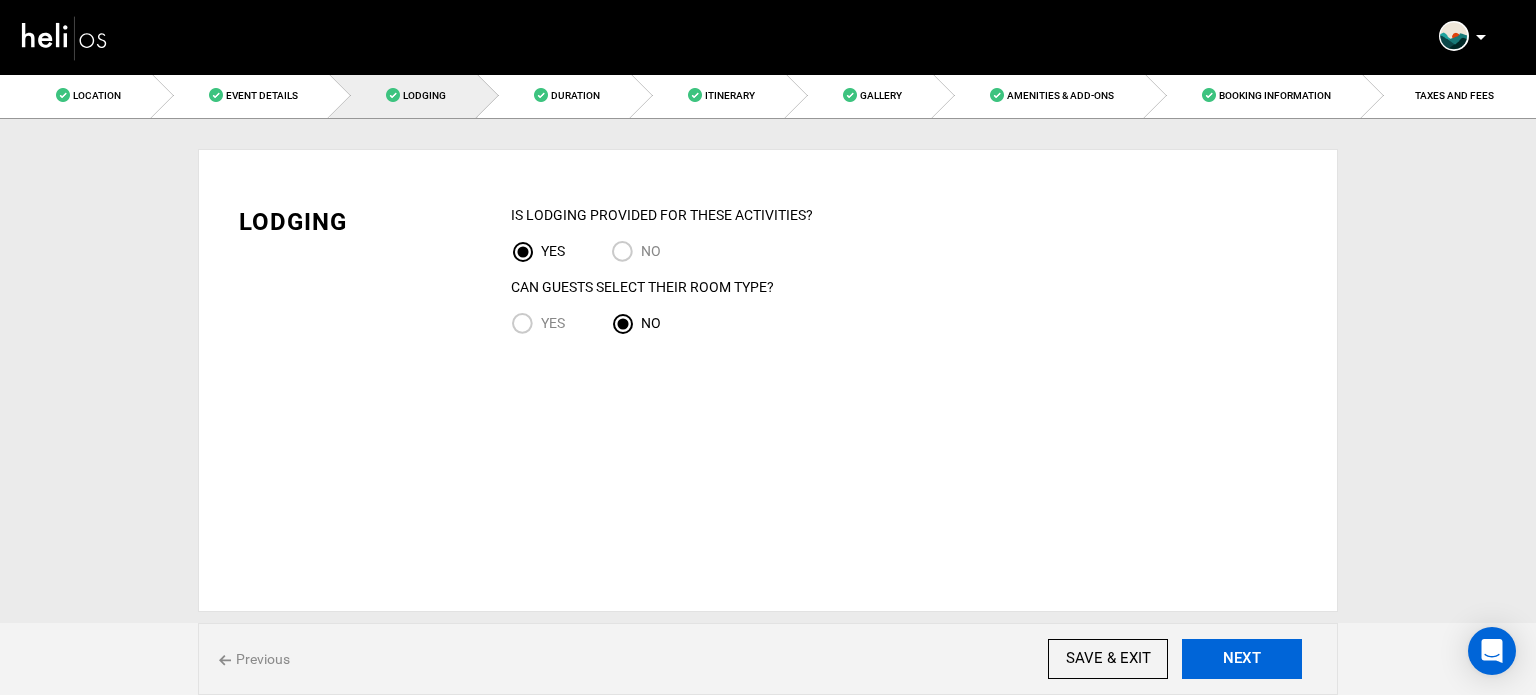 click on "NEXT" at bounding box center (1242, 659) 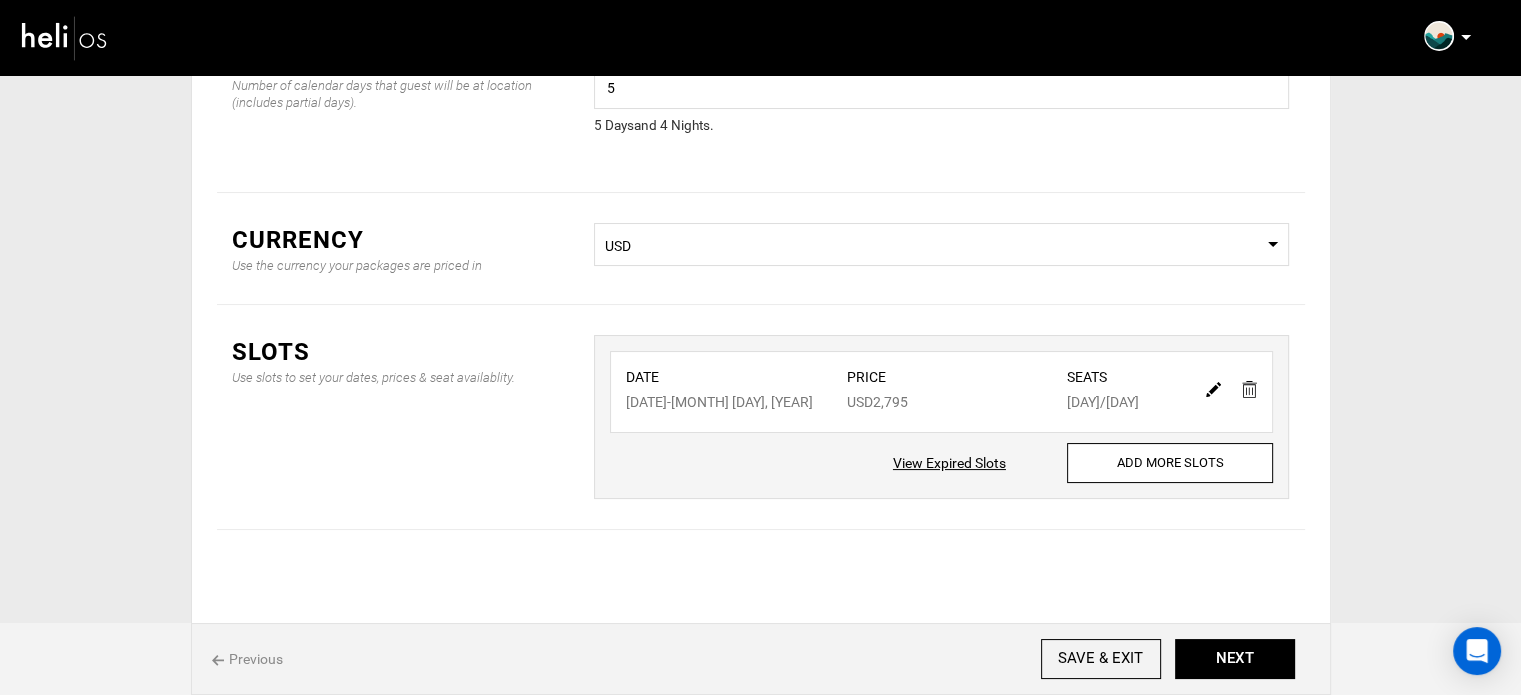 scroll, scrollTop: 166, scrollLeft: 0, axis: vertical 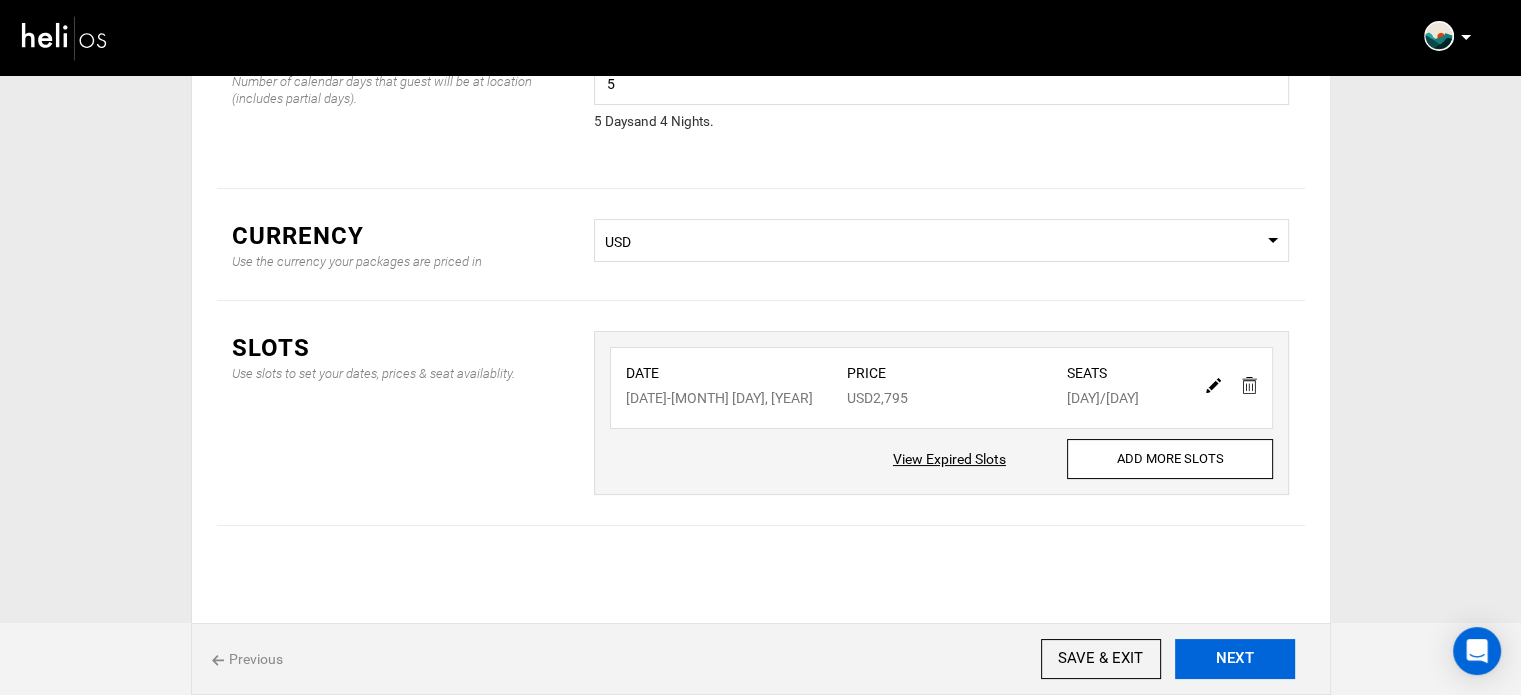 click on "NEXT" at bounding box center (1235, 659) 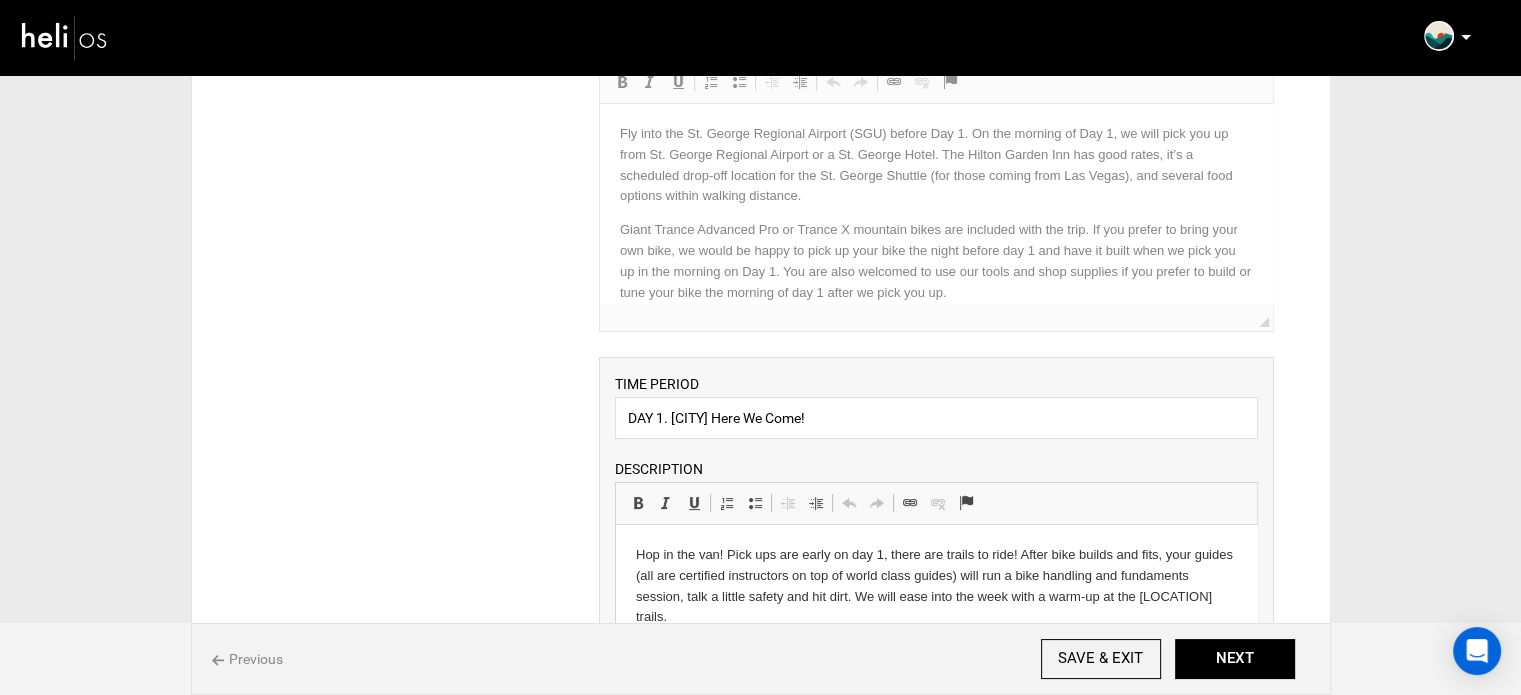 scroll, scrollTop: 400, scrollLeft: 0, axis: vertical 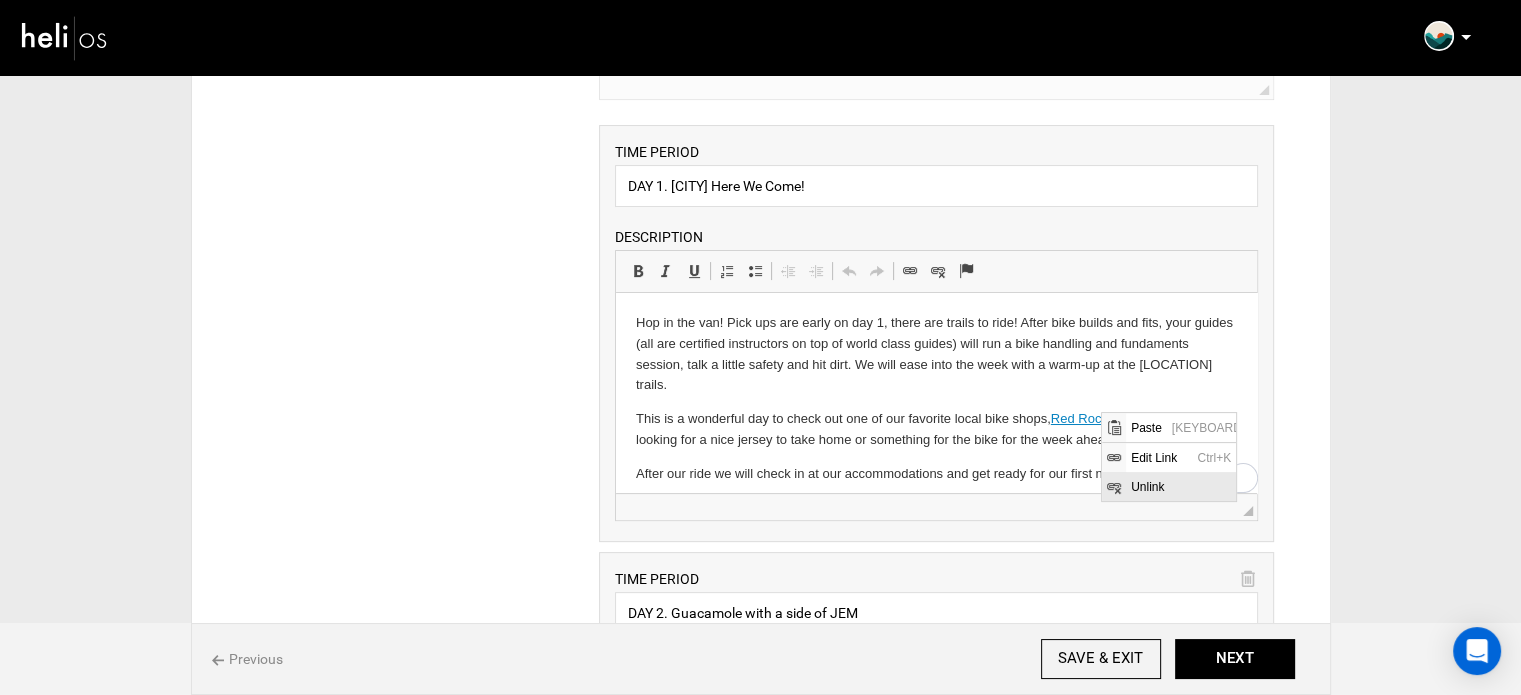drag, startPoint x: 1142, startPoint y: 491, endPoint x: 1463, endPoint y: 540, distance: 324.71835 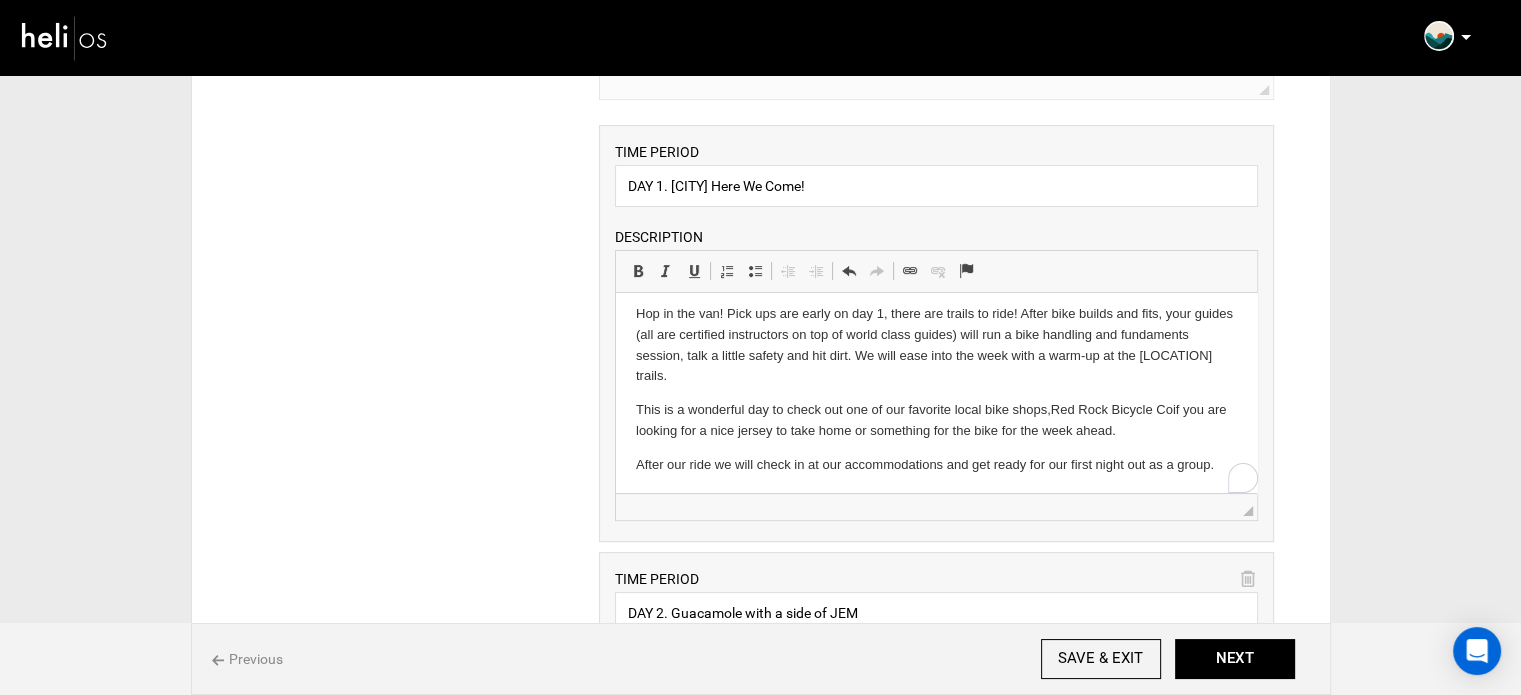 scroll, scrollTop: 12, scrollLeft: 0, axis: vertical 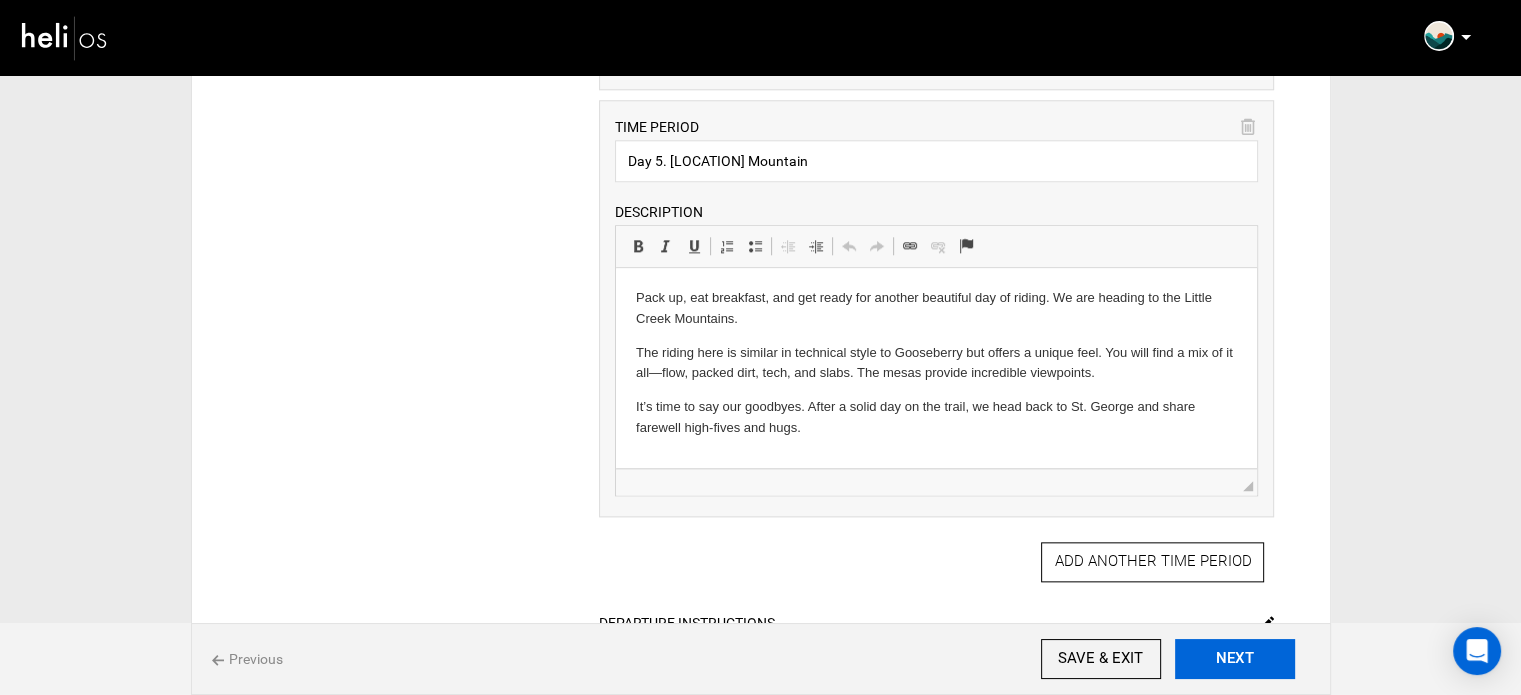 click on "NEXT" at bounding box center [1235, 659] 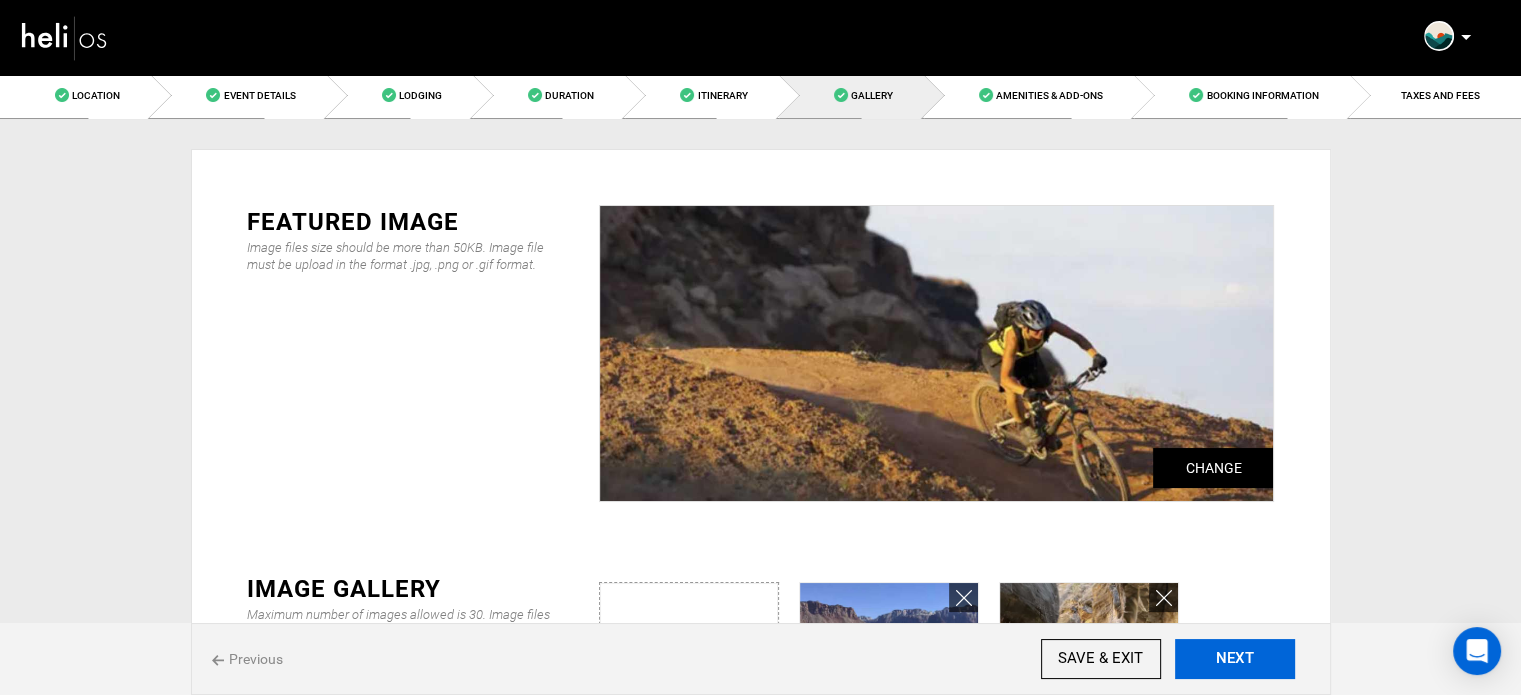 scroll, scrollTop: 0, scrollLeft: 0, axis: both 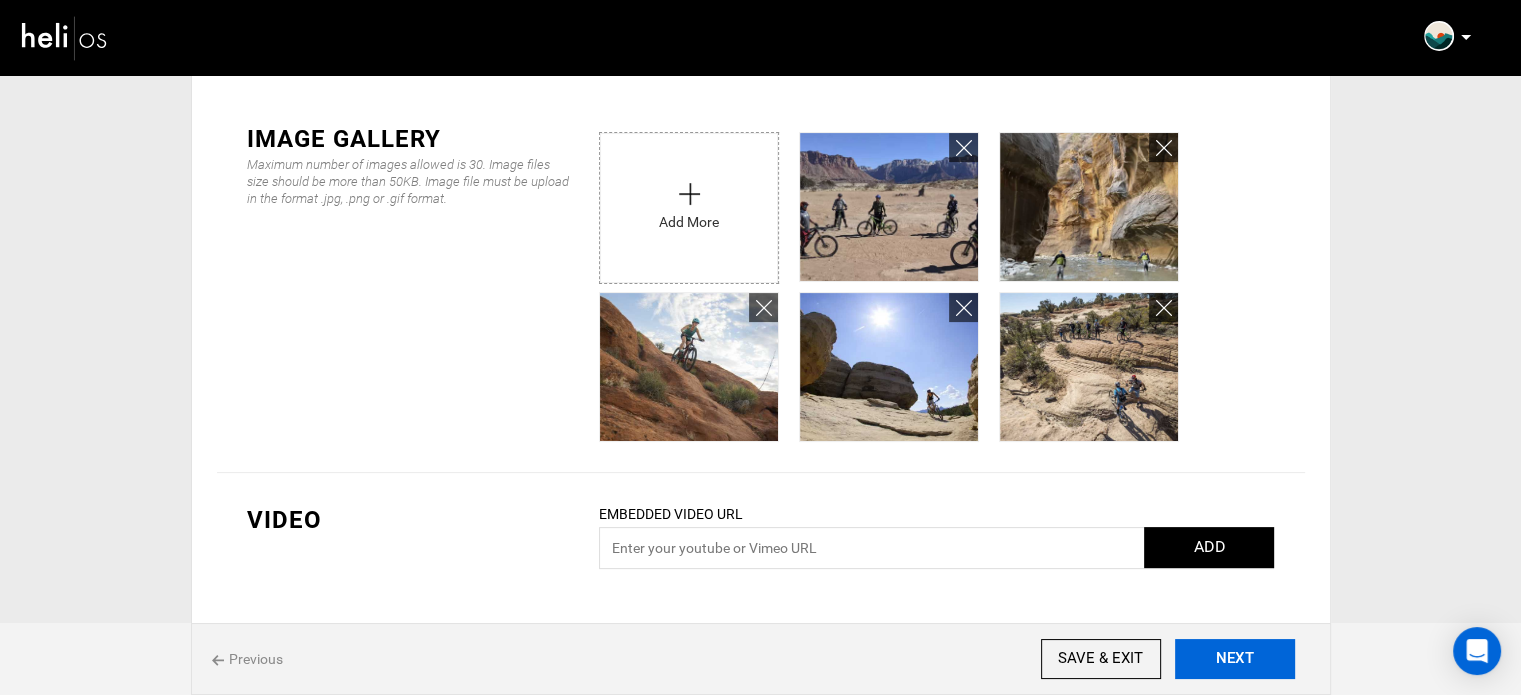 click on "NEXT" at bounding box center [1235, 659] 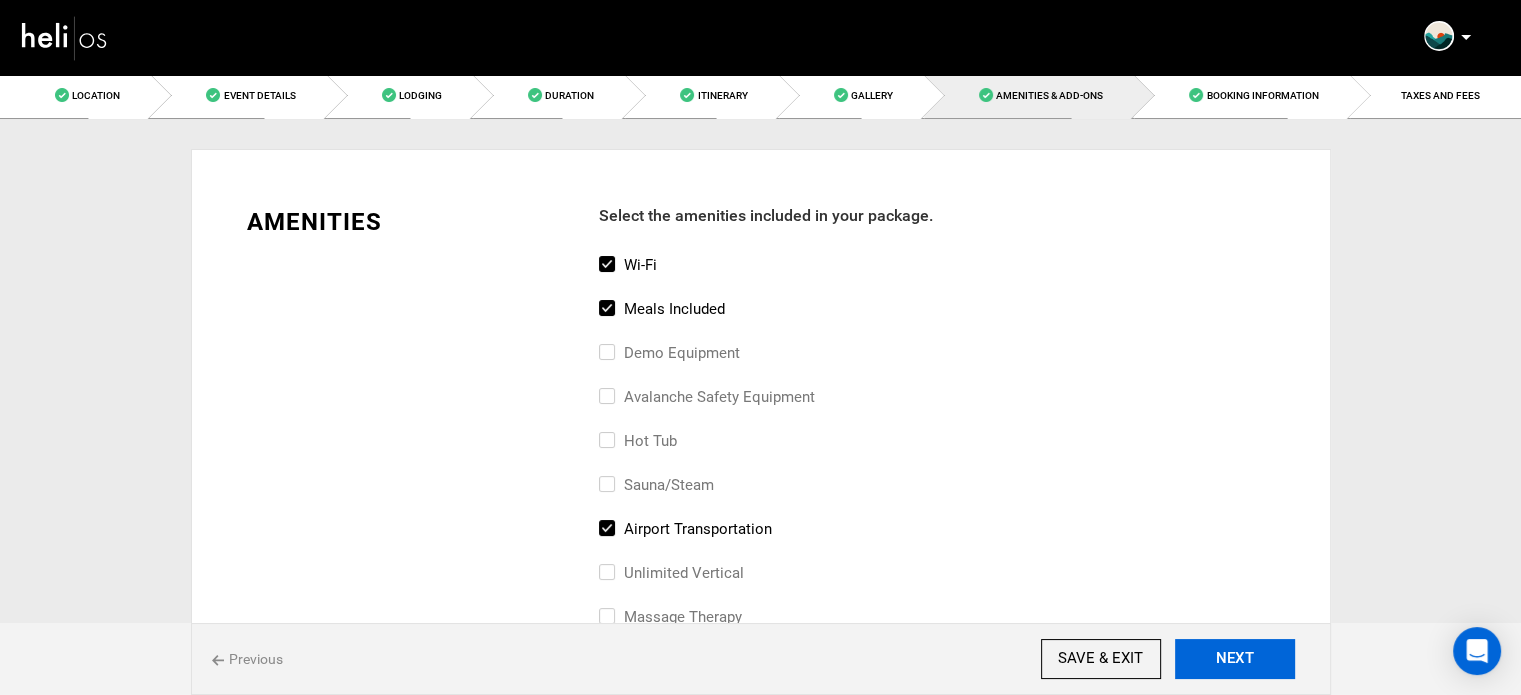 click on "NEXT" at bounding box center (1235, 659) 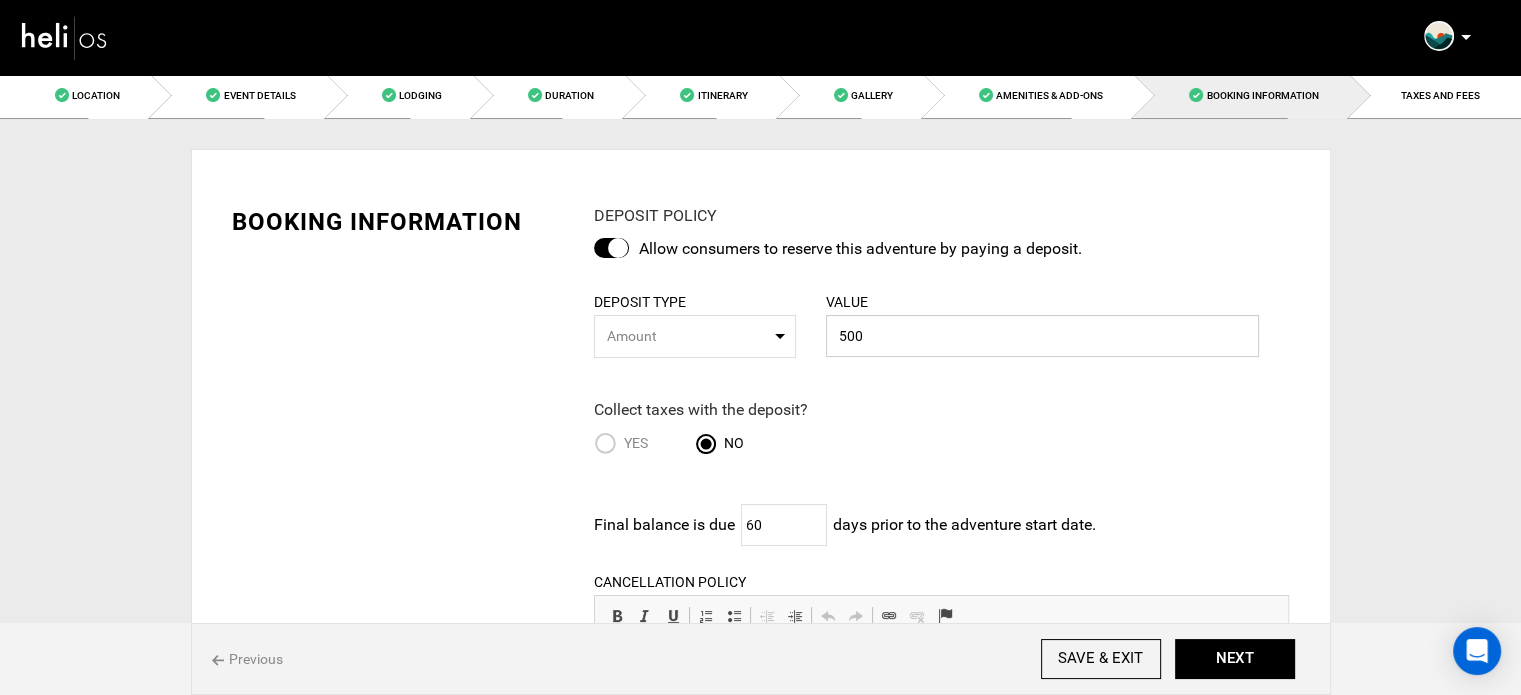drag, startPoint x: 848, startPoint y: 337, endPoint x: 837, endPoint y: 342, distance: 12.083046 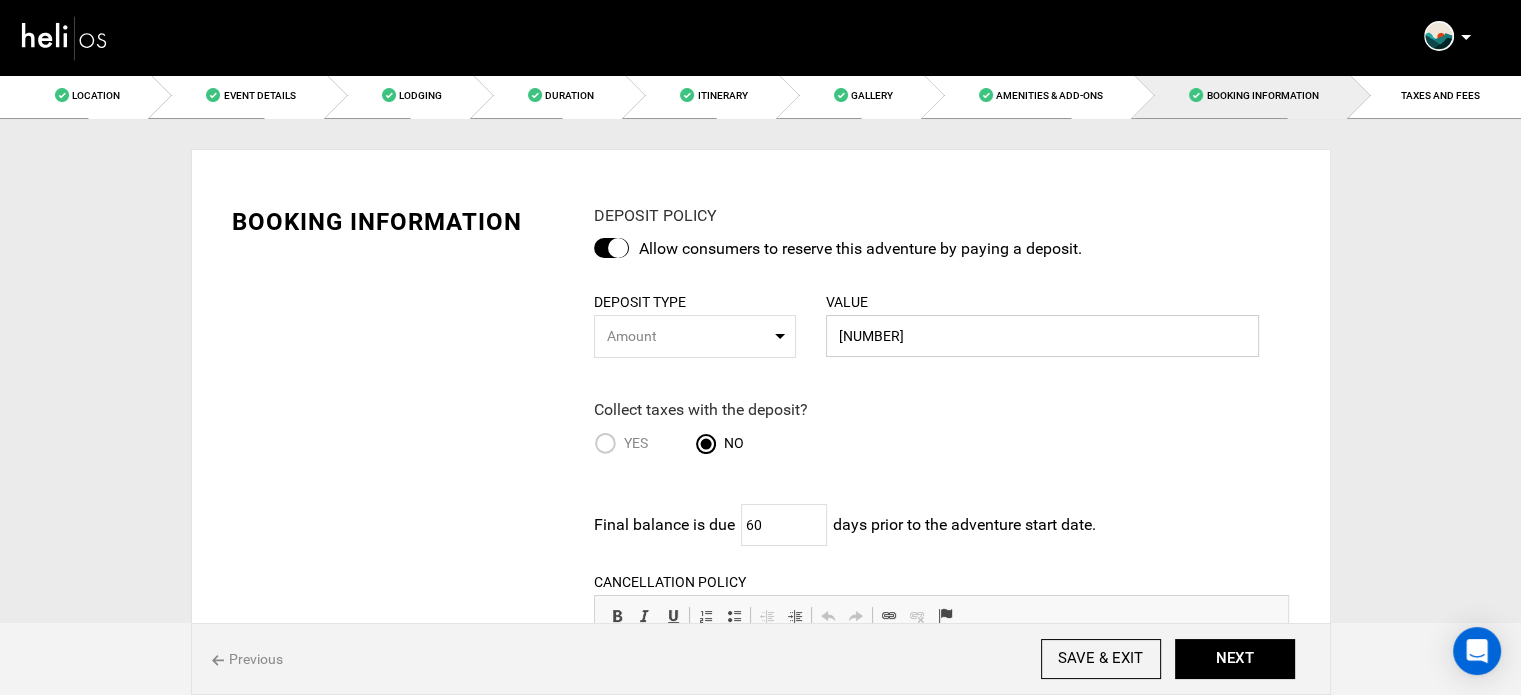 type on "[NUMBER]" 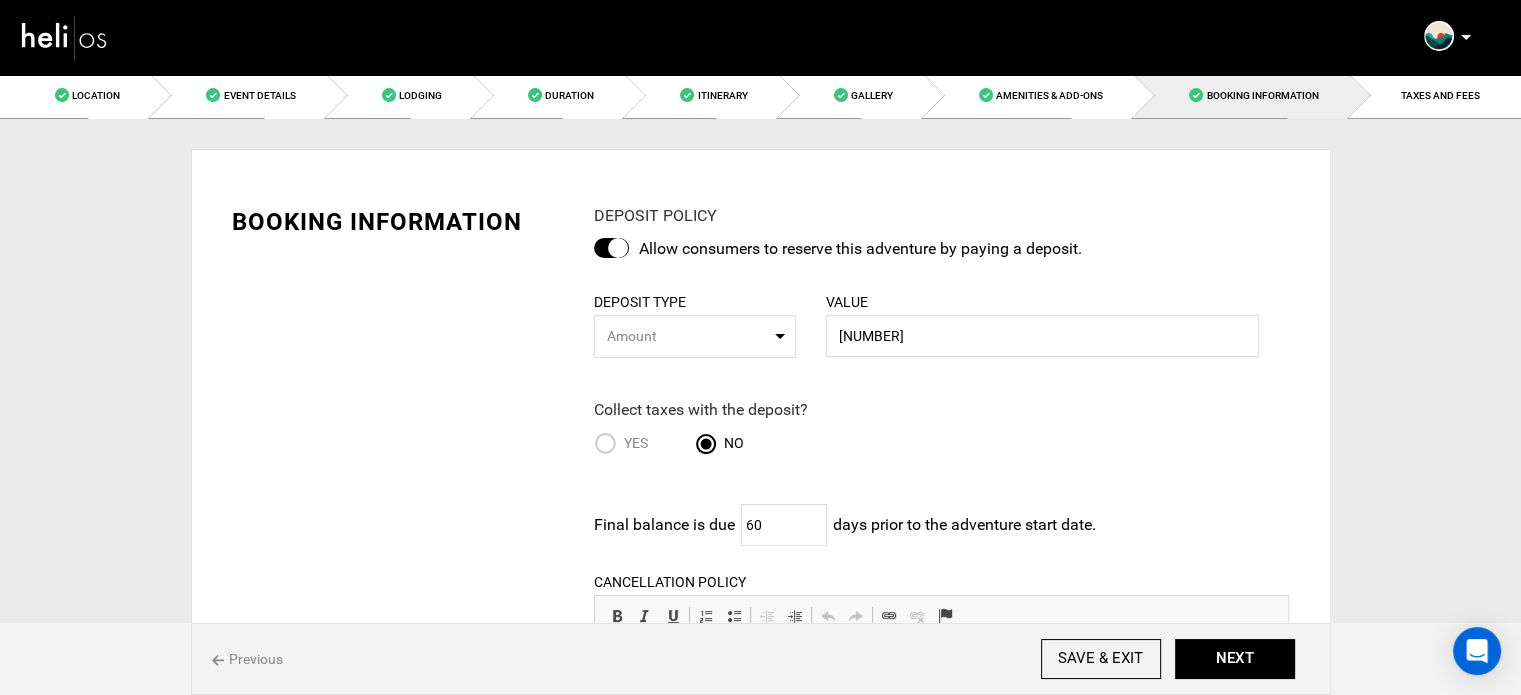 click on "Collect taxes with the deposit?
Yes
No" at bounding box center (926, 434) 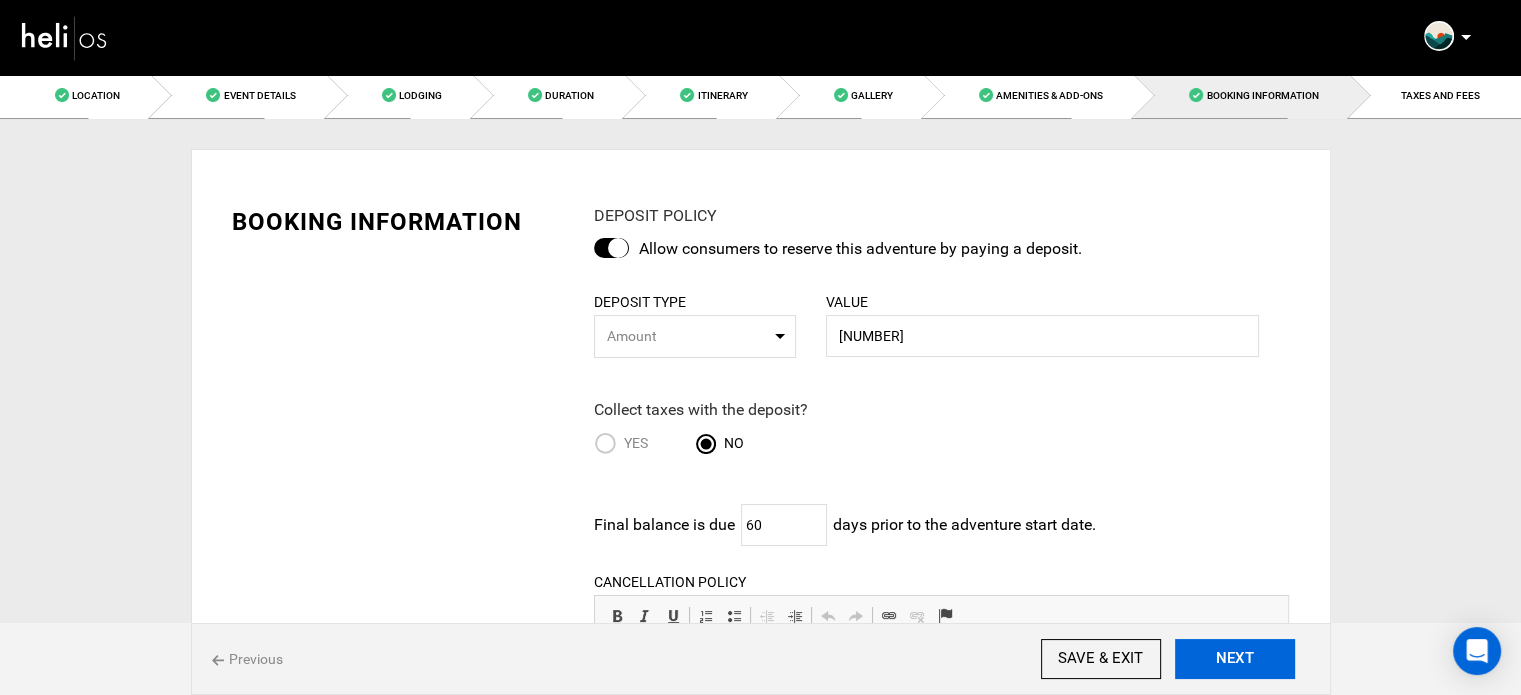 click on "NEXT" at bounding box center [1235, 659] 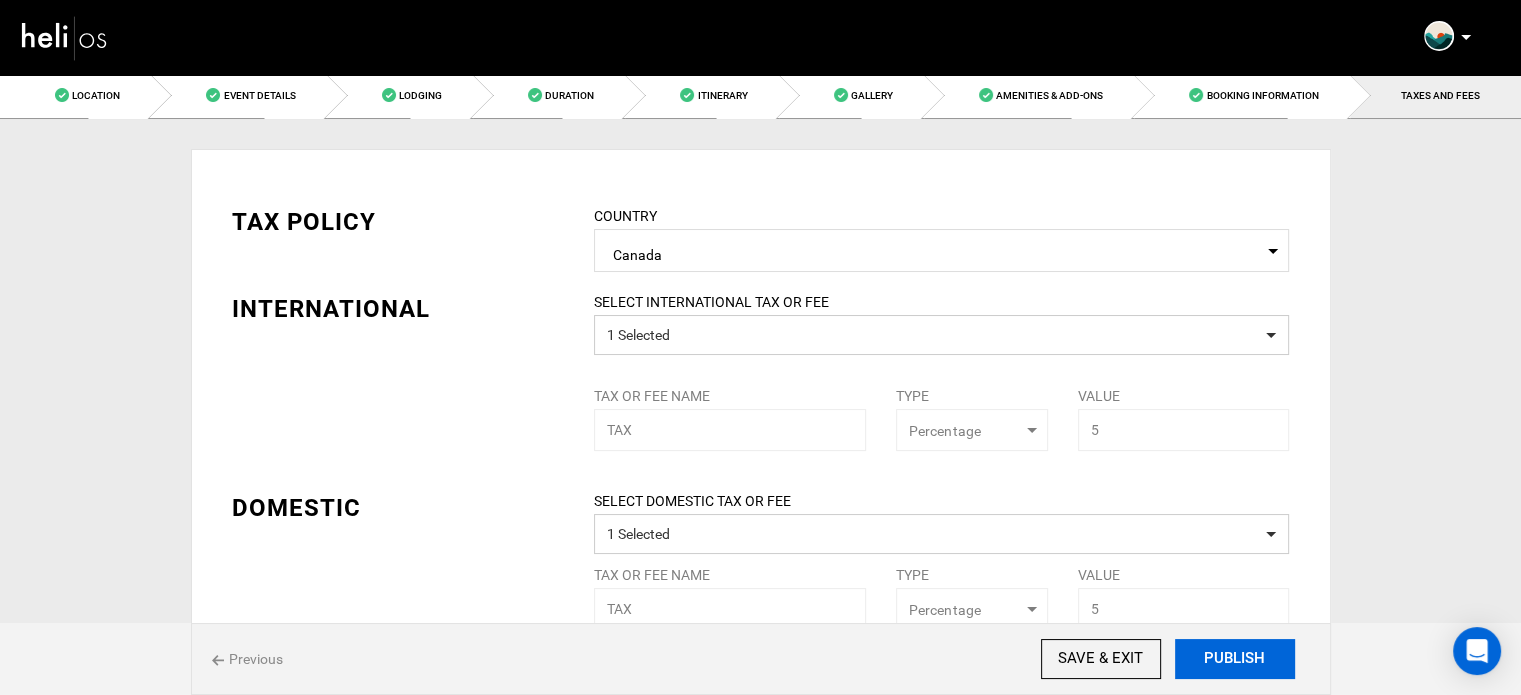 click on "PUBLISH" at bounding box center [1235, 659] 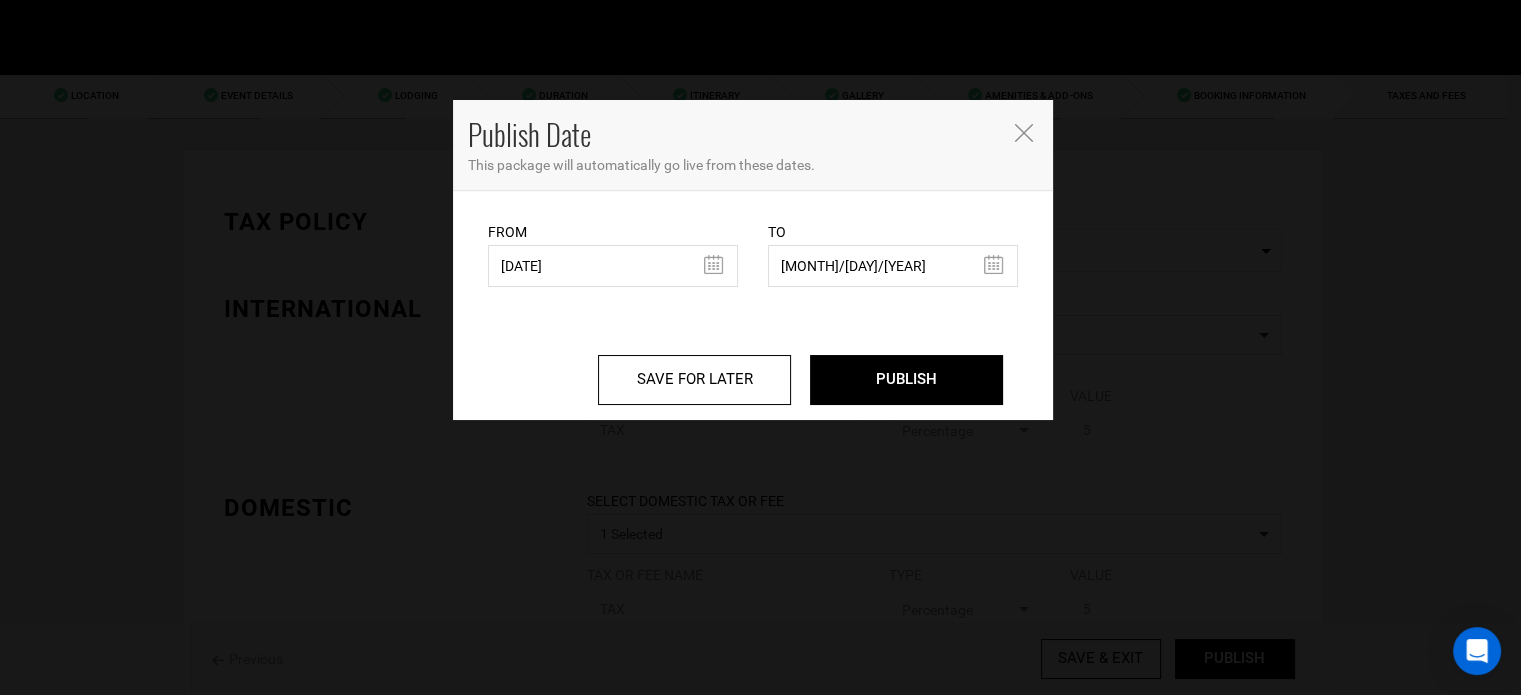 click on "From
[DATE]
From Date needs to be future date.
Please select From Date." at bounding box center [613, 254] 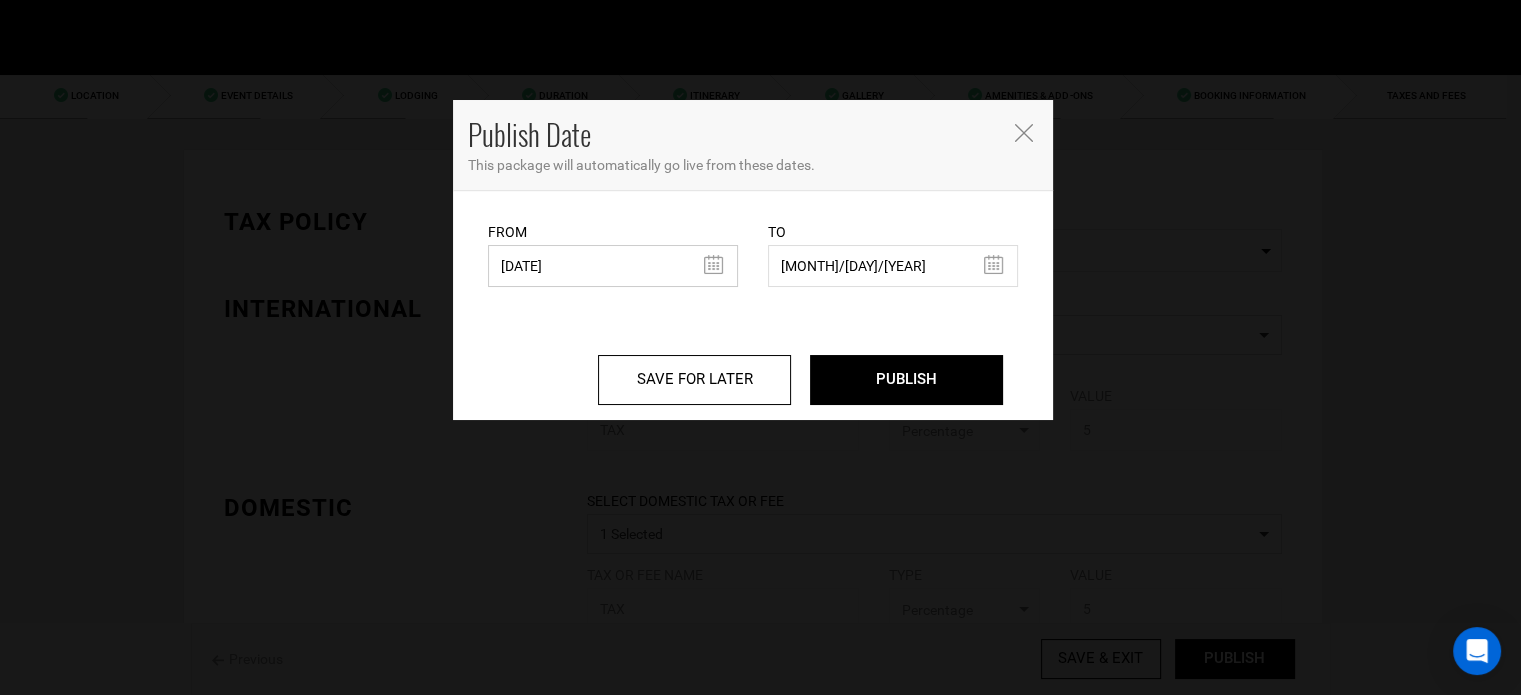 click on "[DATE]" at bounding box center (613, 266) 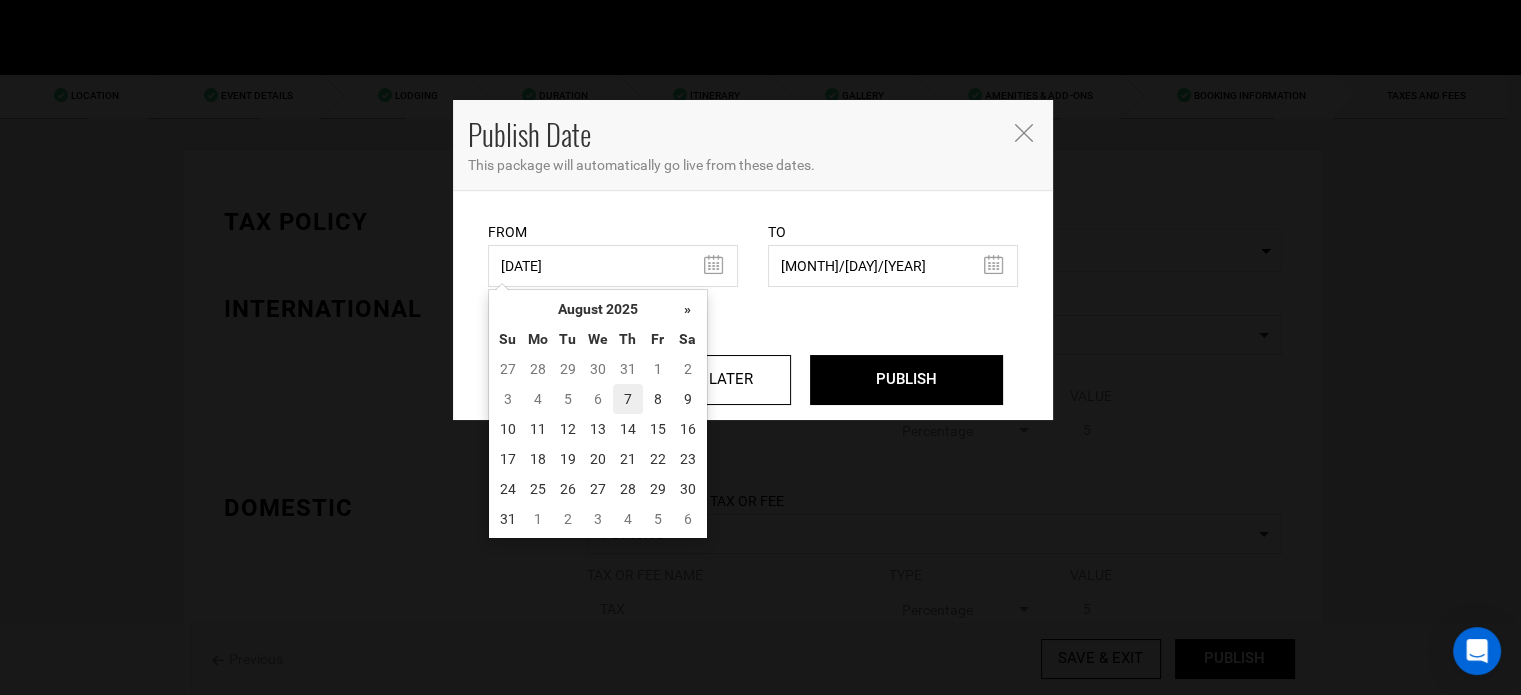 click on "7" at bounding box center (628, 399) 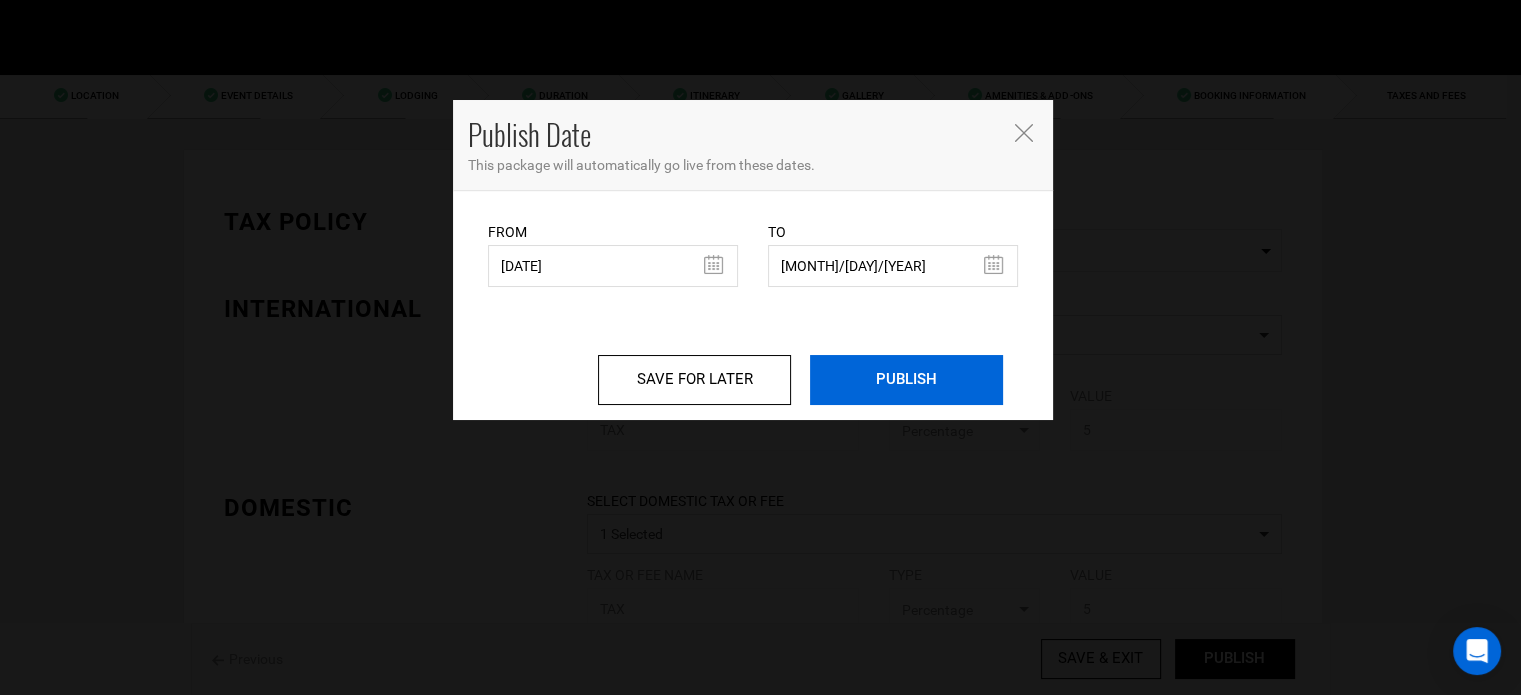 click on "PUBLISH" at bounding box center [906, 380] 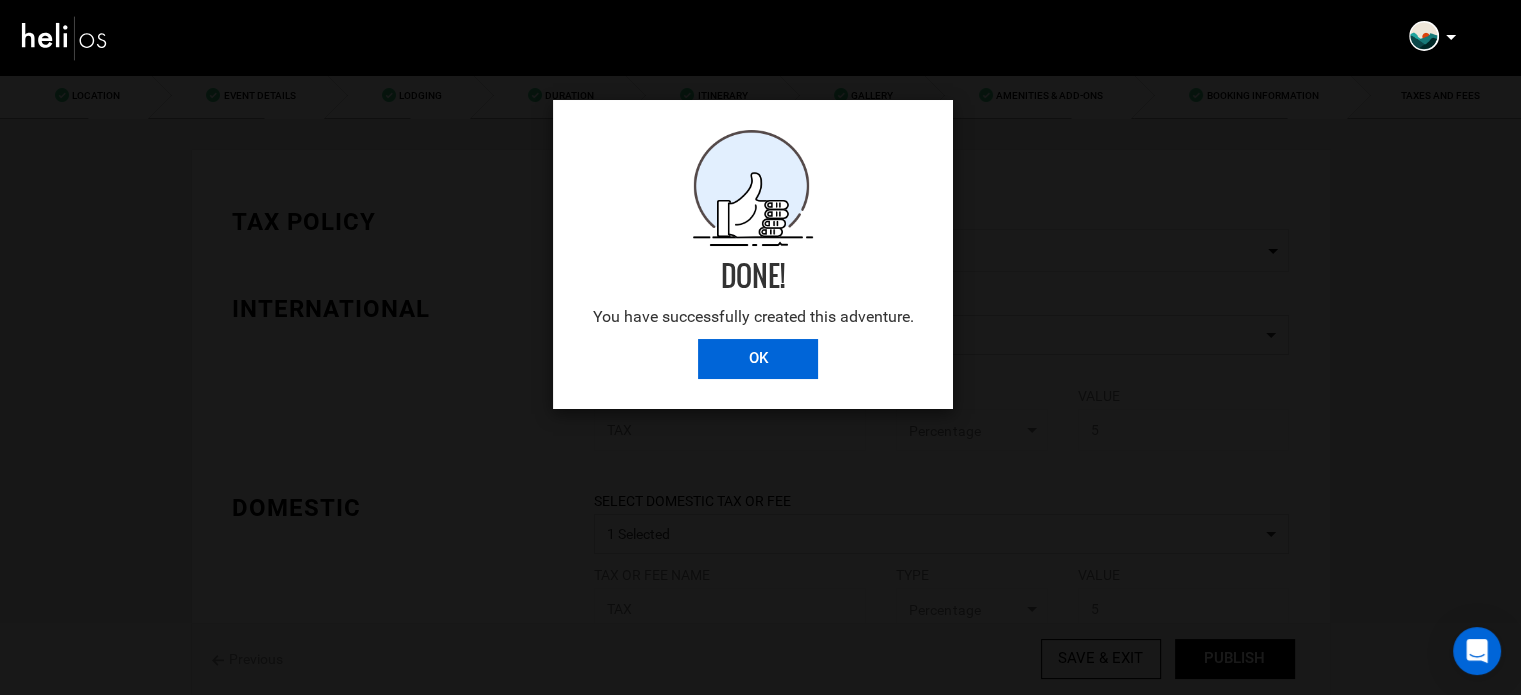 click on "OK" at bounding box center [758, 359] 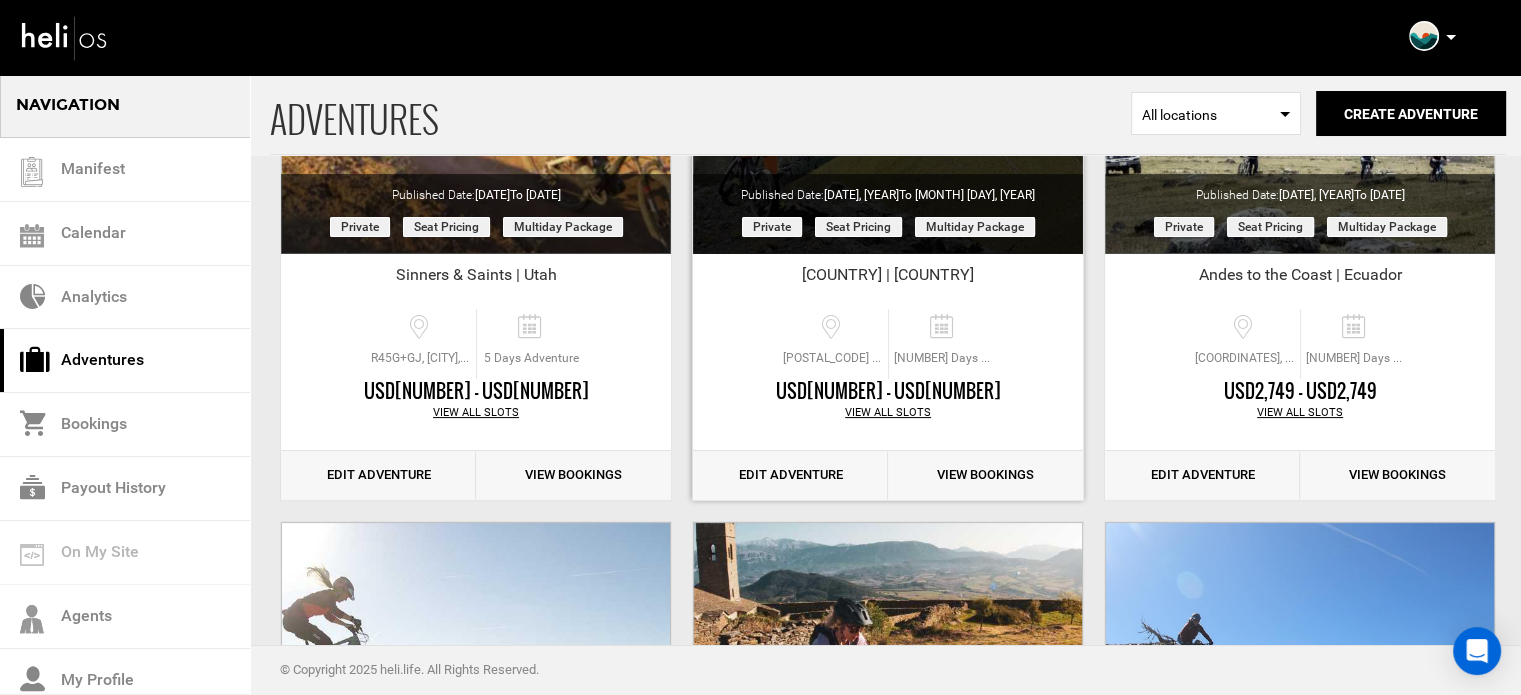 scroll, scrollTop: 400, scrollLeft: 0, axis: vertical 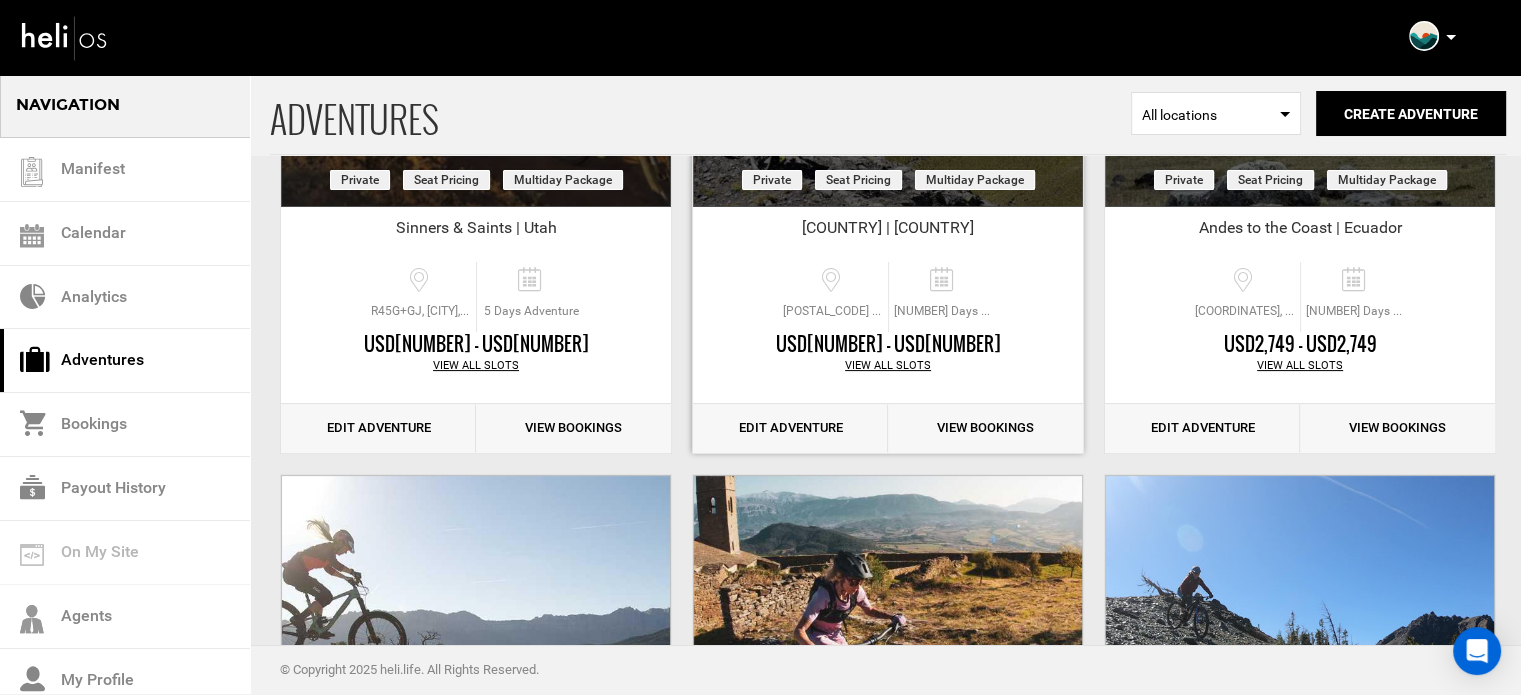 click on "Edit Adventure" at bounding box center (790, 428) 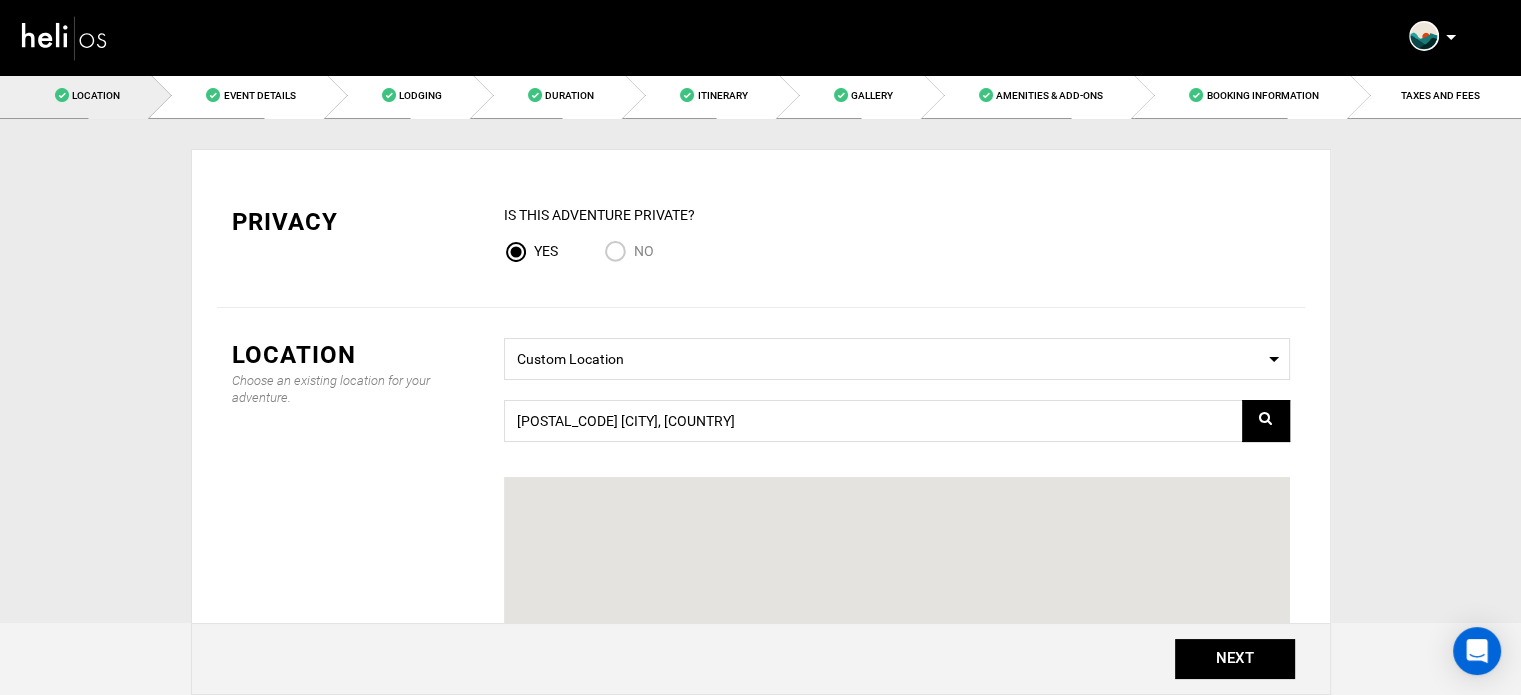 scroll, scrollTop: 0, scrollLeft: 0, axis: both 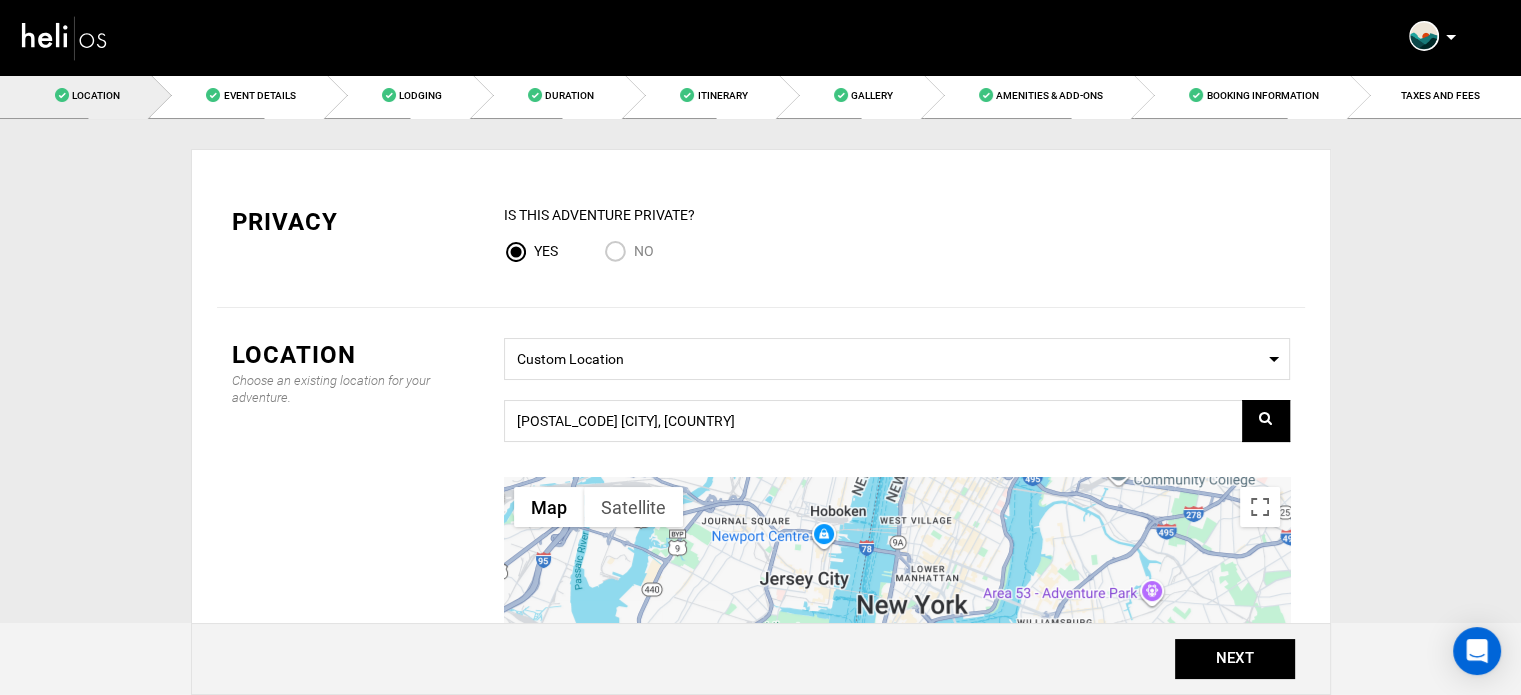 click on "Select a Location Custom Location
GH5X+6H, Puela, Ecuador
← Move left → Move right ↑ Move up ↓ Move down + Zoom in - Zoom out Home Jump left by 75% End Jump right by 75% Page Up Jump up by 75% Page Down Jump down by 75% Map Terrain Satellite Labels Keyboard shortcuts Map Data Map data ©2025 Google Map data ©2025 Google 2 km Click to toggle between metric and imperial units Terms Report a map error
Drag pin to change location." at bounding box center [897, 585] 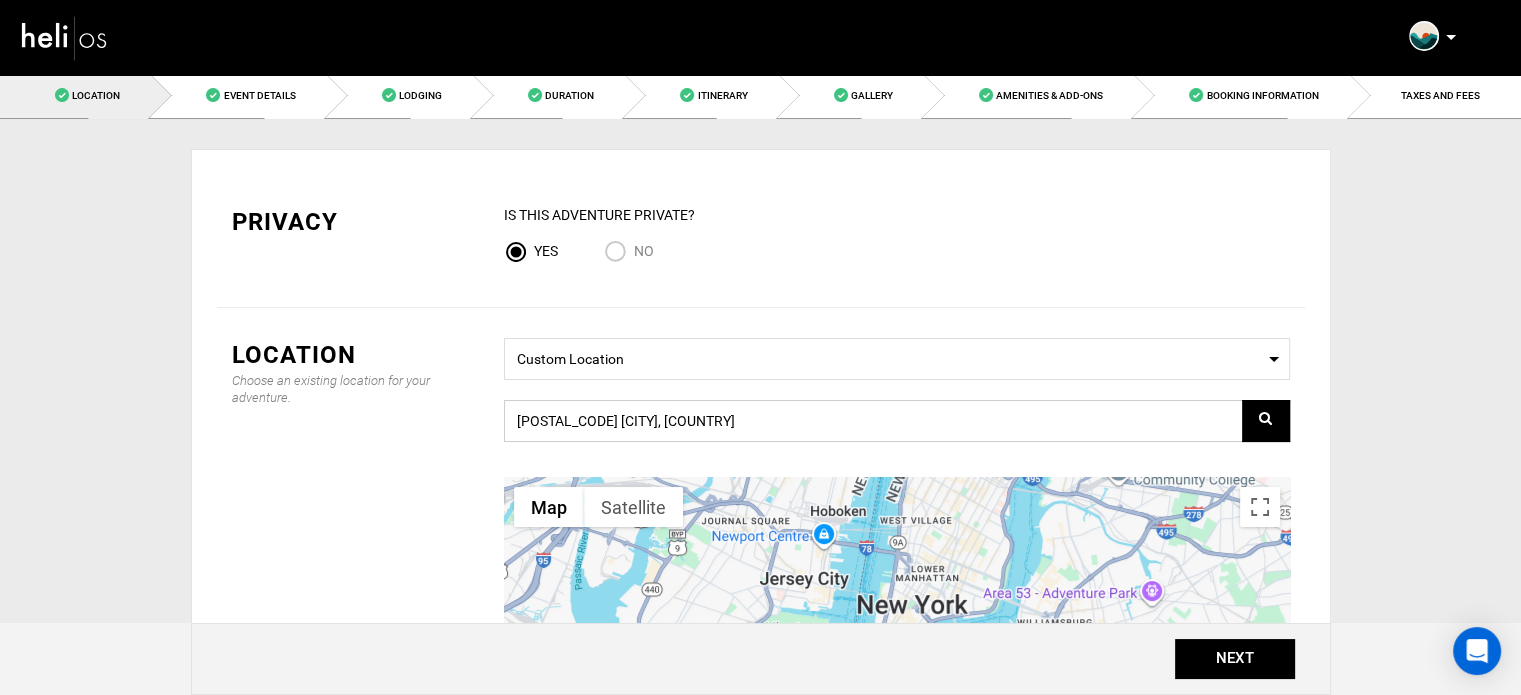 click on "[POSTAL_CODE] [CITY], [COUNTRY]" at bounding box center [897, 421] 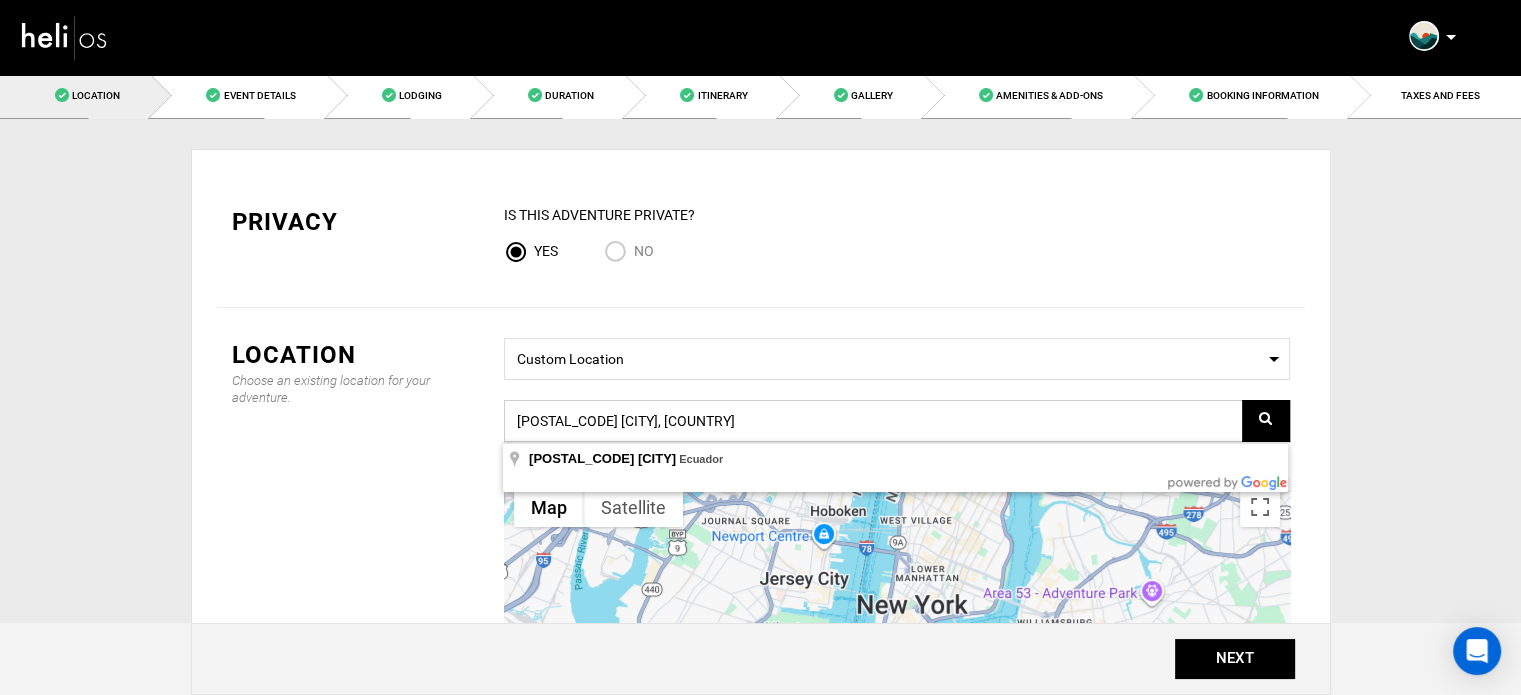 click on "[POSTAL_CODE] [CITY], [COUNTRY]" at bounding box center (897, 421) 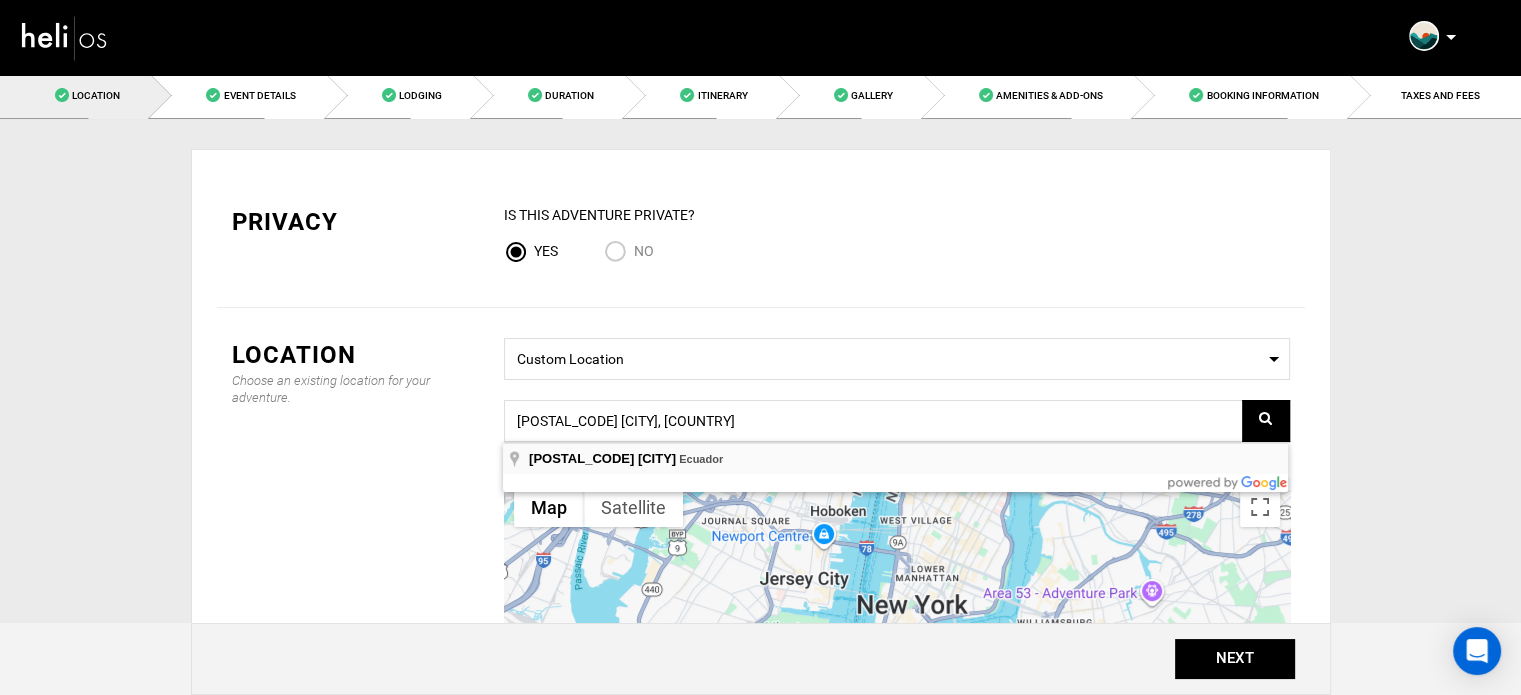 type on "[POSTAL_CODE] [CITY], [COUNTRY]" 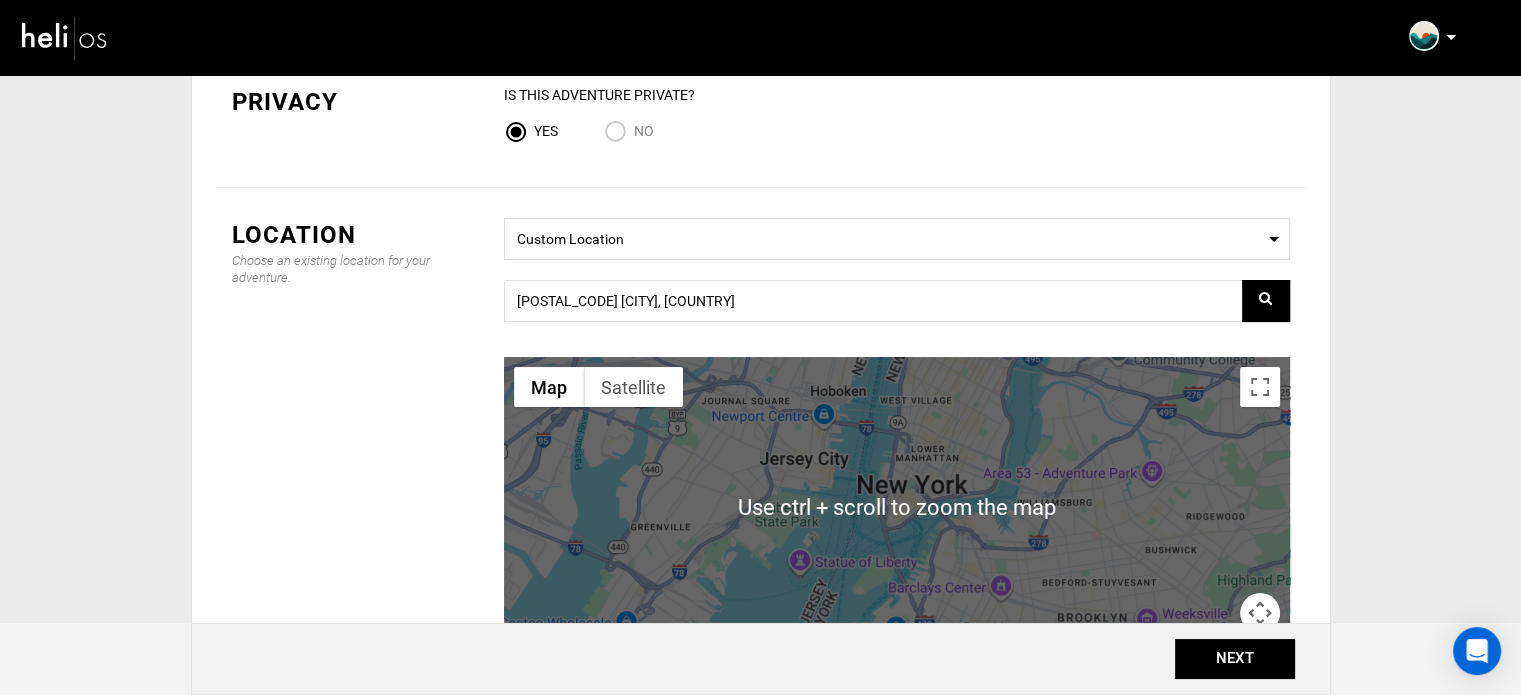 scroll, scrollTop: 100, scrollLeft: 0, axis: vertical 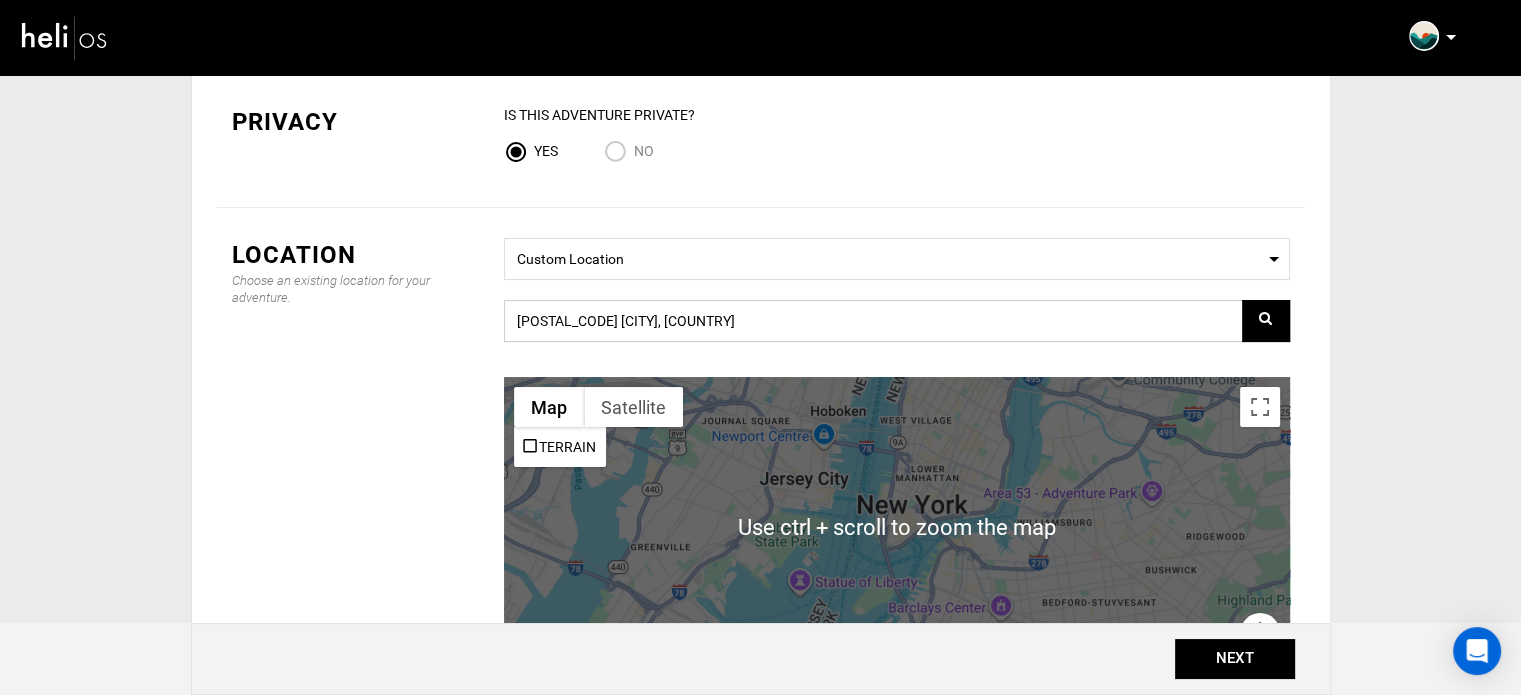 click on "[POSTAL_CODE] [CITY], [COUNTRY]" at bounding box center [897, 321] 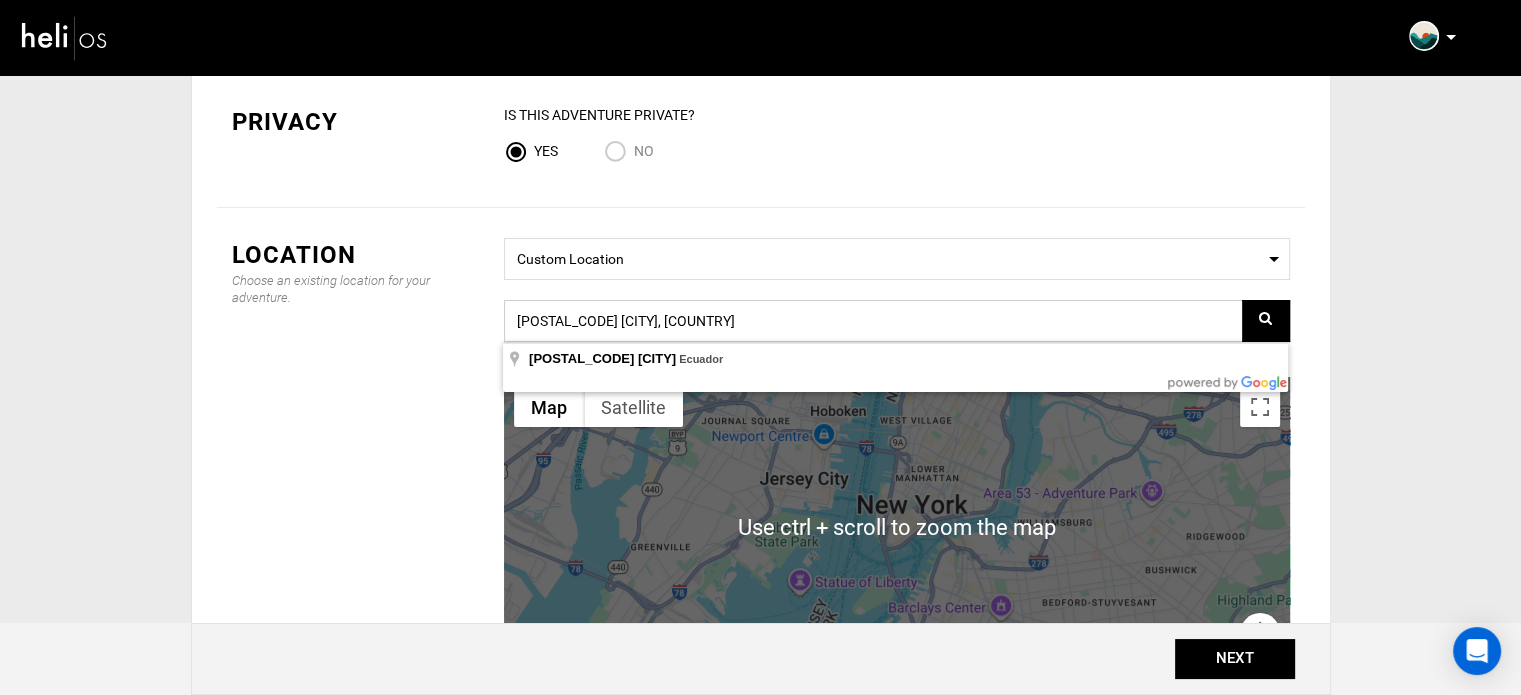 click on "[POSTAL_CODE] [CITY], [COUNTRY]" at bounding box center [897, 321] 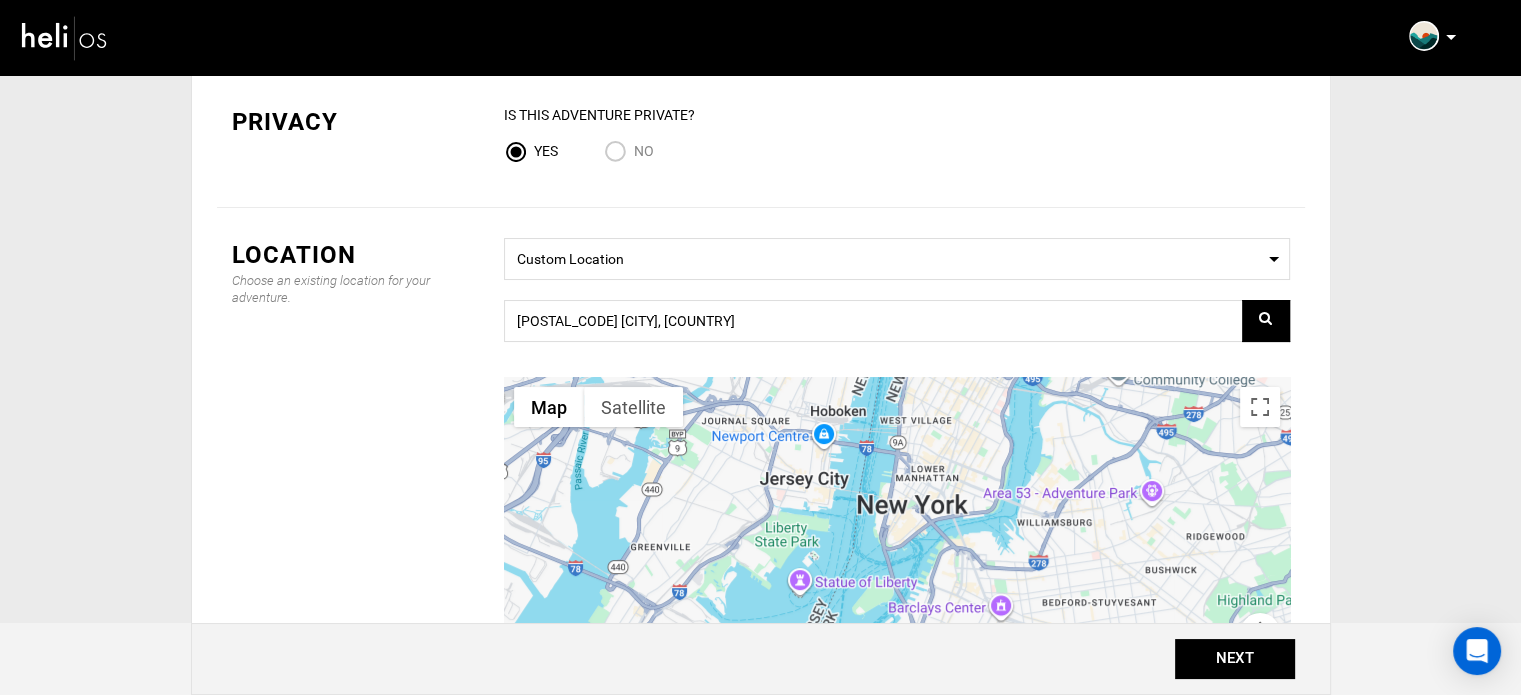 click on "GH5X+6H, [CITY], [COUNTRY]" at bounding box center [761, 485] 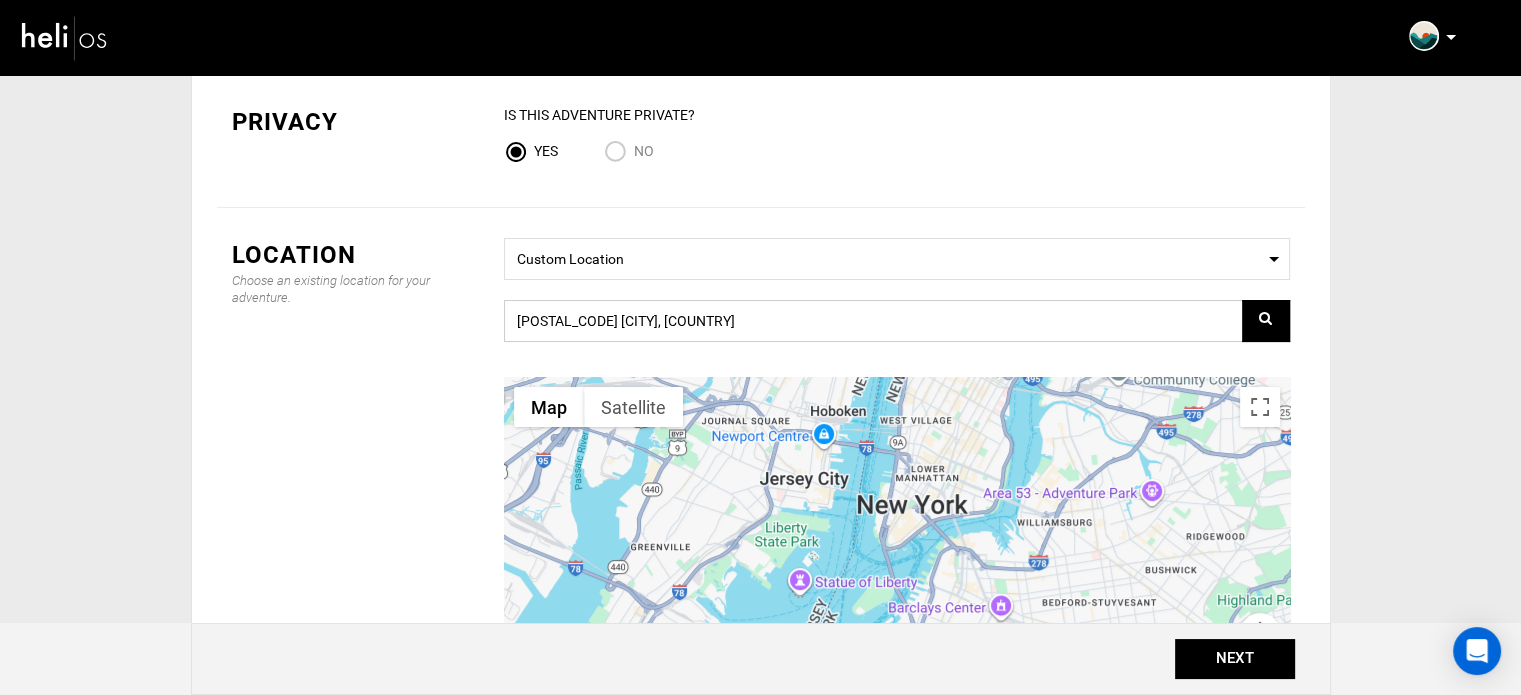 click on "[POSTAL_CODE] [CITY], [COUNTRY]" at bounding box center [897, 321] 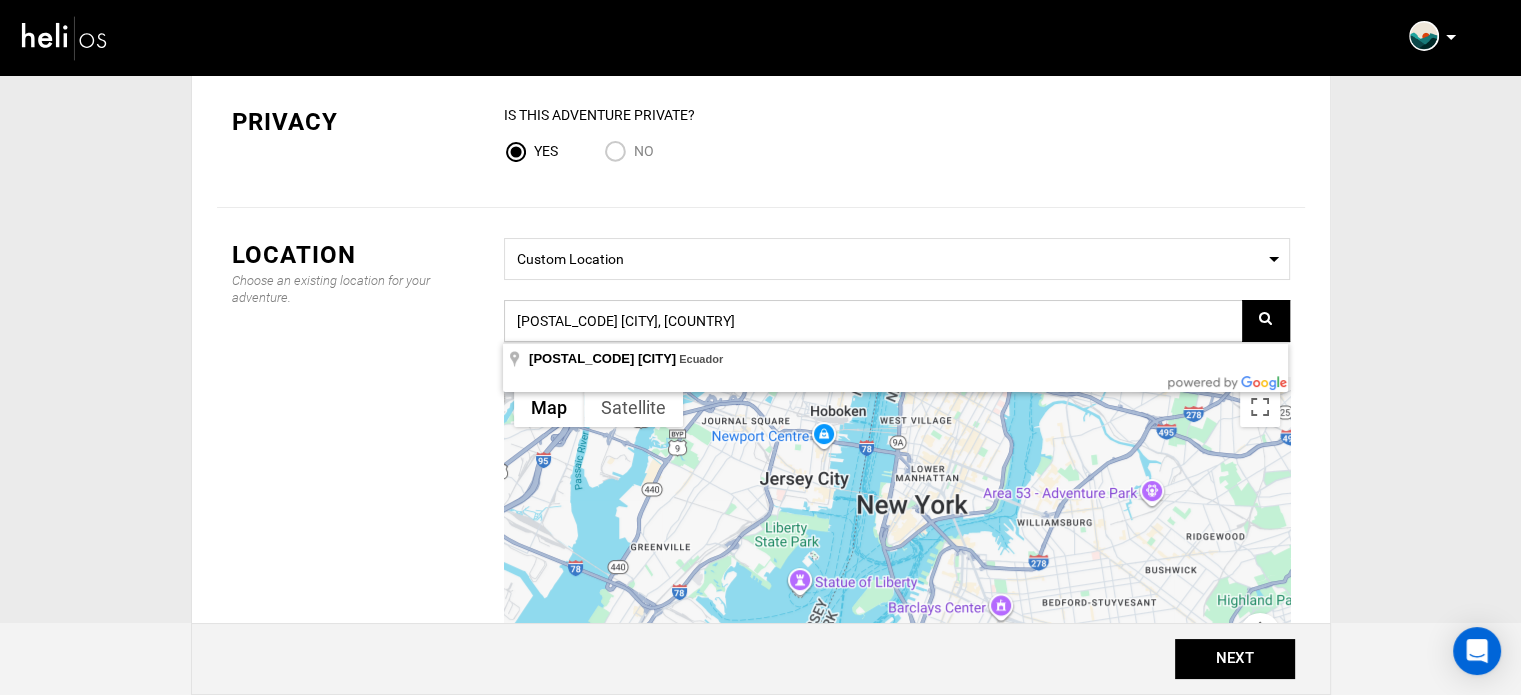click on "[POSTAL_CODE] [CITY], [COUNTRY]" at bounding box center (897, 321) 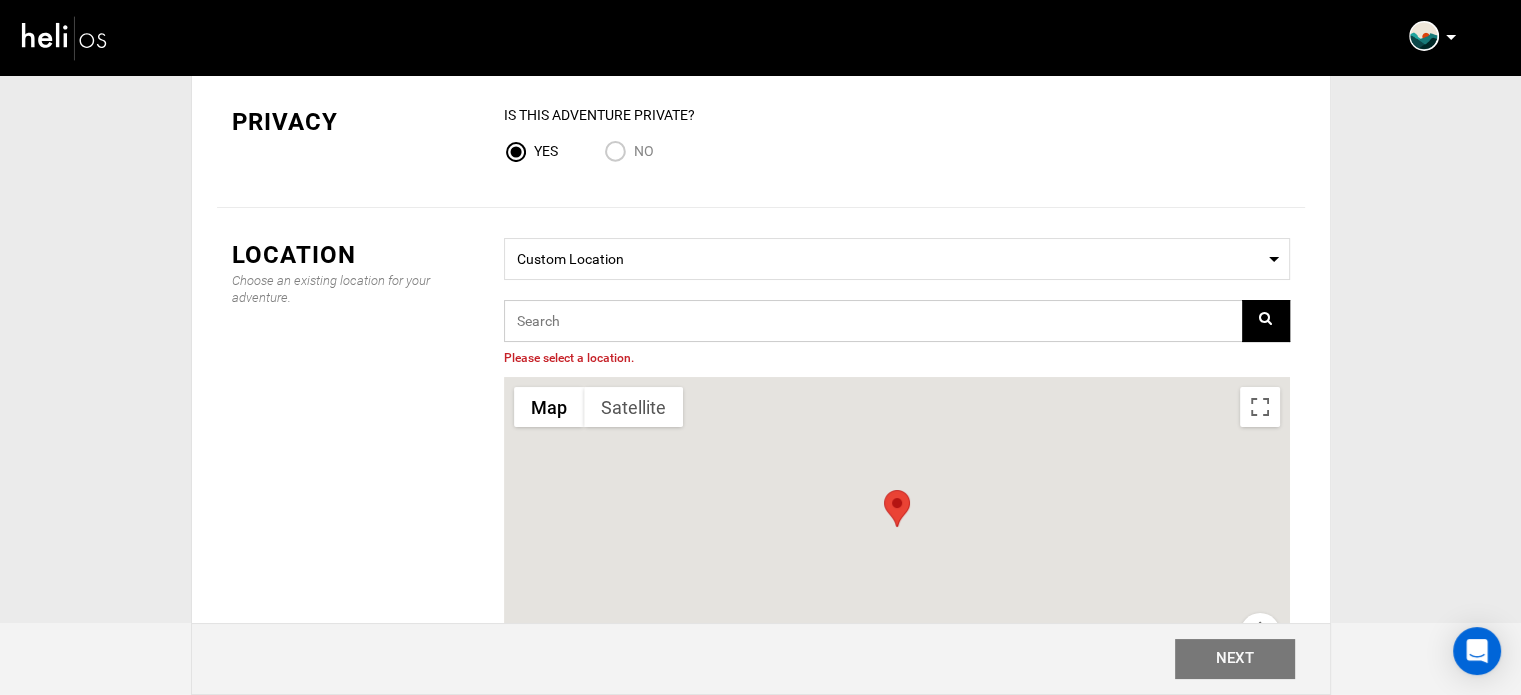 paste on "[POSTAL_CODE] [CITY], [COUNTRY]" 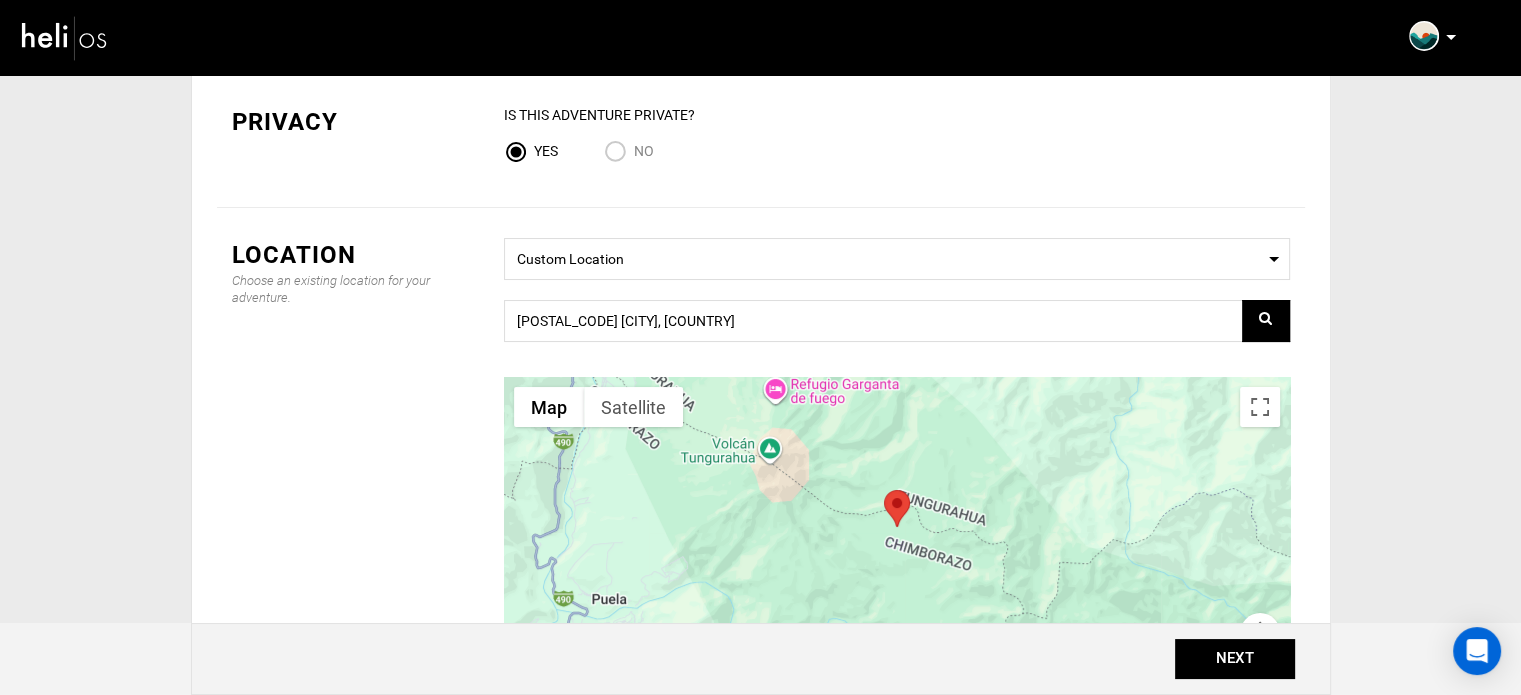 type on "[POSTAL_CODE], [CITY], [COUNTRY]" 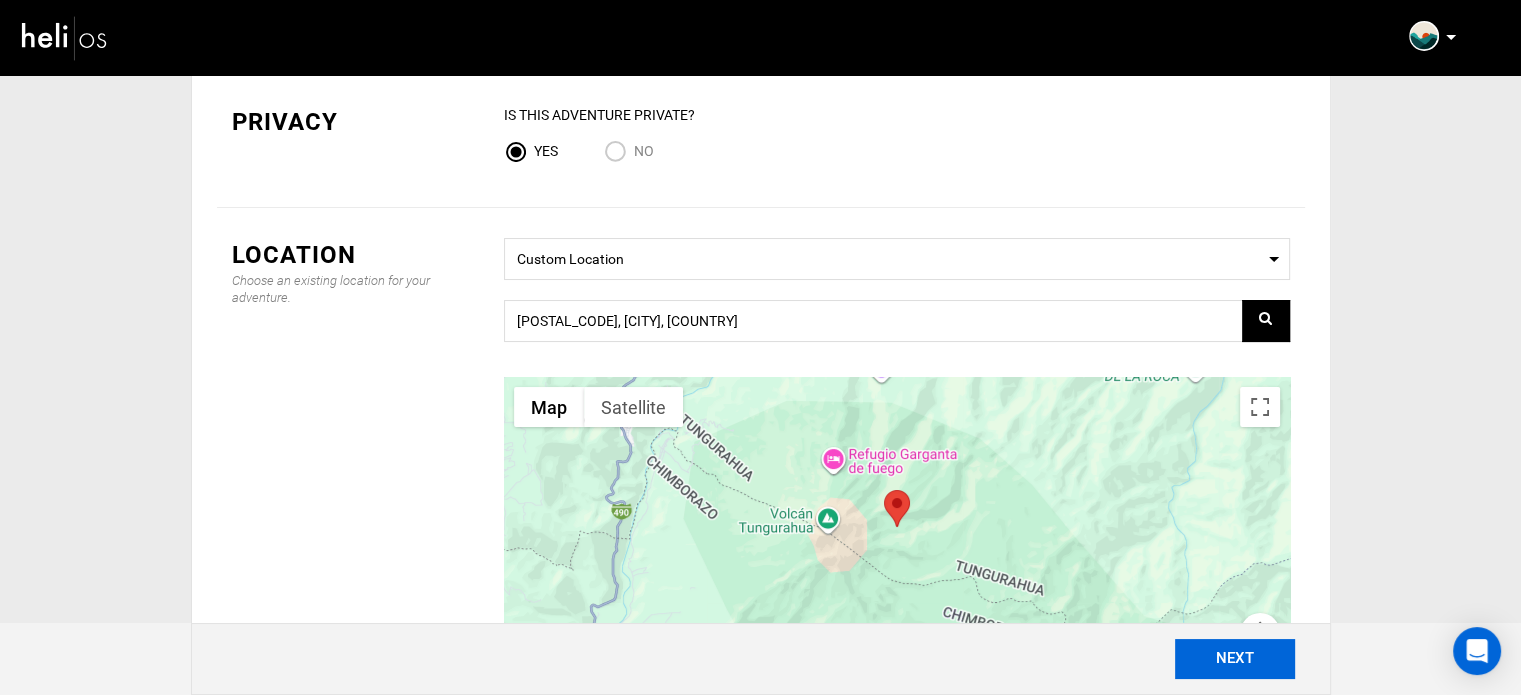 click on "NEXT" at bounding box center [1235, 659] 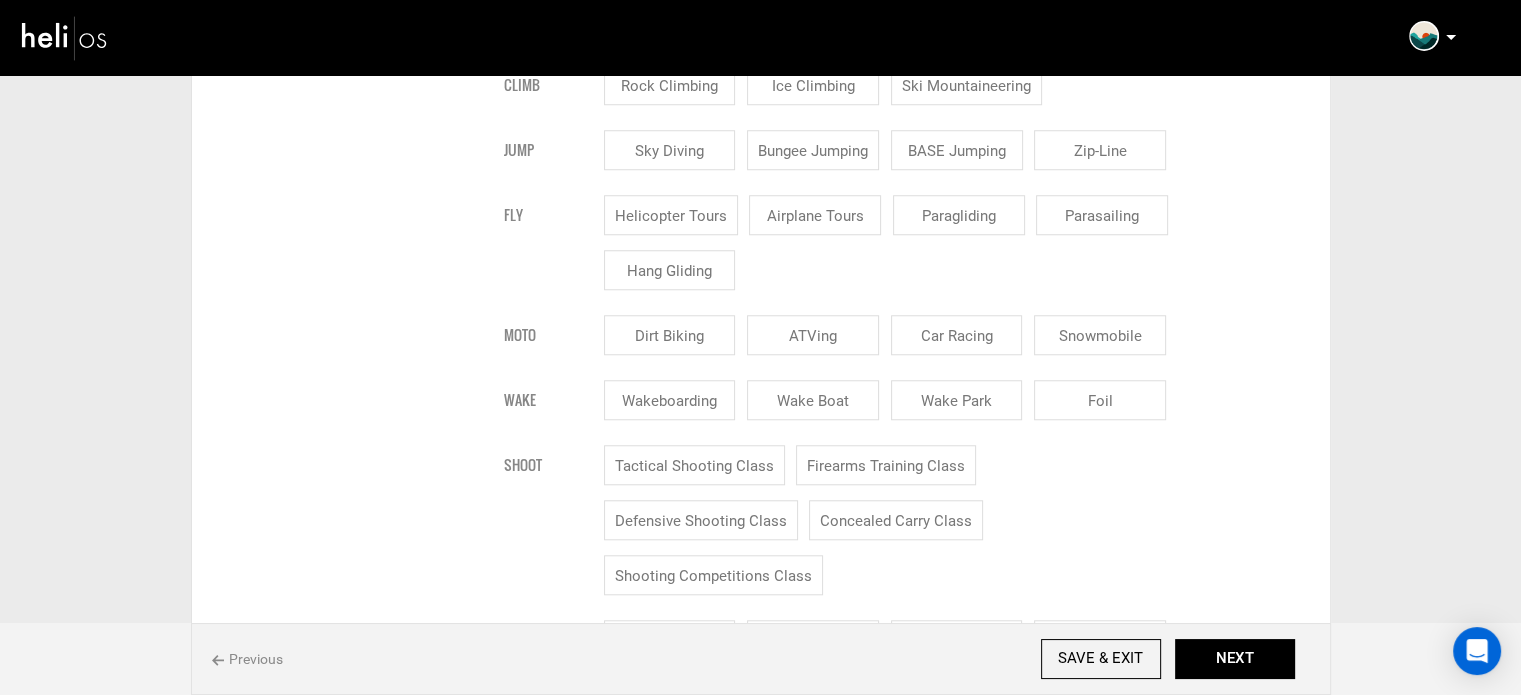 scroll, scrollTop: 2300, scrollLeft: 0, axis: vertical 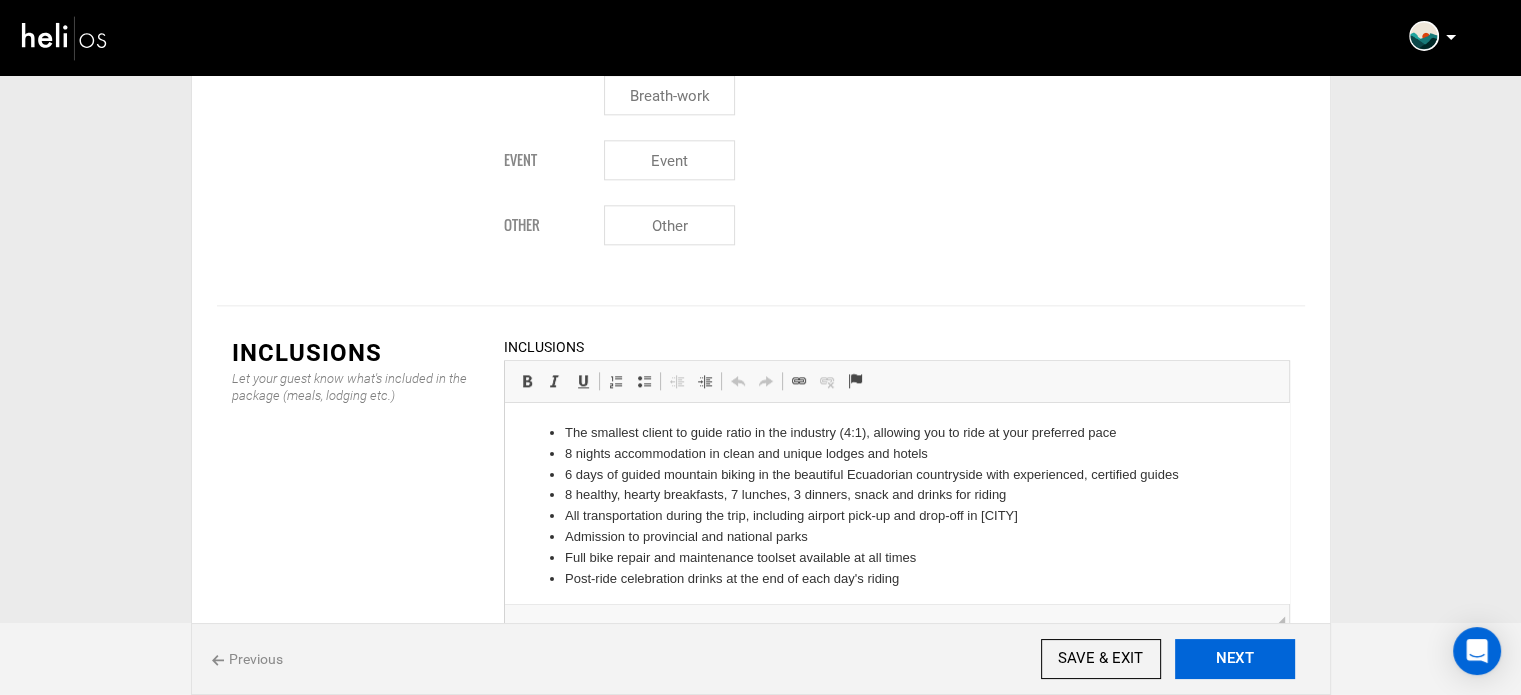 click on "NEXT" at bounding box center [1235, 659] 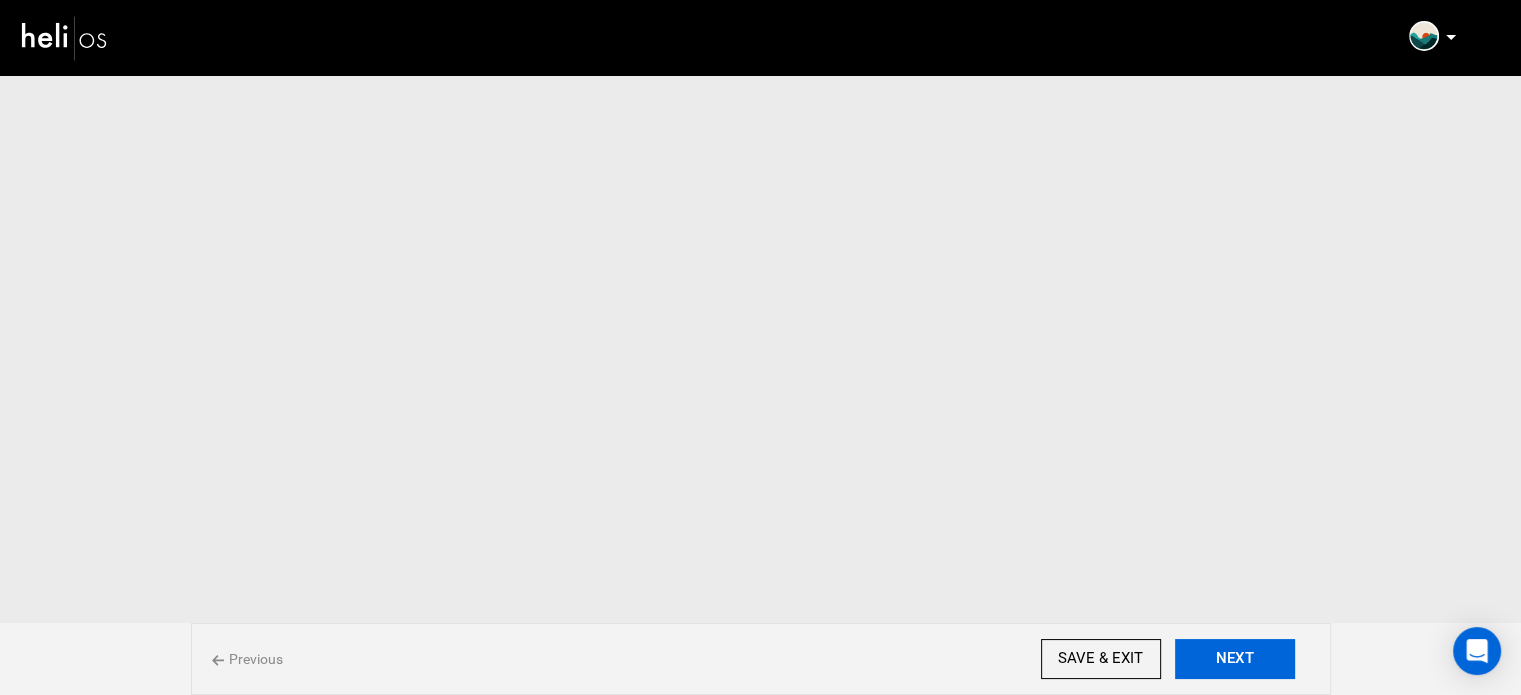 scroll, scrollTop: 0, scrollLeft: 0, axis: both 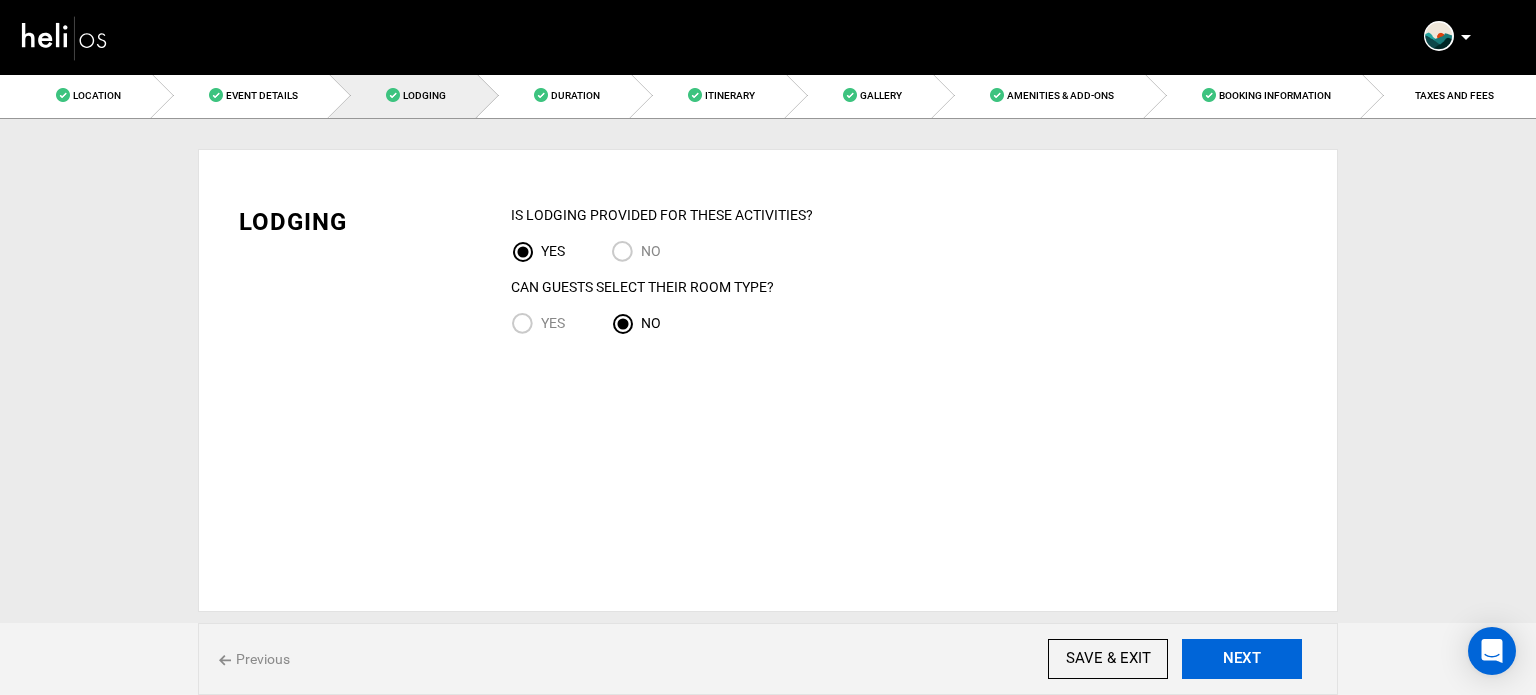 click on "NEXT" at bounding box center [1242, 659] 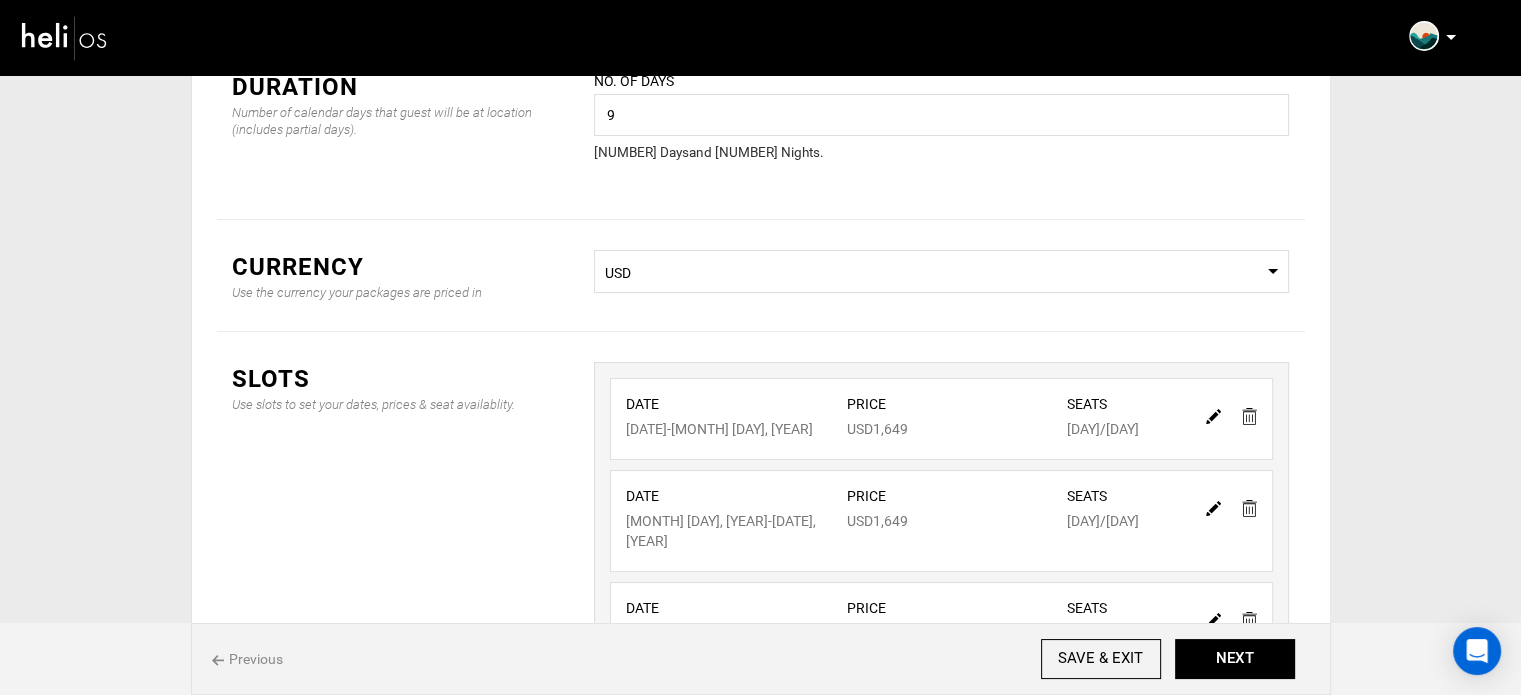 scroll, scrollTop: 300, scrollLeft: 0, axis: vertical 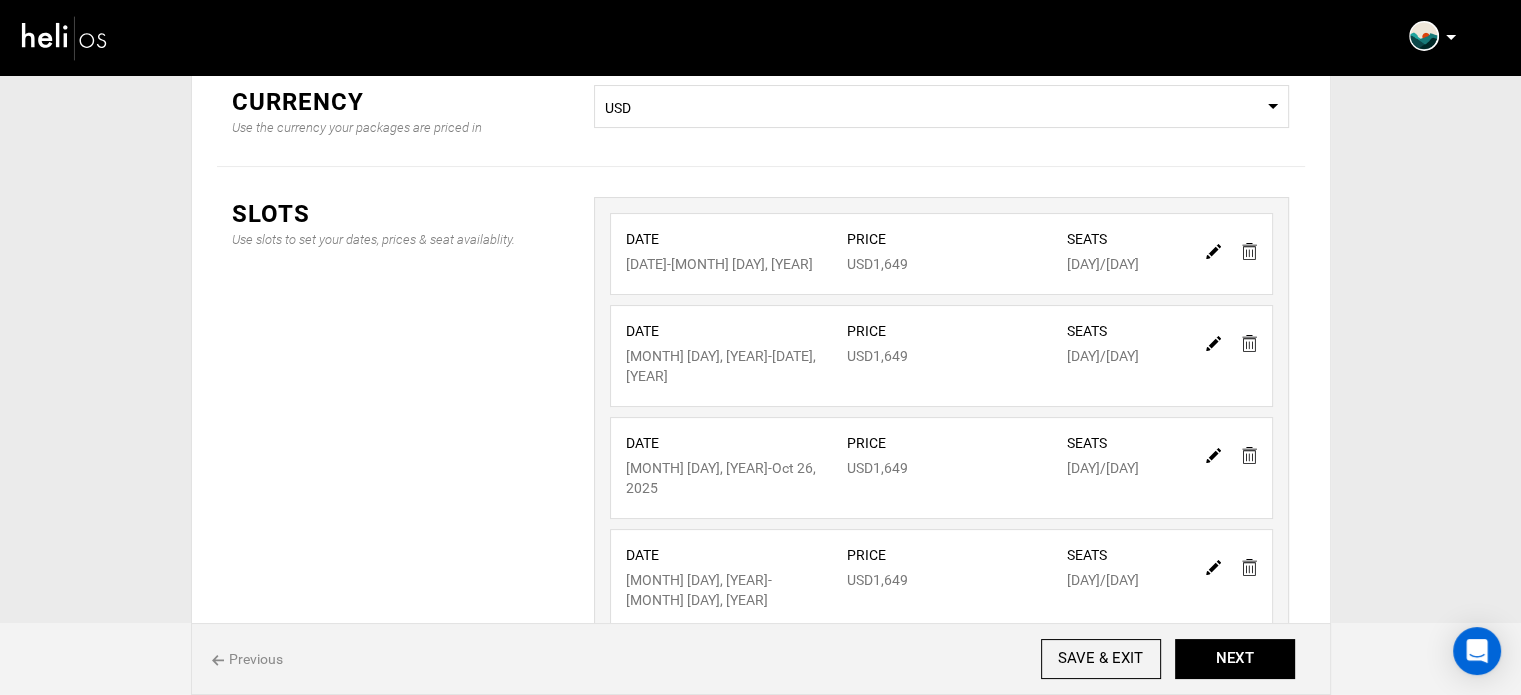 click at bounding box center (1249, 251) 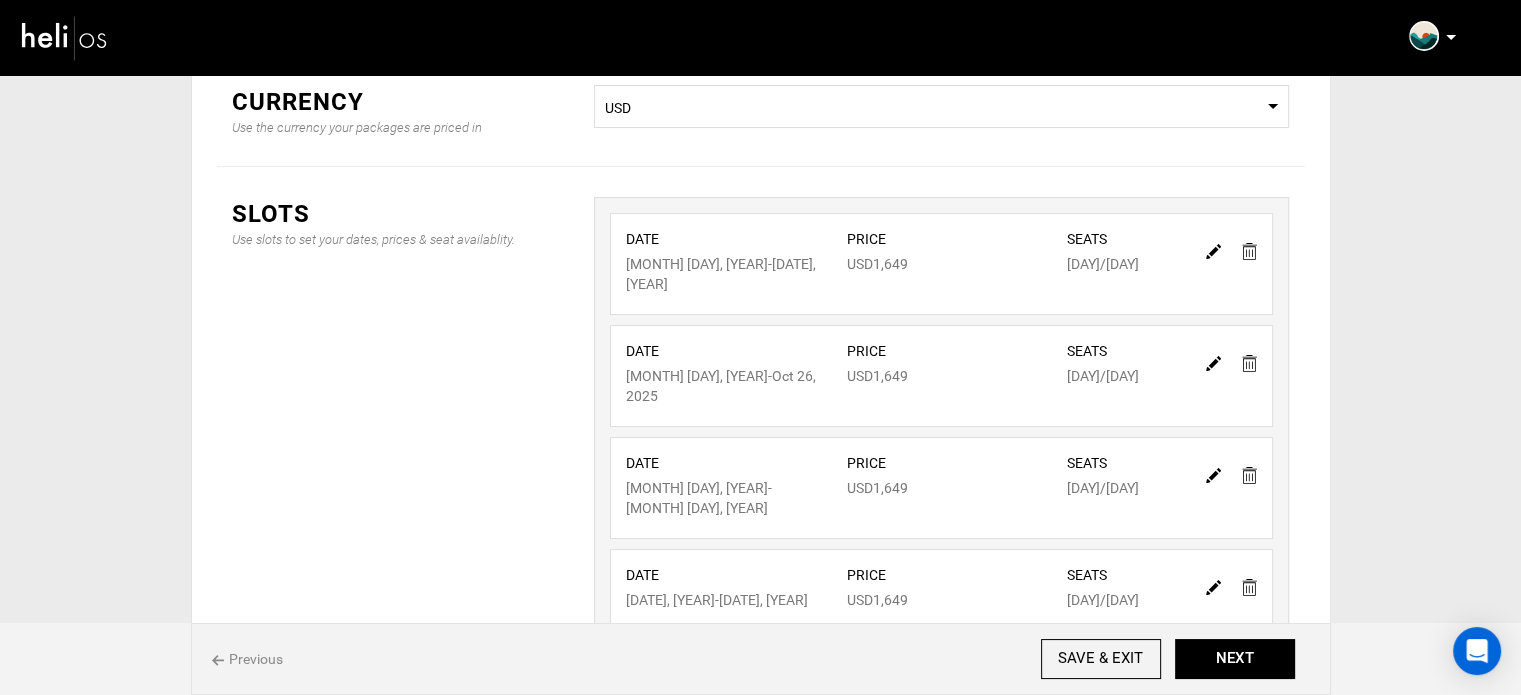 click at bounding box center [1249, 251] 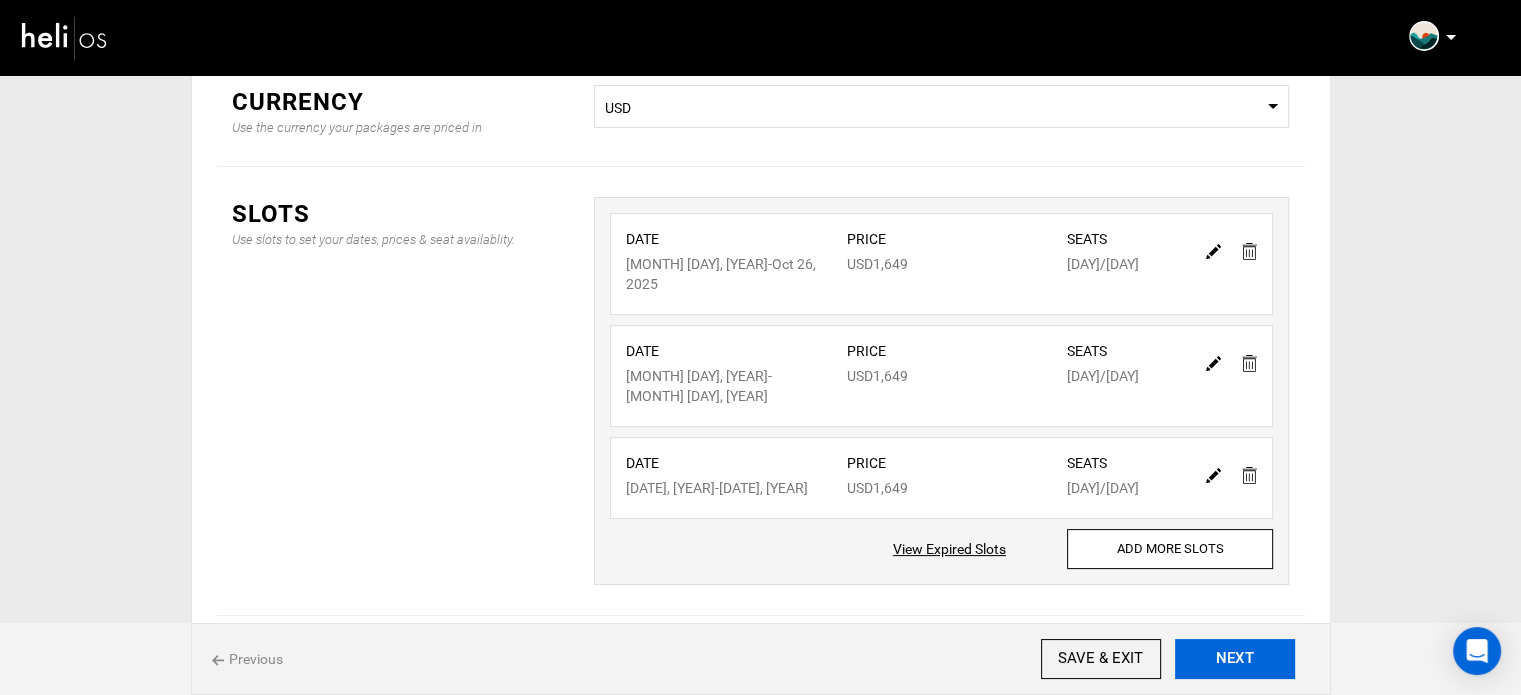 click on "NEXT" at bounding box center [1235, 659] 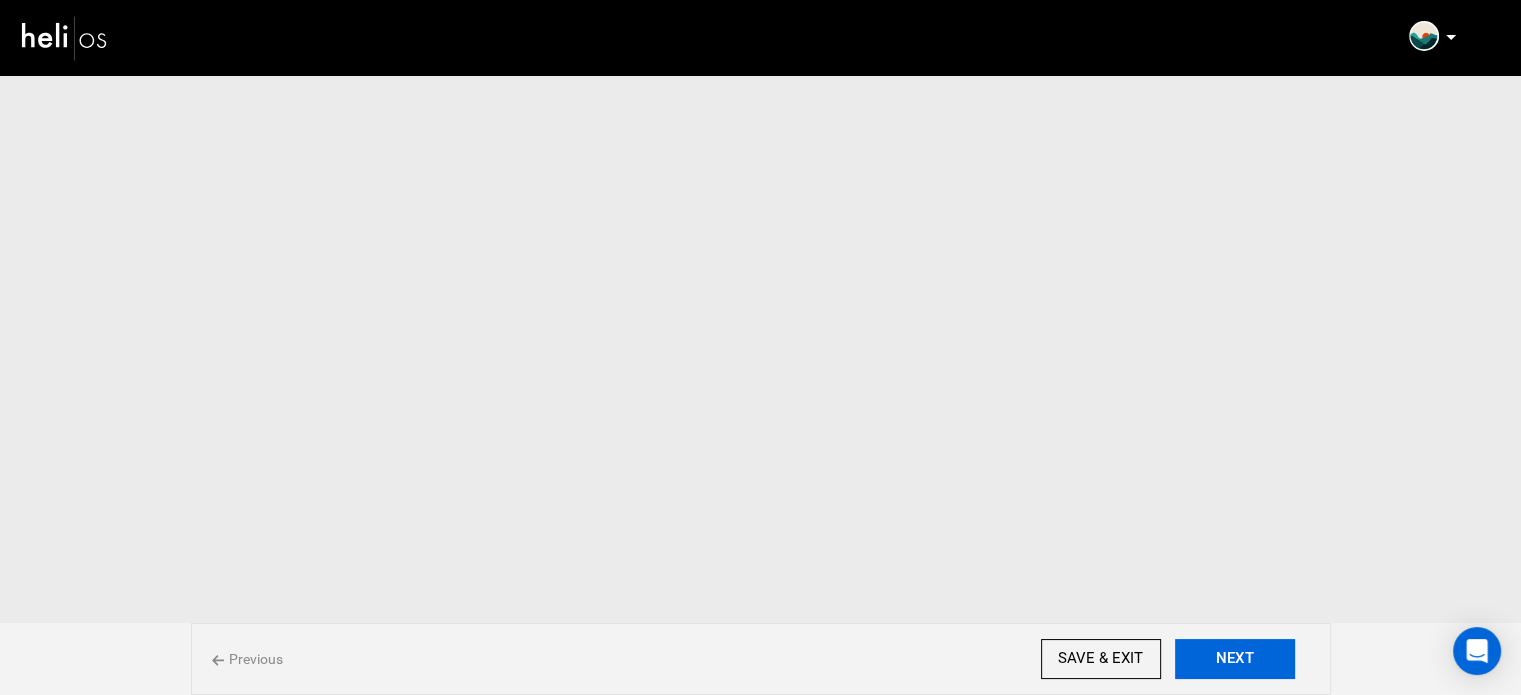 scroll, scrollTop: 0, scrollLeft: 0, axis: both 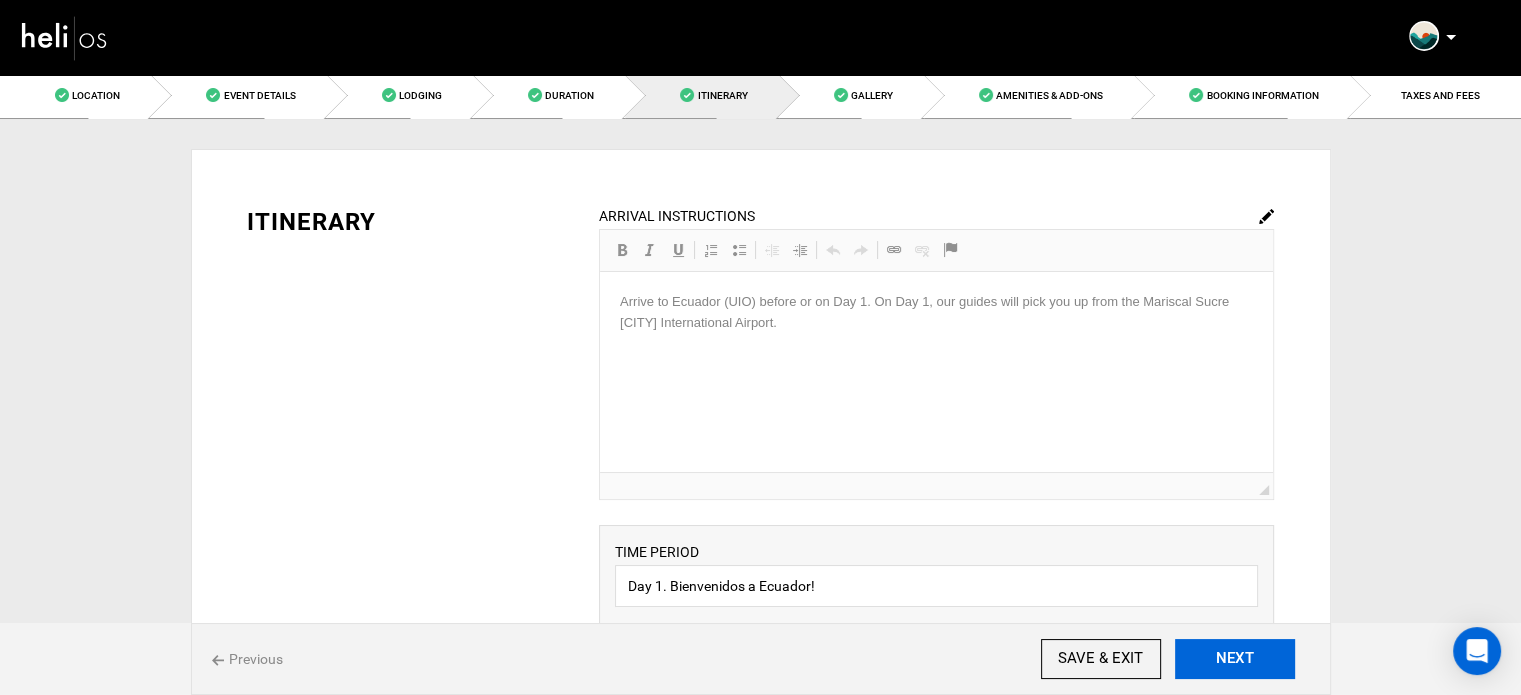 click on "NEXT" at bounding box center [1235, 659] 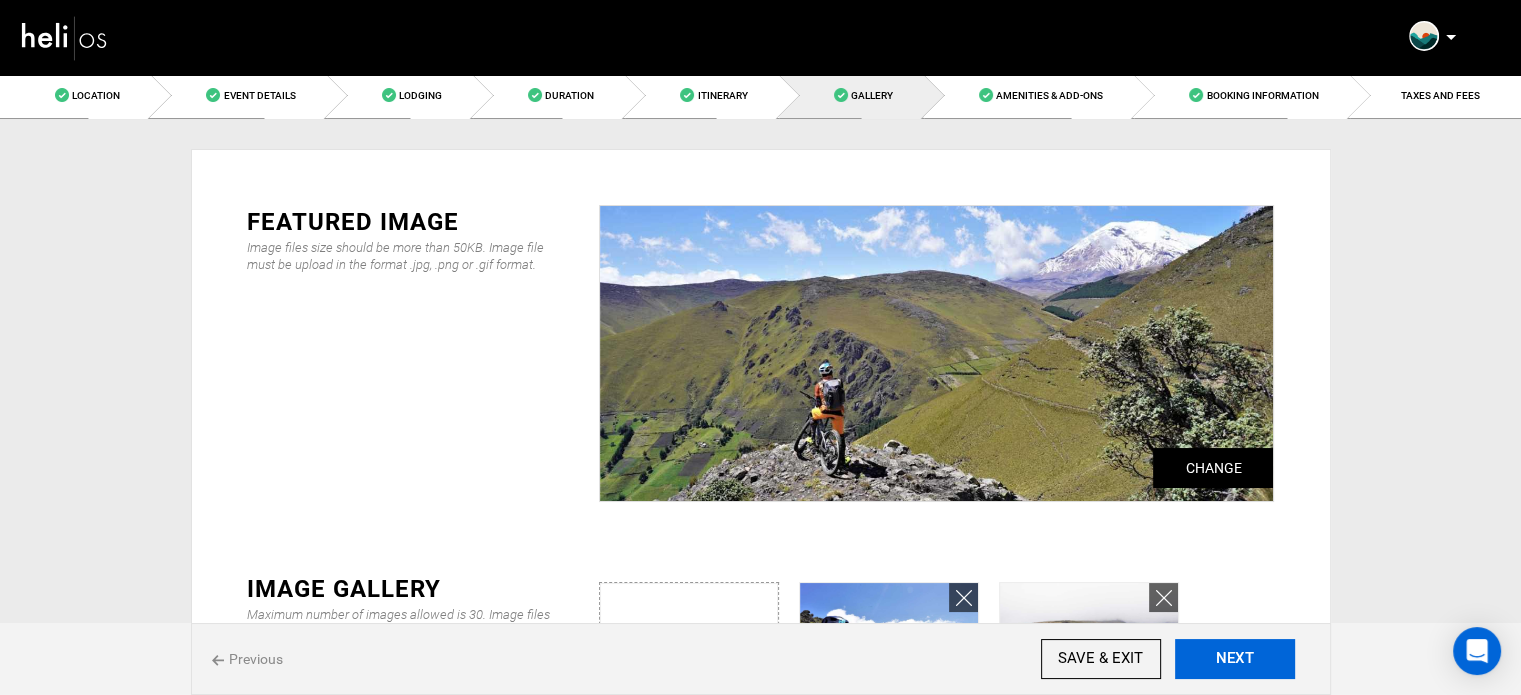 click on "NEXT" at bounding box center [1235, 659] 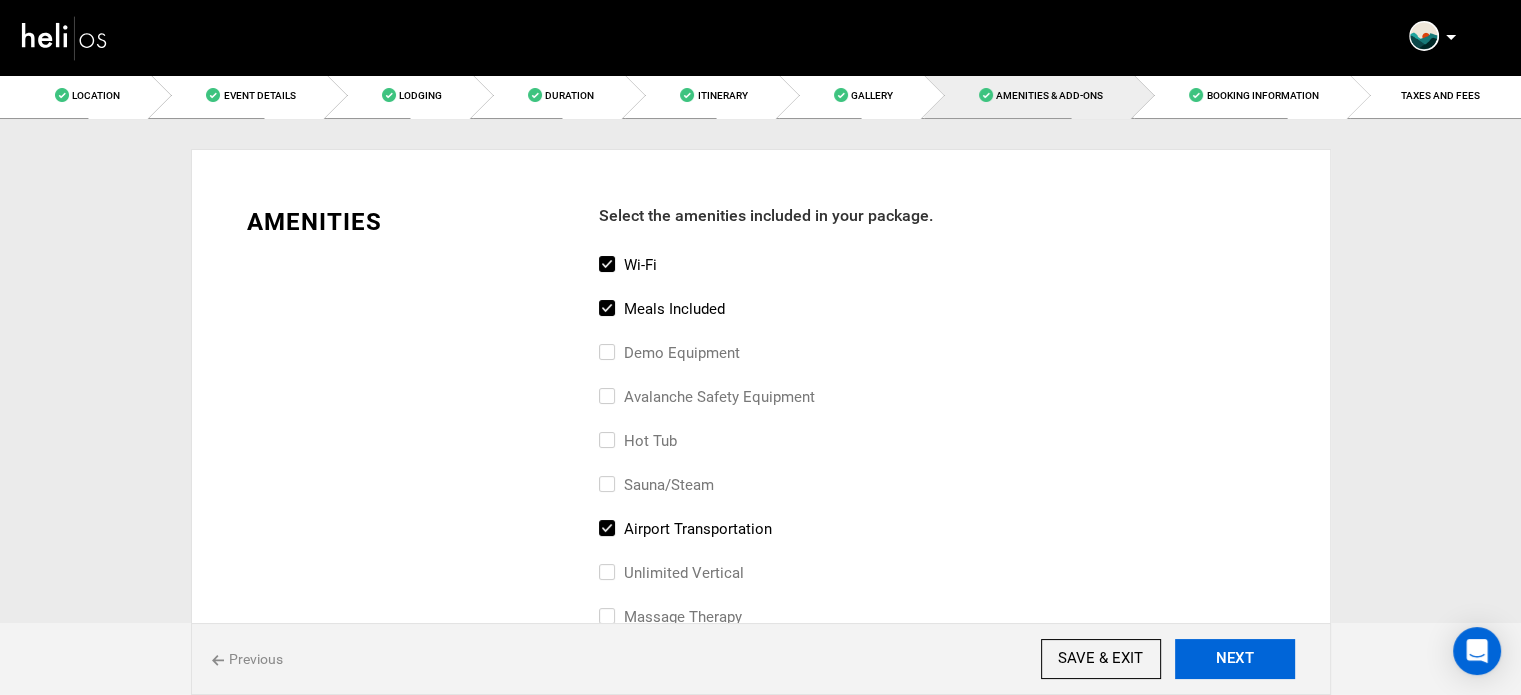click on "NEXT" at bounding box center [1235, 659] 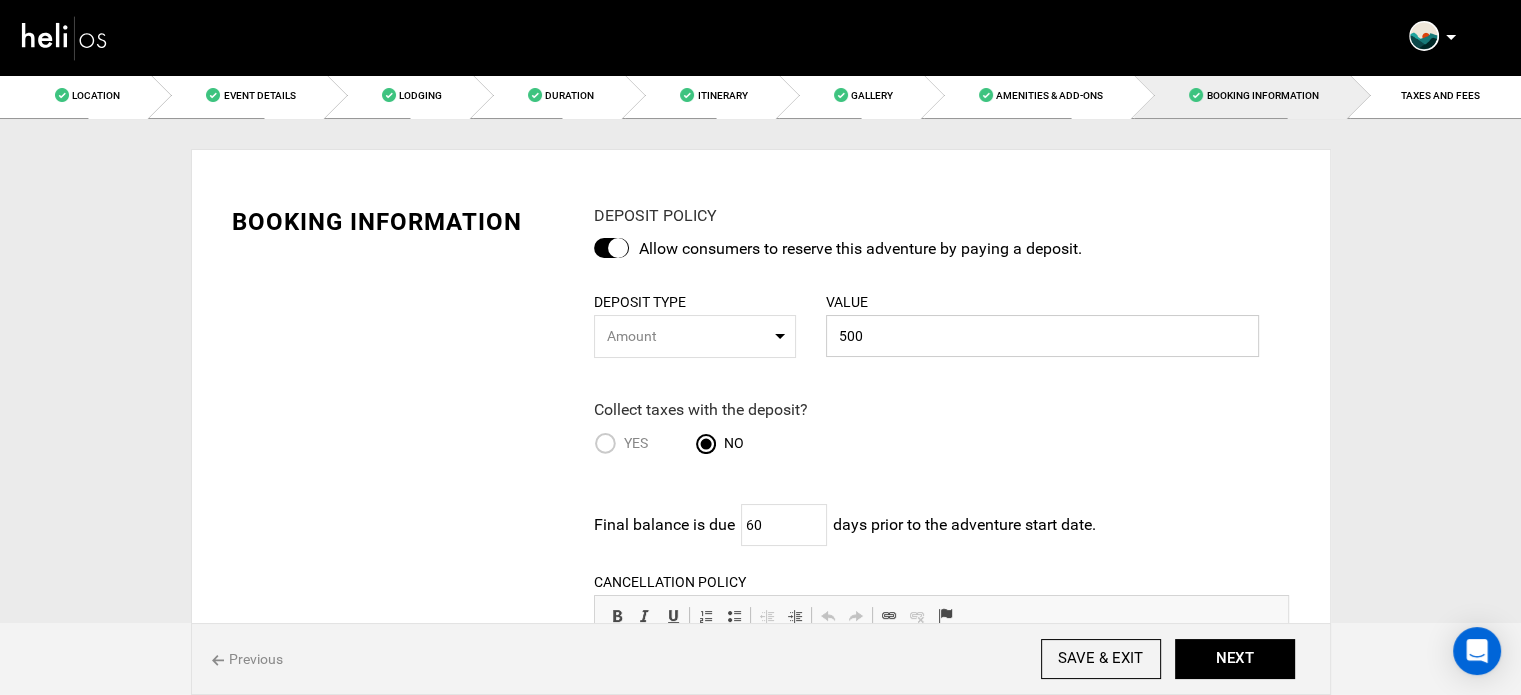 click on "500" at bounding box center (1043, 336) 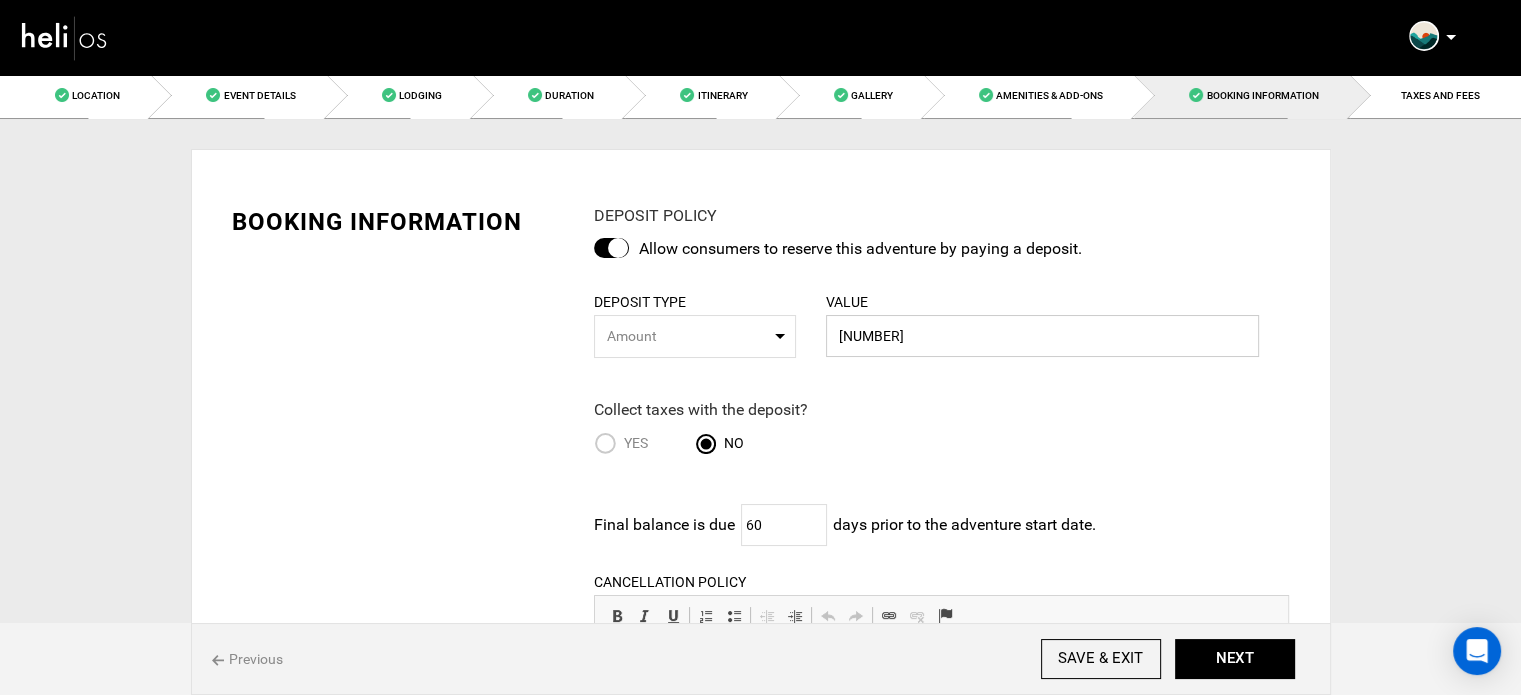 type on "[NUMBER]" 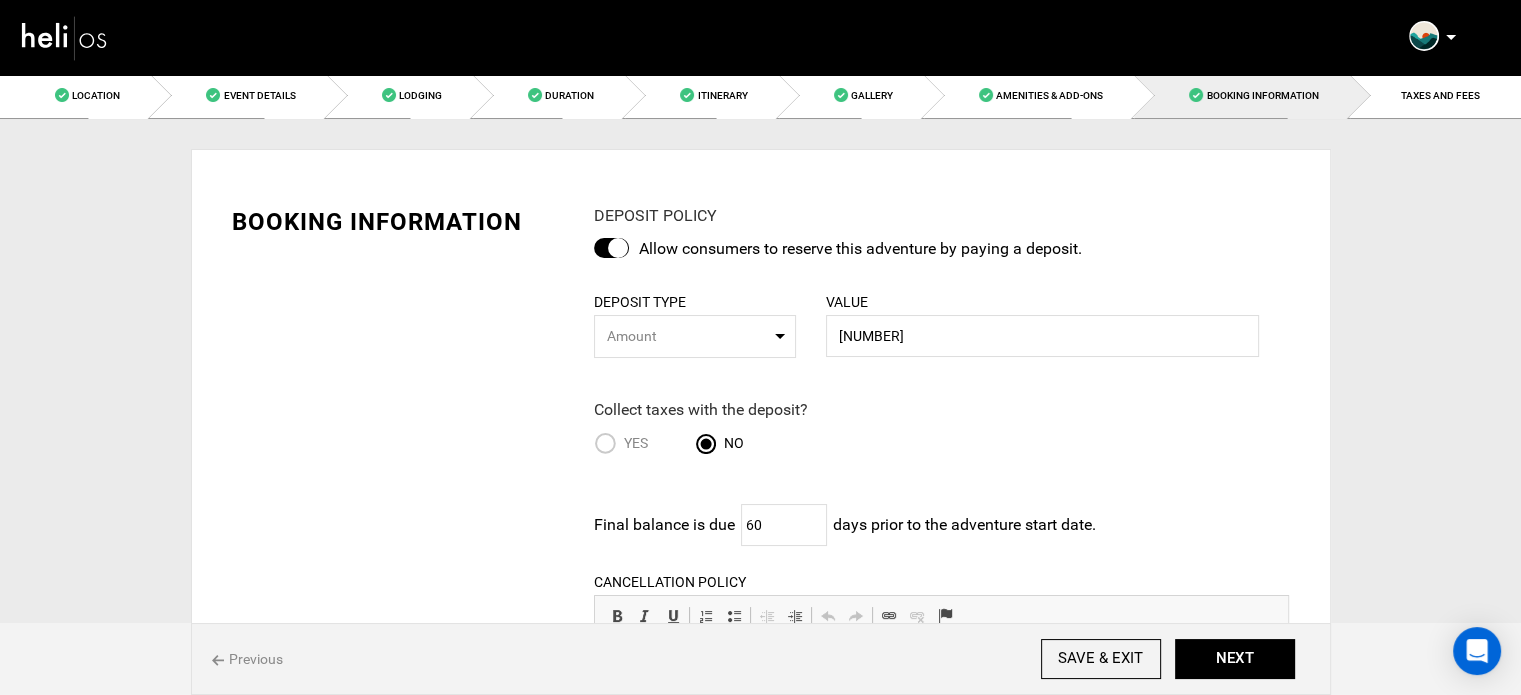 click on "Yes
No" at bounding box center (811, 445) 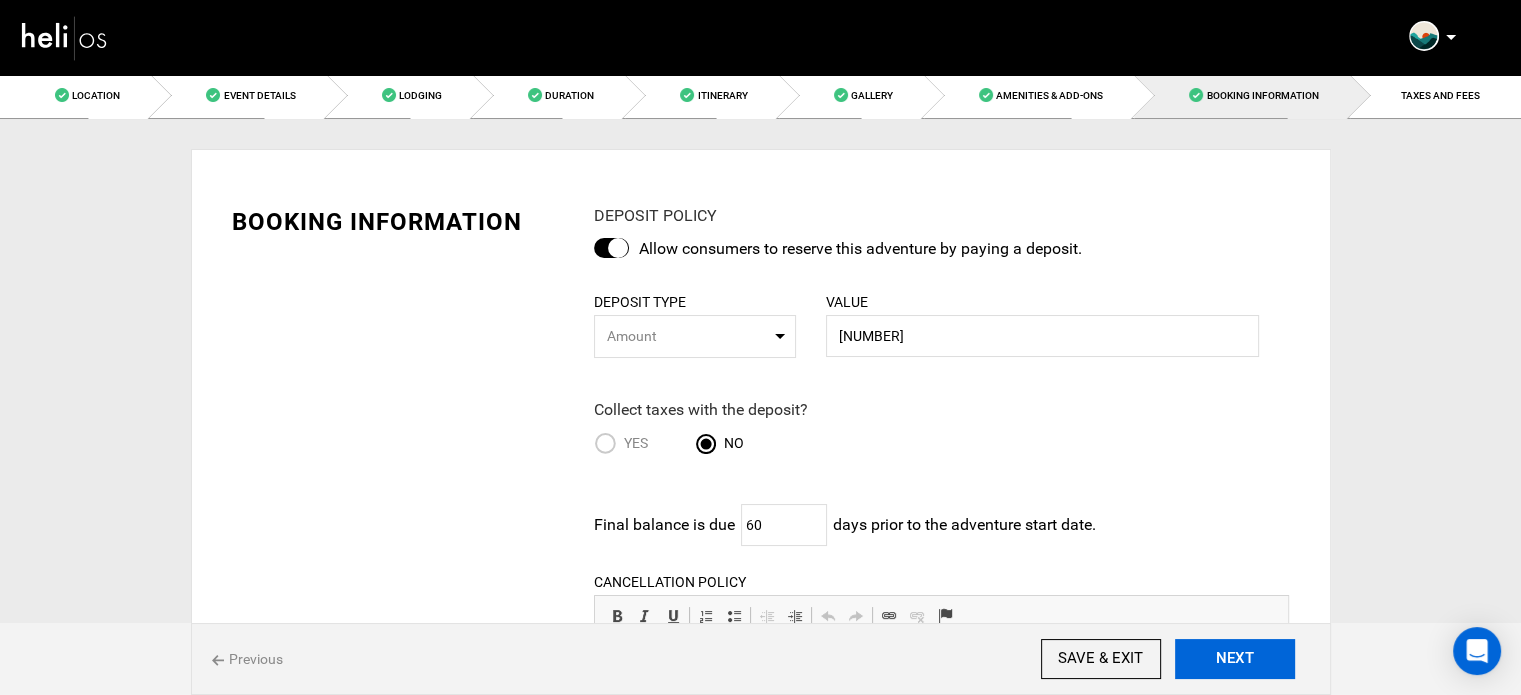 click on "NEXT" at bounding box center [1235, 659] 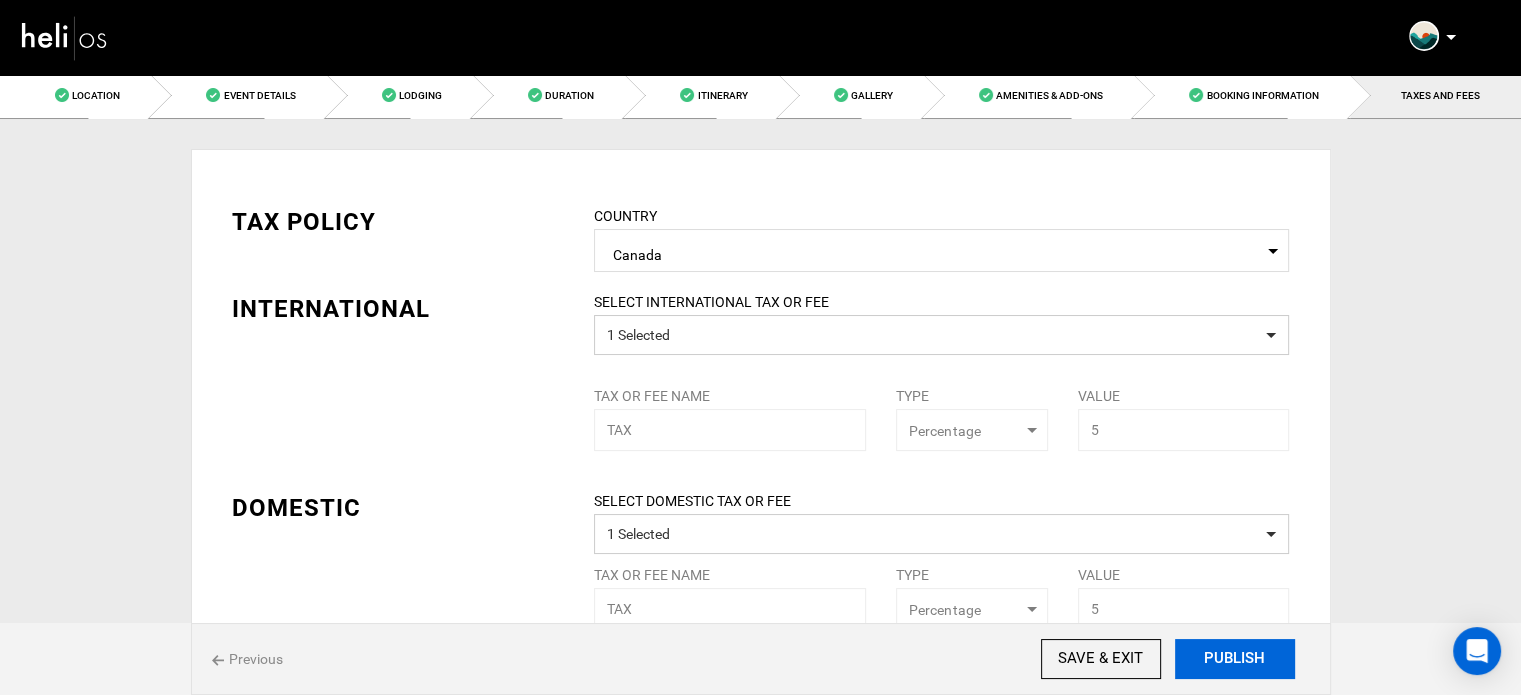 click on "PUBLISH" at bounding box center [1235, 659] 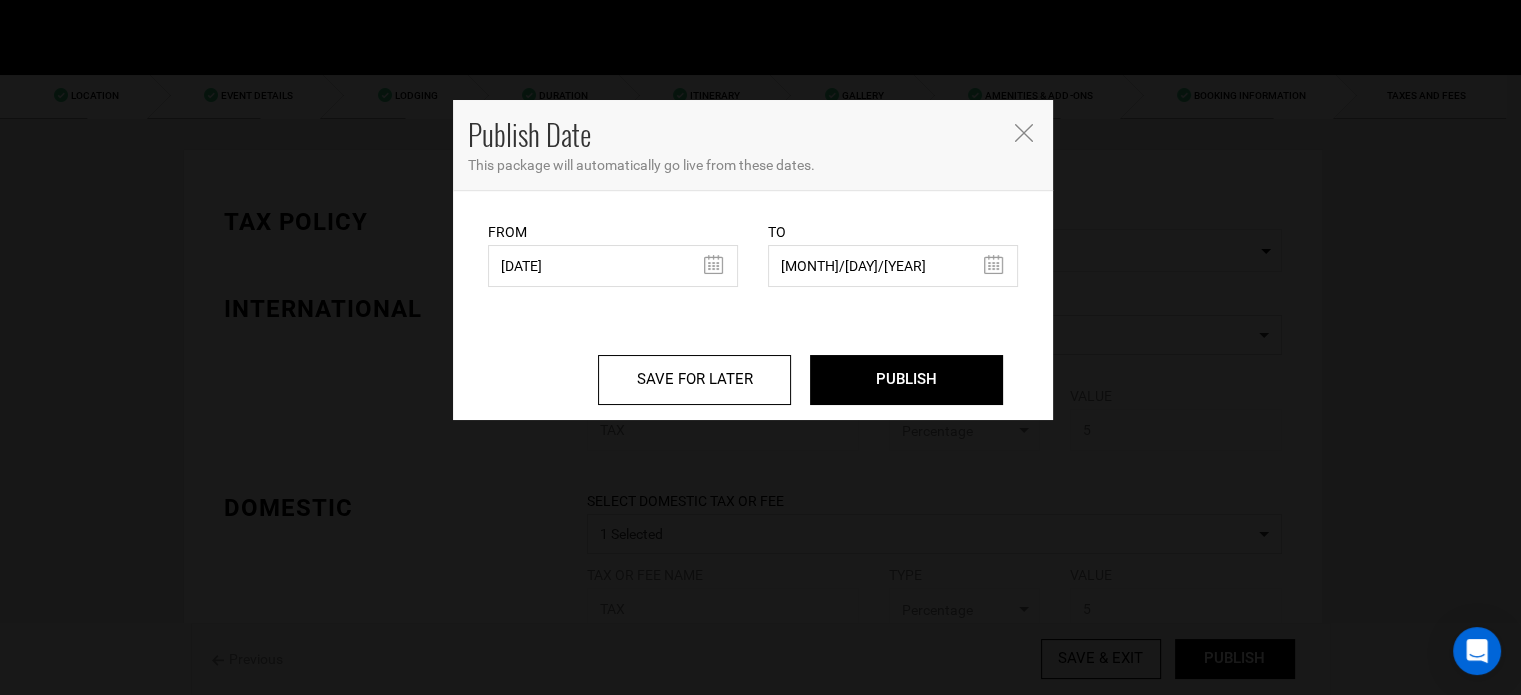 click on "From
[DATE]
From Date needs to be future date.
Please select From Date." at bounding box center [613, 254] 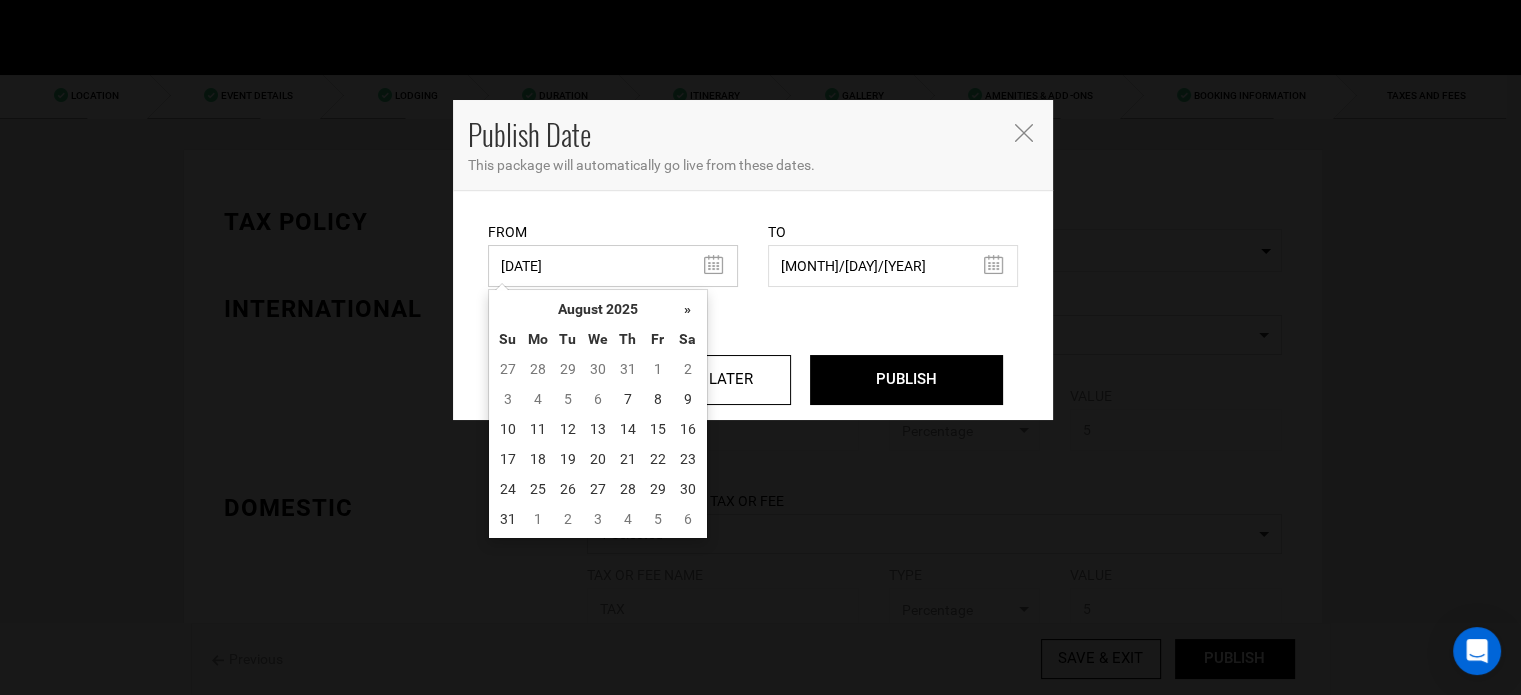 click on "[DATE]" at bounding box center (613, 266) 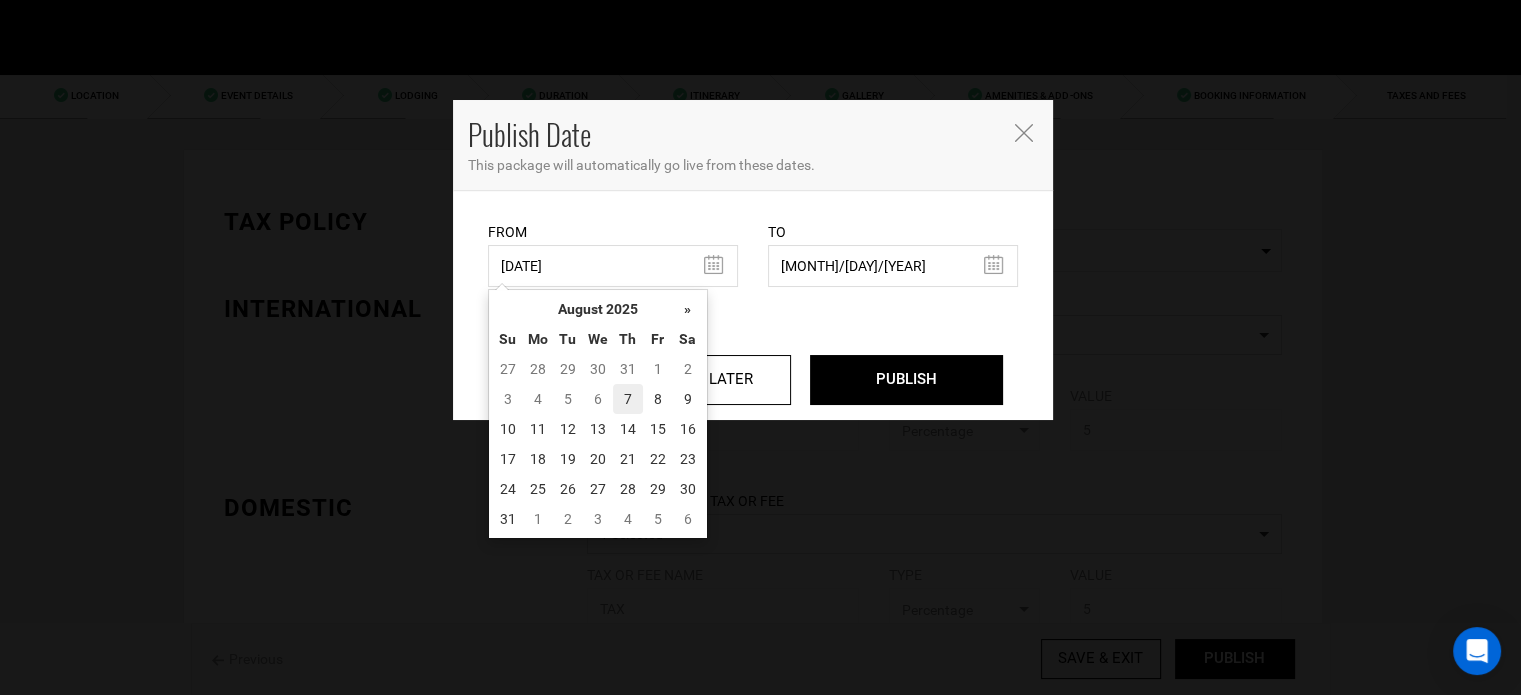 click on "7" at bounding box center [628, 399] 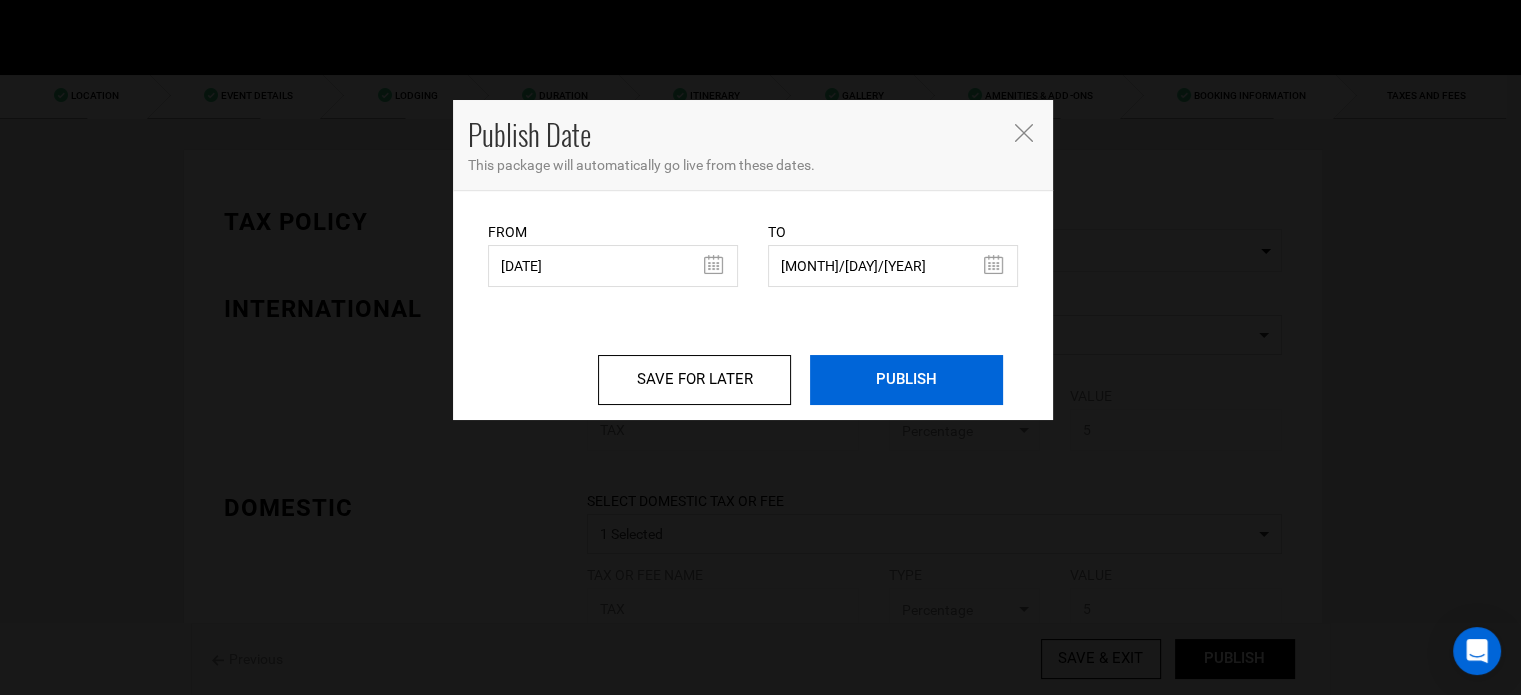 click on "PUBLISH" at bounding box center (906, 380) 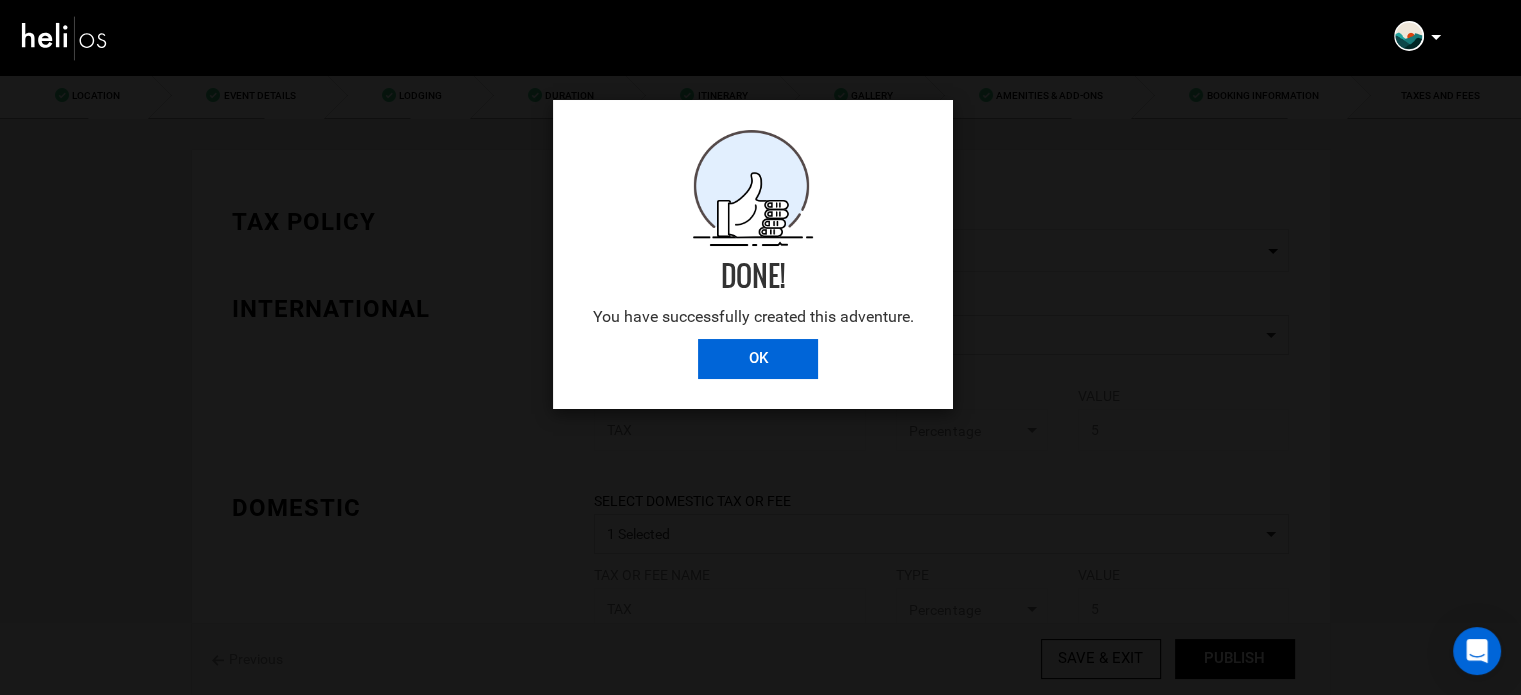 click on "OK" at bounding box center [758, 359] 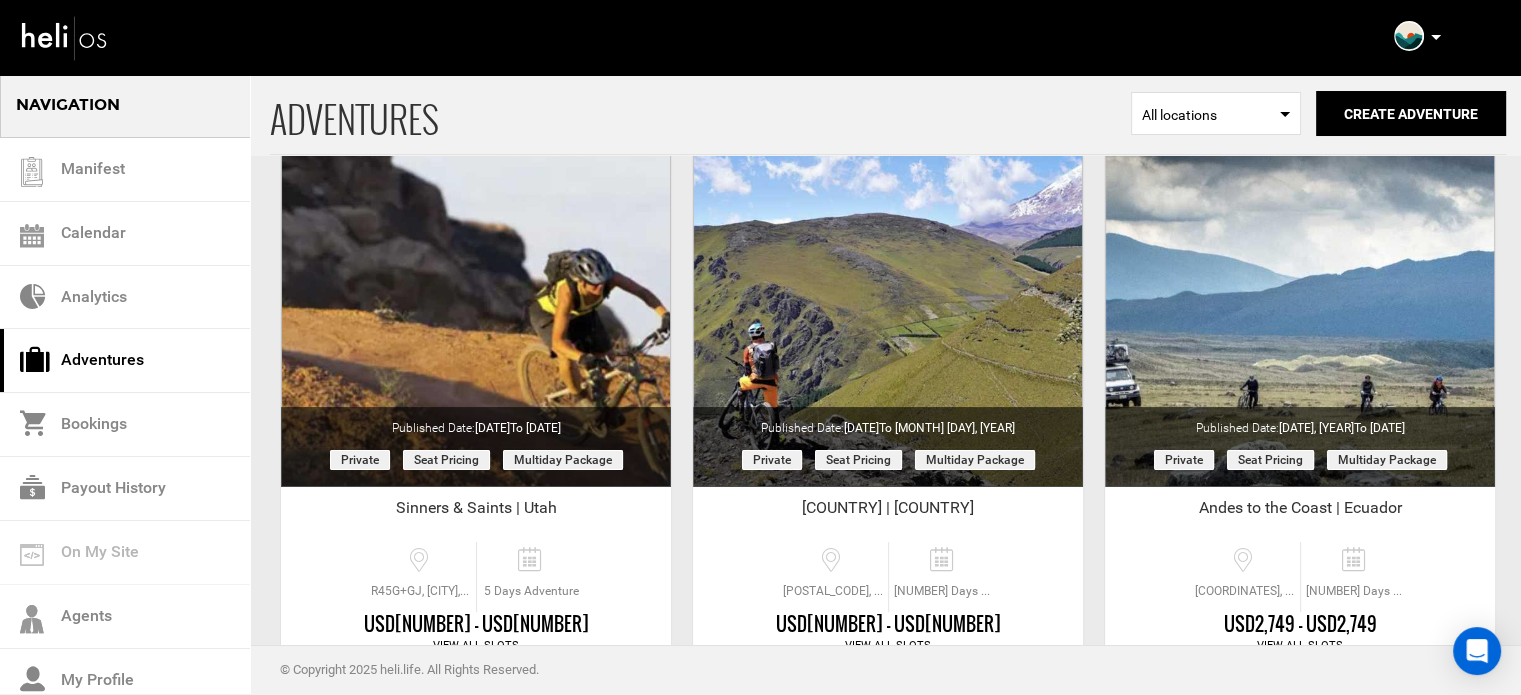 scroll, scrollTop: 0, scrollLeft: 0, axis: both 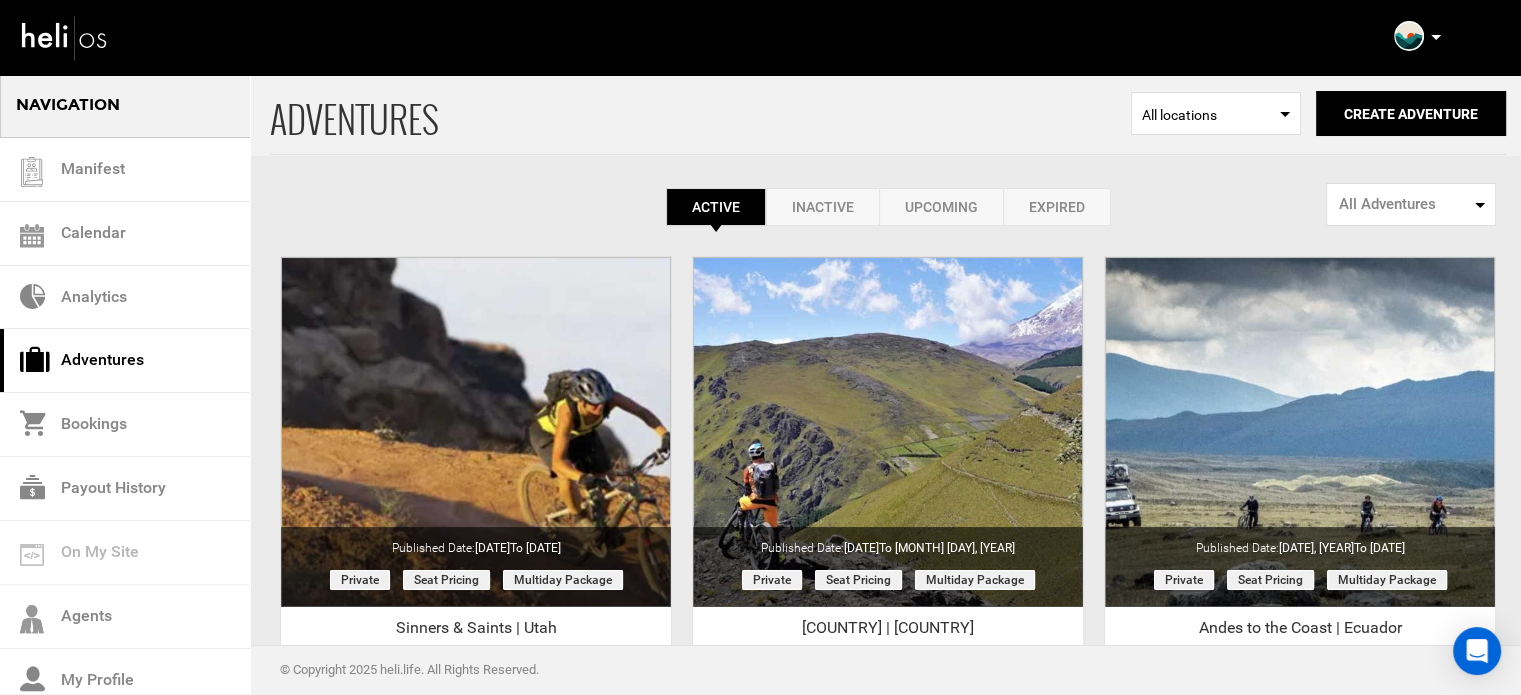 click on "Expired" at bounding box center [1057, 207] 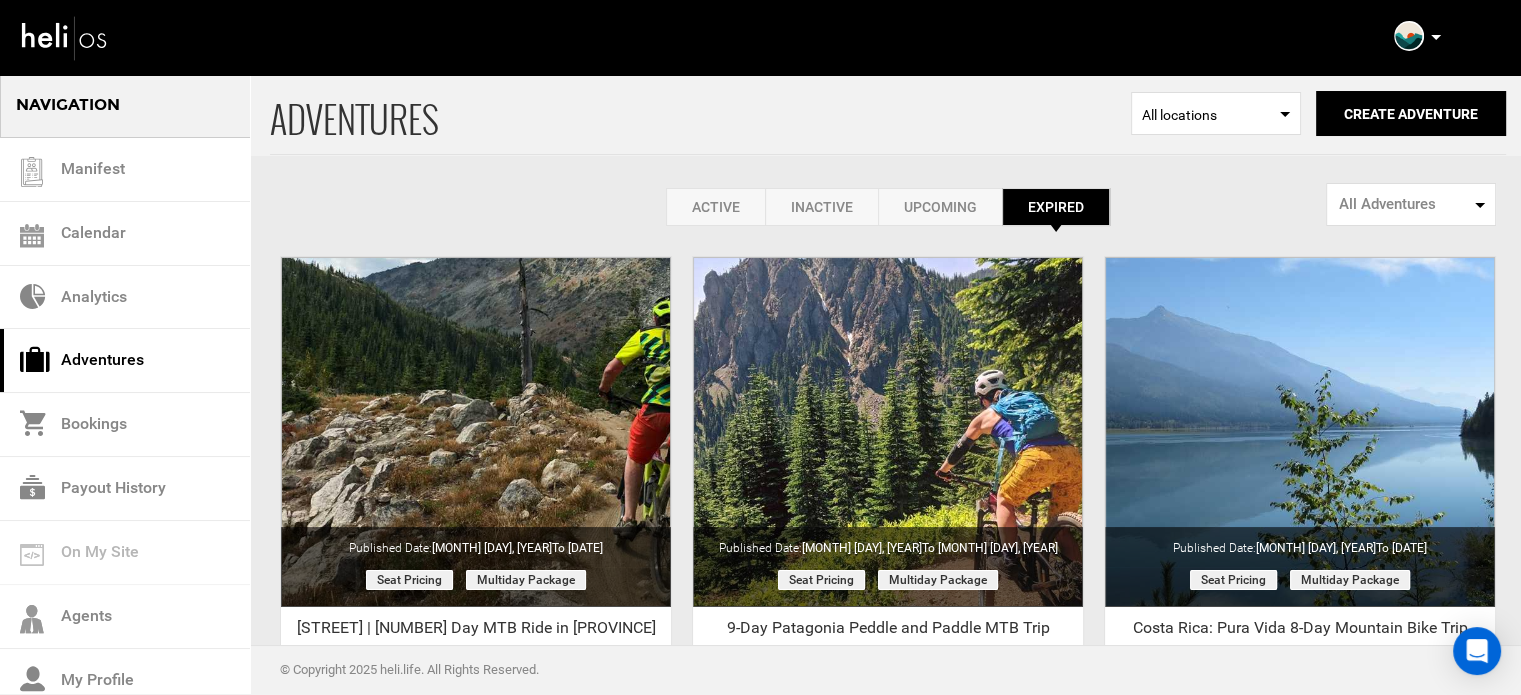 click on "Inactive" at bounding box center (821, 207) 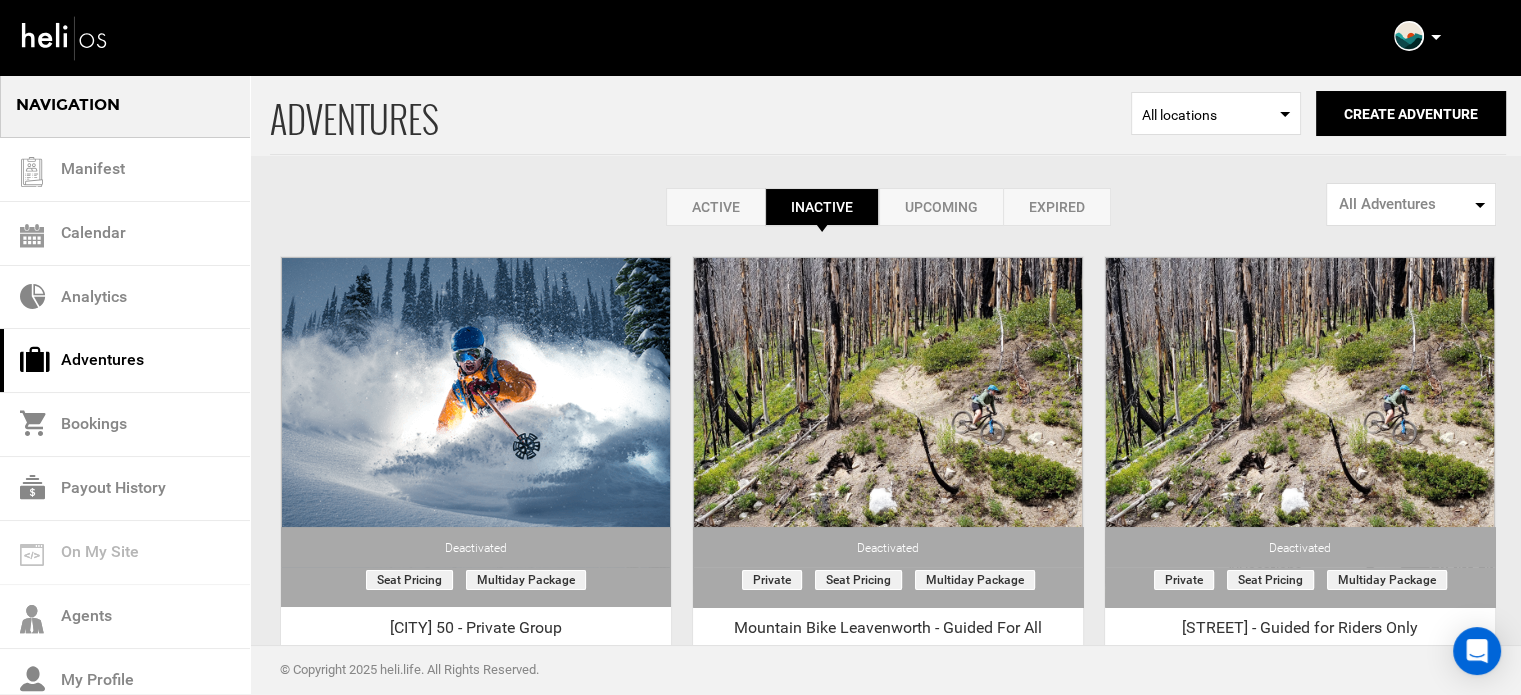 click on "Upcoming" at bounding box center (941, 207) 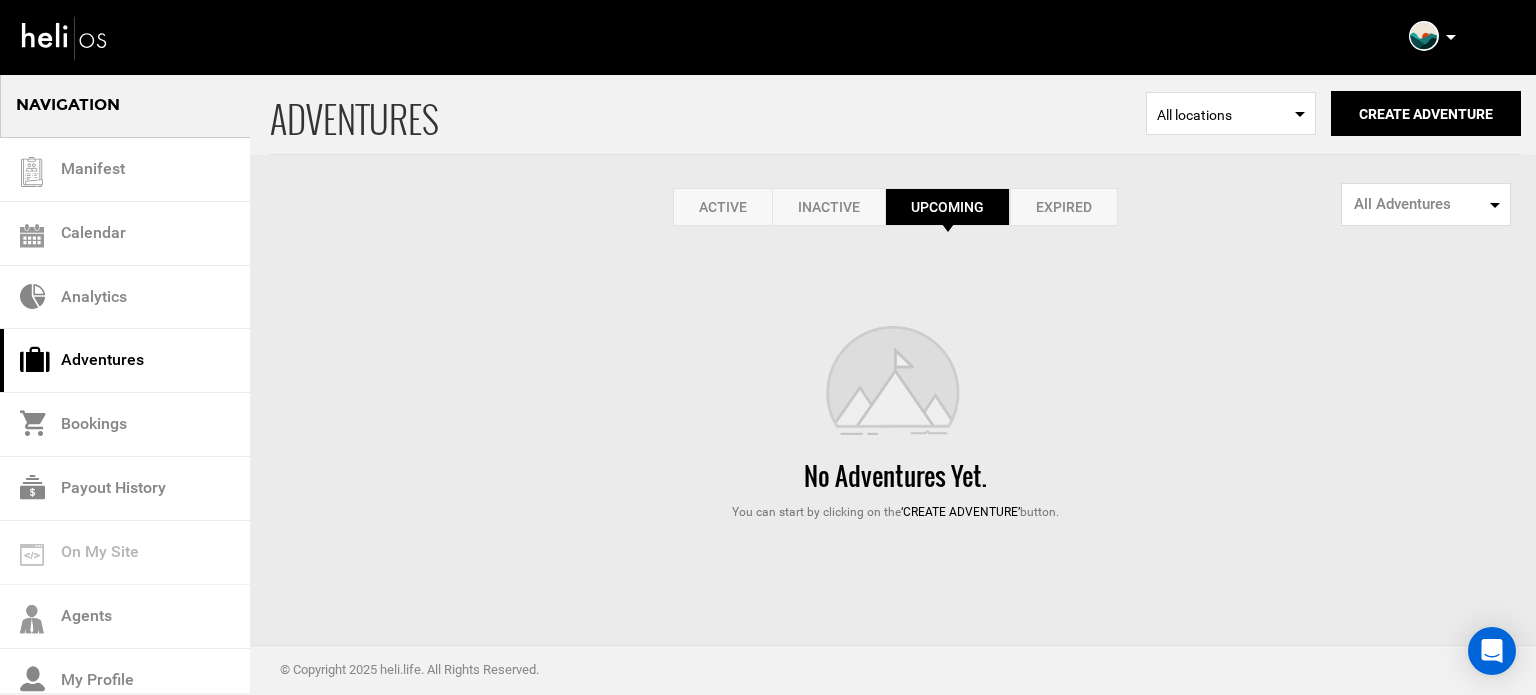 click on "Expired" at bounding box center [1064, 207] 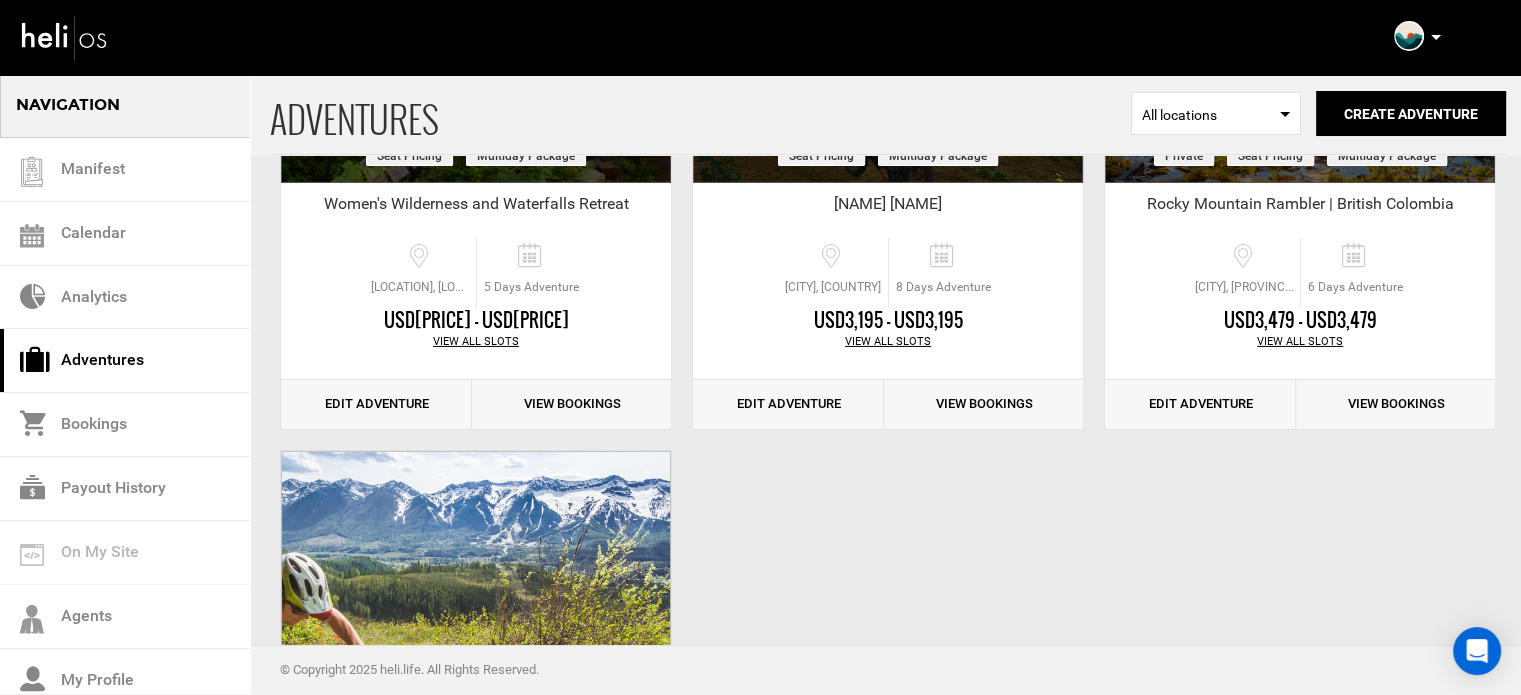 scroll, scrollTop: 6546, scrollLeft: 0, axis: vertical 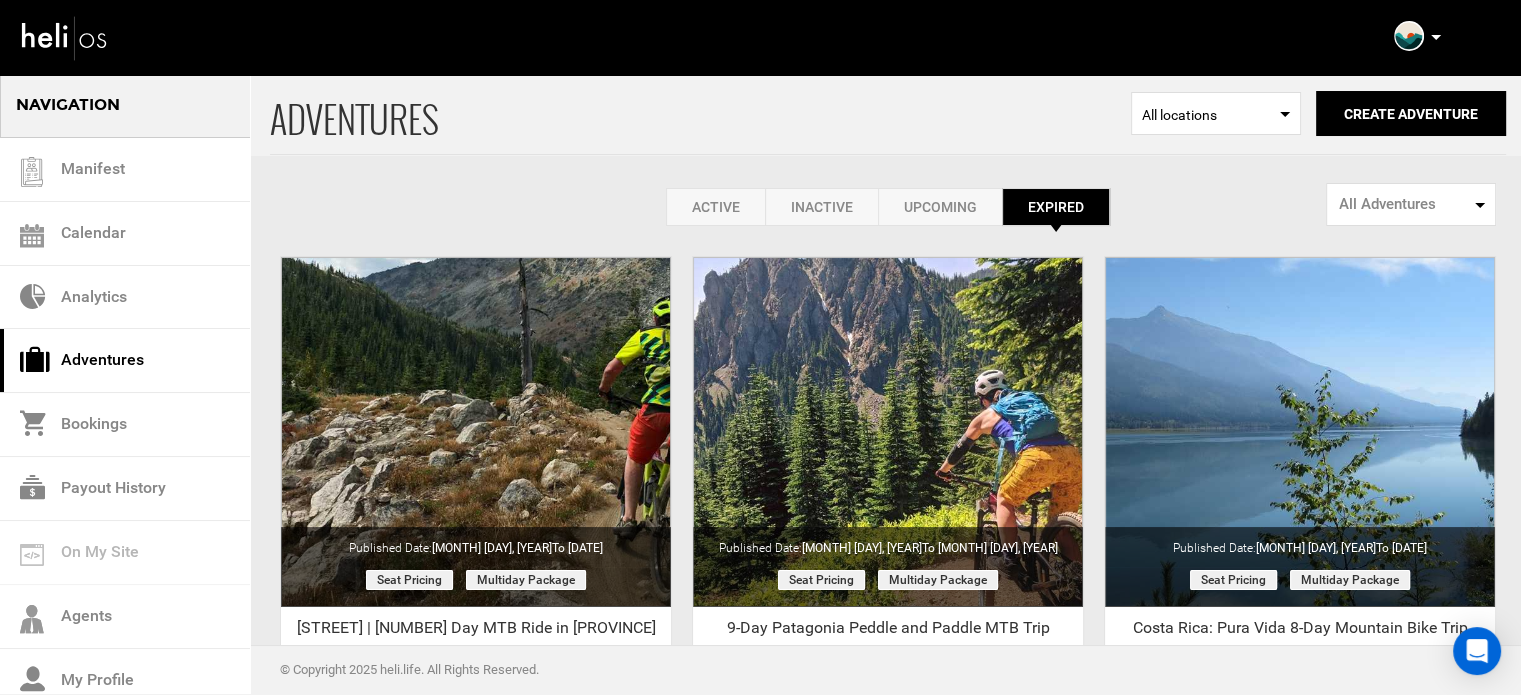 click on "Active" at bounding box center (715, 207) 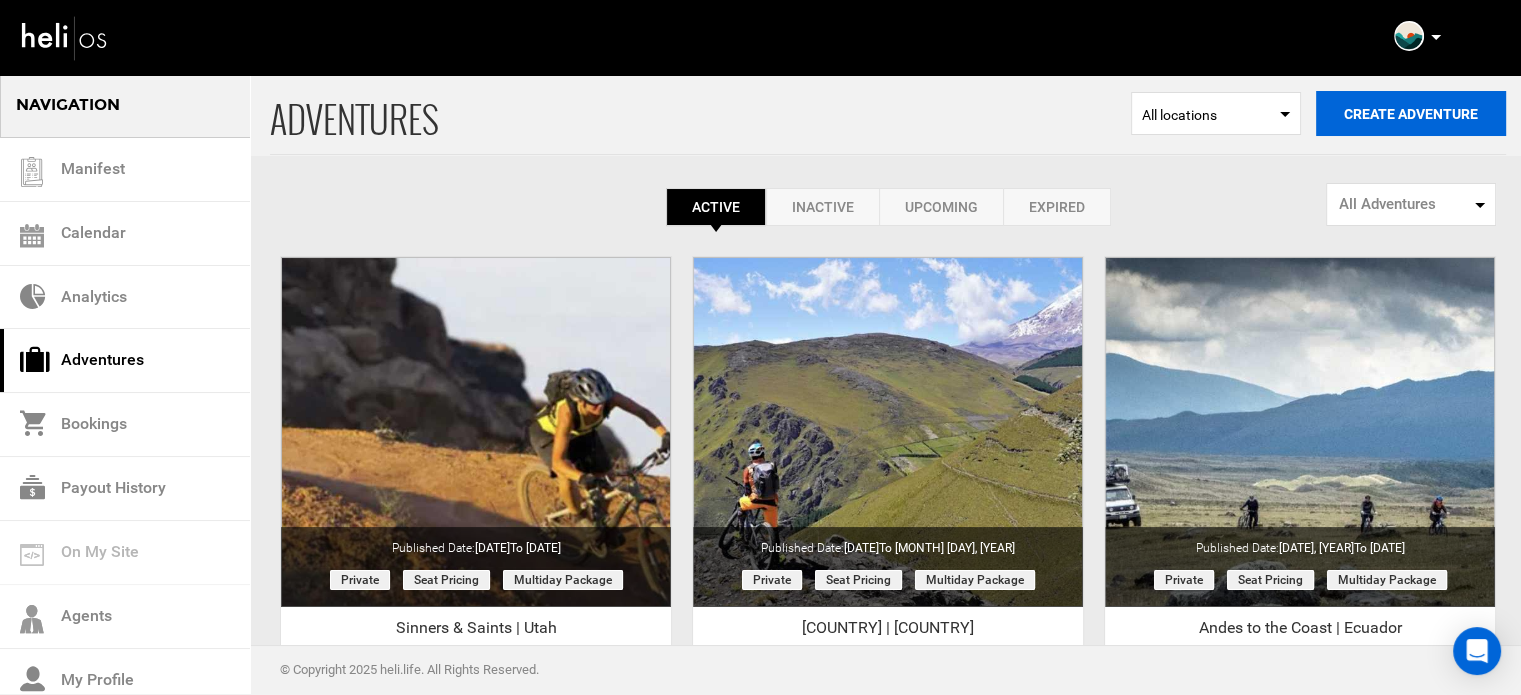click on "Create Adventure" at bounding box center (1411, 113) 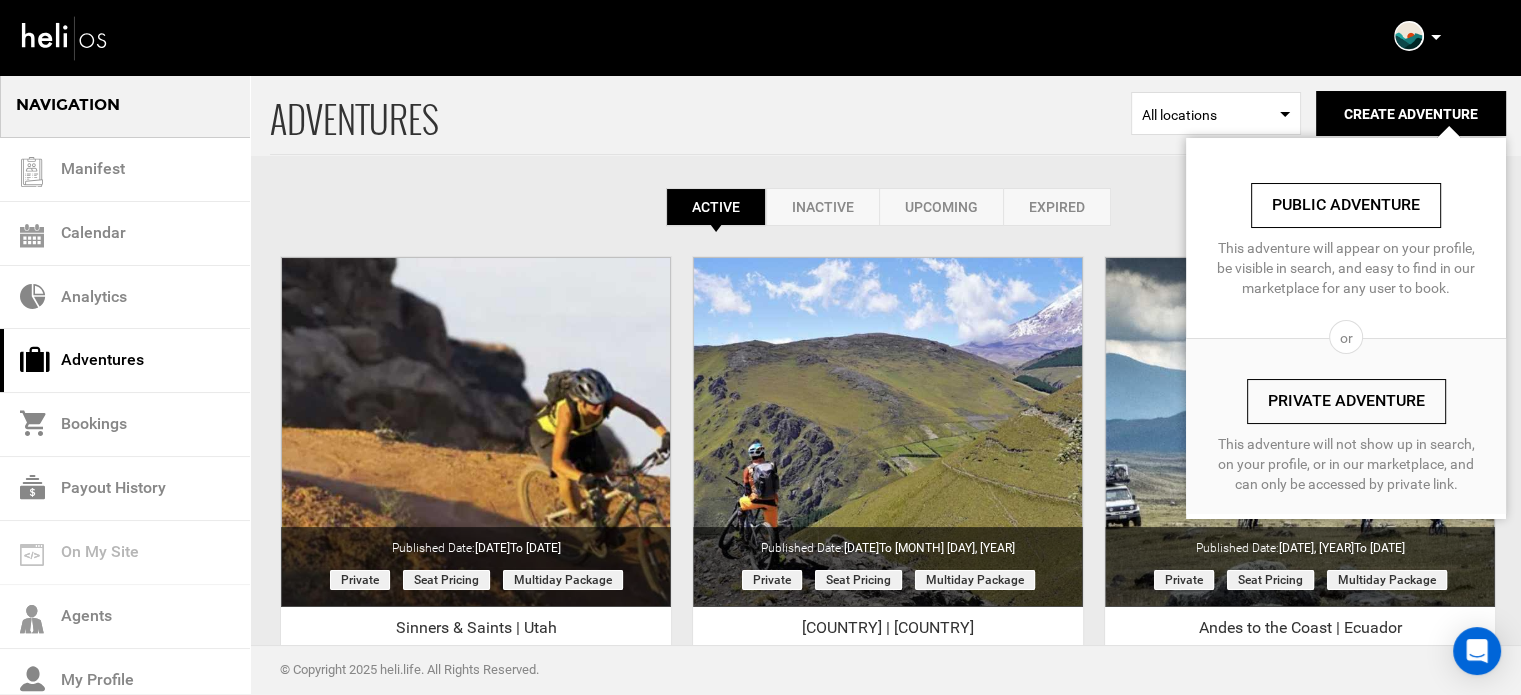 click on "Private Adventure" at bounding box center [1346, 401] 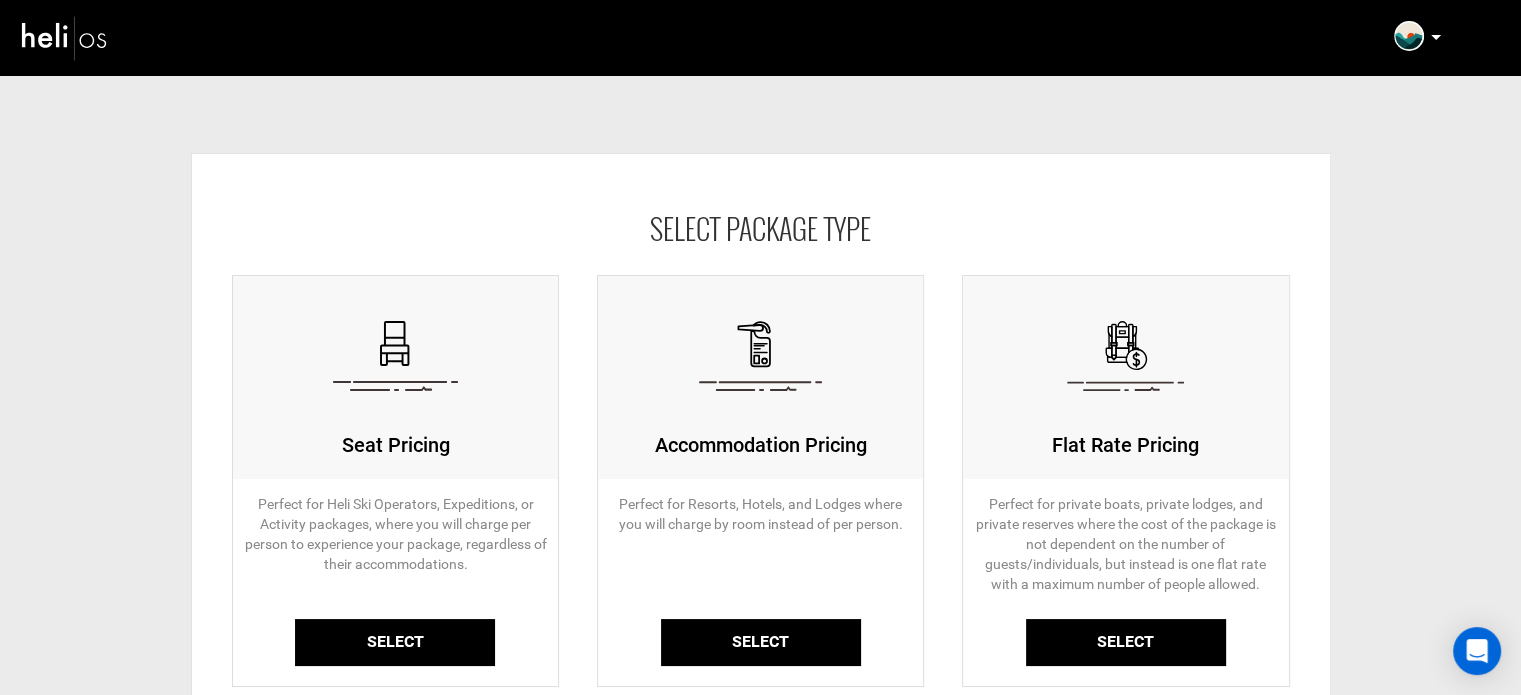 click on "Select" at bounding box center [395, 642] 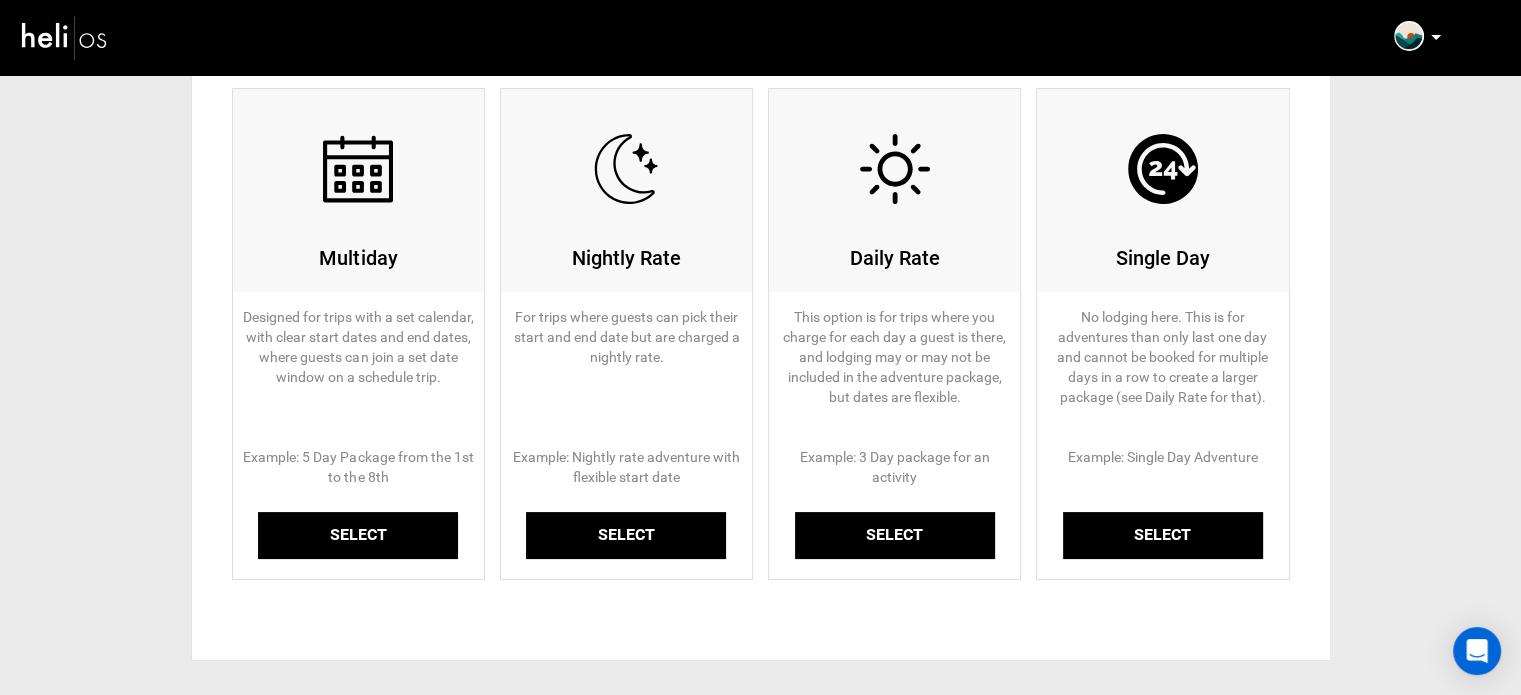 scroll, scrollTop: 200, scrollLeft: 0, axis: vertical 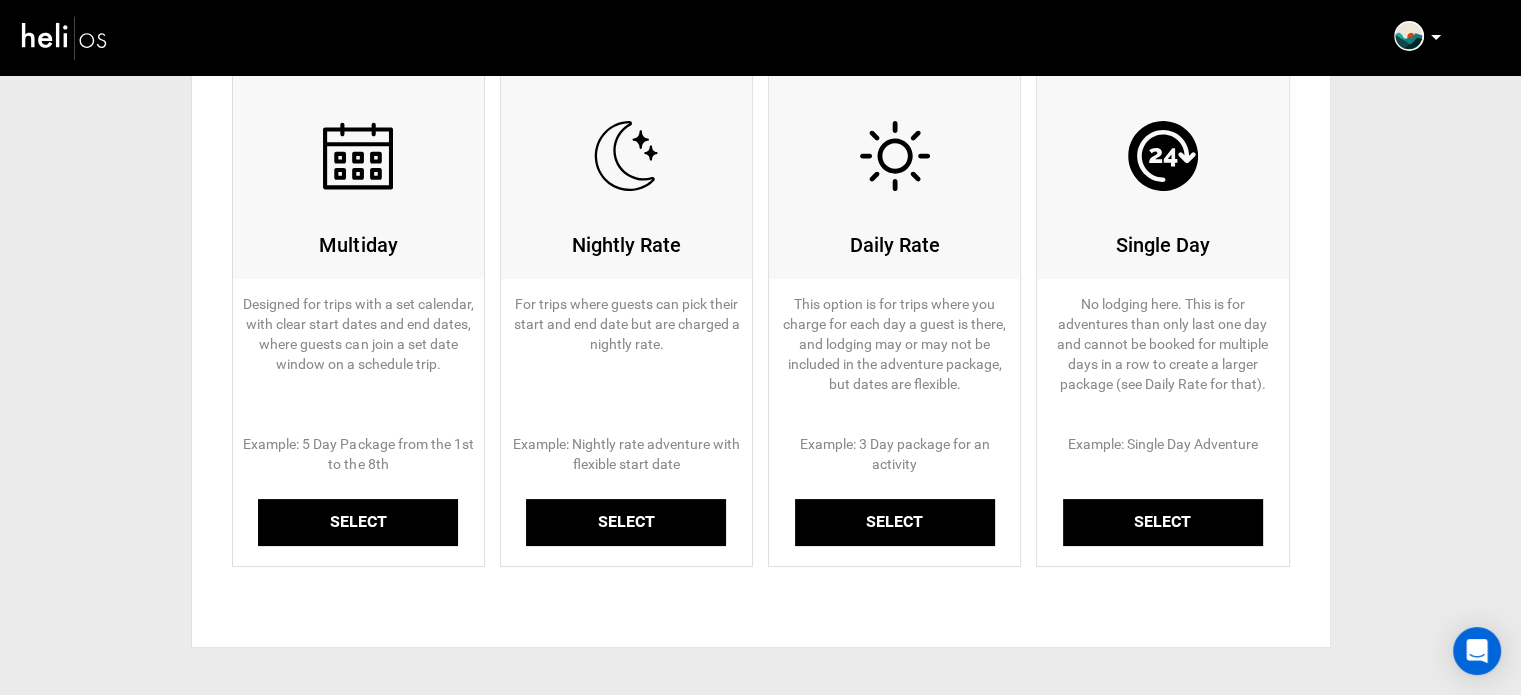 click on "Select" at bounding box center [358, 522] 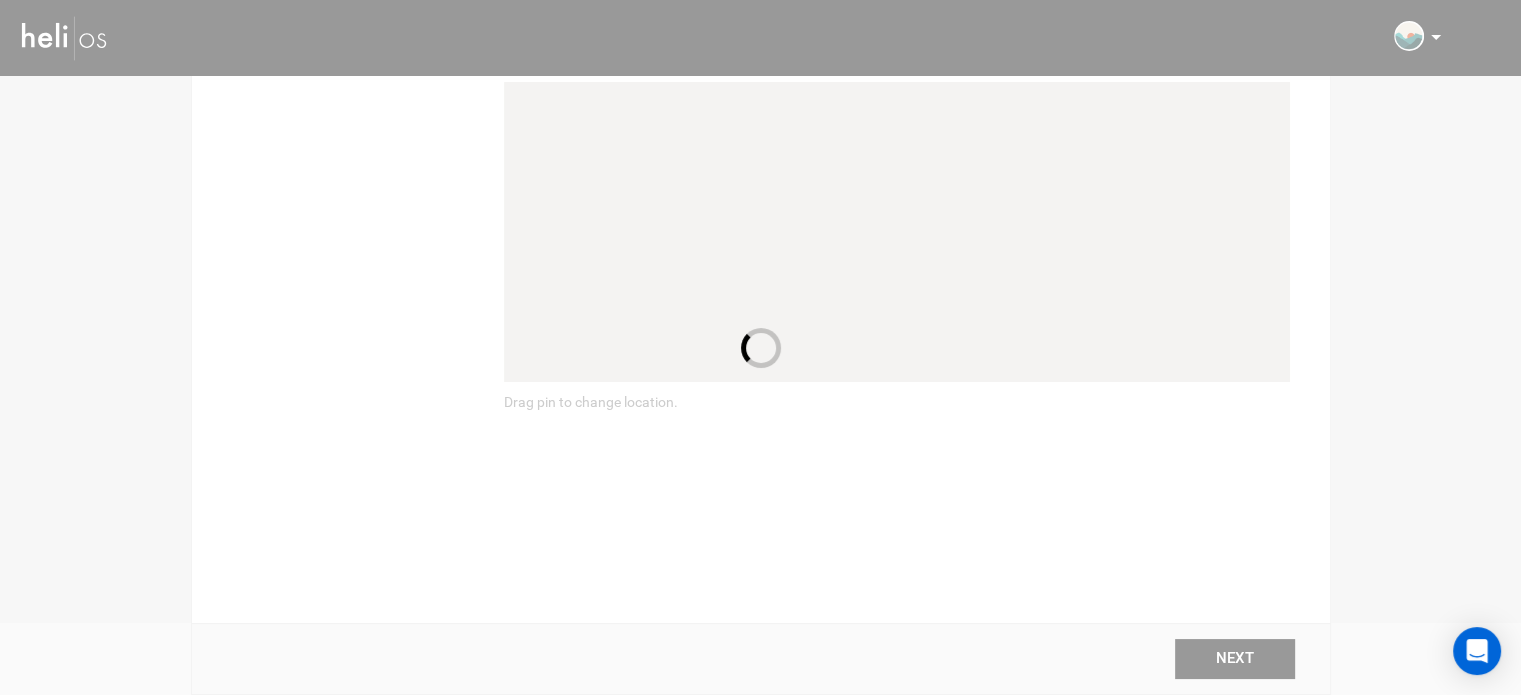 scroll, scrollTop: 0, scrollLeft: 0, axis: both 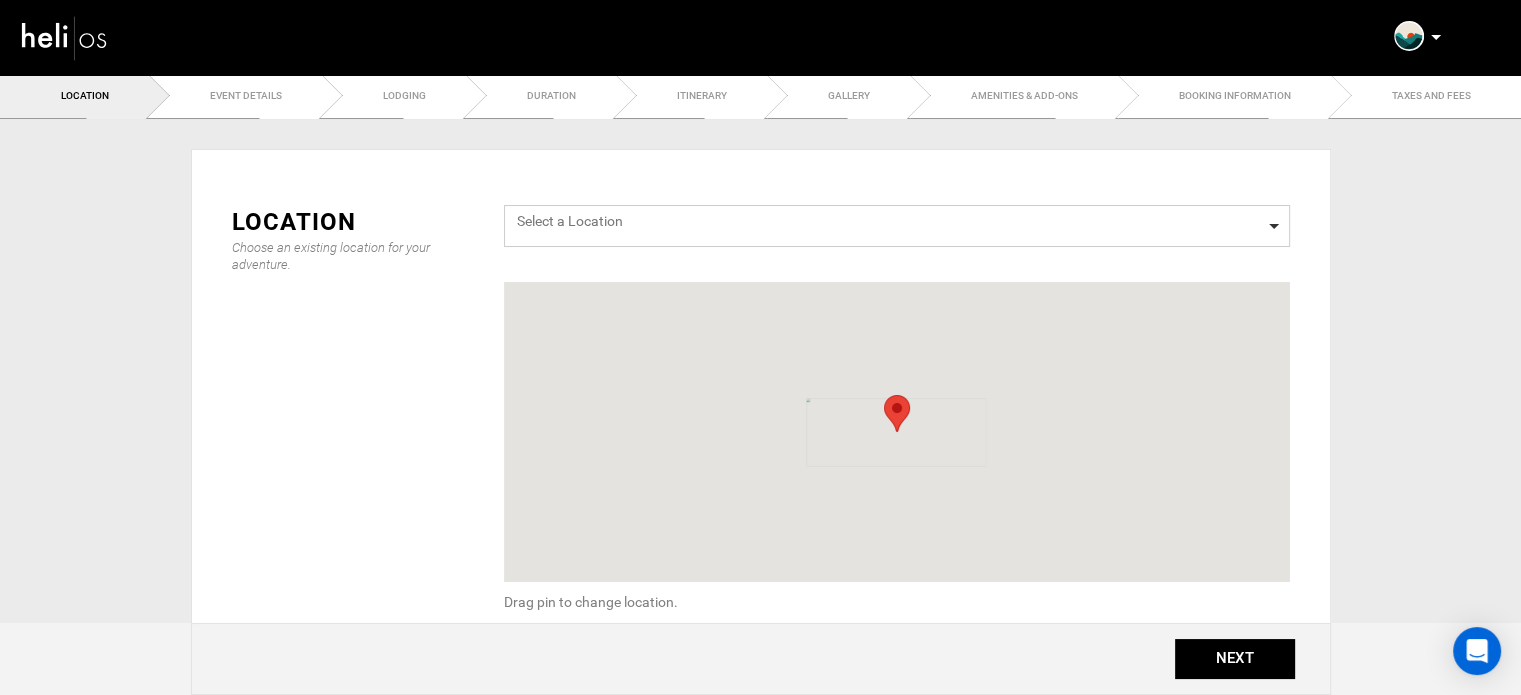click on "Select a Location" at bounding box center [897, 226] 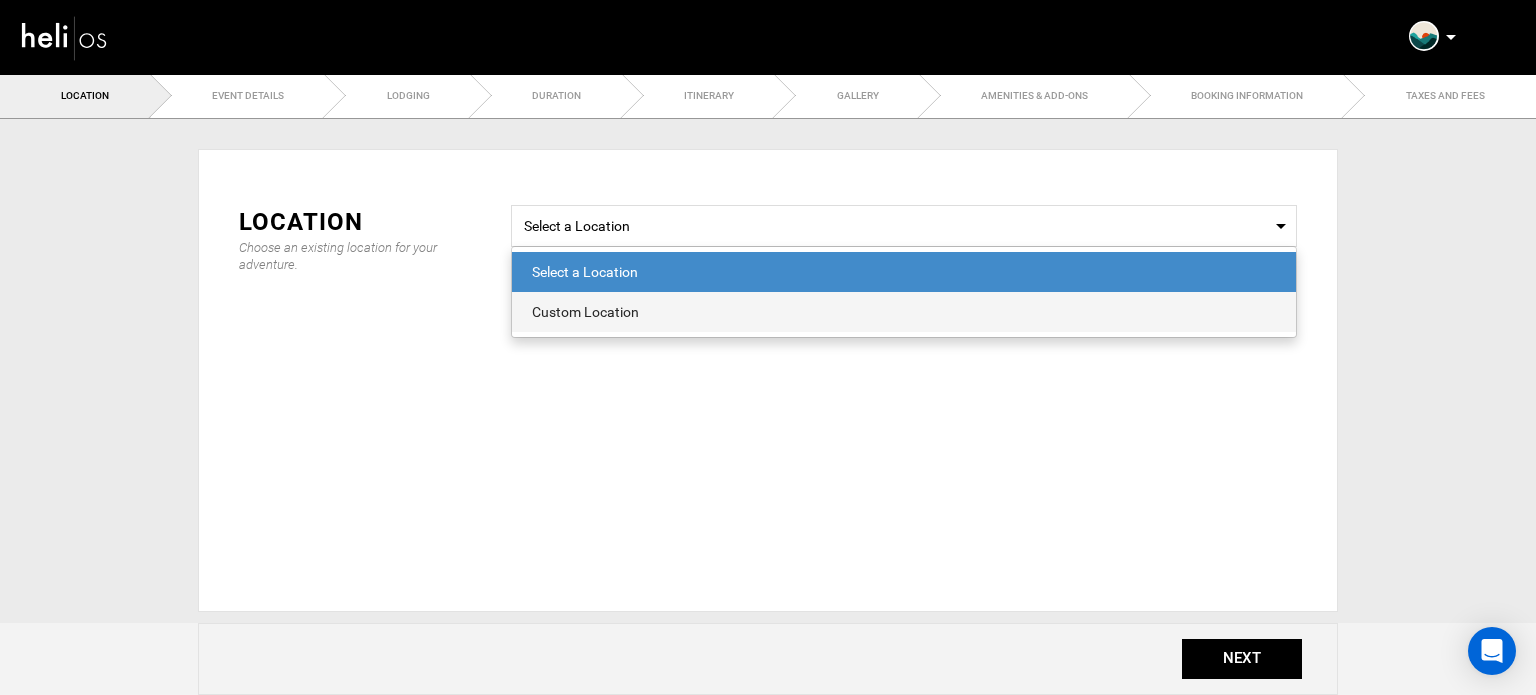 click on "Custom Location" at bounding box center [904, 312] 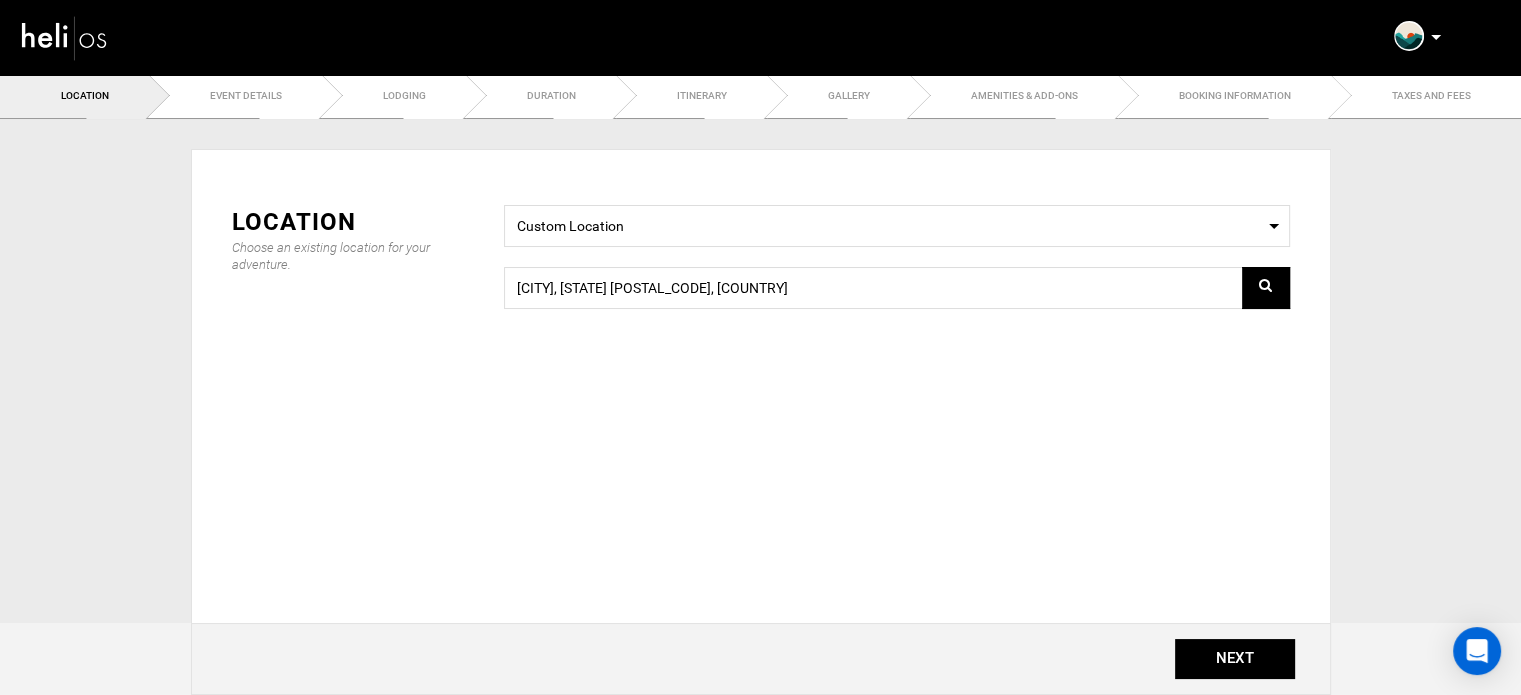 scroll, scrollTop: 0, scrollLeft: 0, axis: both 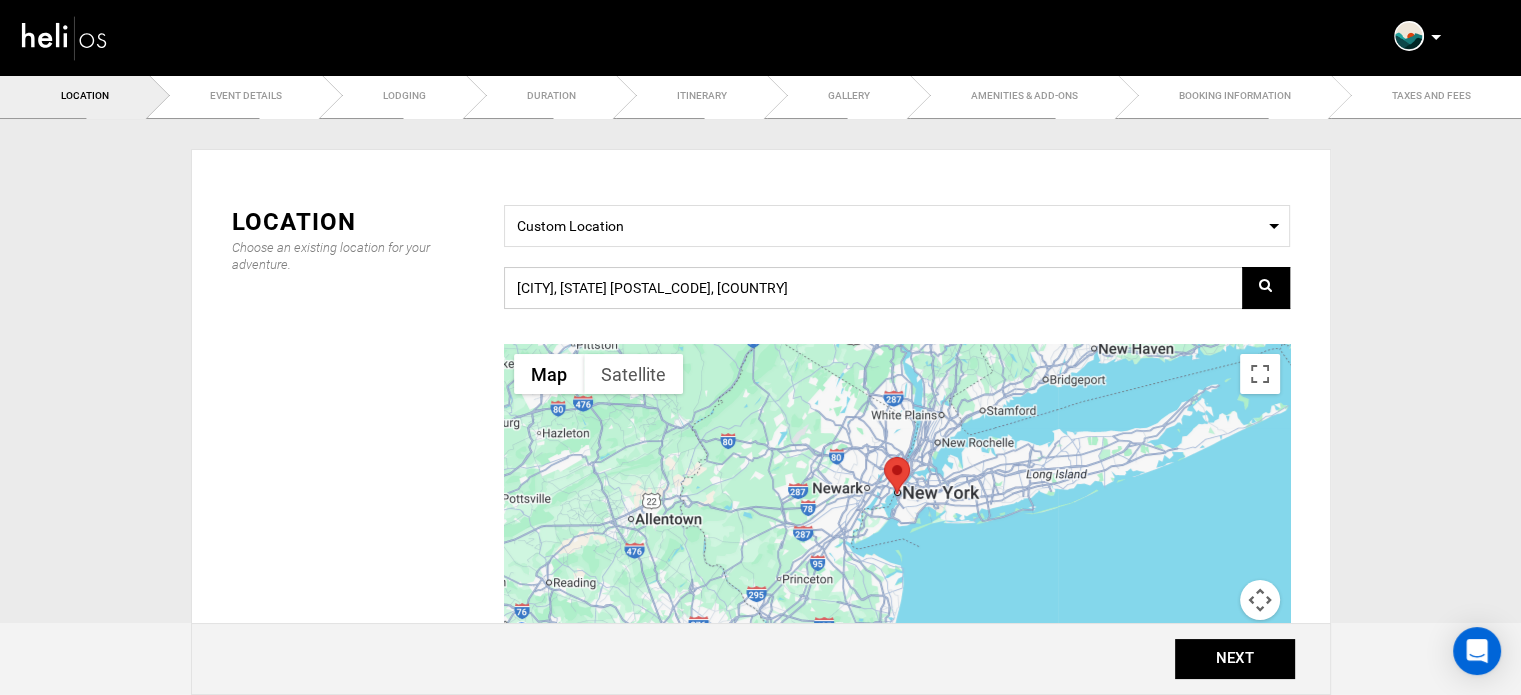 click on "[CITY], [STATE] [POSTAL_CODE], [COUNTRY]" at bounding box center (897, 288) 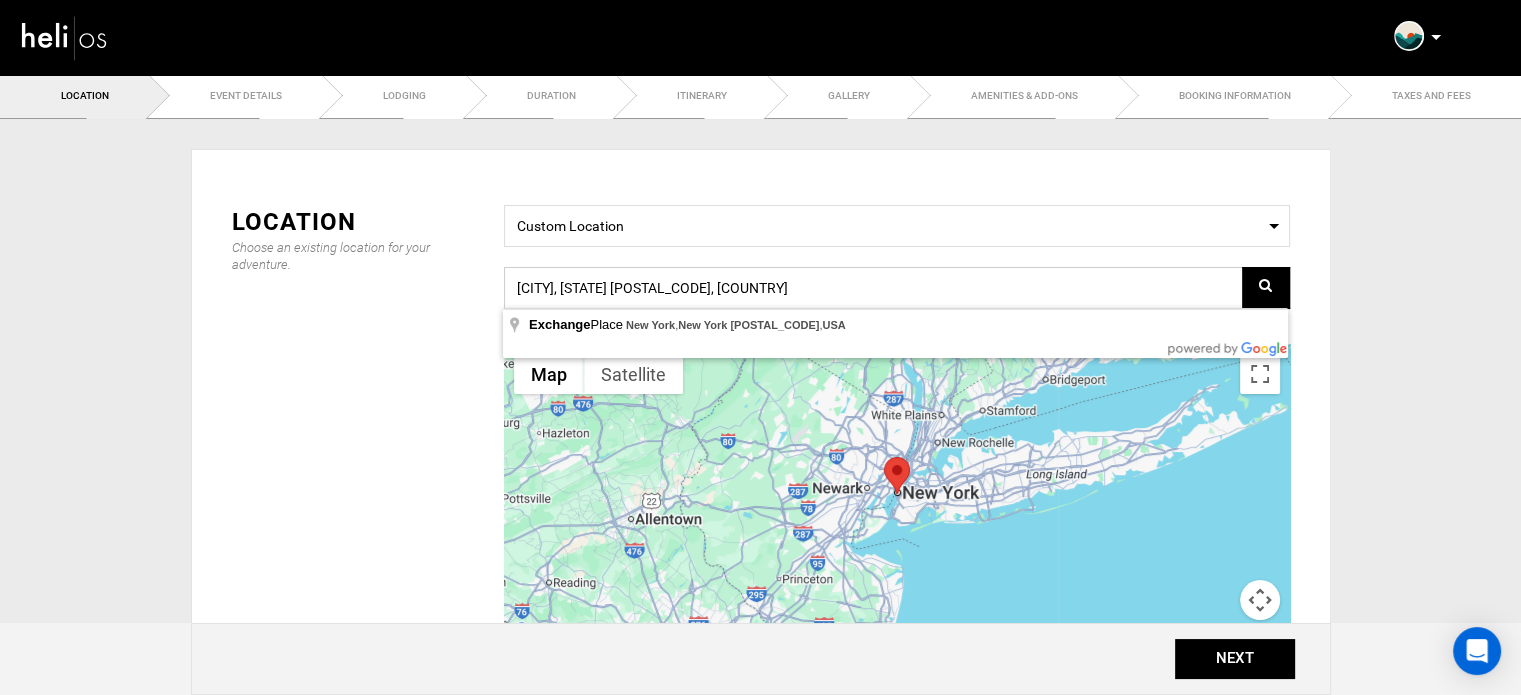 paste on "[COORDINATES] [CITY], [COUNTRY]" 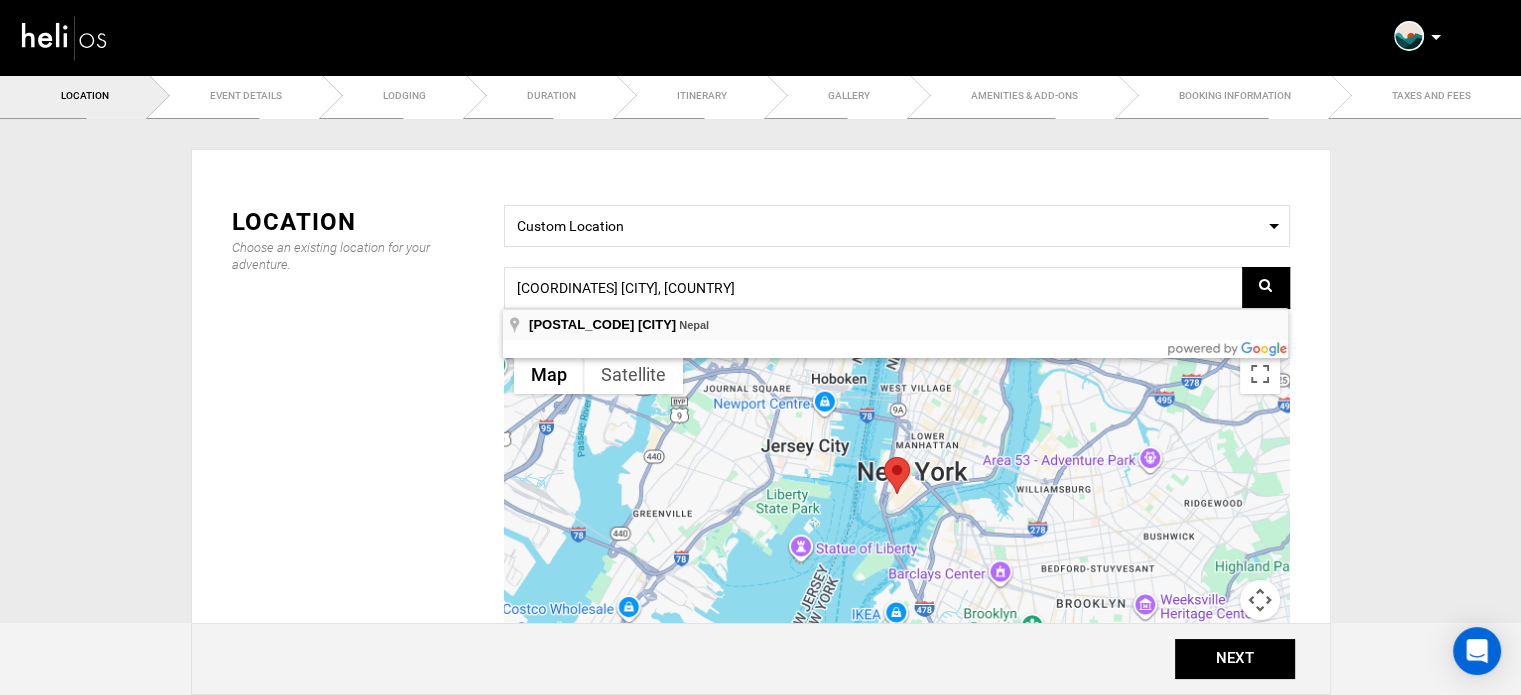 type on "[POSTAL_CODE], [CITY], [COUNTRY]" 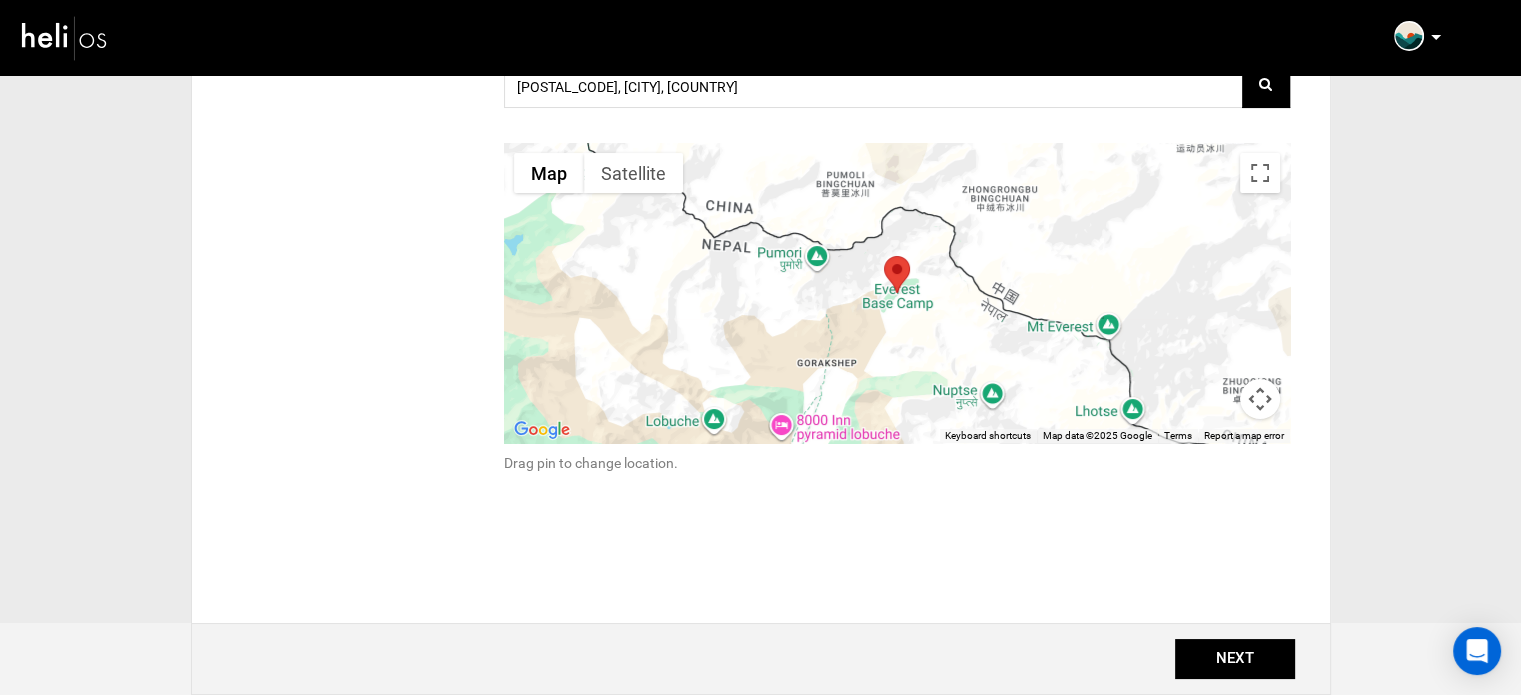 scroll, scrollTop: 274, scrollLeft: 0, axis: vertical 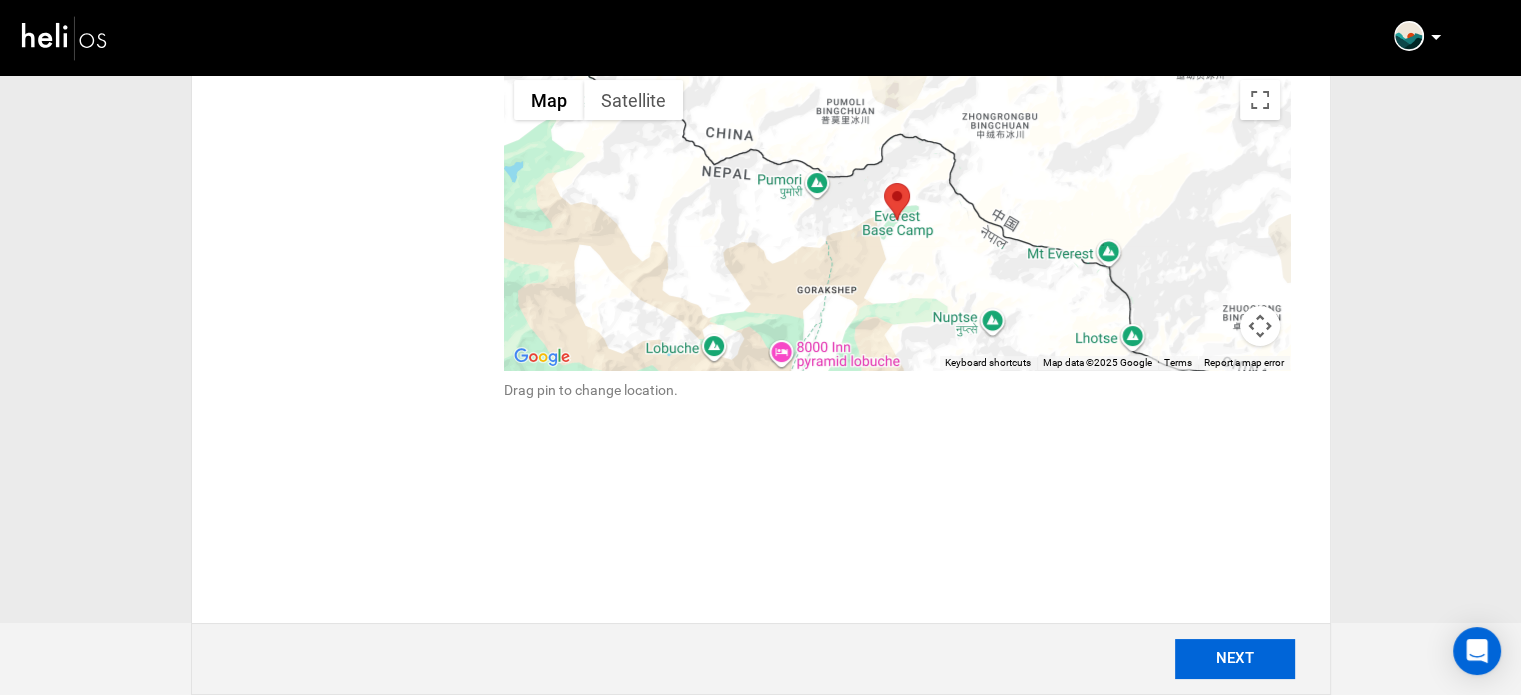 click on "NEXT" at bounding box center (1235, 659) 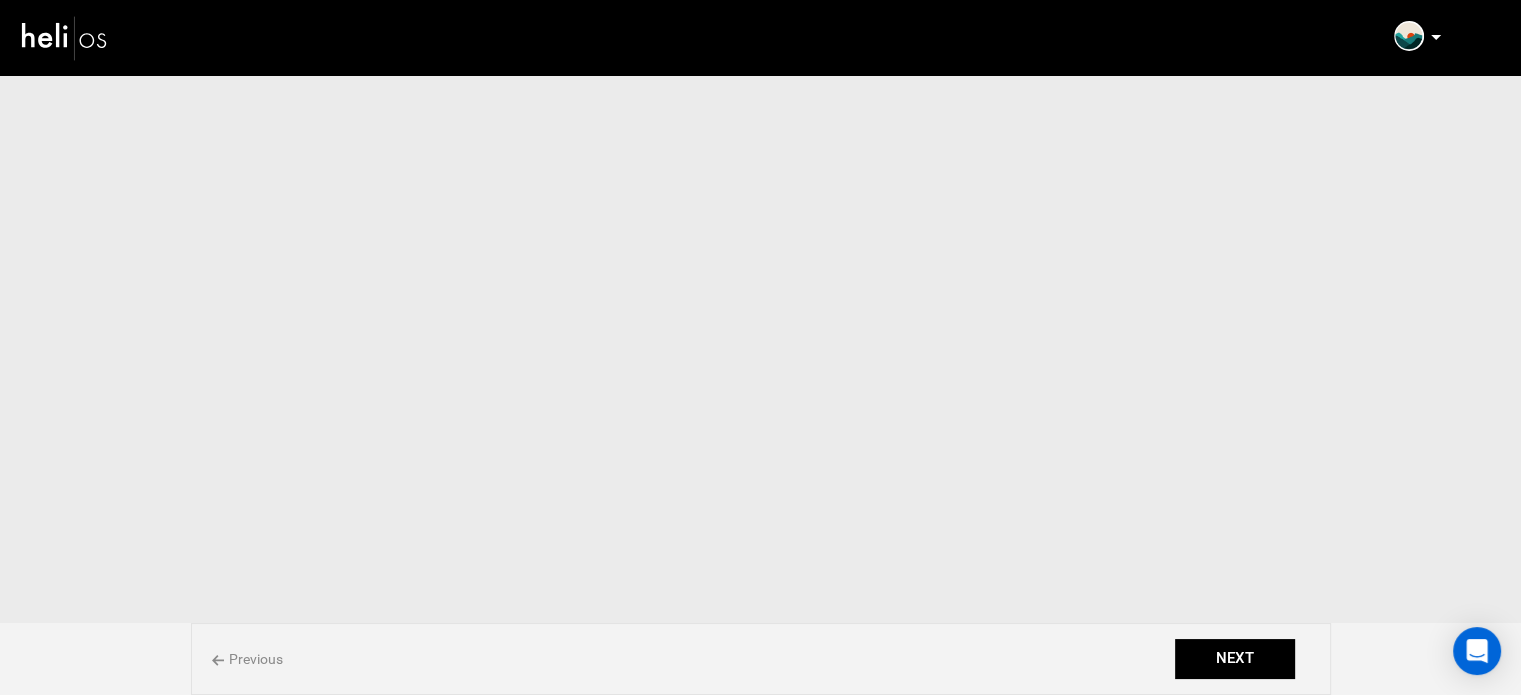 scroll, scrollTop: 0, scrollLeft: 0, axis: both 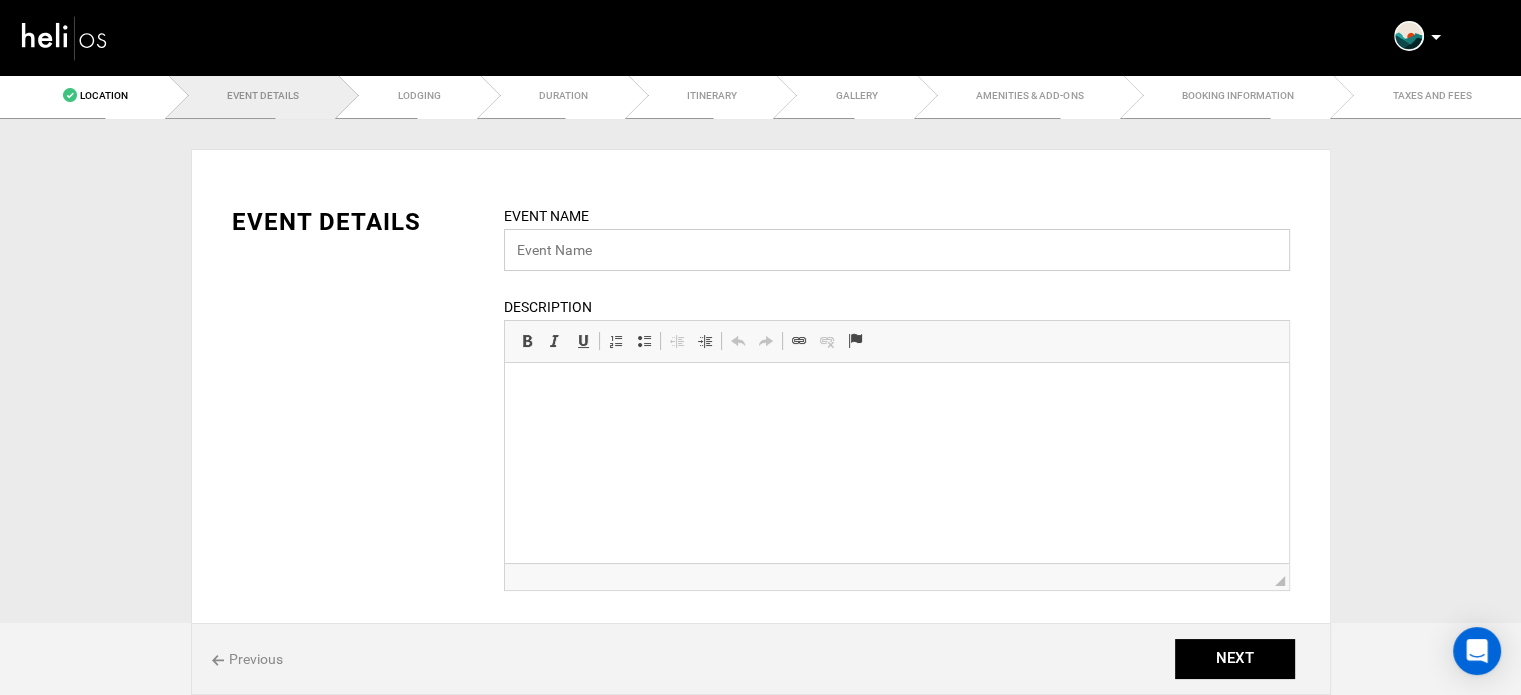 click at bounding box center [897, 250] 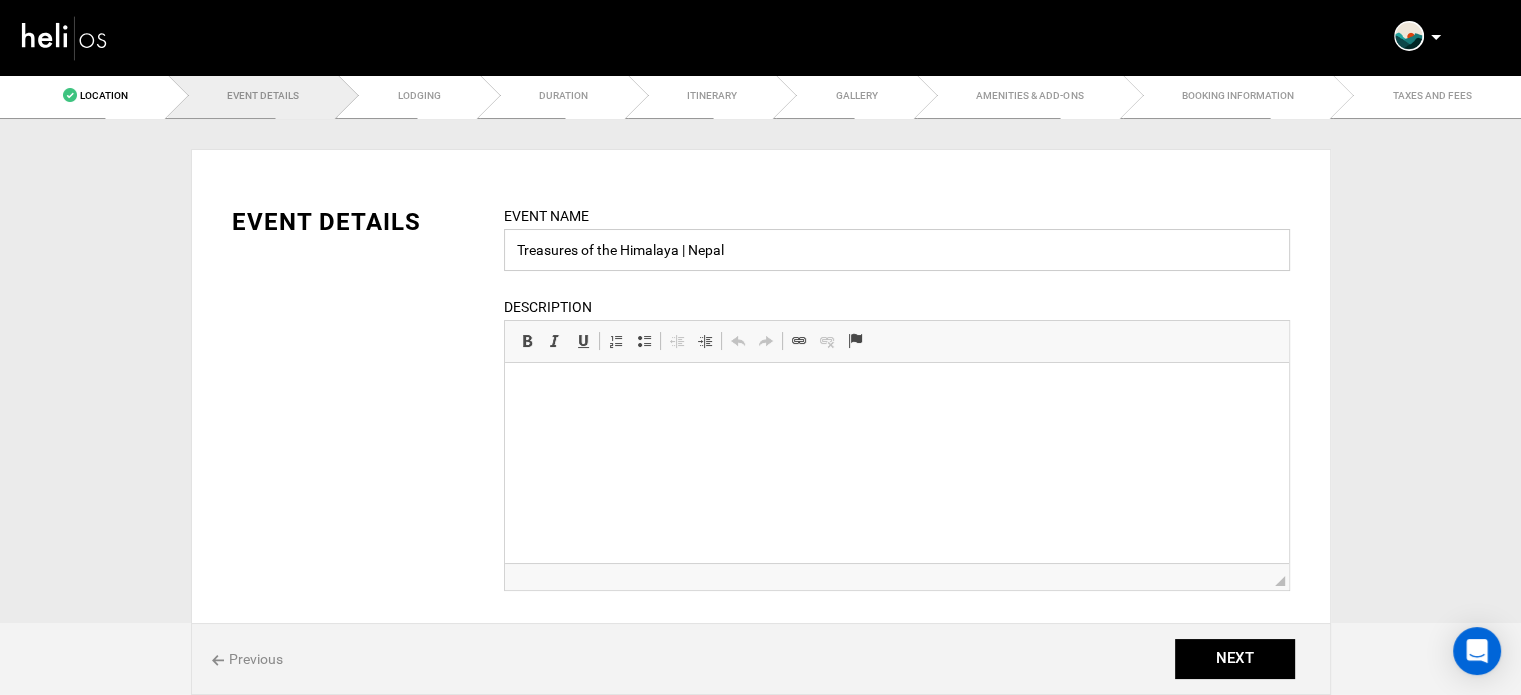type on "Treasures of the Himalaya | Nepal" 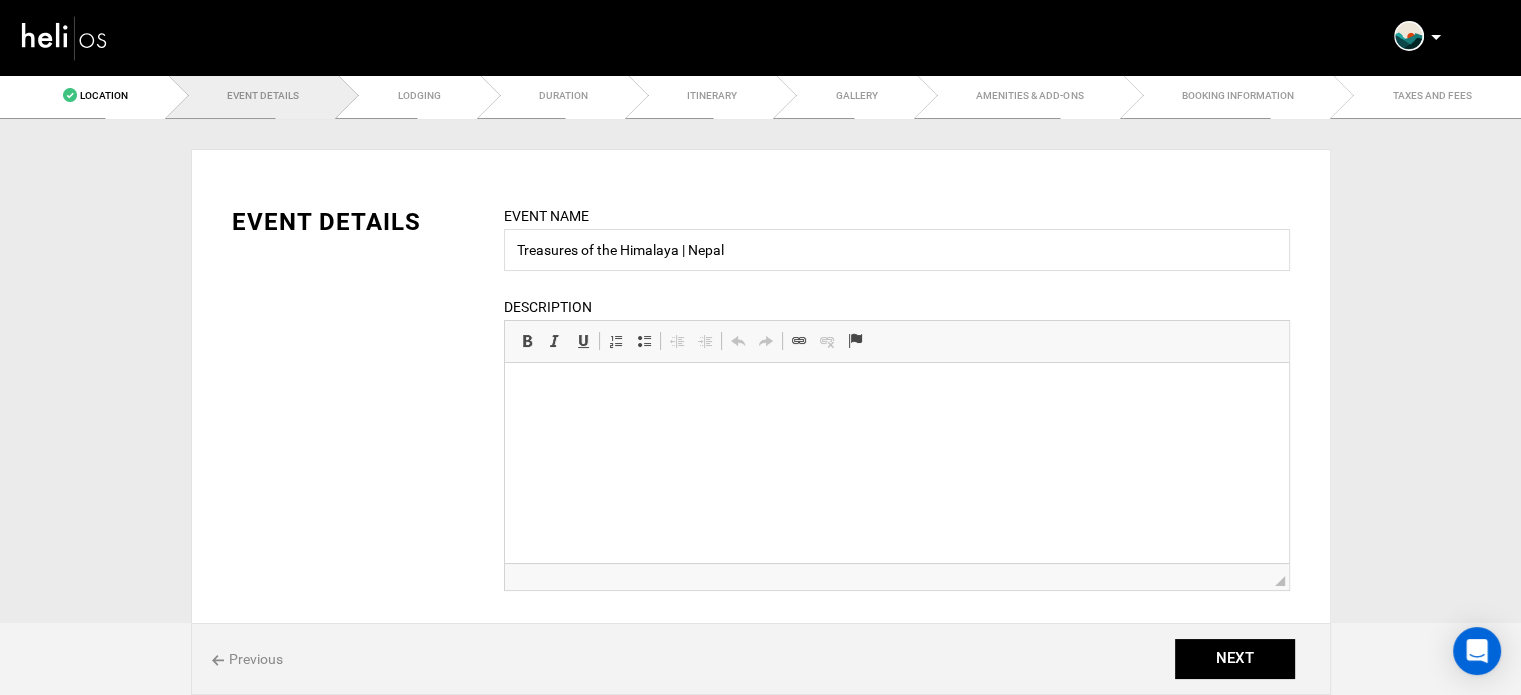 scroll, scrollTop: 284, scrollLeft: 0, axis: vertical 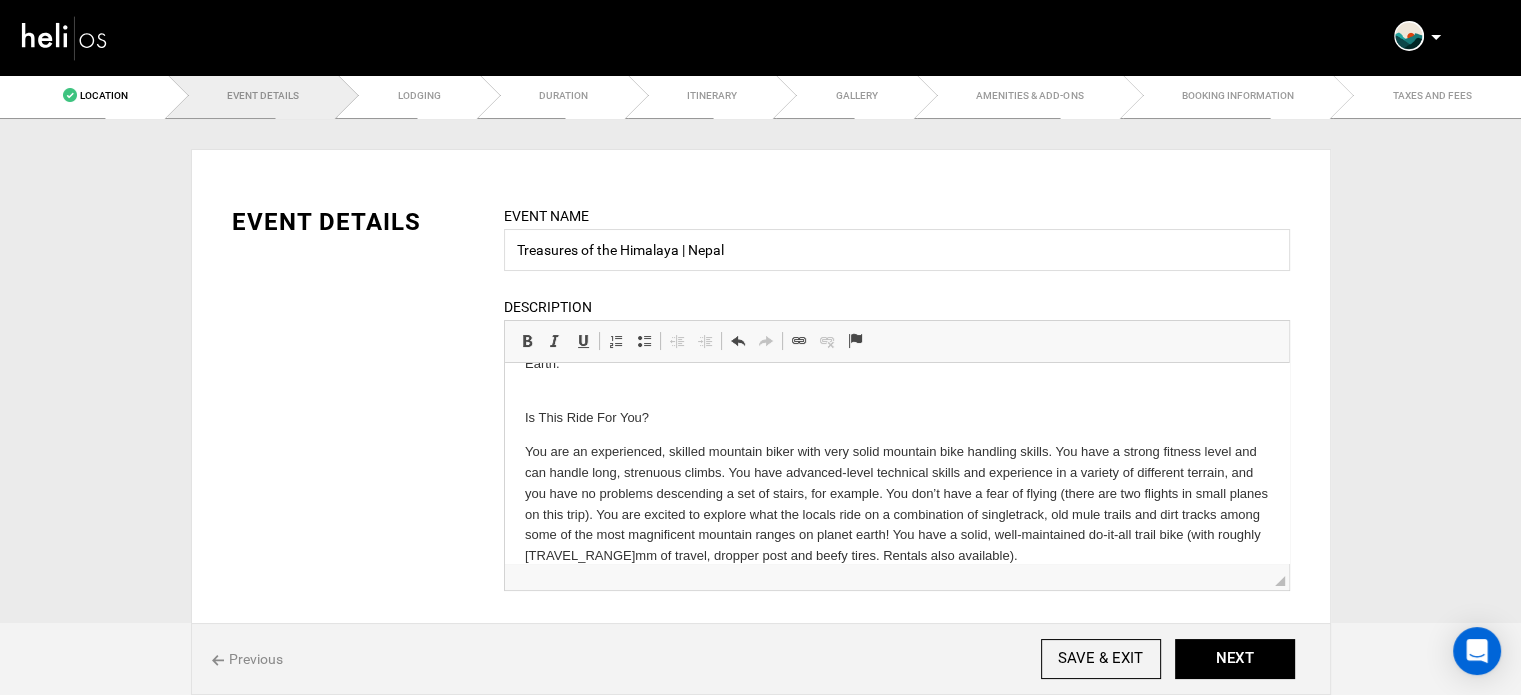 click on "This Ride is a tale of two valleys. The first half is spent riding on the breathtaking singletrack of the lush hills surrounding the Kathmandu Valley. At the center of this valley lies Kathmandu City — a UNESCO world heritage site that is almost entirely an open-air museum, with hundreds of medieval temples, palaces, shrines and statues dotted around the narrow streets. On the second half, we travel to the contrasting arid Kali Gandaki valley in the remote Lower Mustang region. Following an ancient trade route between Nepal and Tibet, we will ride through the world’s deepest valley on the foothills of some of the tallest mountains on Earth." at bounding box center [896, 323] 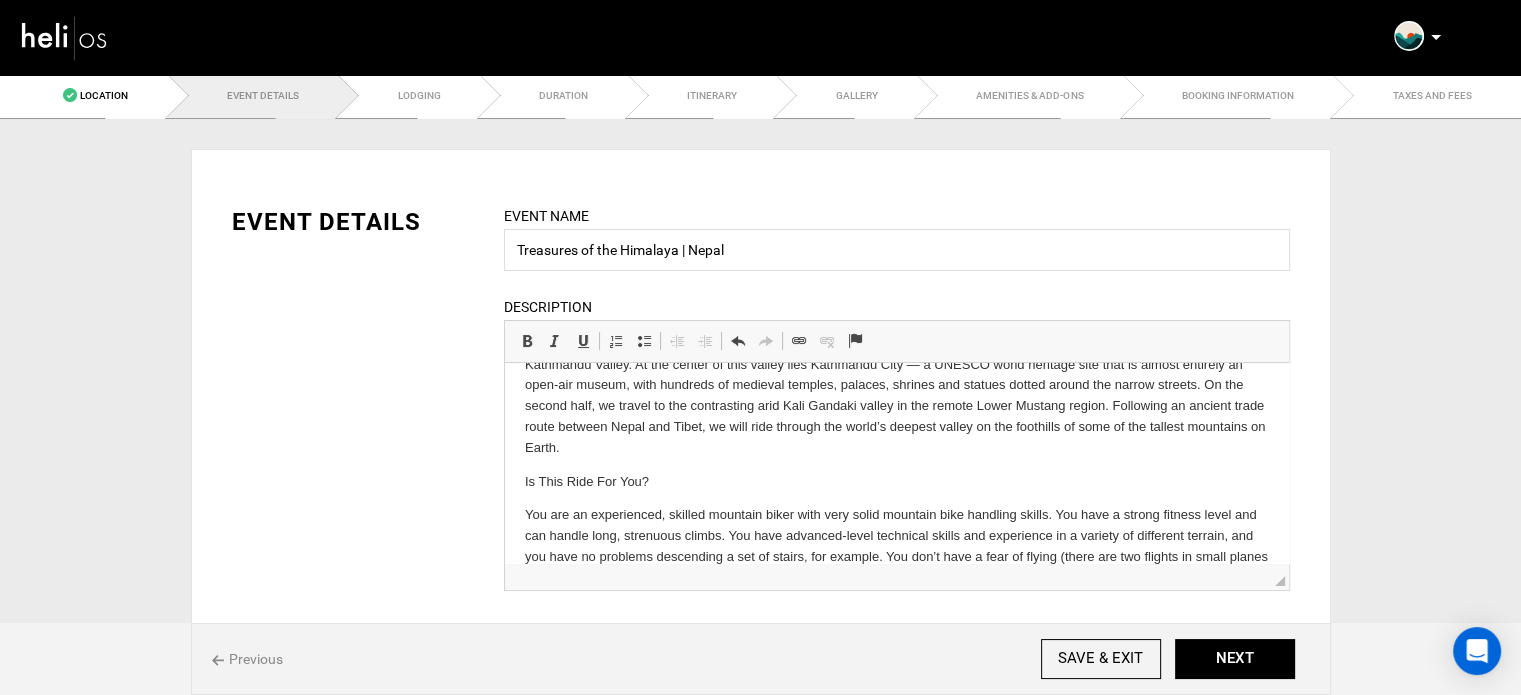 scroll, scrollTop: 287, scrollLeft: 0, axis: vertical 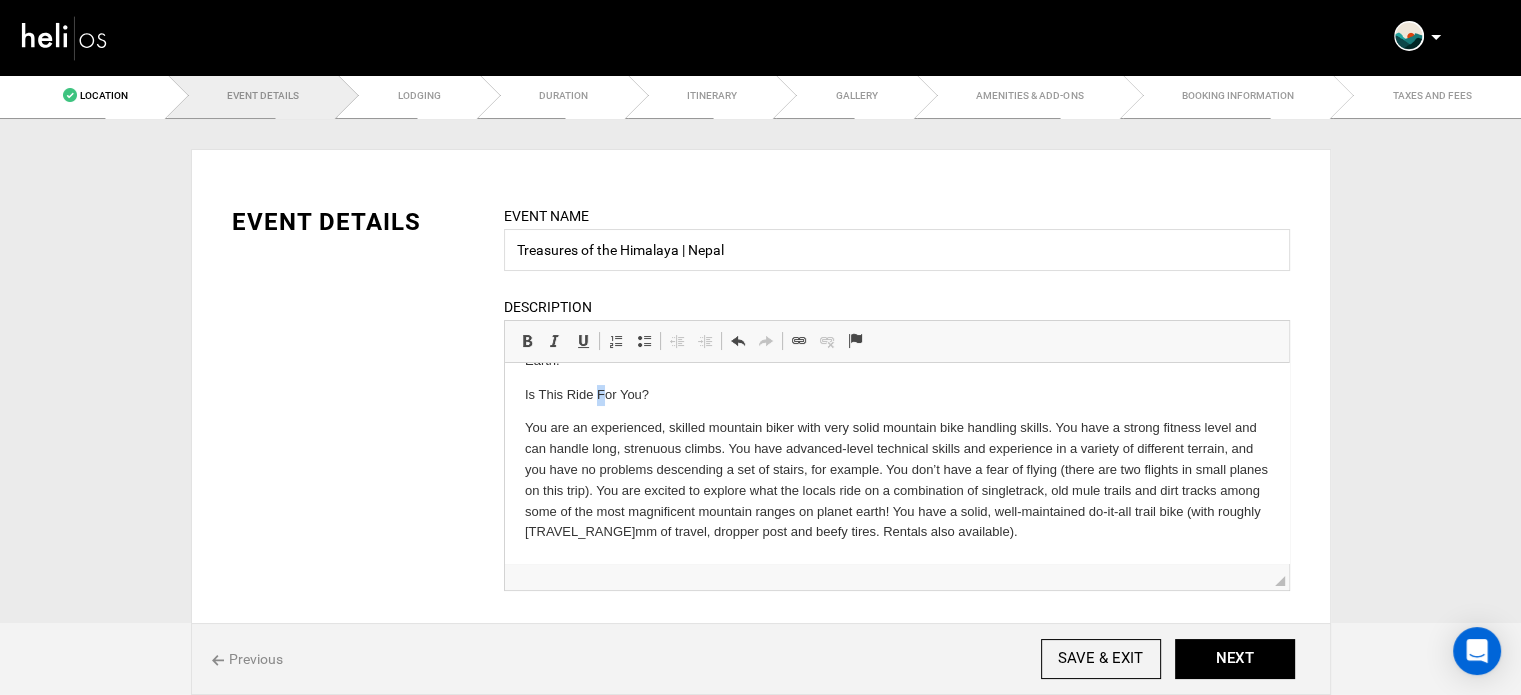 click on "Is This Ride For You?" at bounding box center [896, 395] 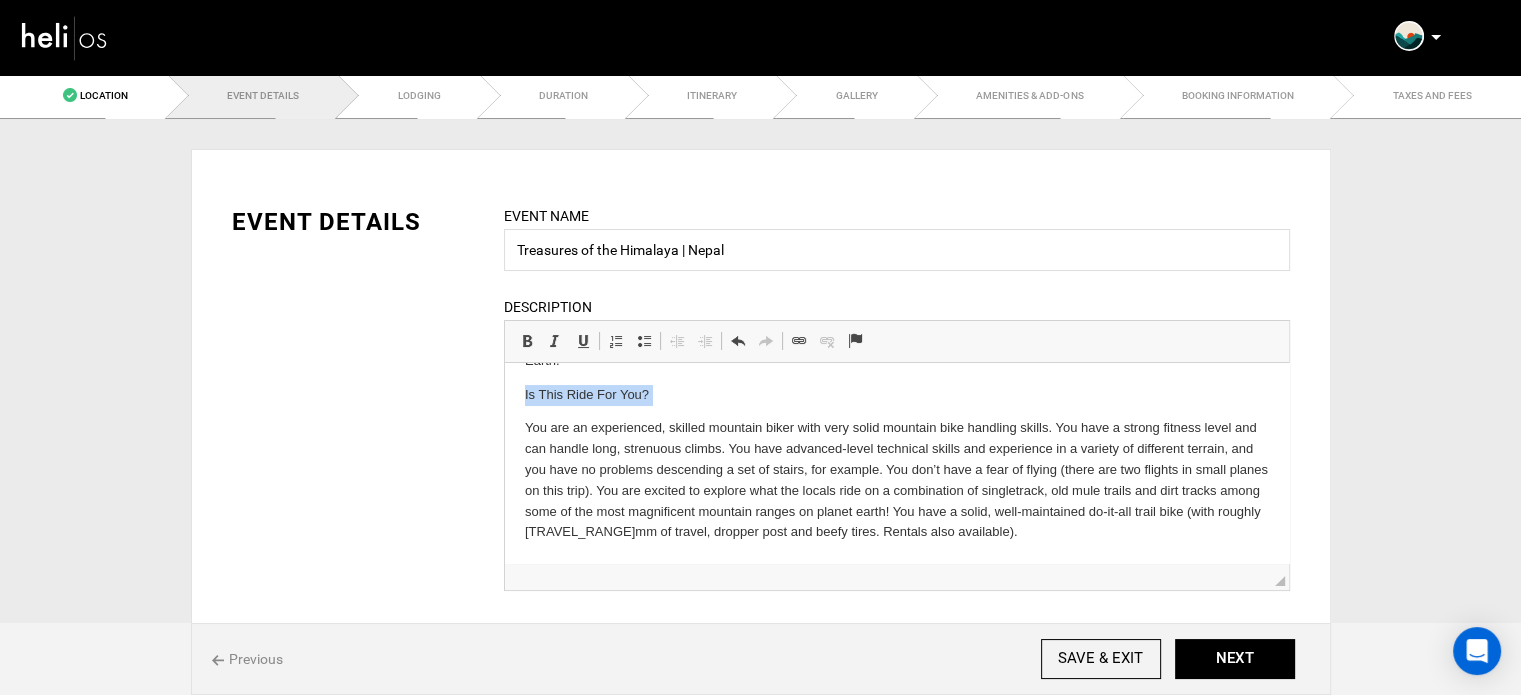 click on "Is This Ride For You?" at bounding box center (896, 395) 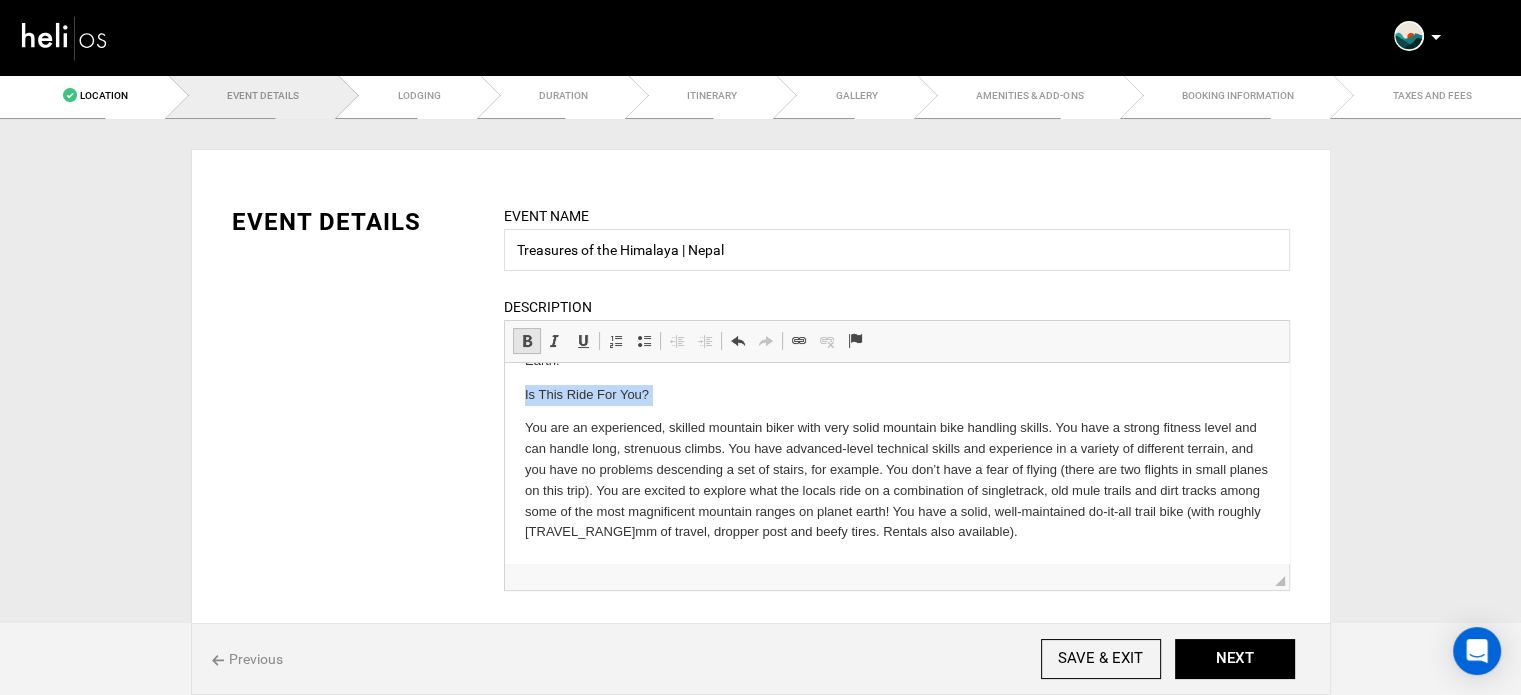 click at bounding box center [527, 341] 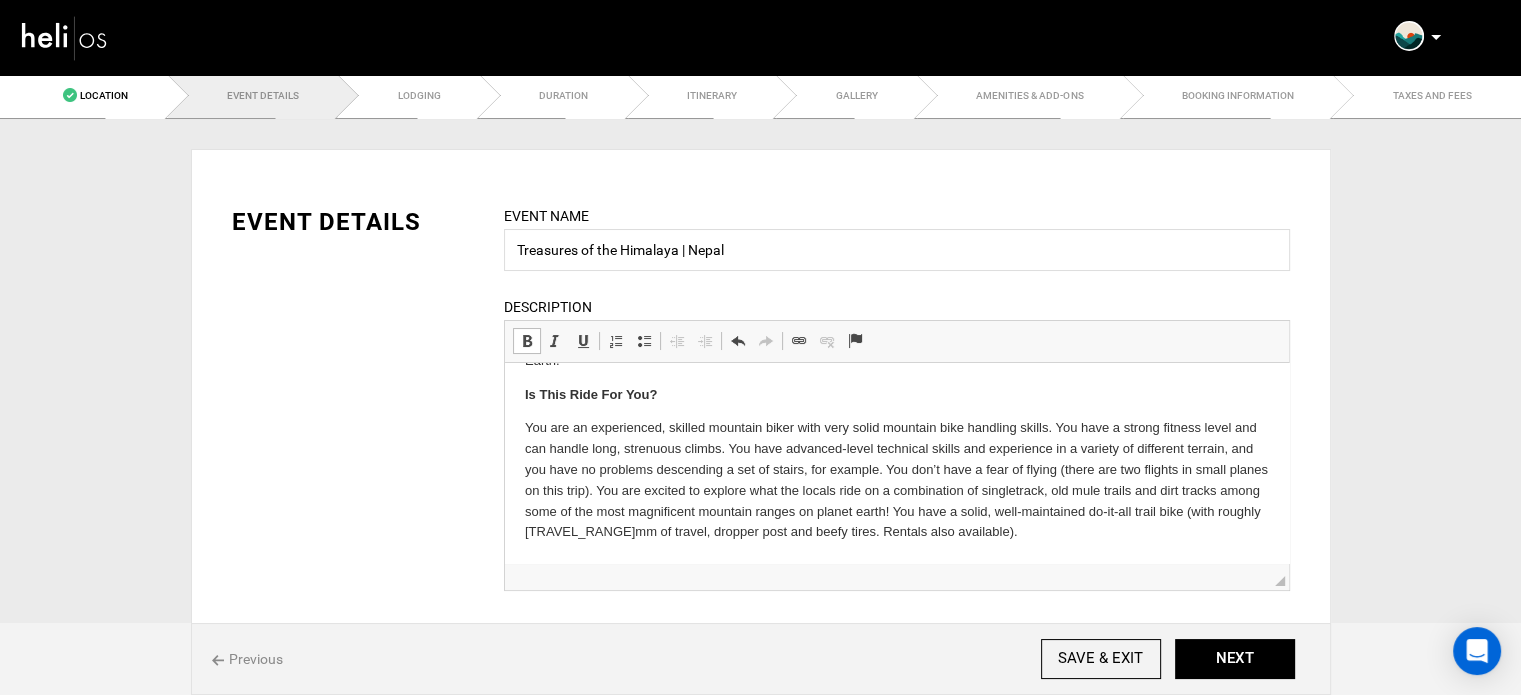 click on "Is This Ride For You?" at bounding box center (896, 395) 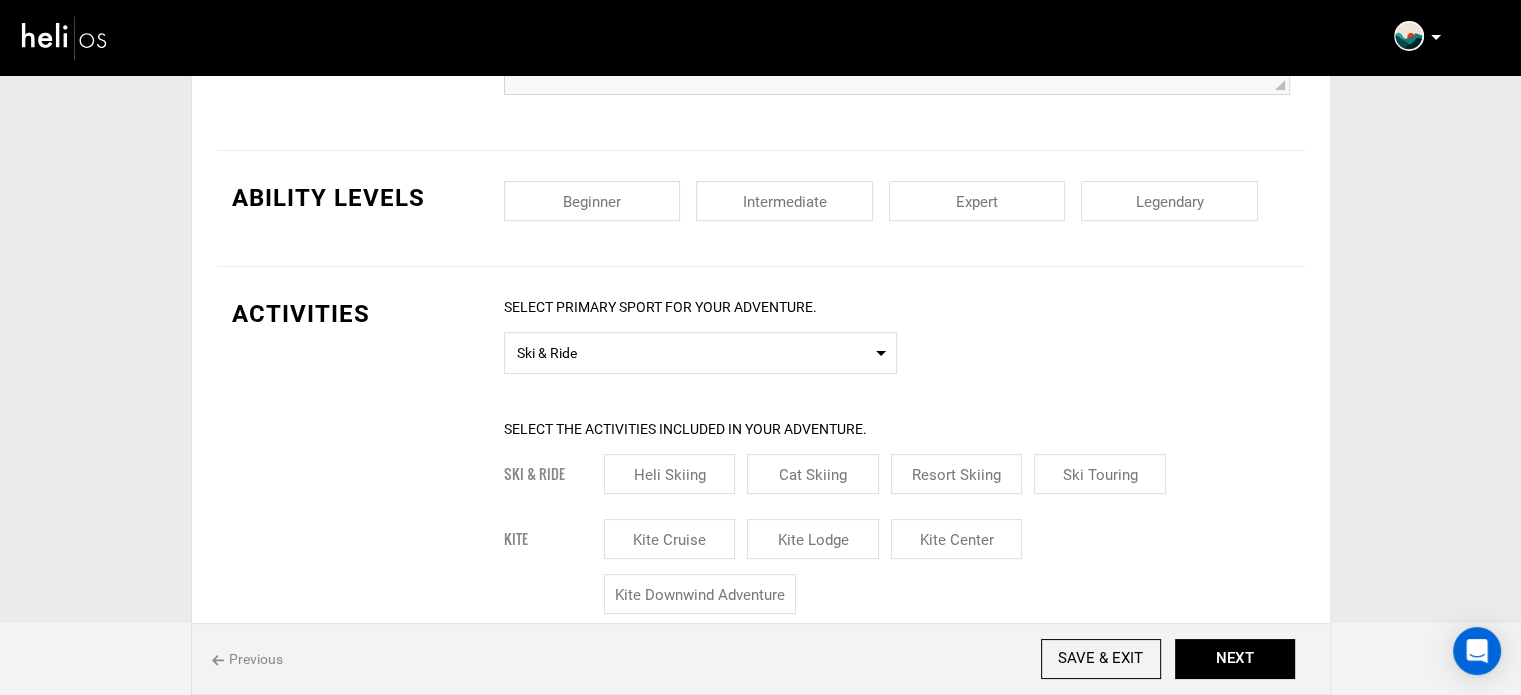 scroll, scrollTop: 500, scrollLeft: 0, axis: vertical 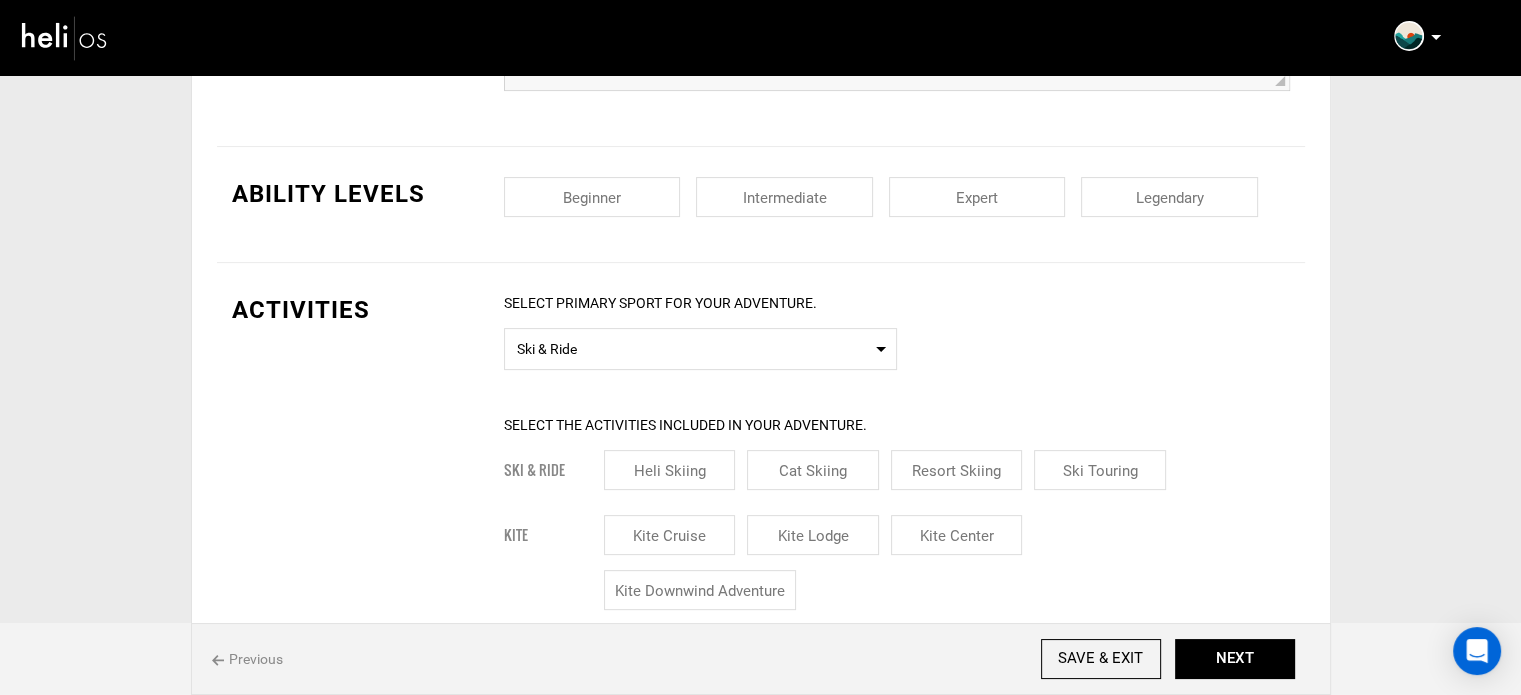 click at bounding box center [784, 197] 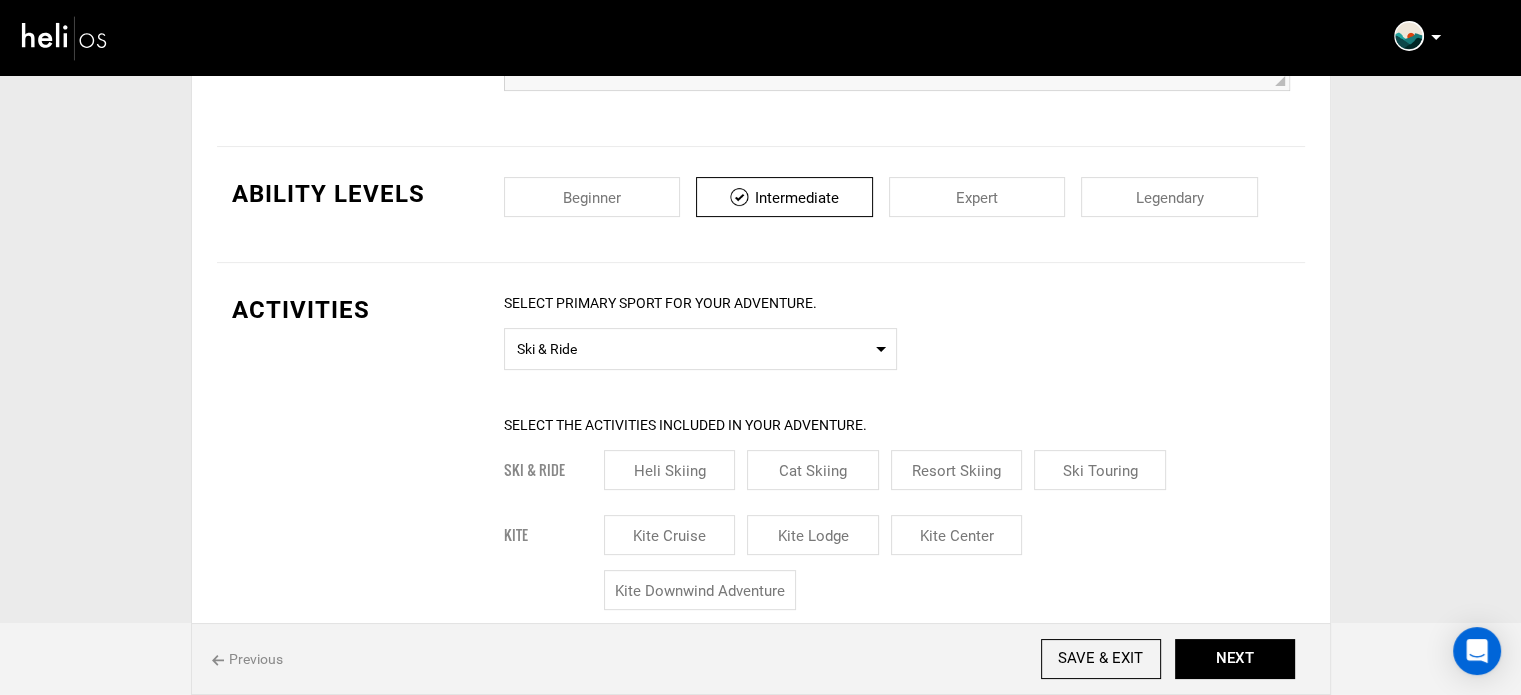 click on "Ability Levels
Beginner
Intermediate
Expert
Legendary" at bounding box center [761, 205] 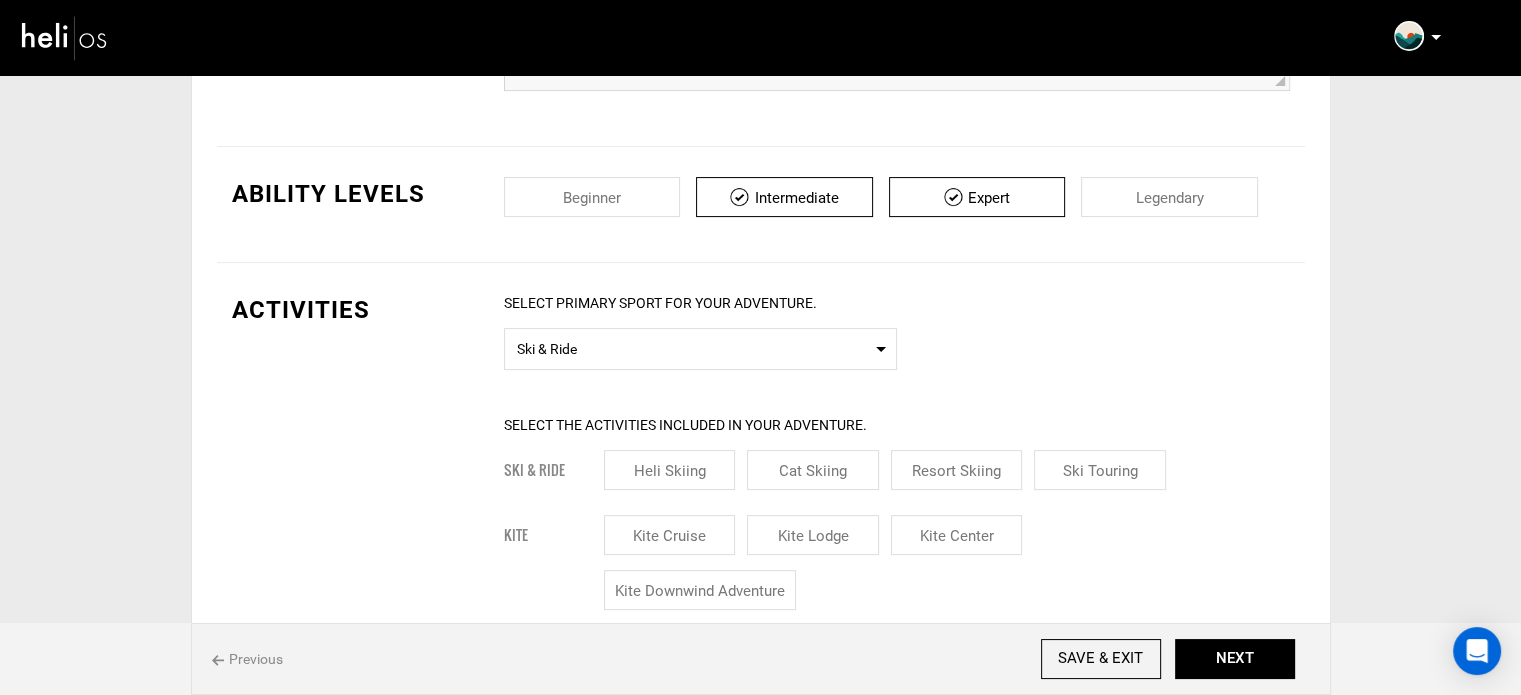 click at bounding box center (1169, 197) 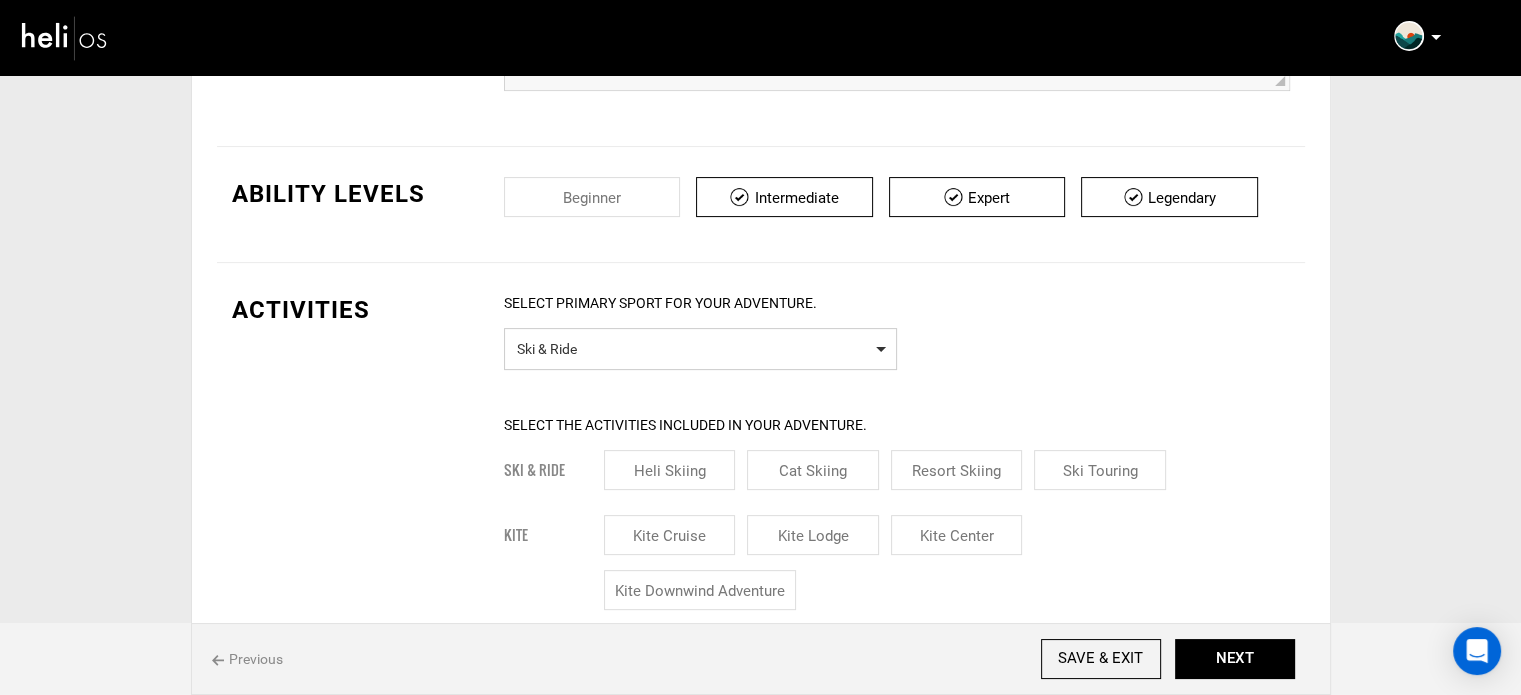 click on "Ski & Ride" at bounding box center [700, 346] 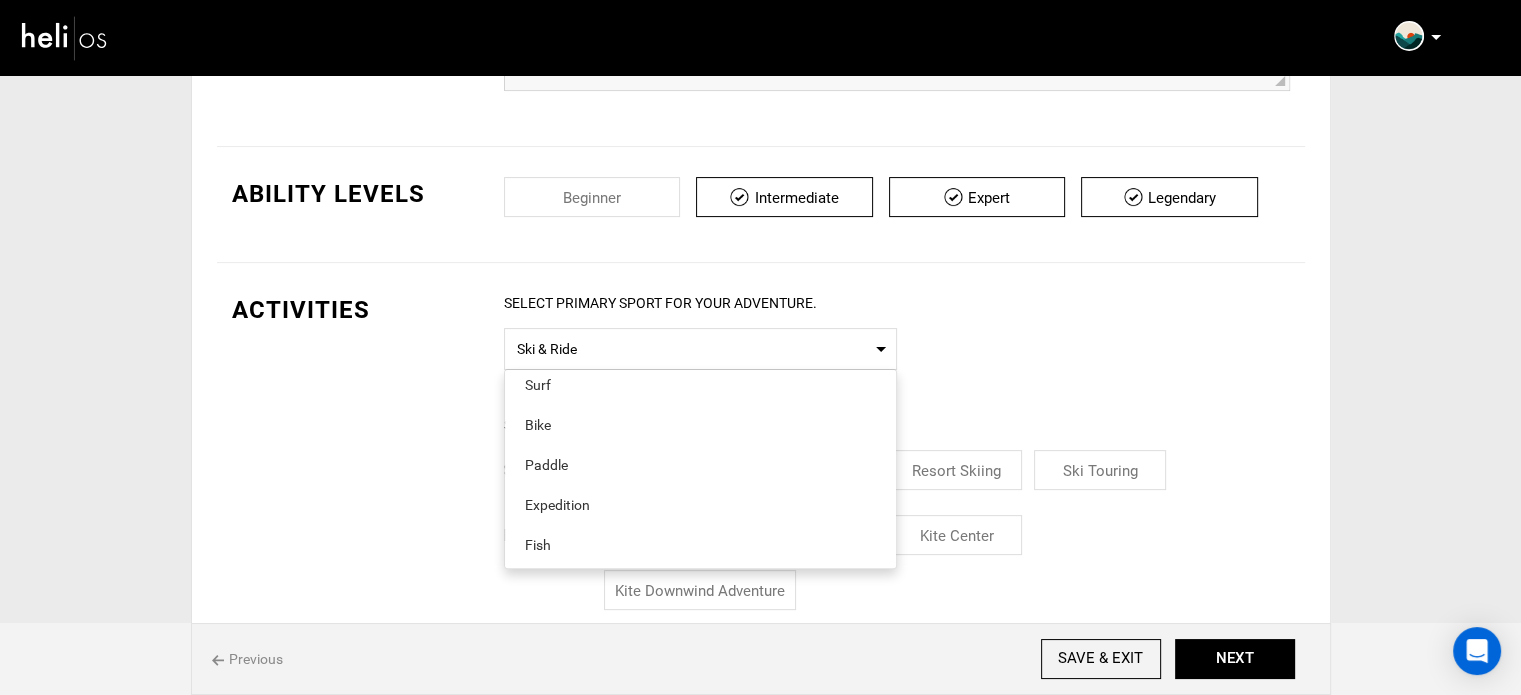 scroll, scrollTop: 200, scrollLeft: 0, axis: vertical 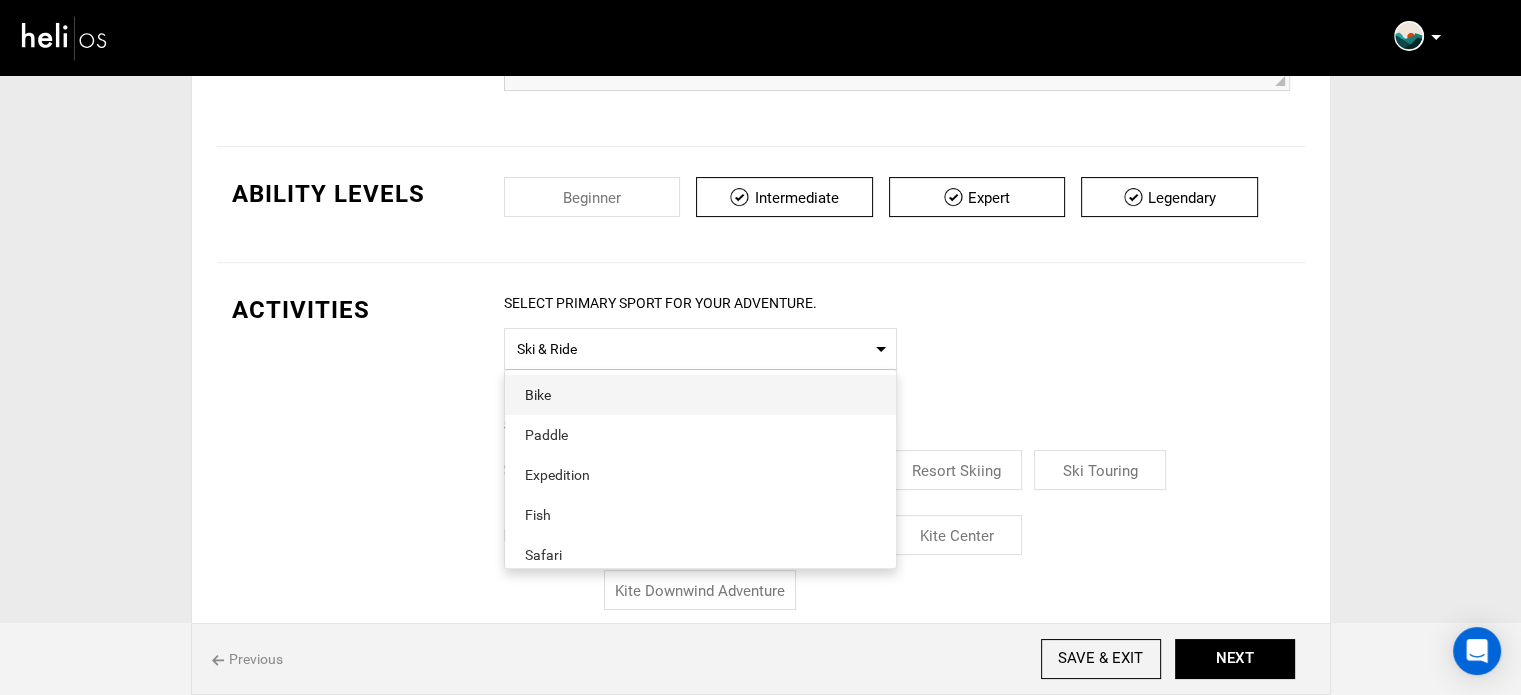 click on "Bike" at bounding box center [700, 395] 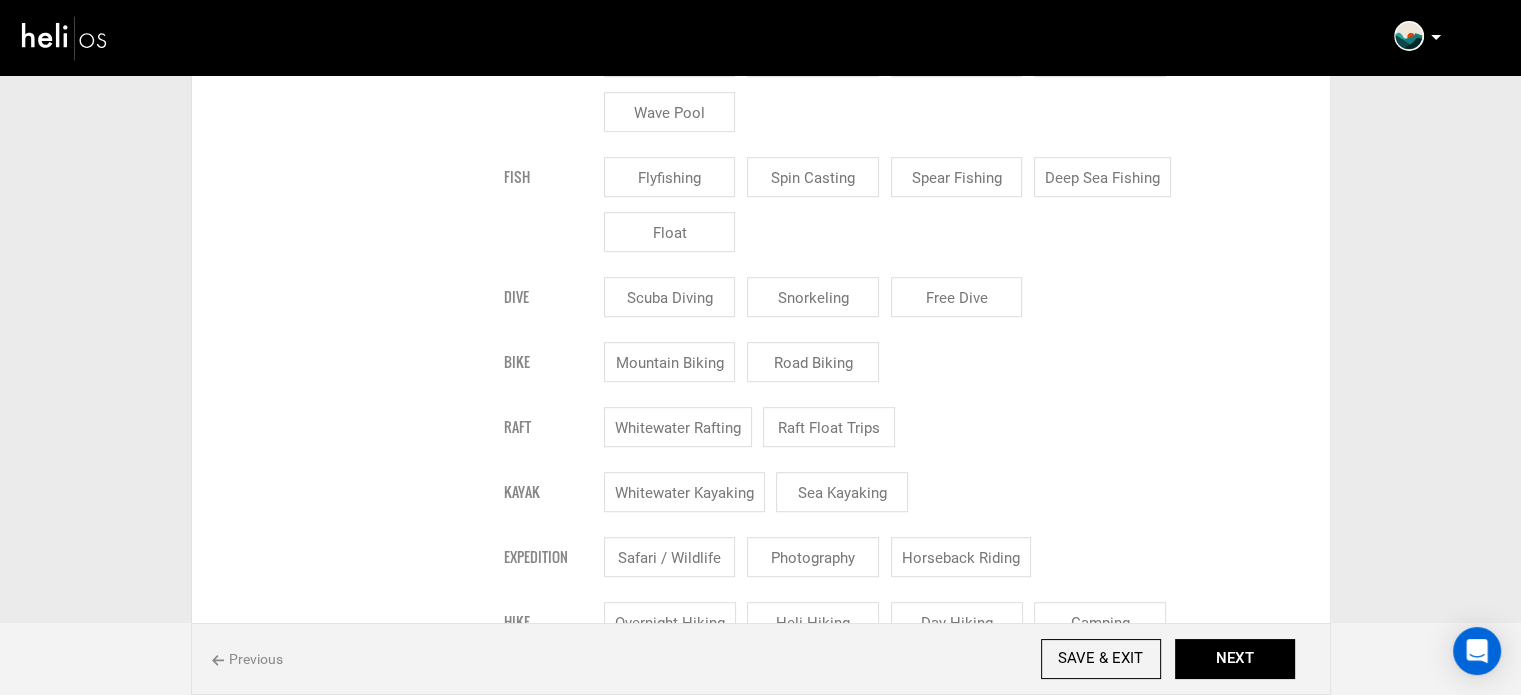 scroll, scrollTop: 1100, scrollLeft: 0, axis: vertical 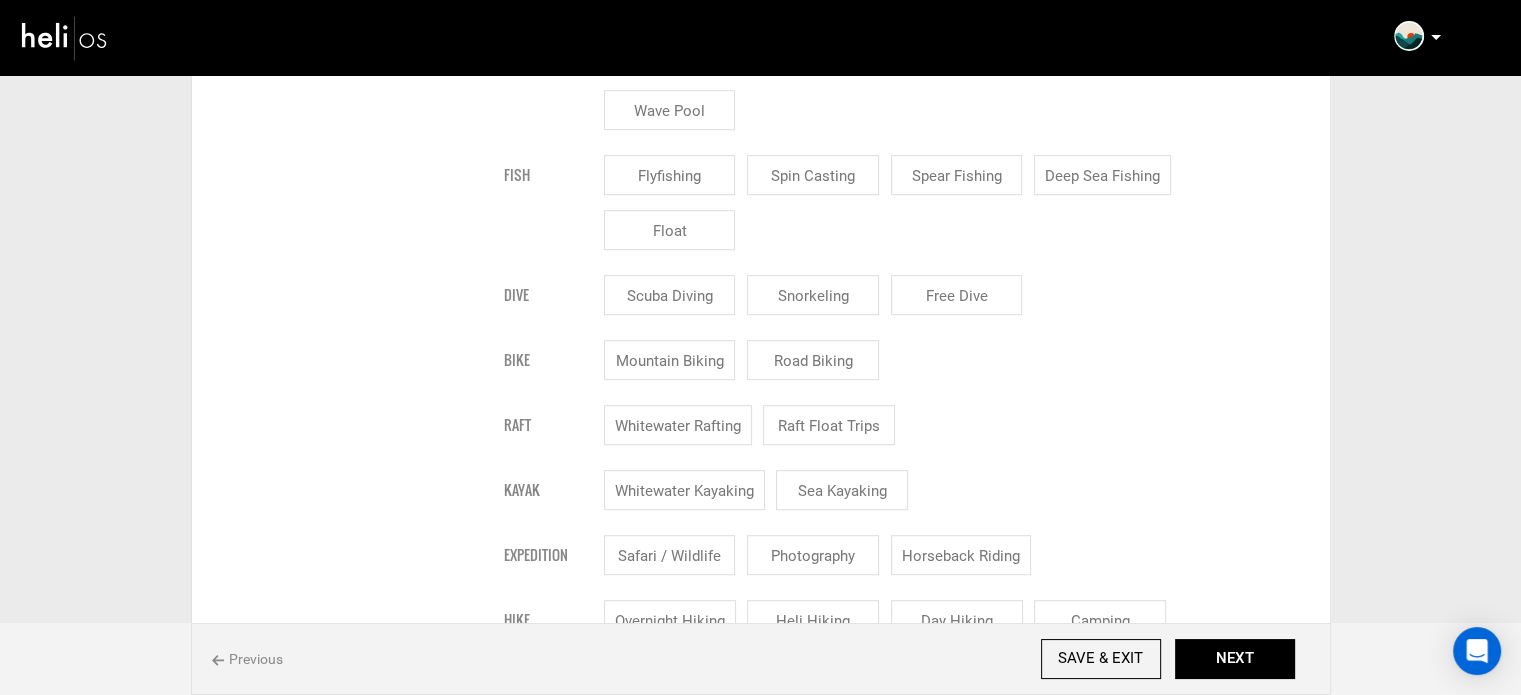 click on "Mountain Biking" at bounding box center (670, 360) 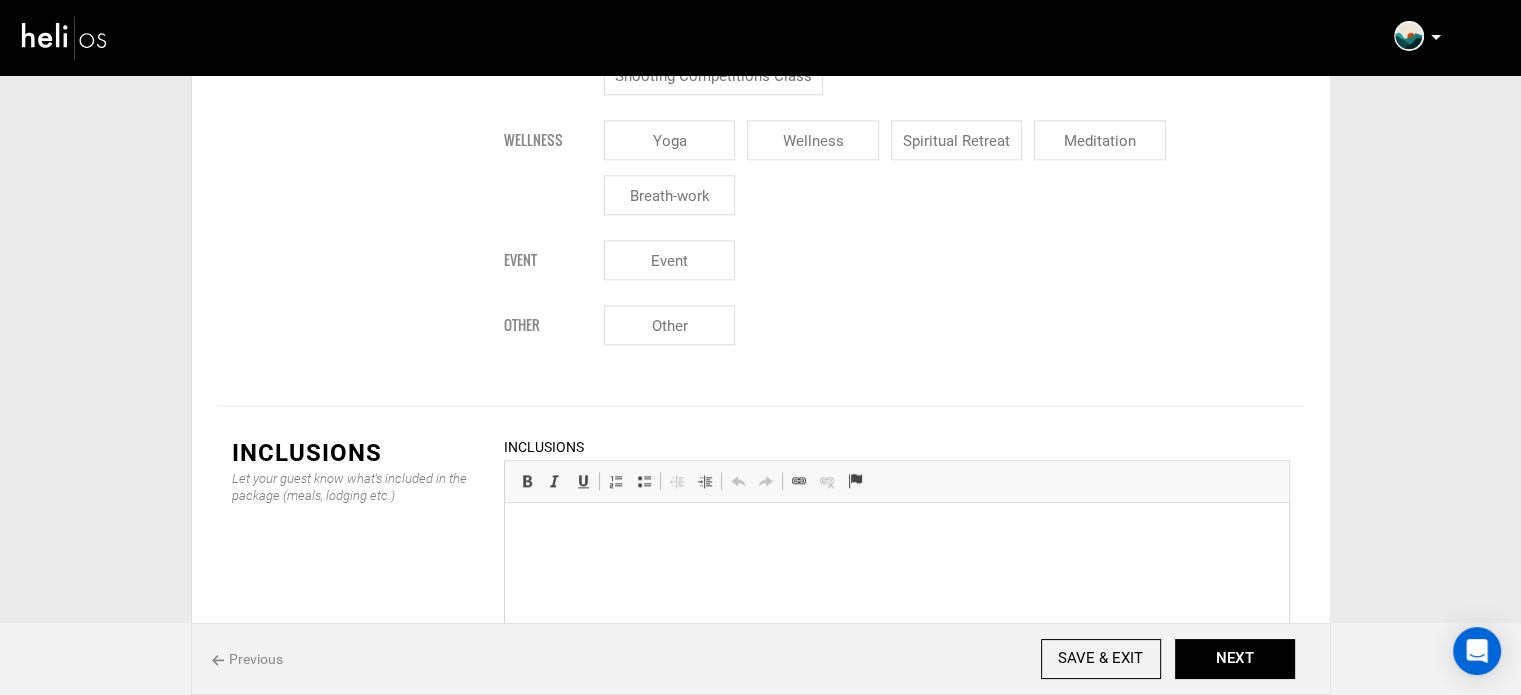 scroll, scrollTop: 2645, scrollLeft: 0, axis: vertical 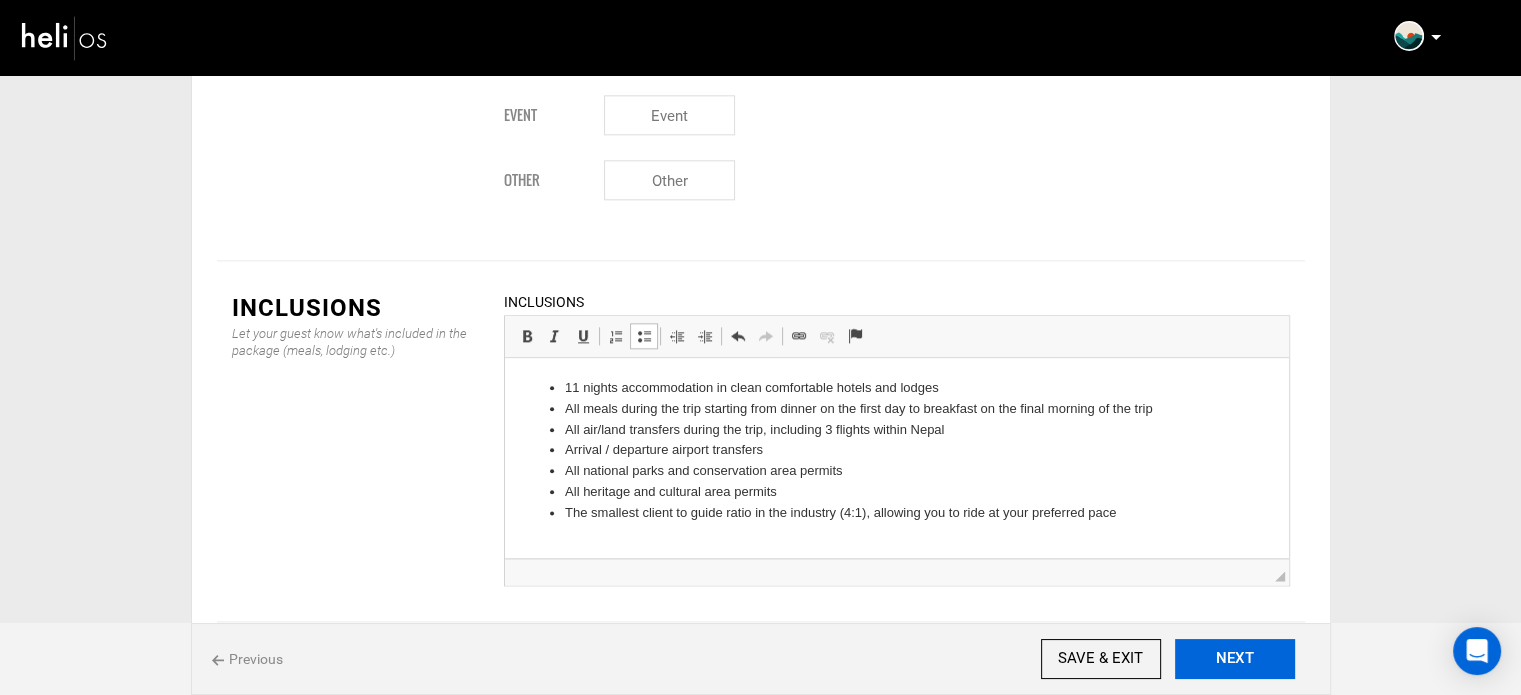 click on "NEXT" at bounding box center [1235, 659] 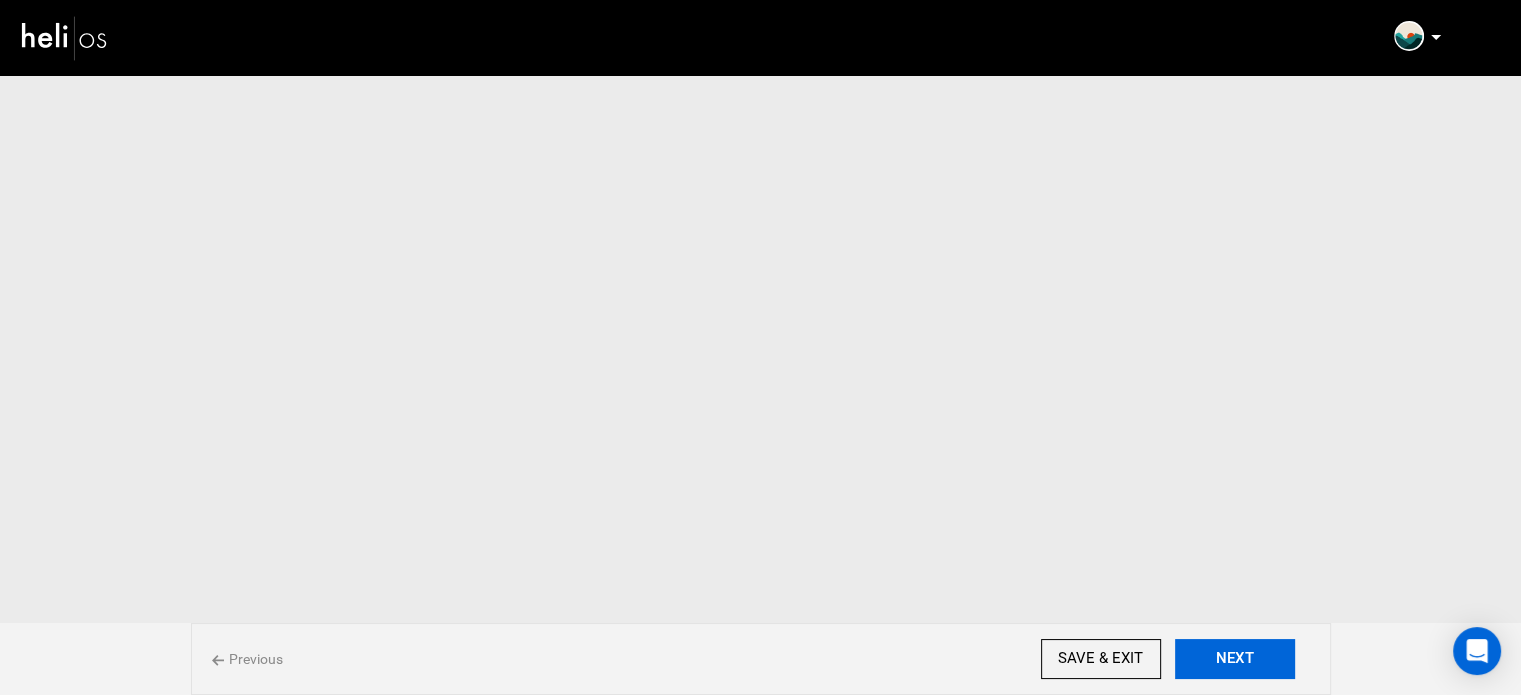 scroll, scrollTop: 0, scrollLeft: 0, axis: both 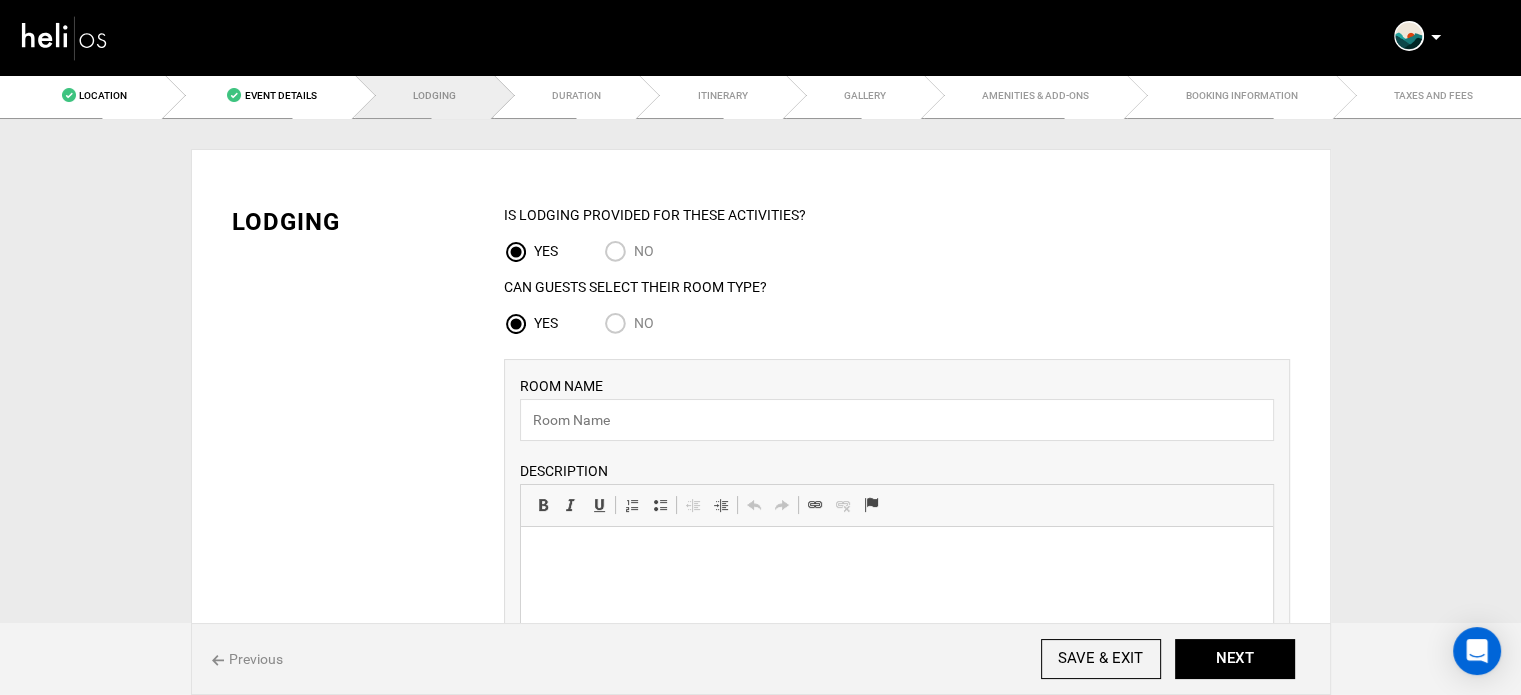 click on "No" at bounding box center (619, 325) 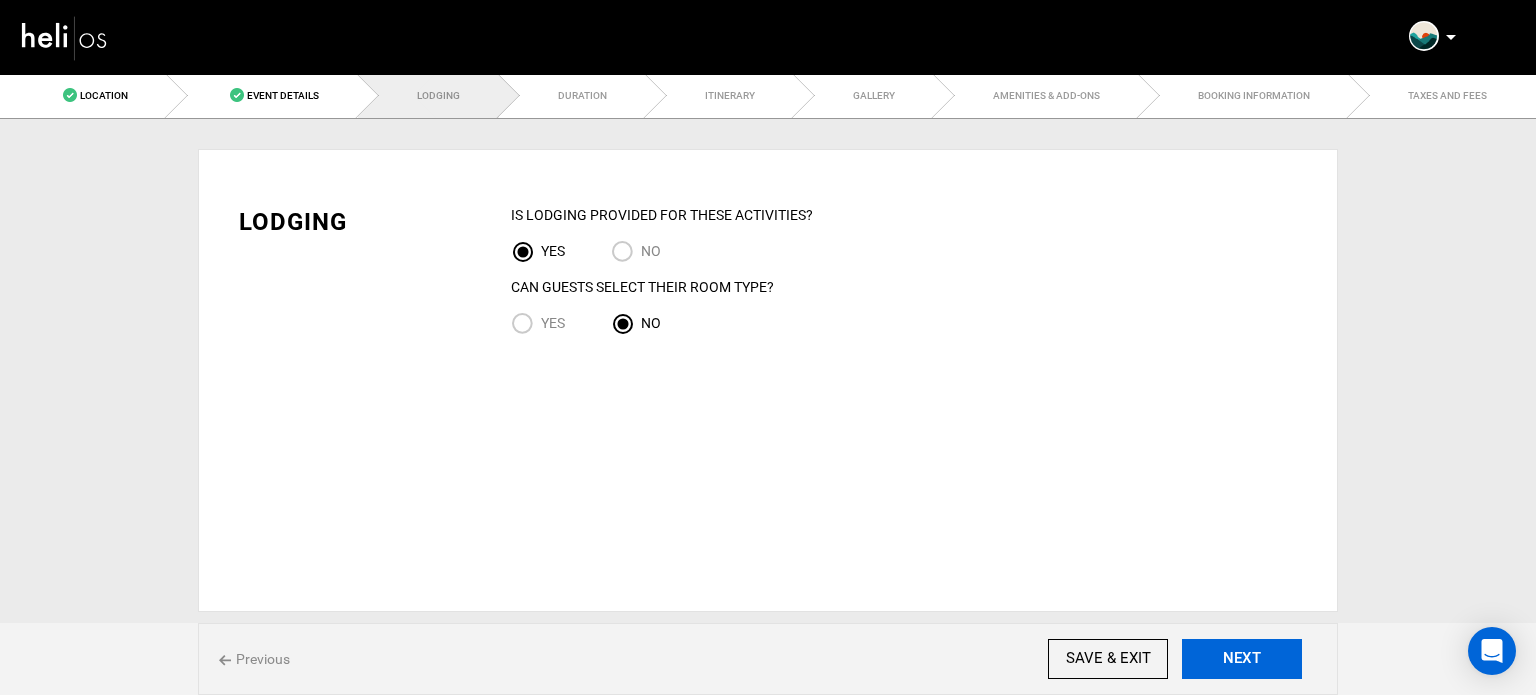 click on "NEXT" at bounding box center (1242, 659) 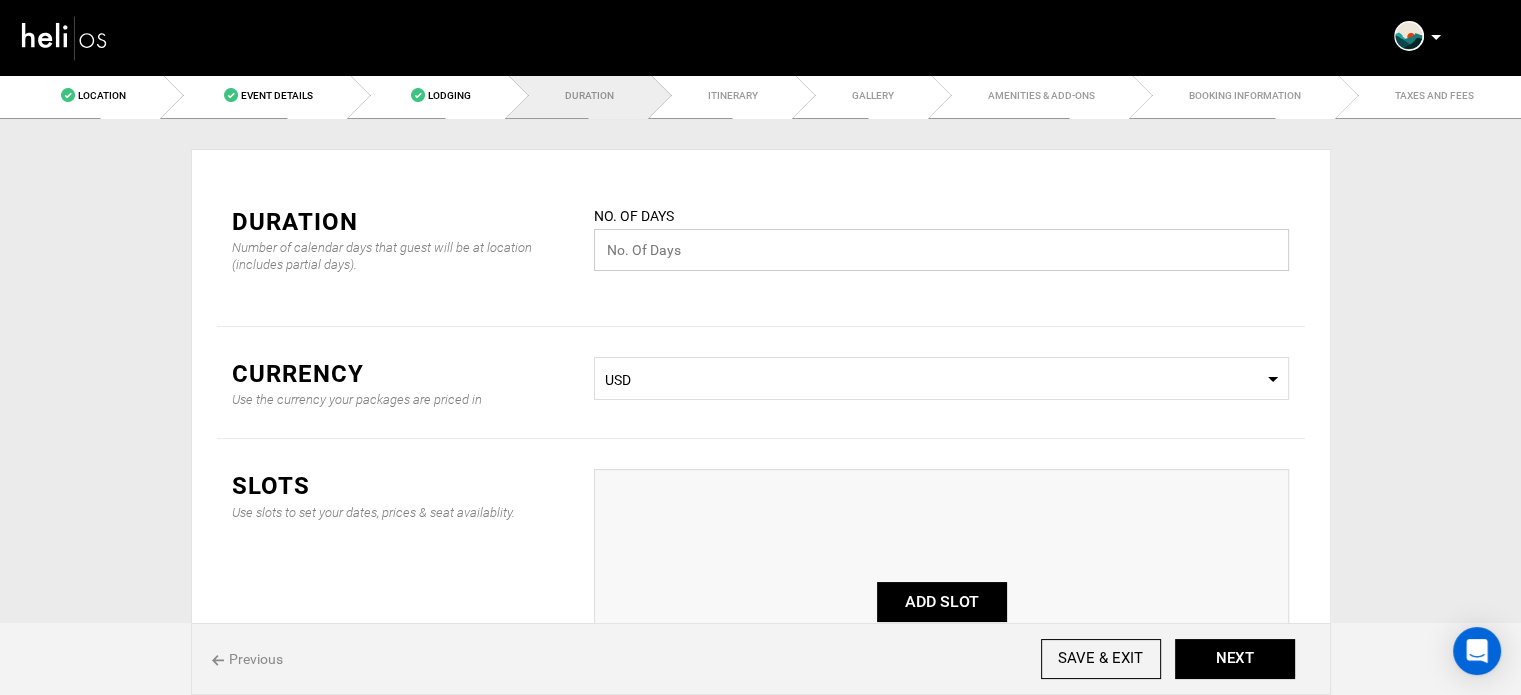 click at bounding box center (941, 250) 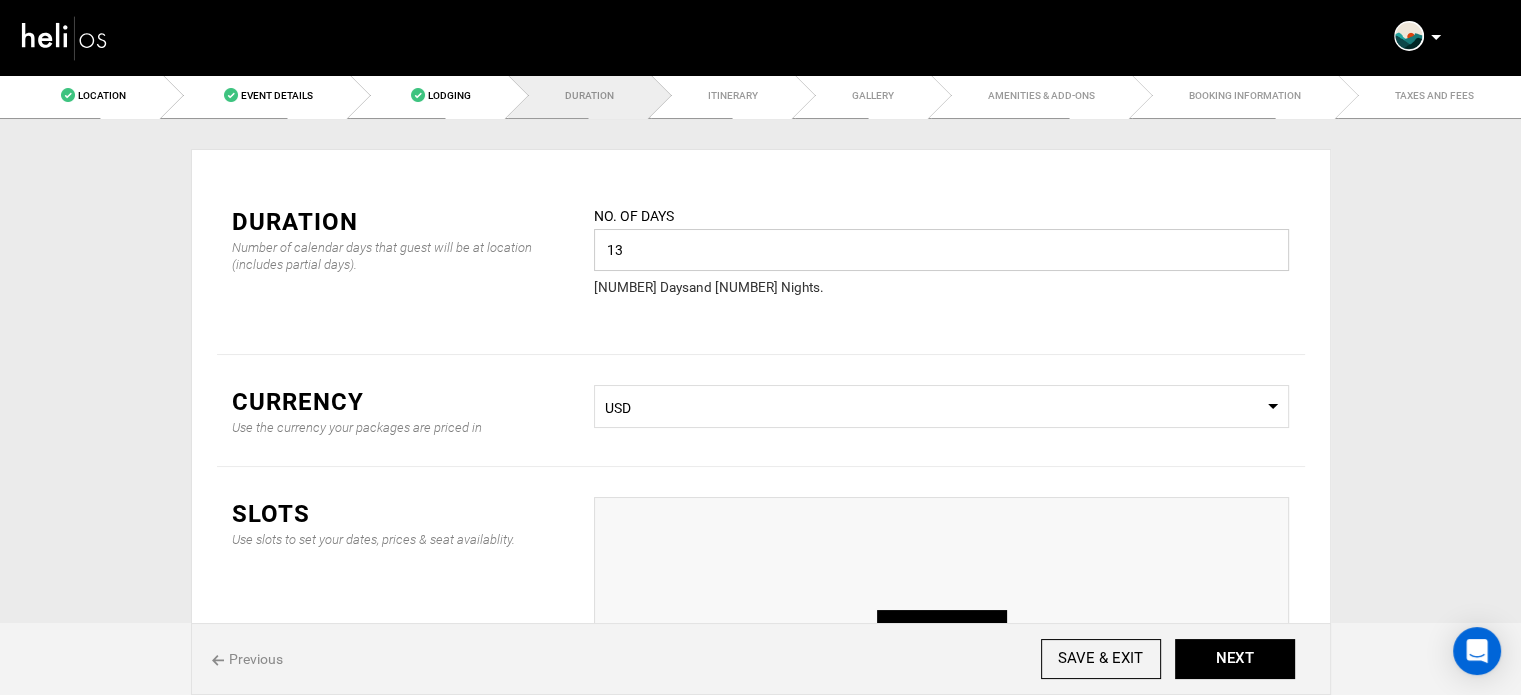 type on "13" 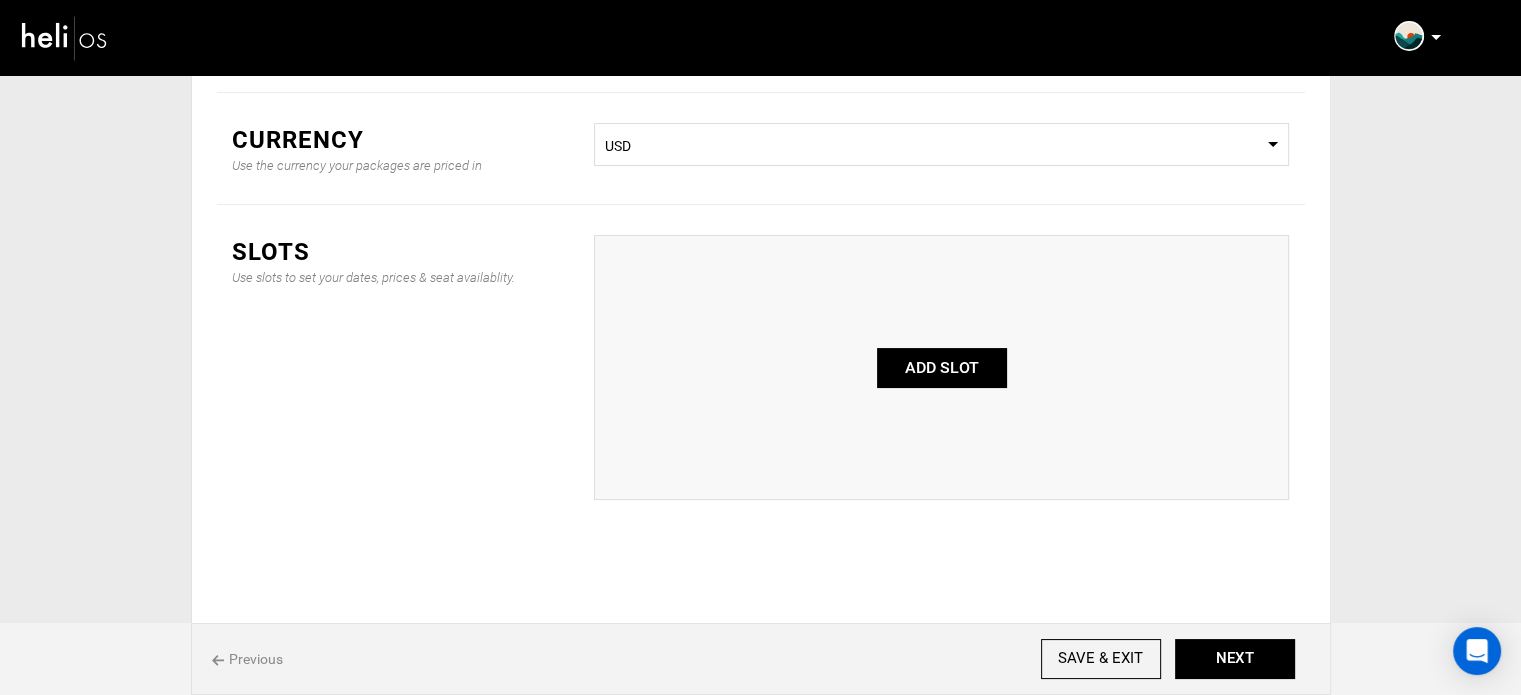 scroll, scrollTop: 267, scrollLeft: 0, axis: vertical 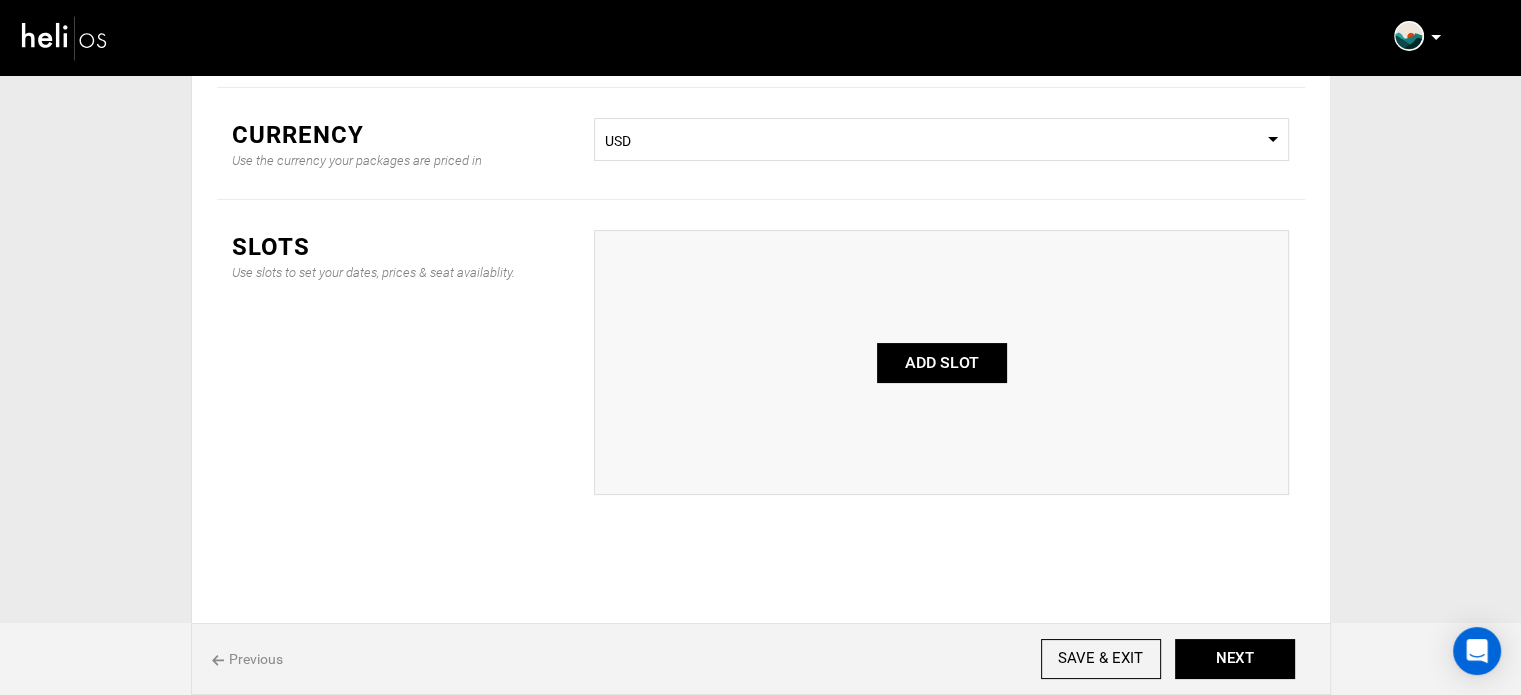 click on "ADD
SLOT" at bounding box center [942, 363] 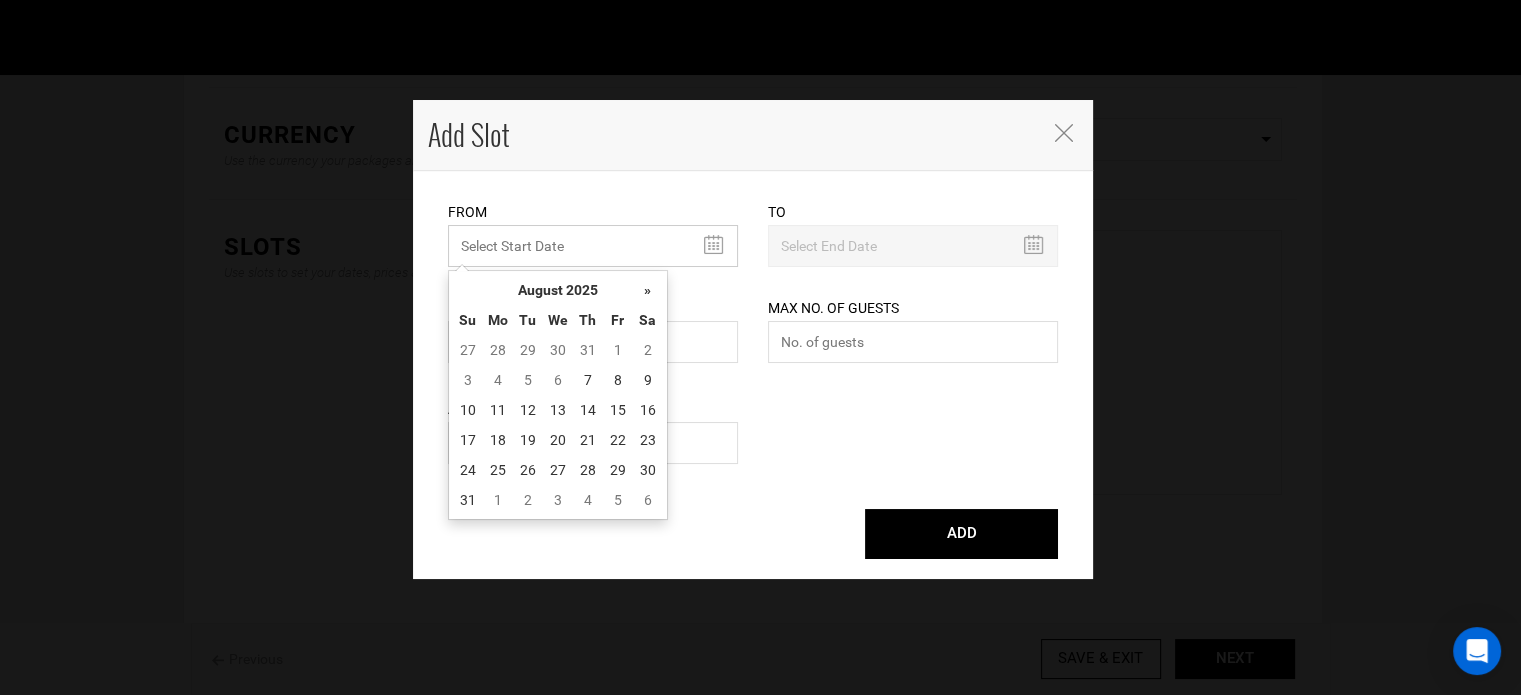 click on "MINIMUM NUMBER OF
NIGHTS" at bounding box center [593, 246] 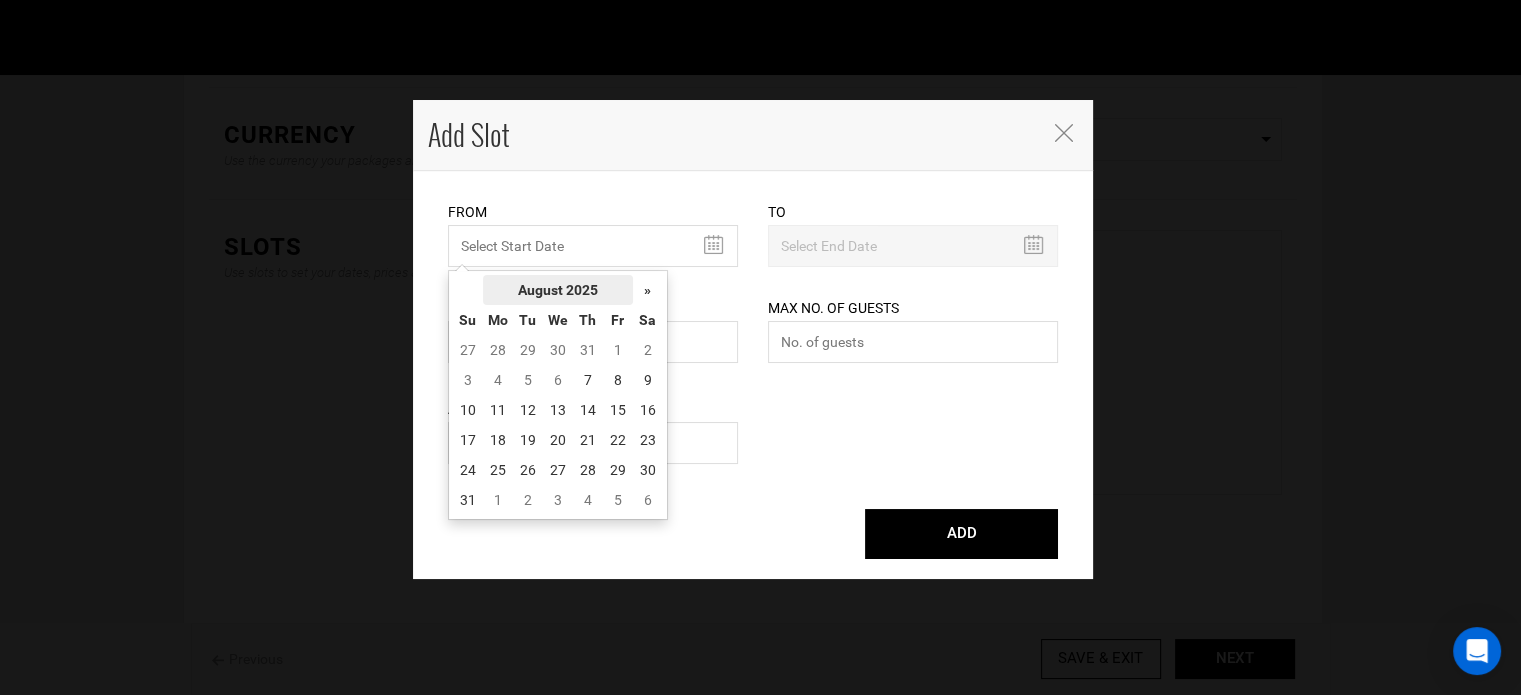 click on "August 2025" at bounding box center (558, 290) 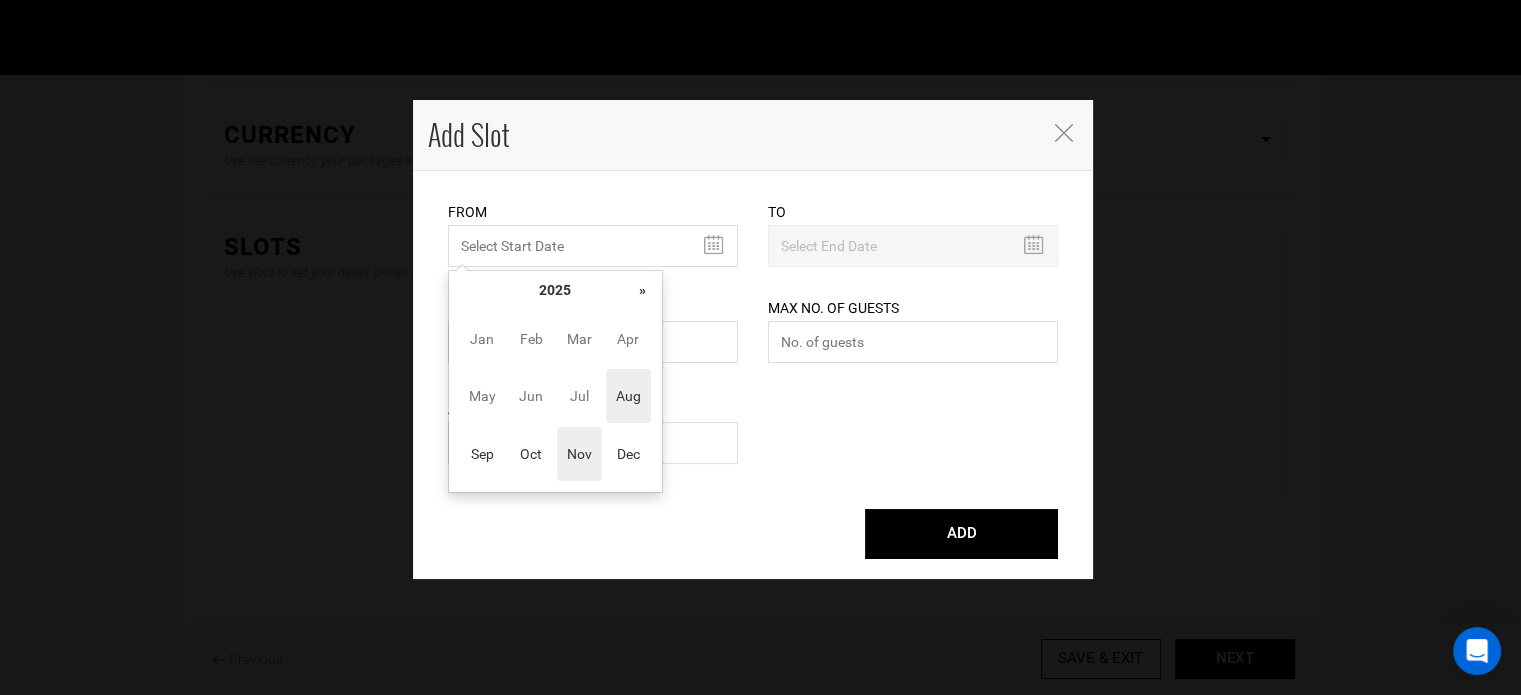 click on "Nov" at bounding box center [579, 454] 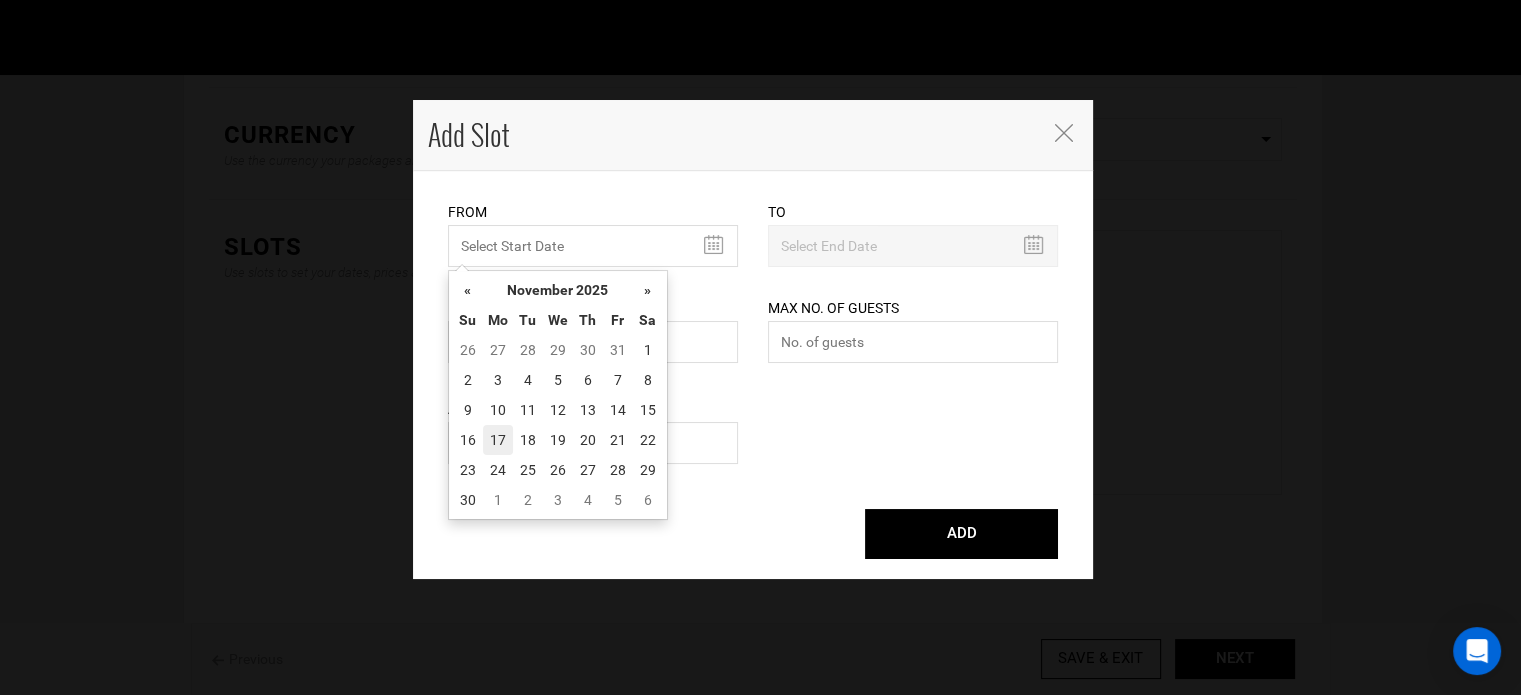 click on "17" at bounding box center [498, 440] 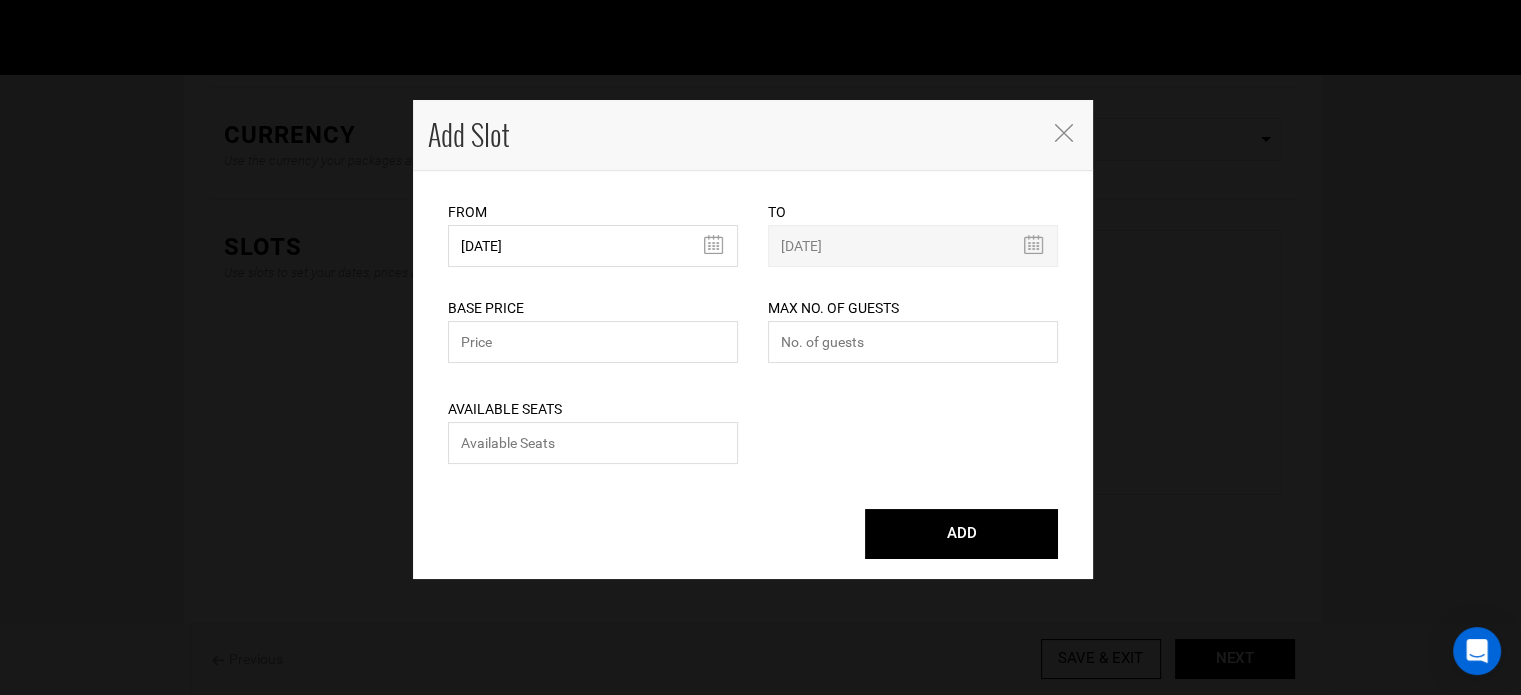 click at bounding box center (1064, 133) 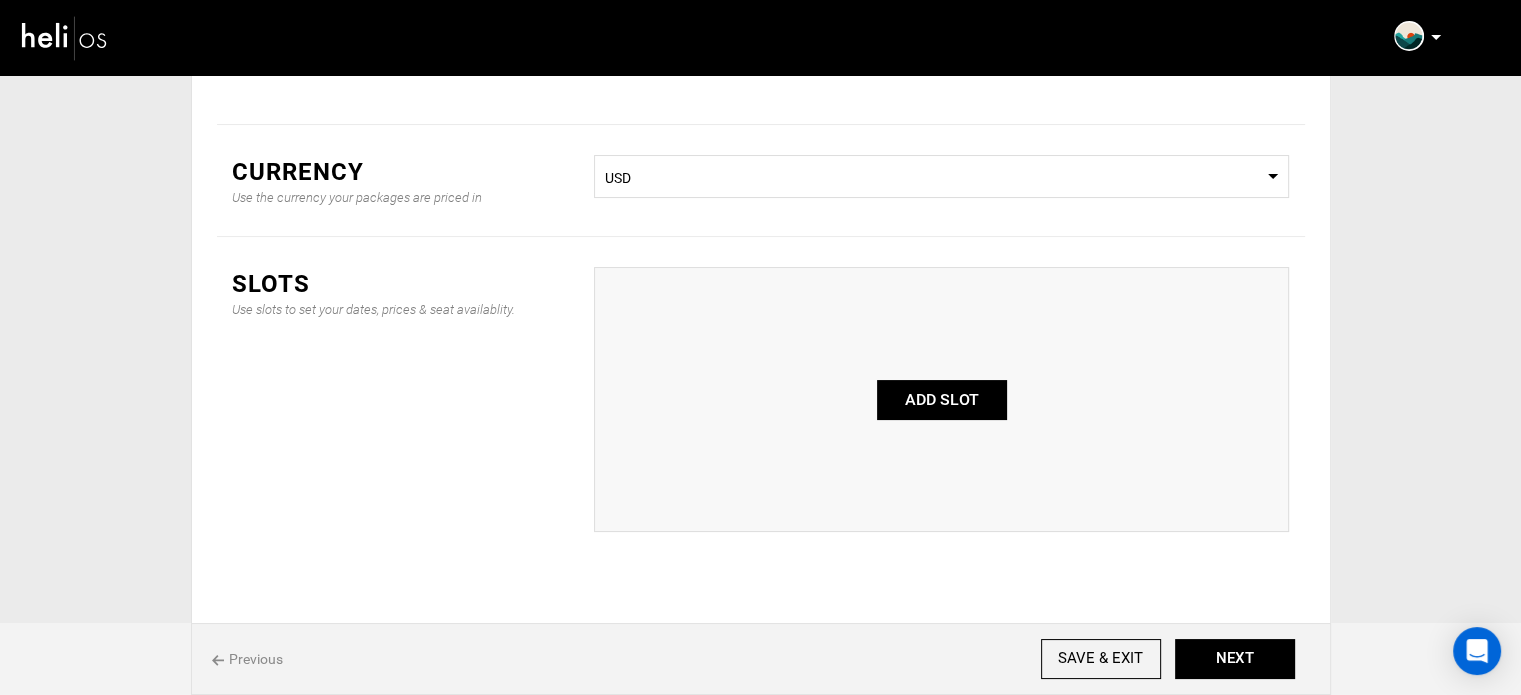 scroll, scrollTop: 67, scrollLeft: 0, axis: vertical 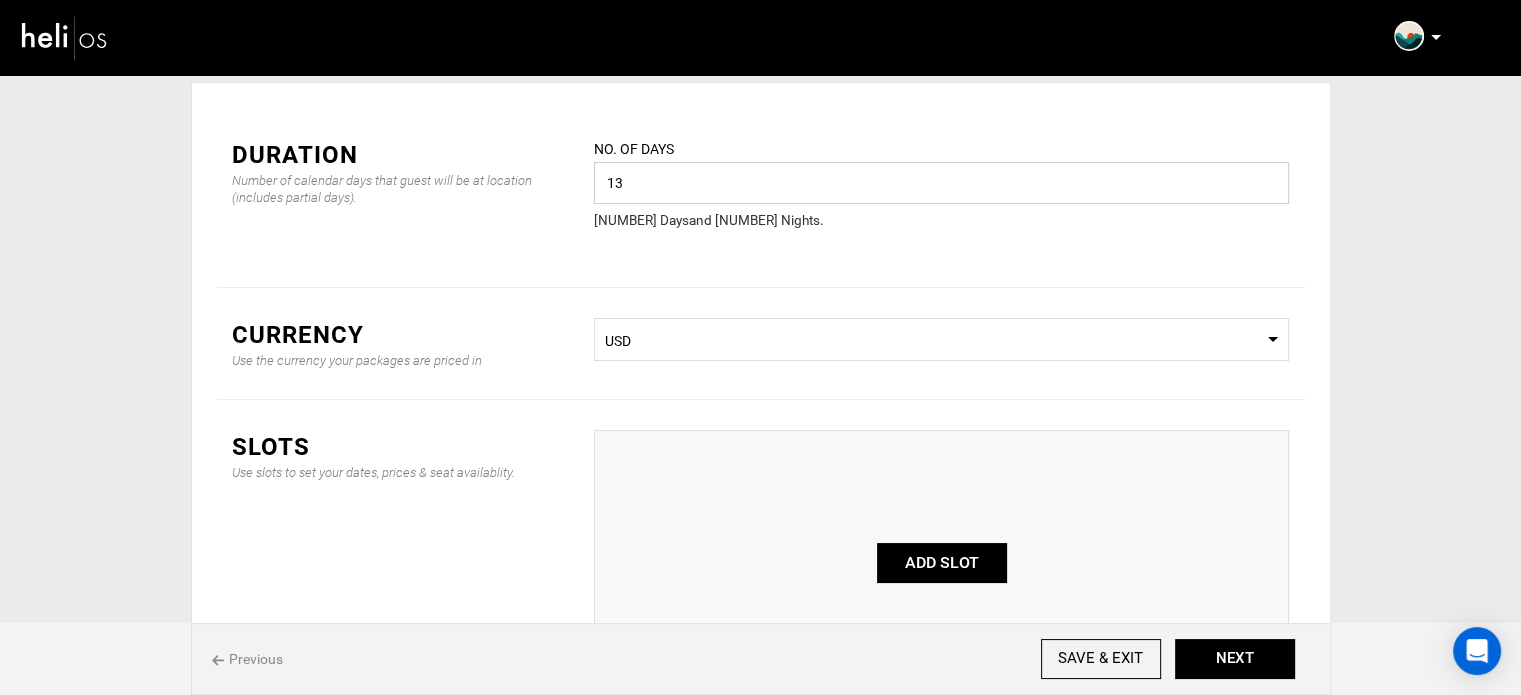 click on "13" at bounding box center (941, 183) 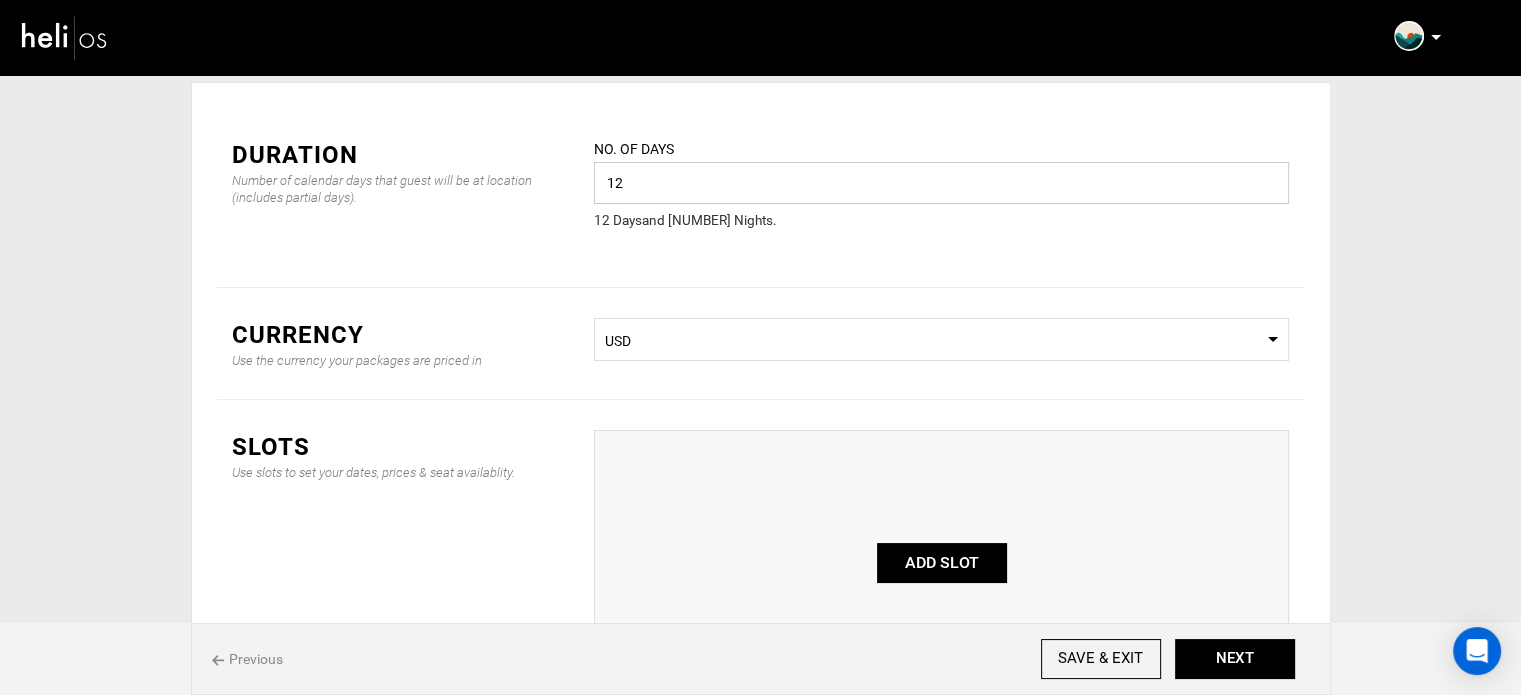 type on "12" 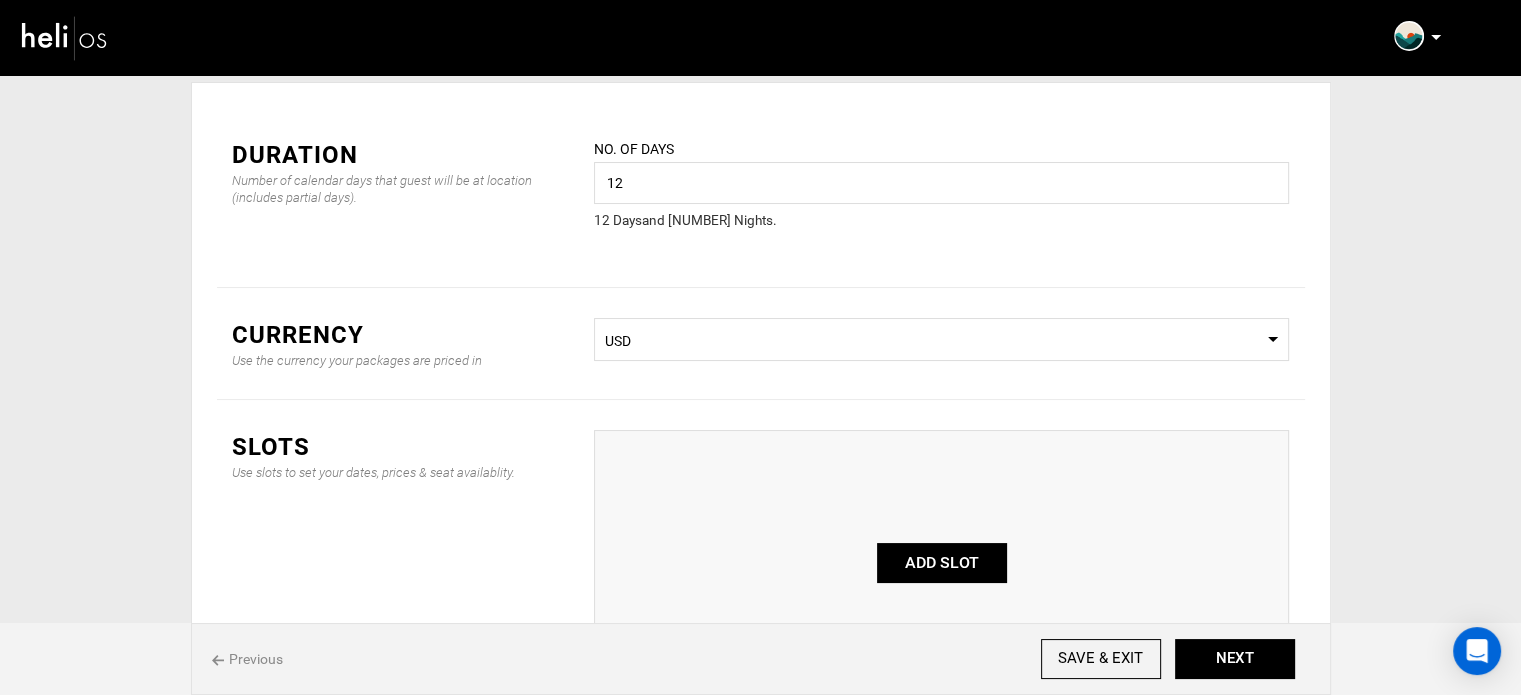 click on "No. of days
[NUMBER]
Please
enter a valid value.
[NUMBER] Day s  and
[NUMBER] Night s ." at bounding box center [941, 197] 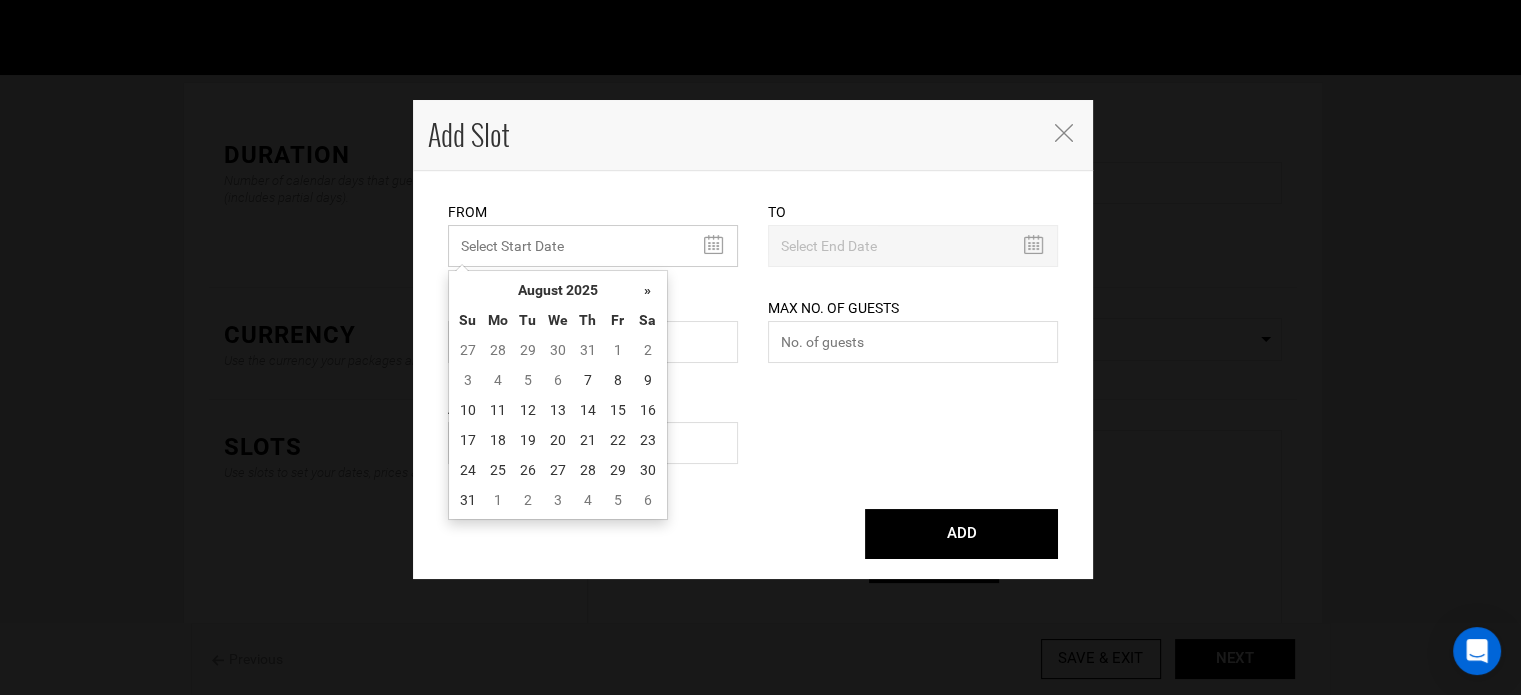click on "MINIMUM NUMBER OF
NIGHTS" at bounding box center (593, 246) 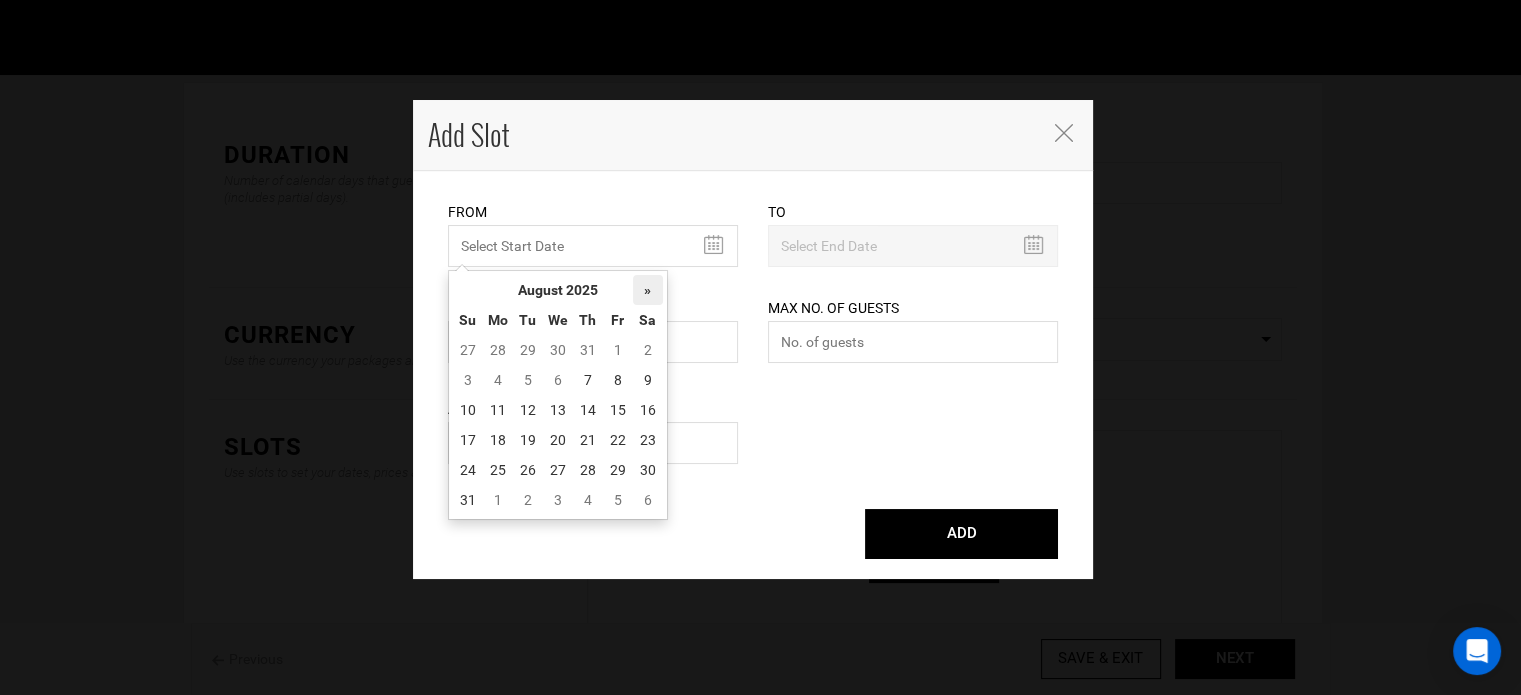 click on "»" at bounding box center (648, 290) 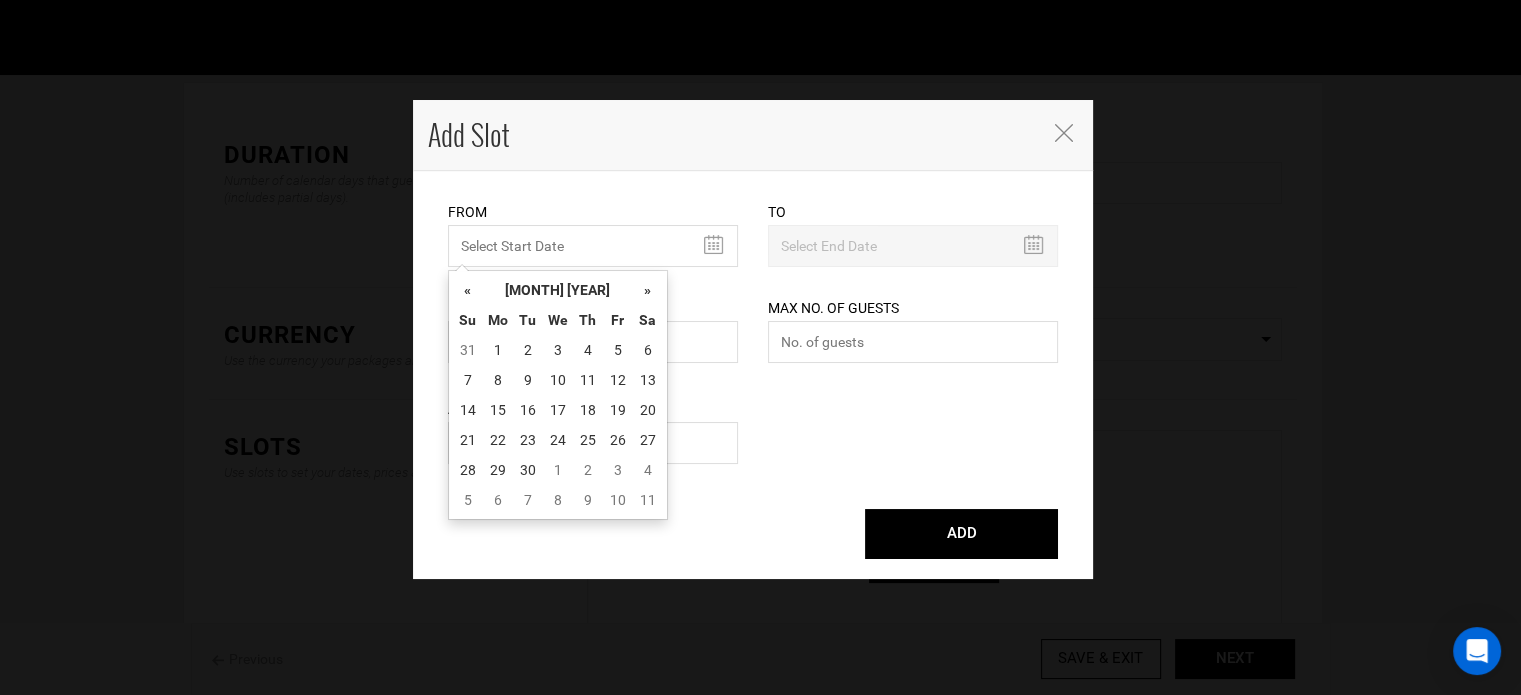 click on "»" at bounding box center [648, 290] 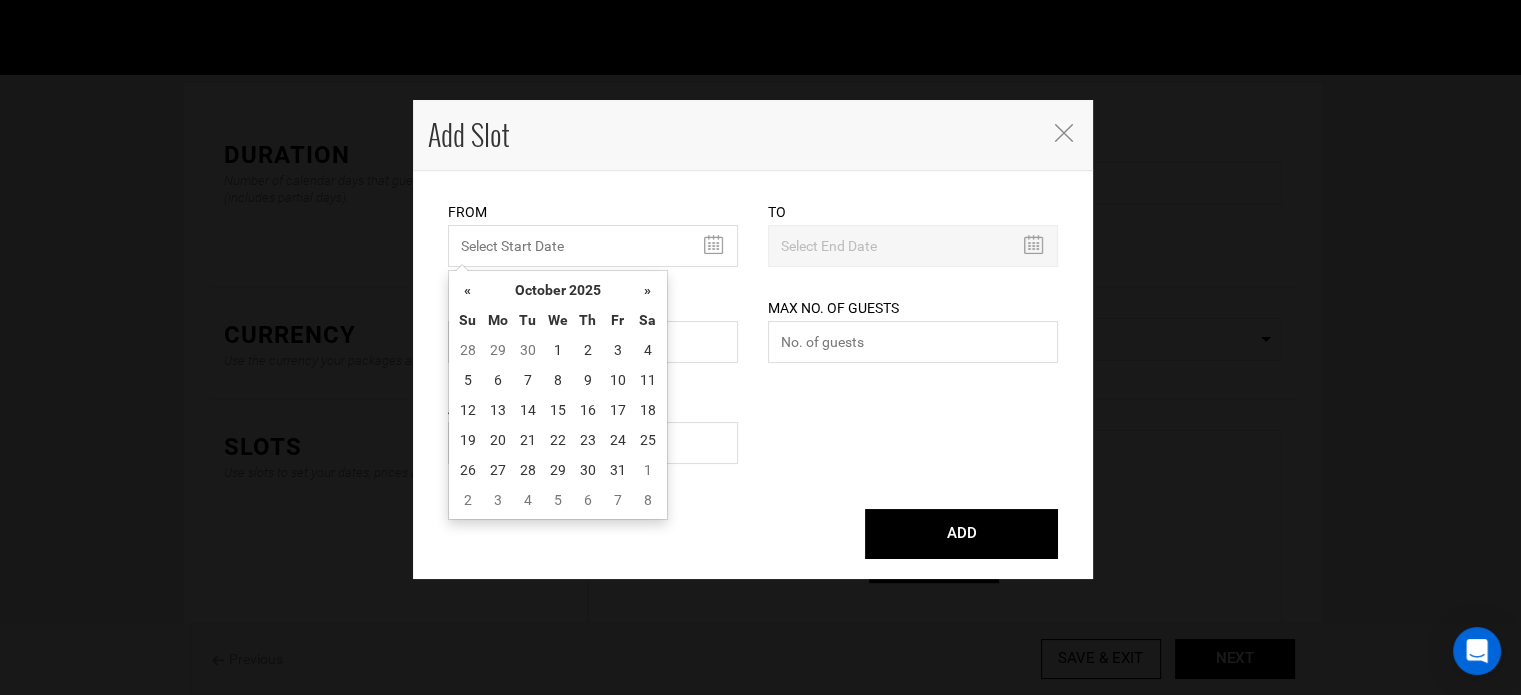 click on "»" at bounding box center [648, 290] 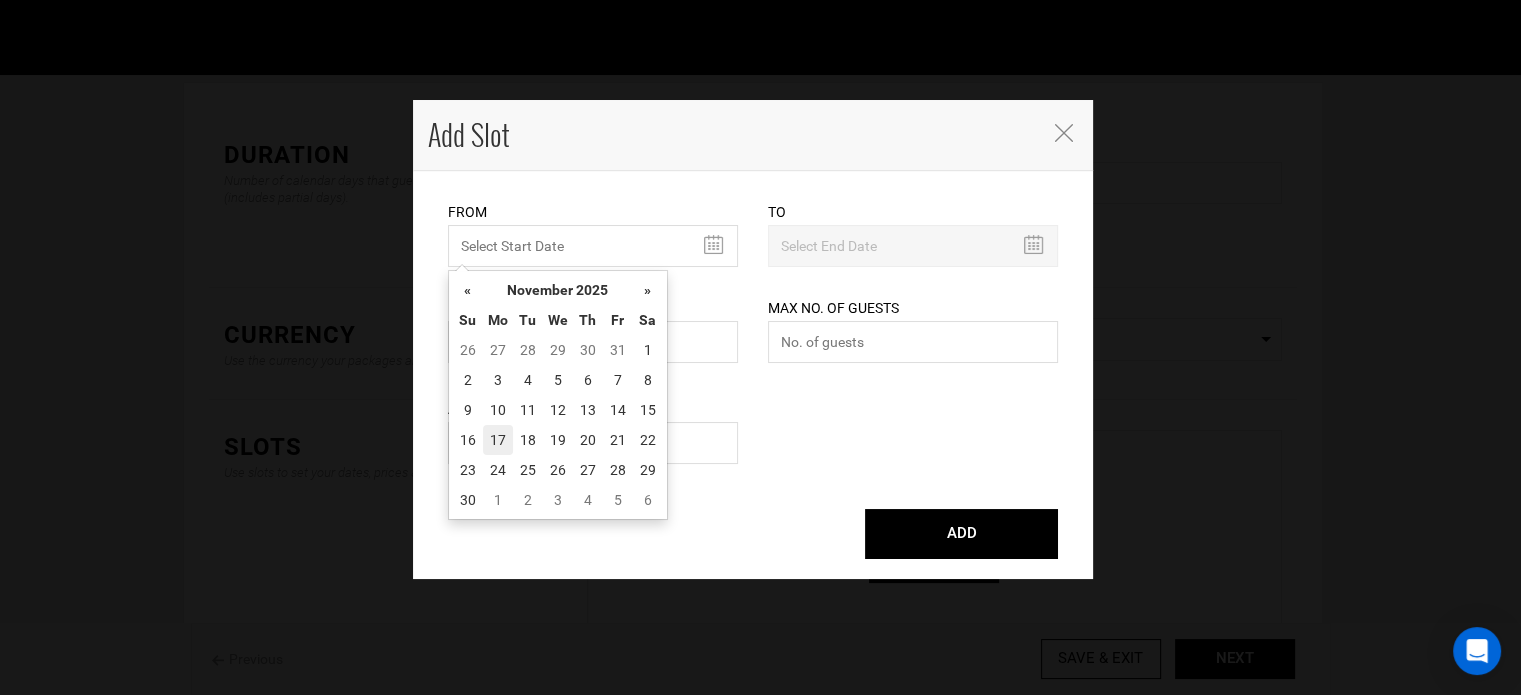click on "17" at bounding box center (498, 440) 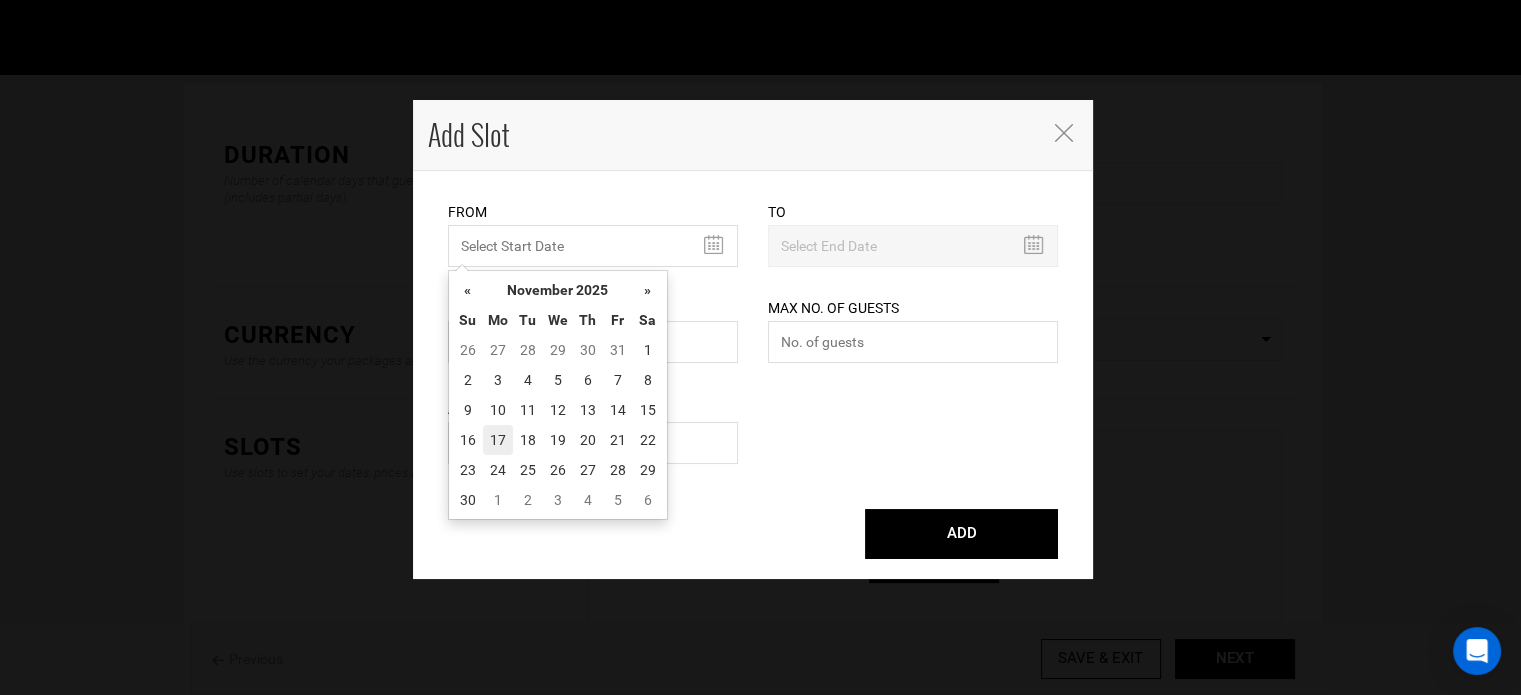 type on "[DATE]" 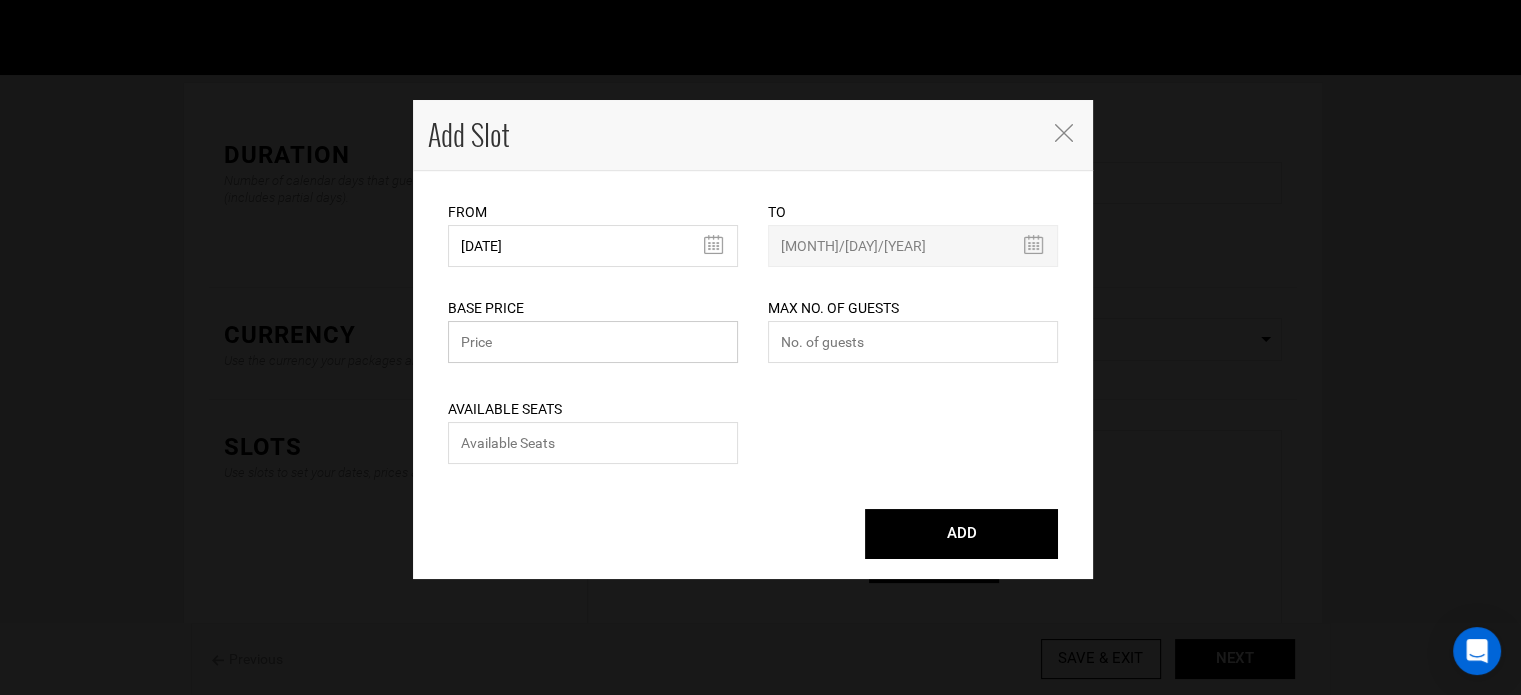 click at bounding box center [593, 342] 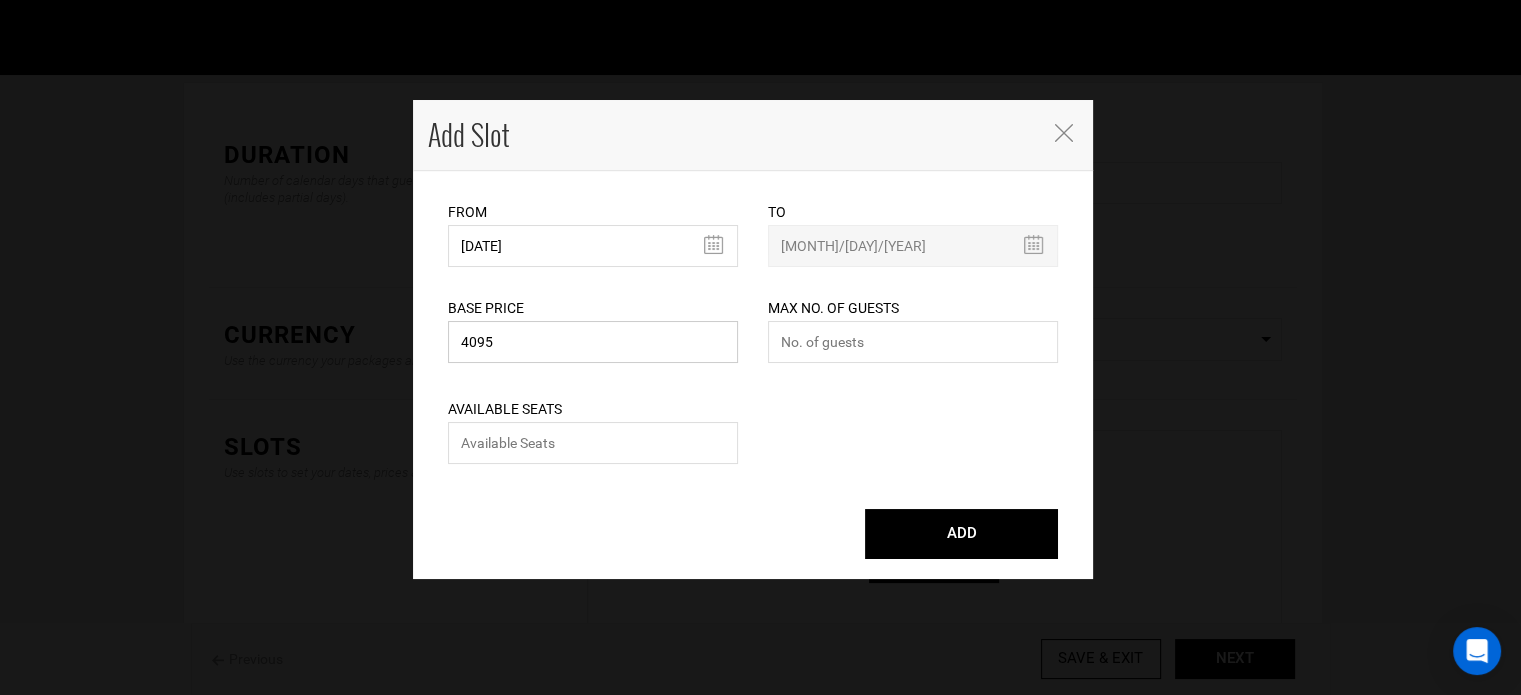 type on "4095" 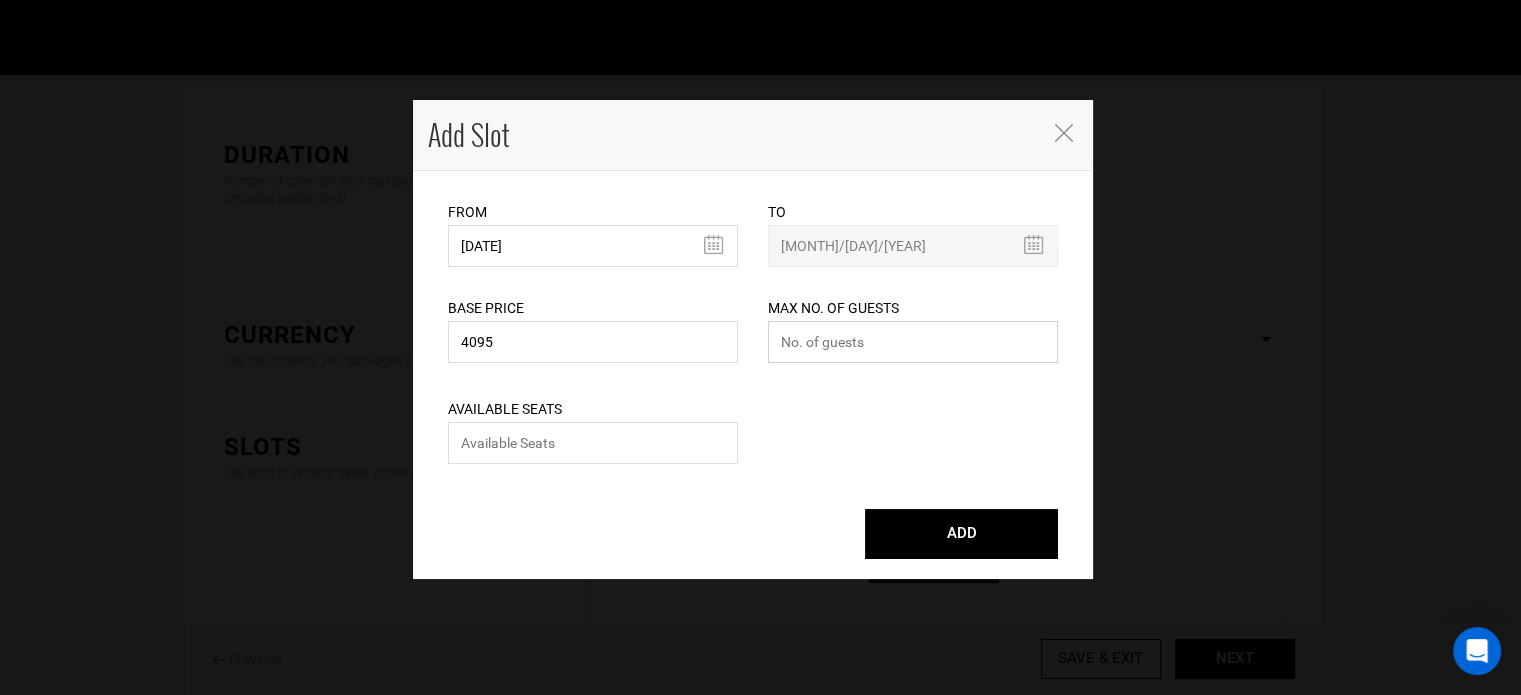 click at bounding box center [913, 342] 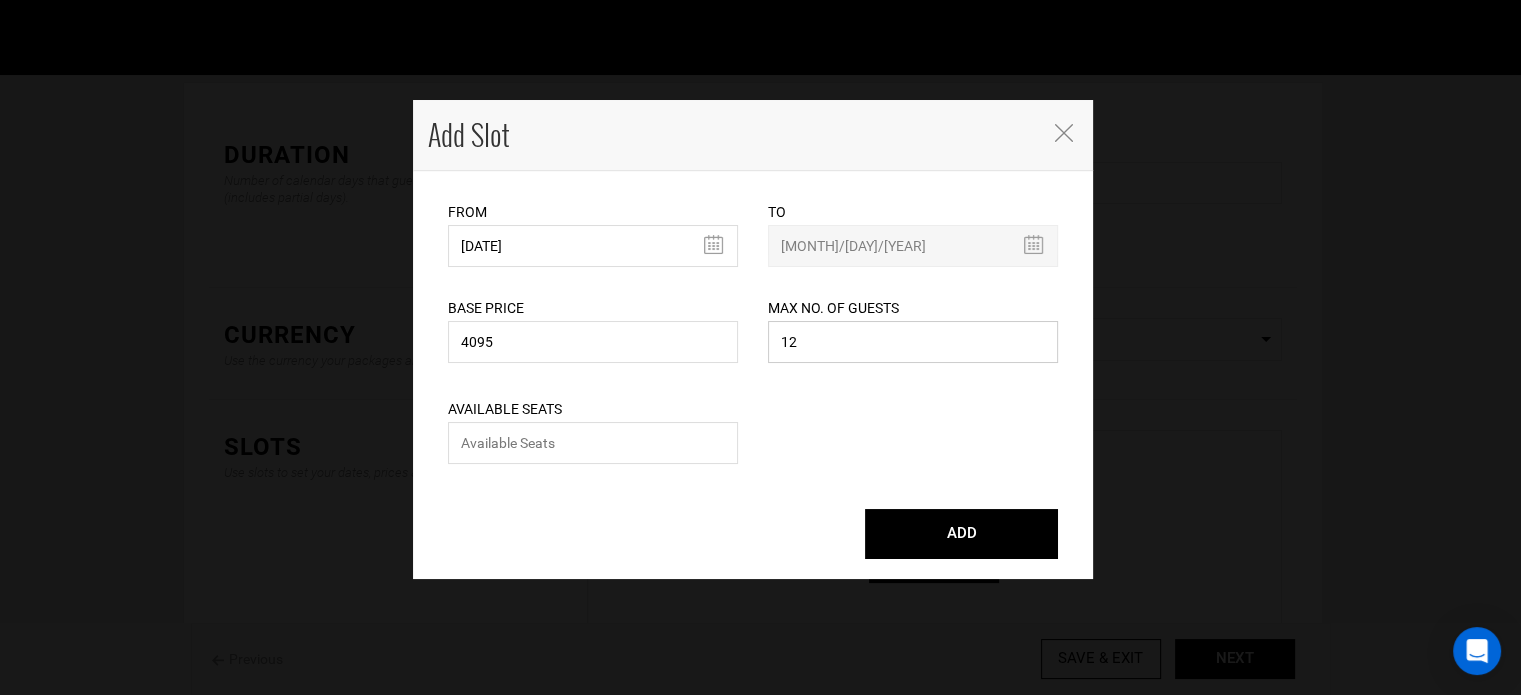 type on "12" 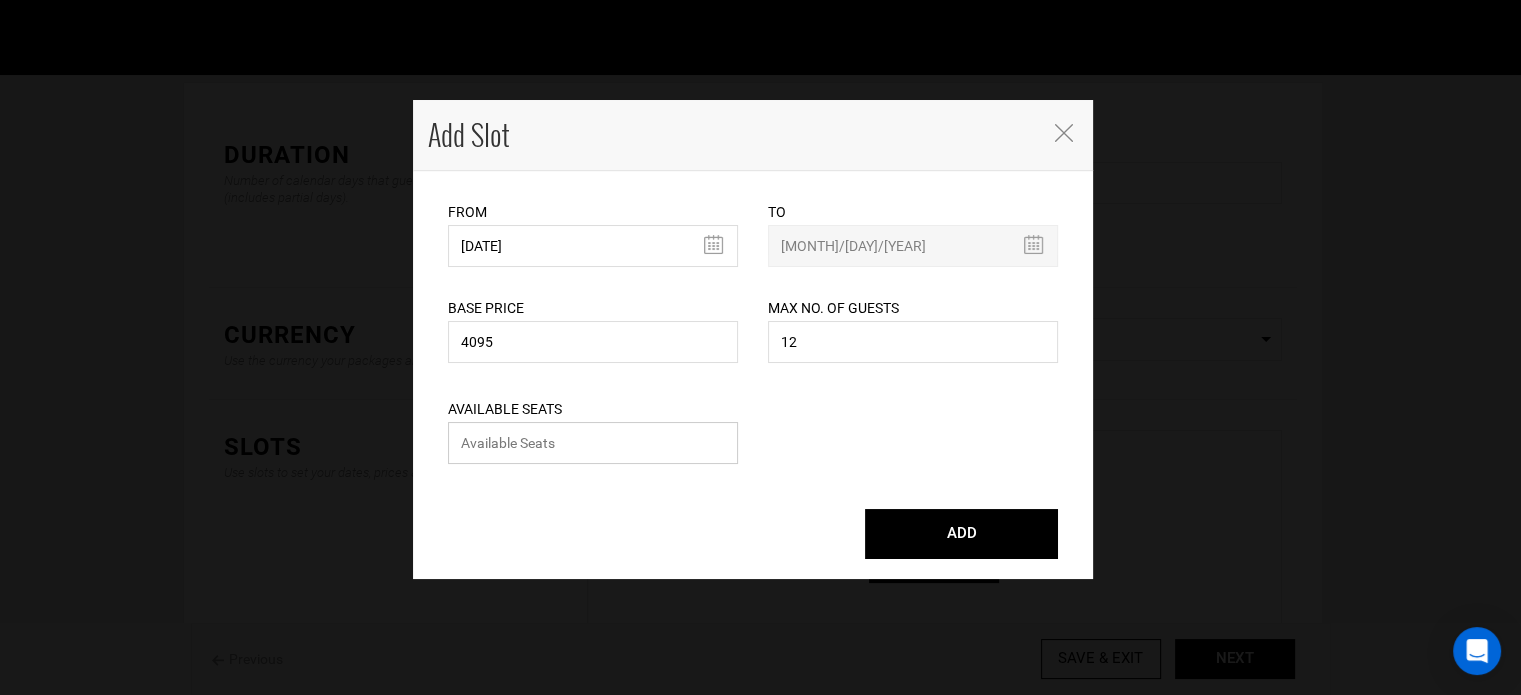 click at bounding box center [593, 443] 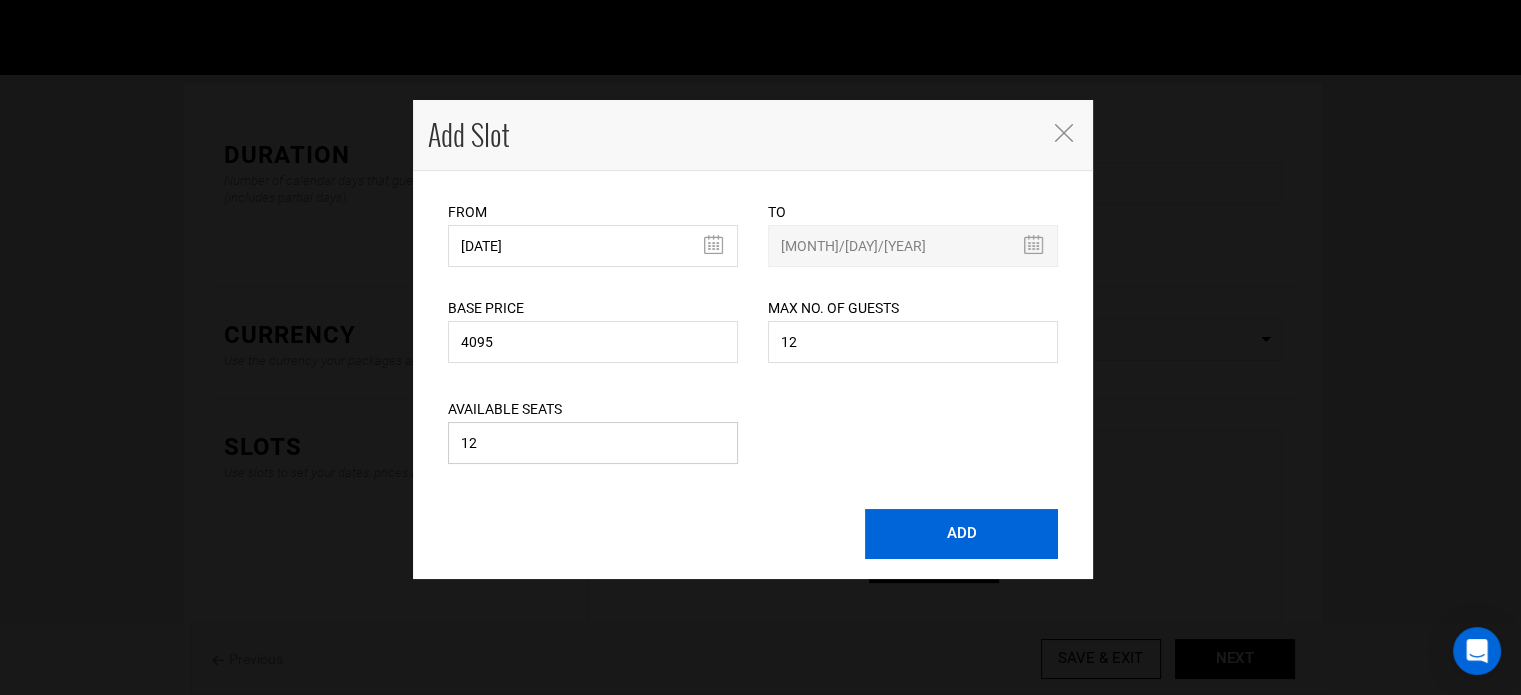 type on "12" 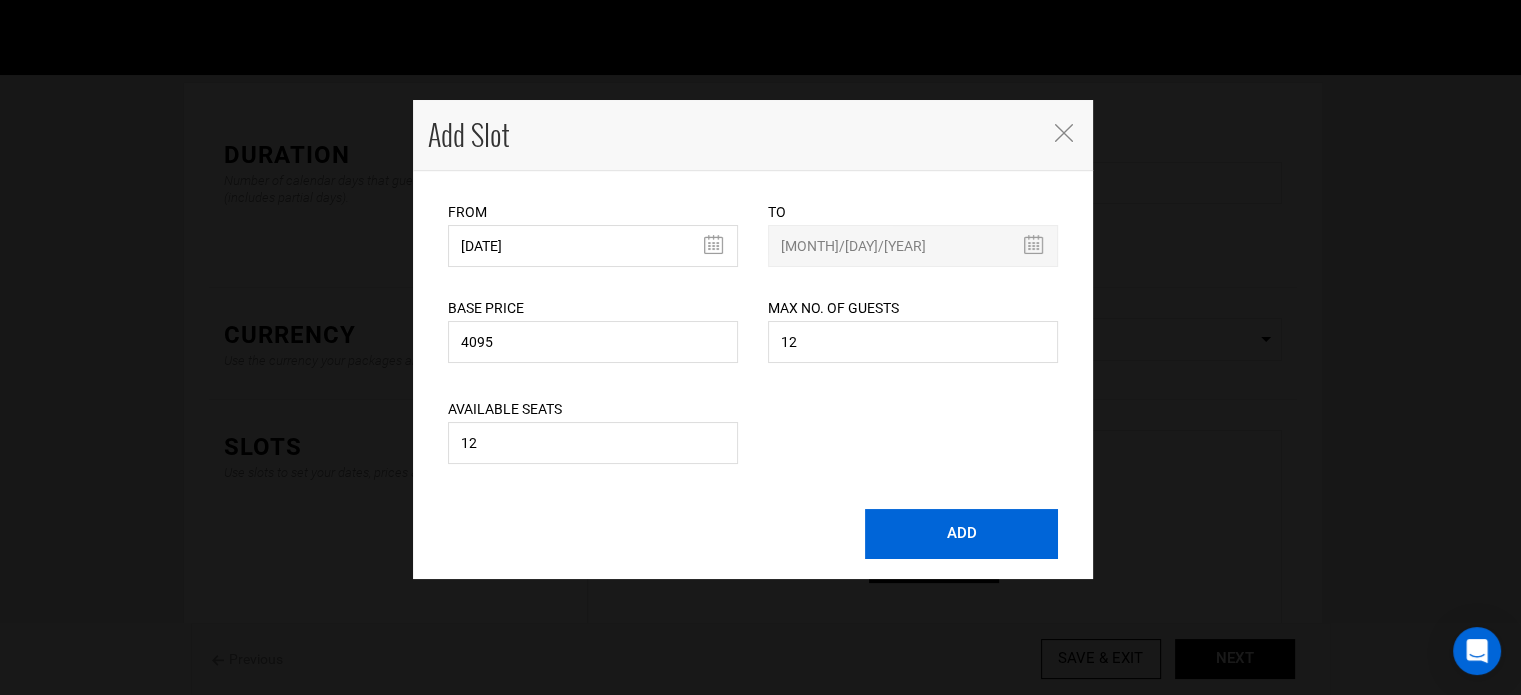 click on "ADD" at bounding box center [961, 534] 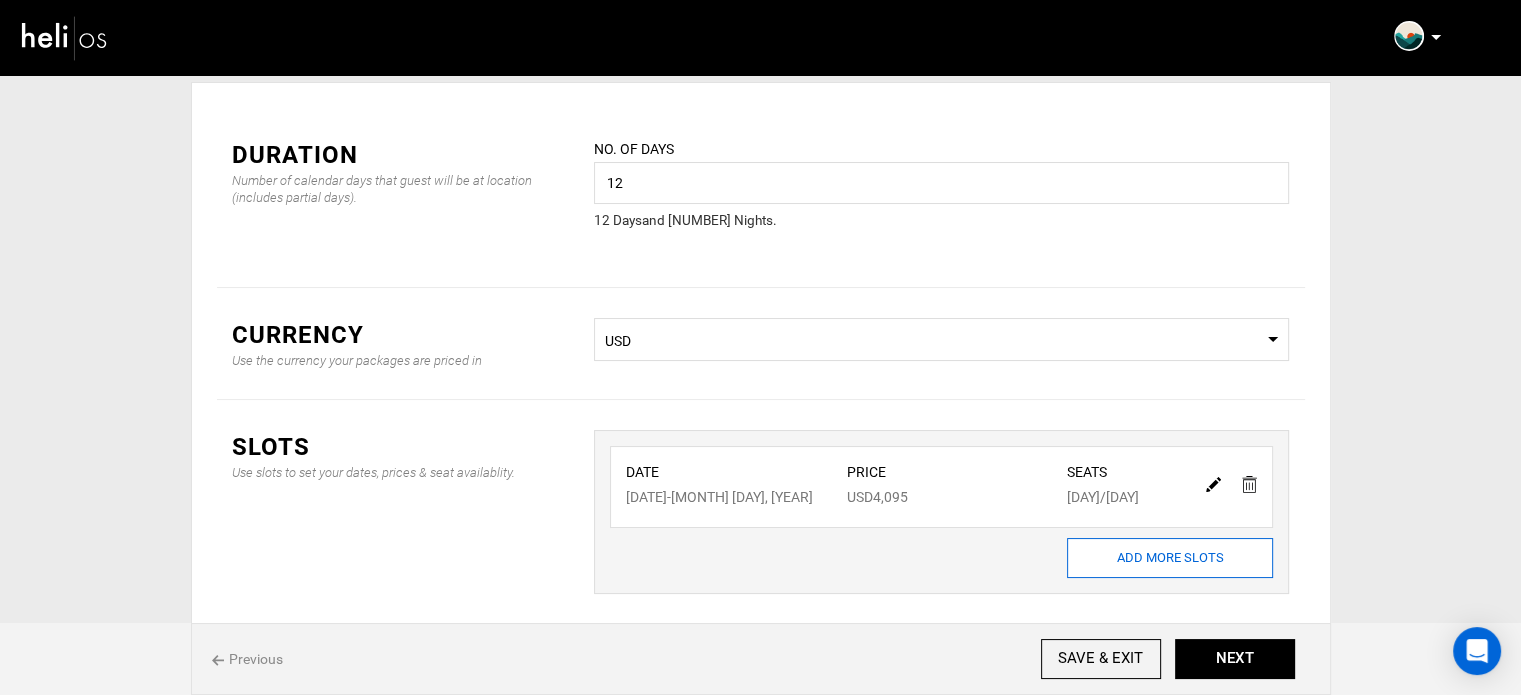 click on "ADD MORE SLOTS" at bounding box center (1170, 558) 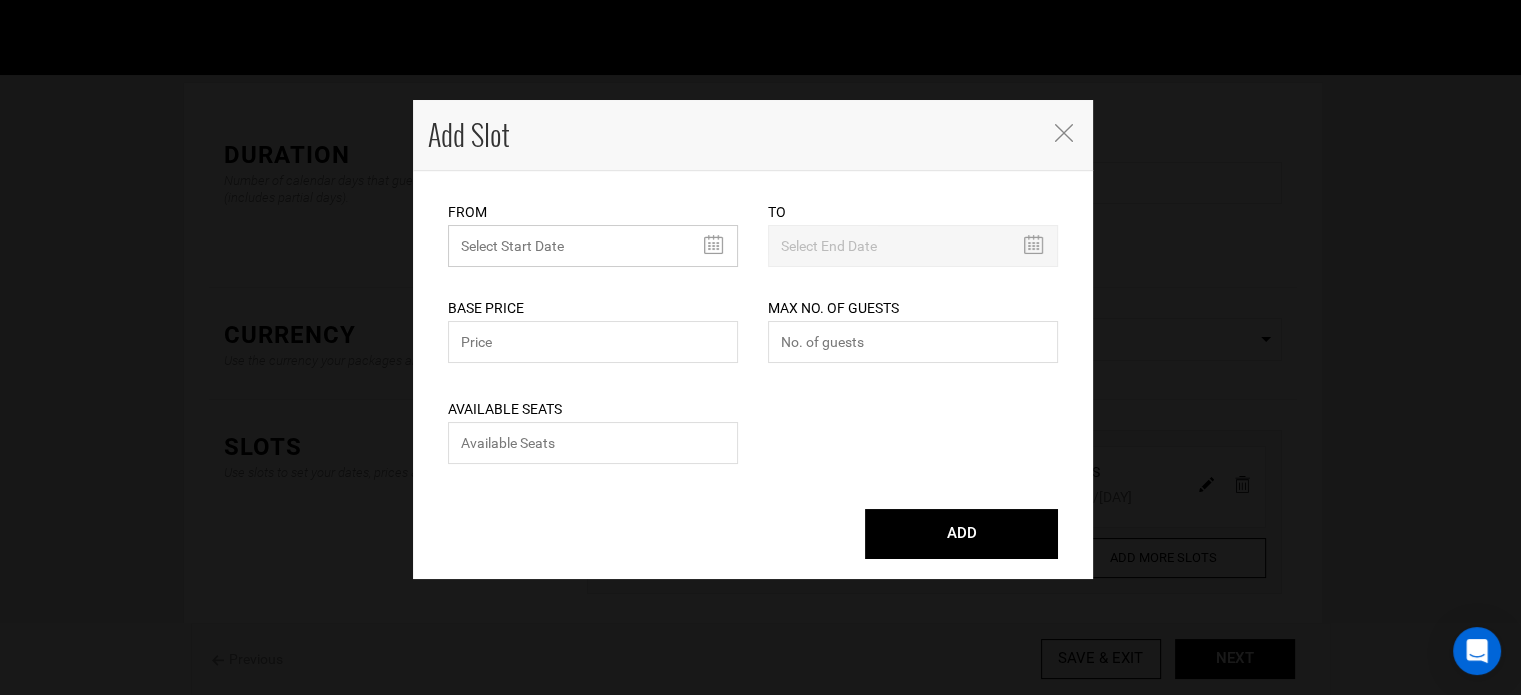 click on "MINIMUM NUMBER OF
NIGHTS" at bounding box center (593, 246) 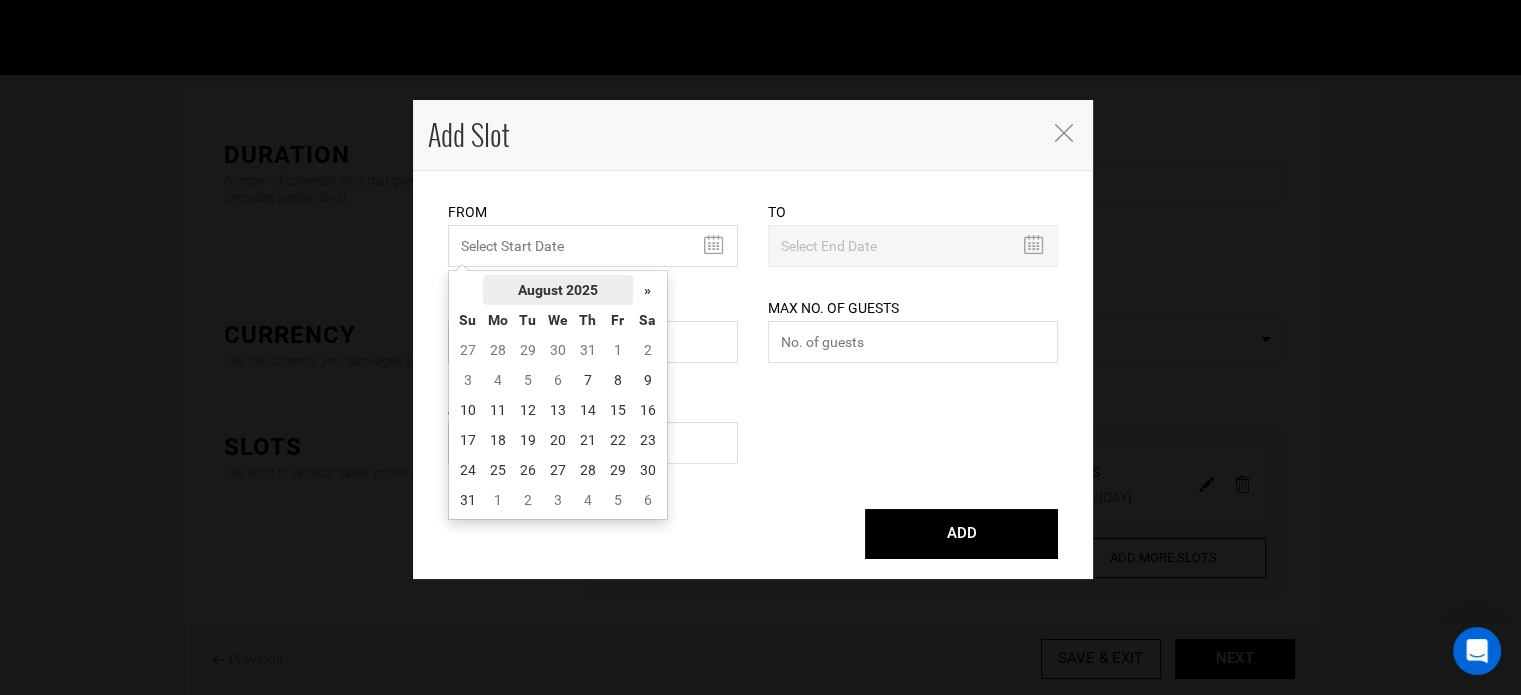 click on "August 2025" at bounding box center (558, 290) 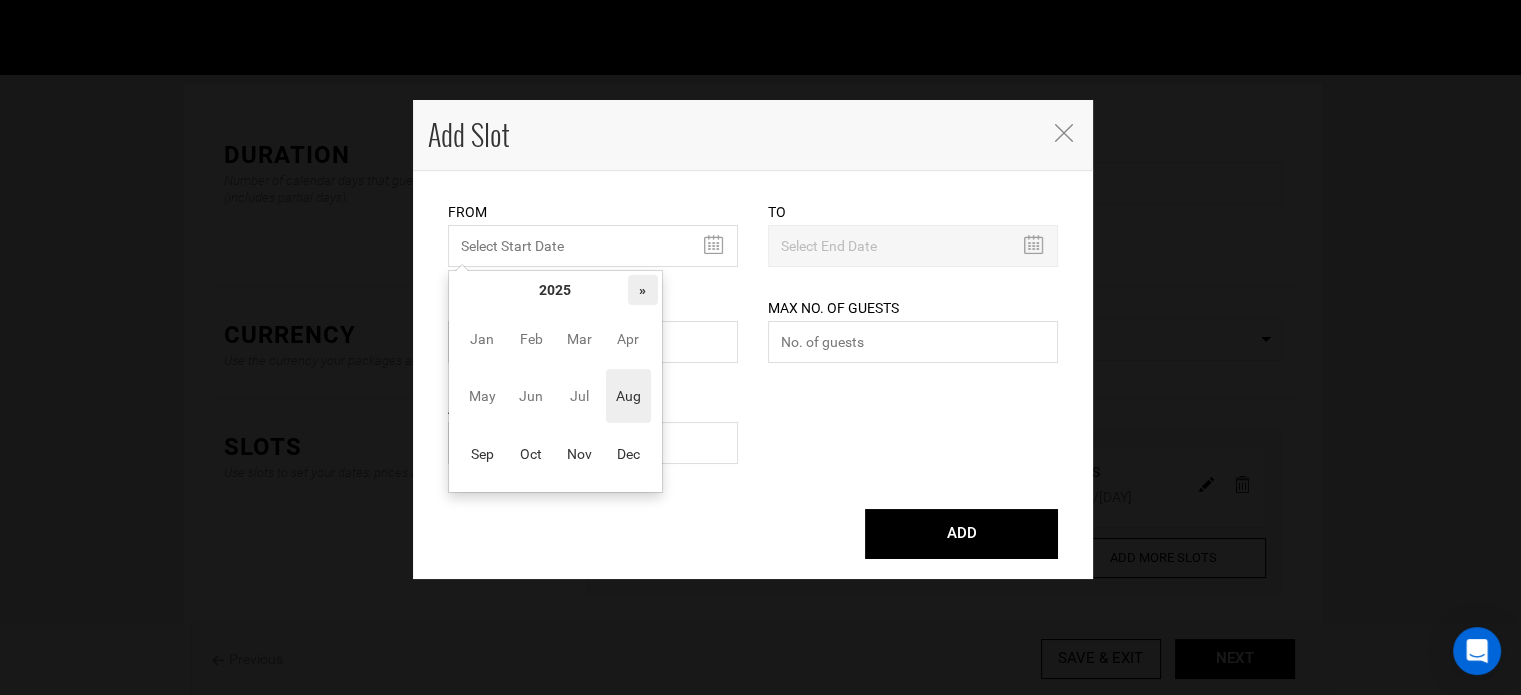 click on "»" at bounding box center (643, 290) 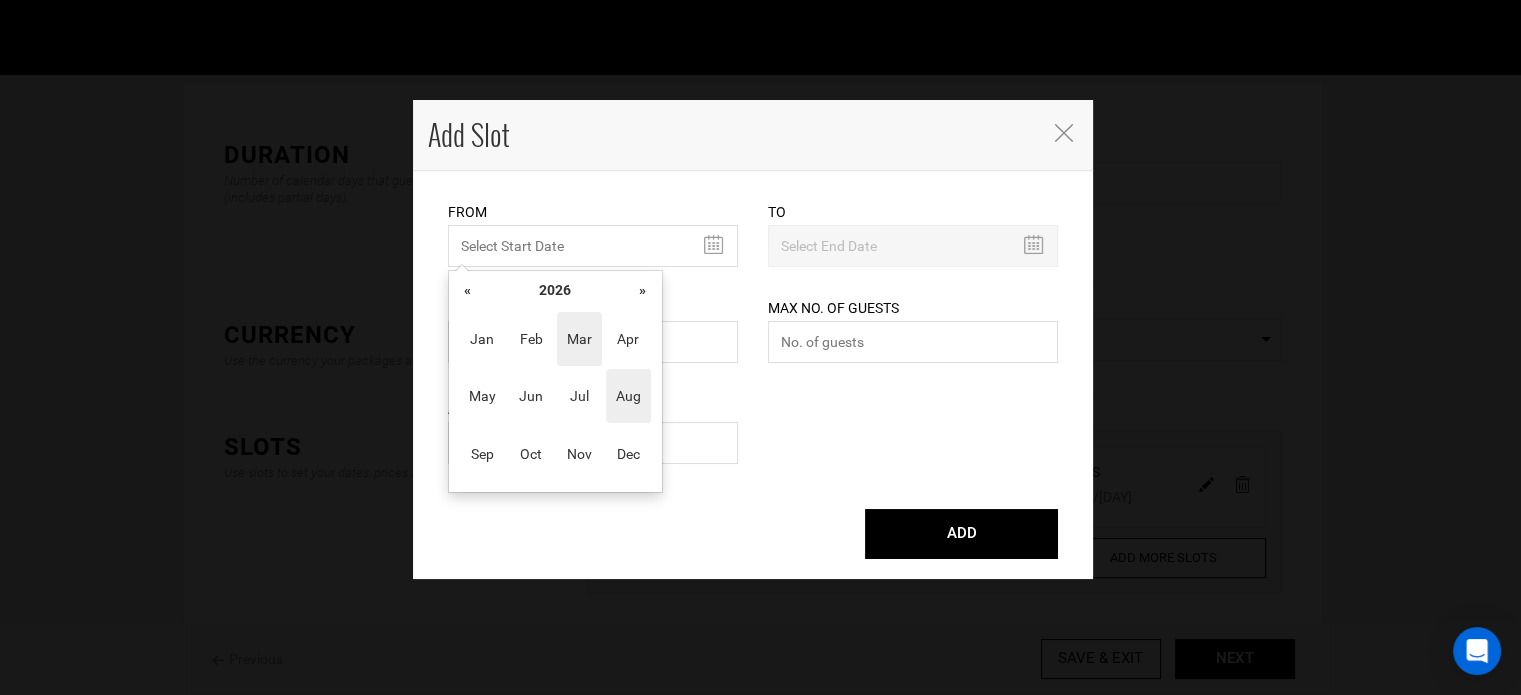click on "Mar" at bounding box center [579, 339] 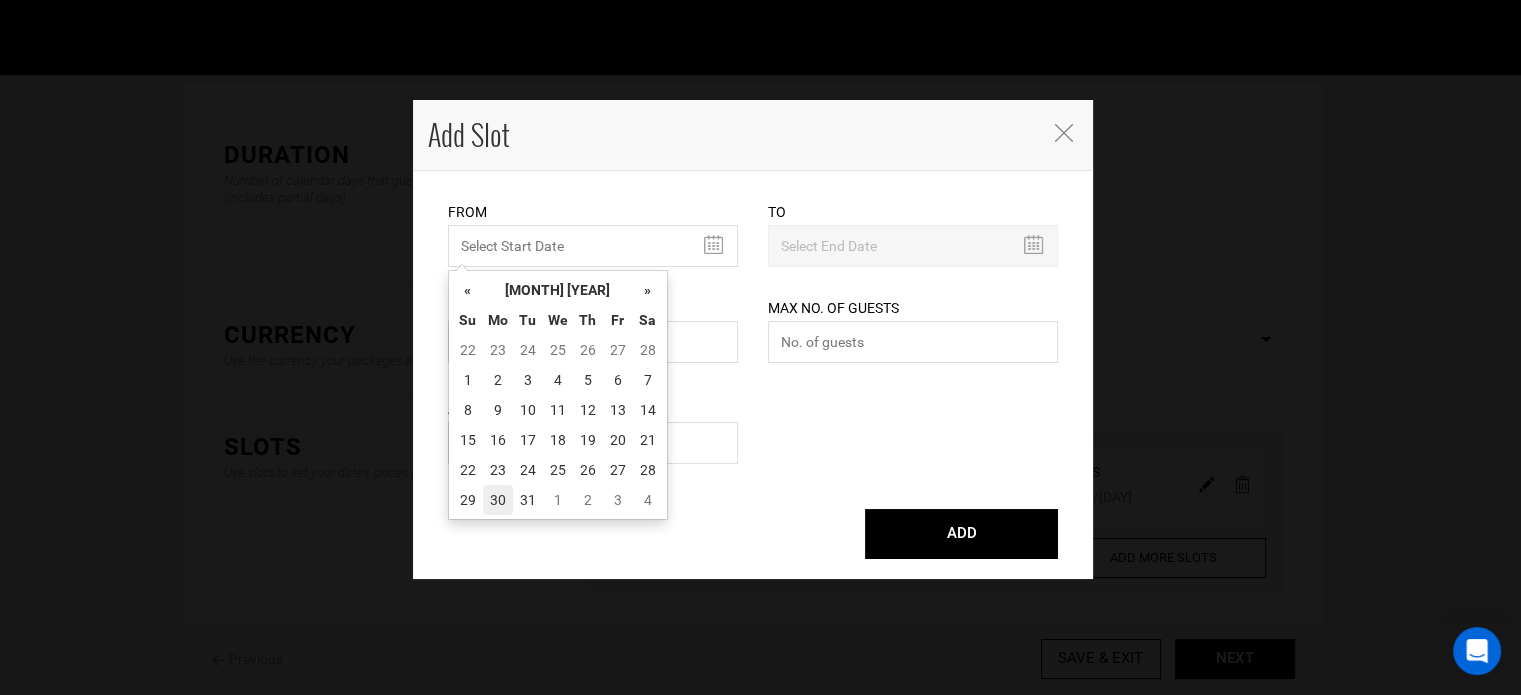 click on "30" at bounding box center (498, 500) 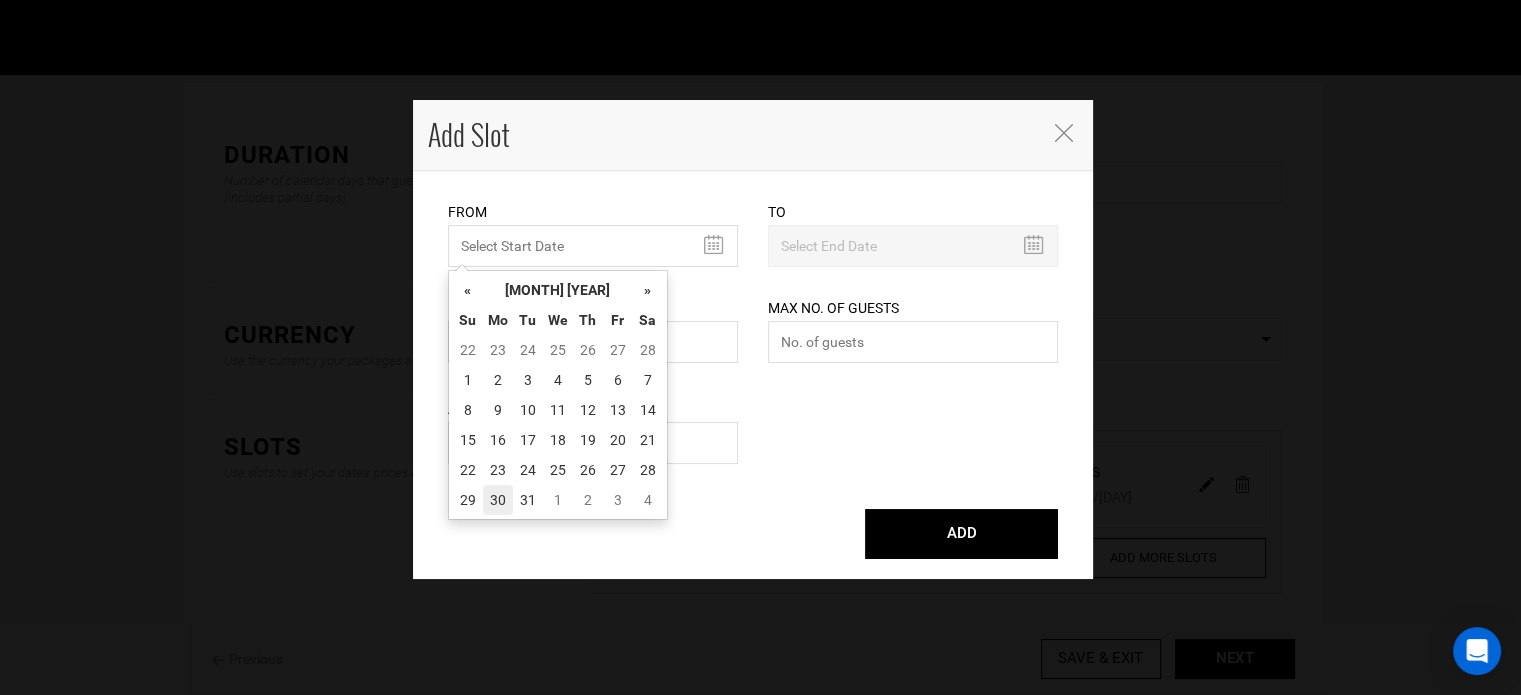 type on "[MONTH]/[DAY]/[YEAR]" 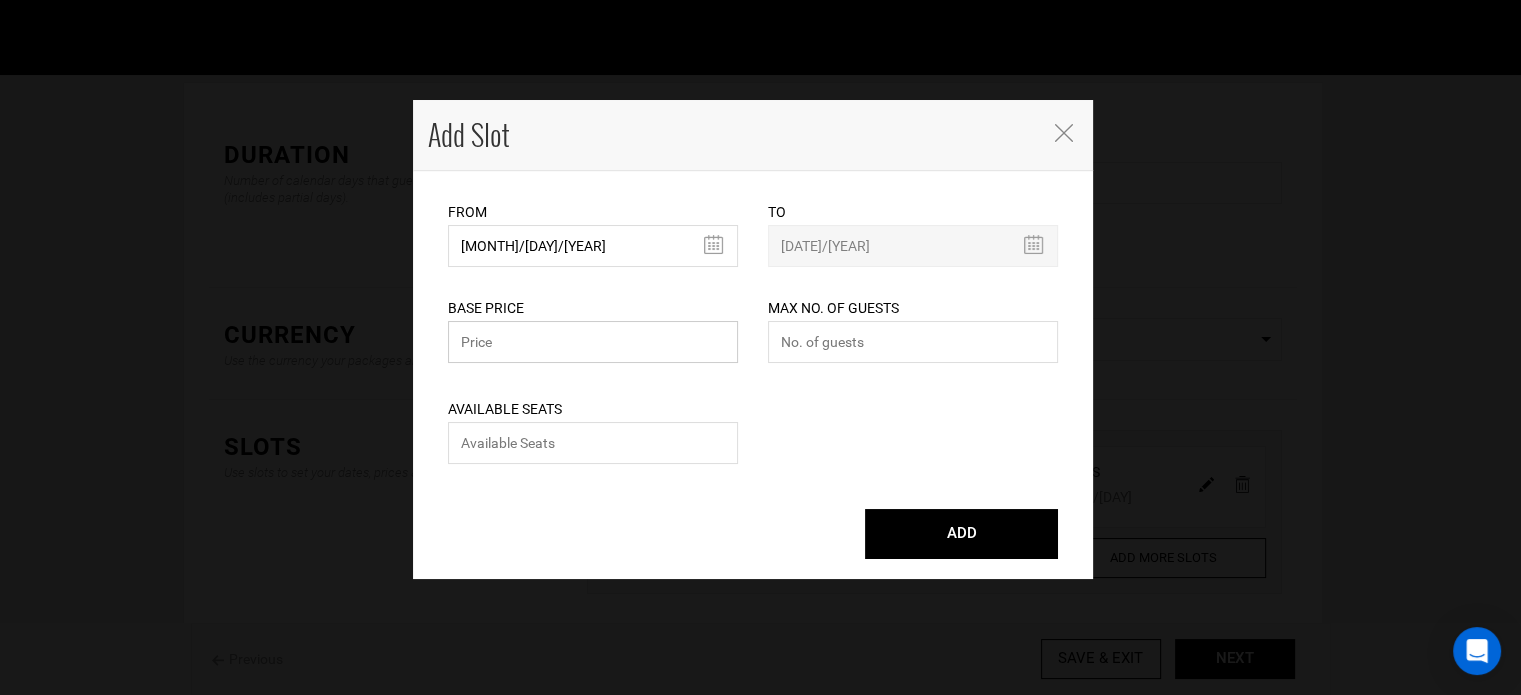 click at bounding box center (593, 342) 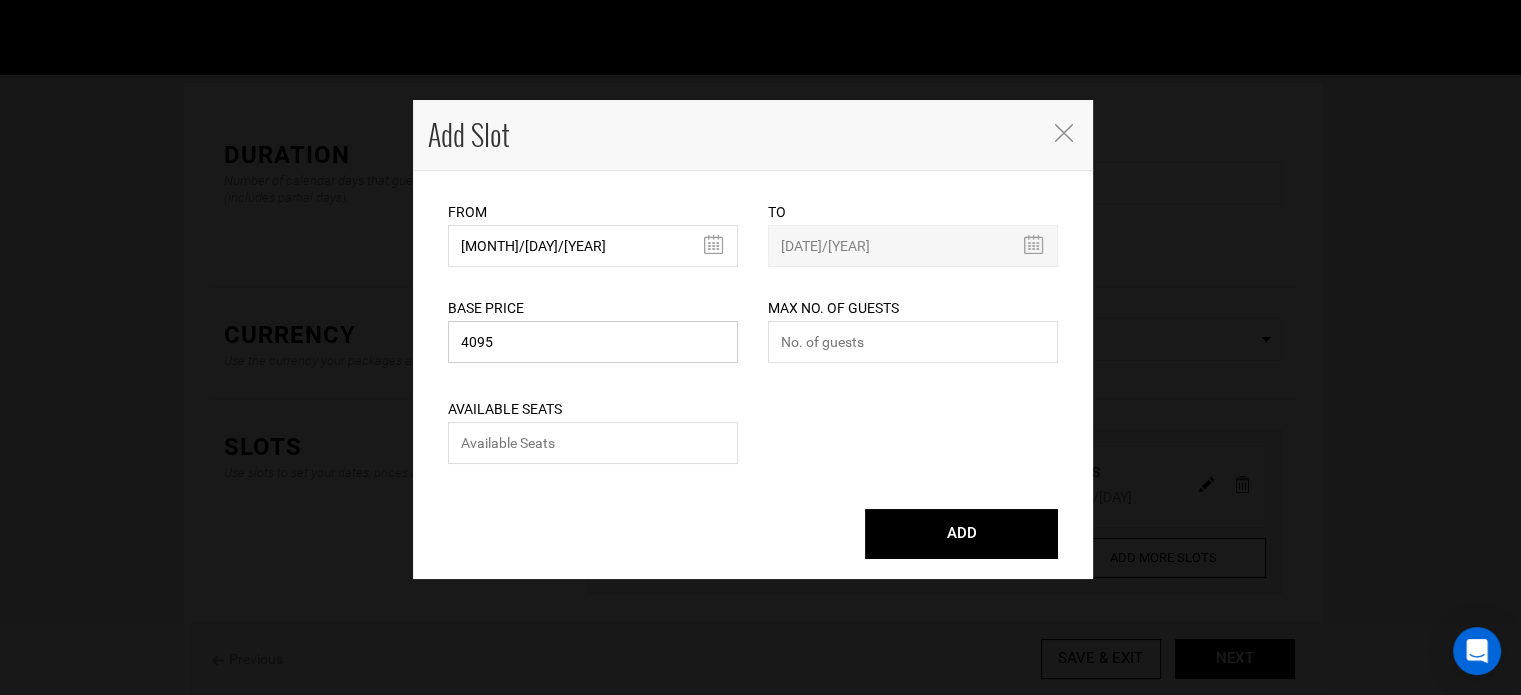type on "4095" 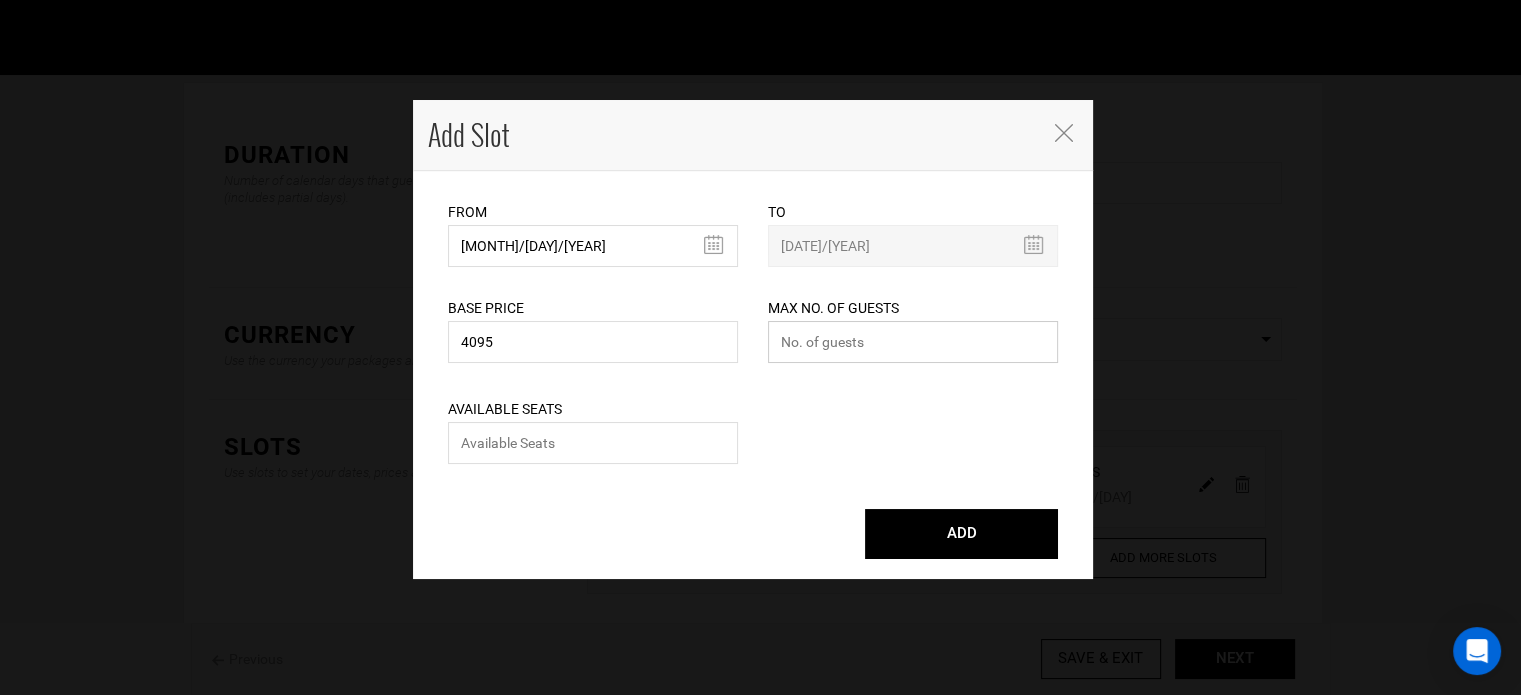 click at bounding box center [913, 342] 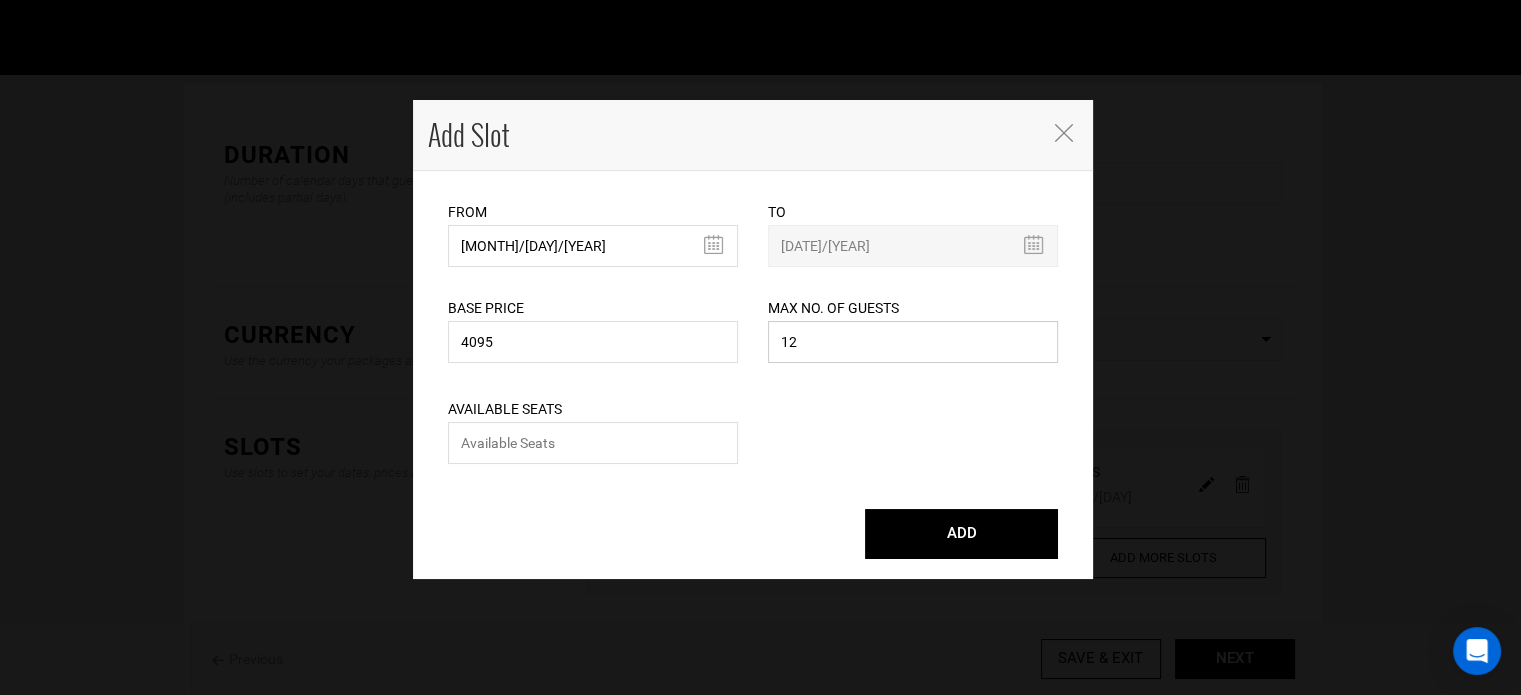 type on "12" 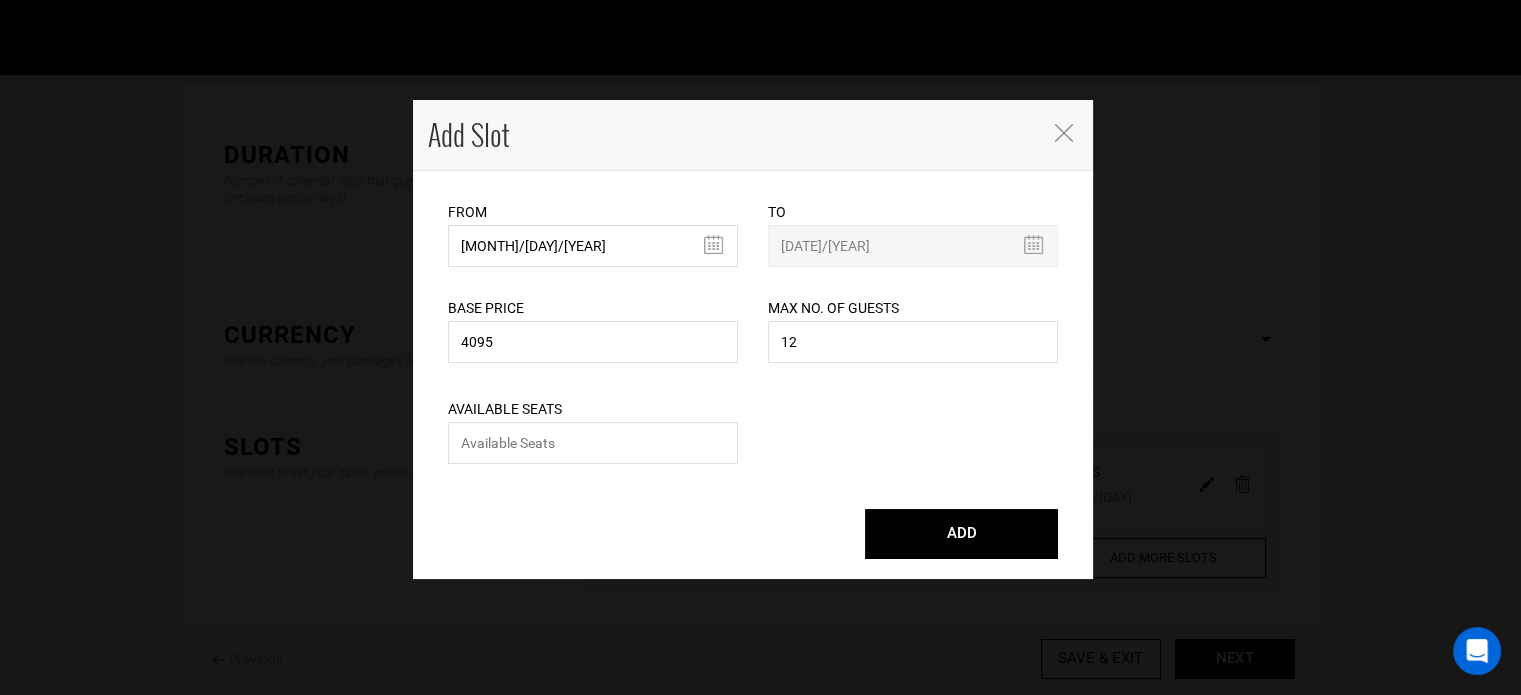 click on "From
[MONTH]/[DAY]/[YEAR]
Please select start date.
Start date already exists, please select different start
date.
To
[MONTH]/[DAY]/[YEAR]
Base
Price
[NUMBER]
Please enter a valid
total price.
Max No. of Guests
[NUMBER]
Maximum no. of guests should be less than
999." at bounding box center [753, 375] 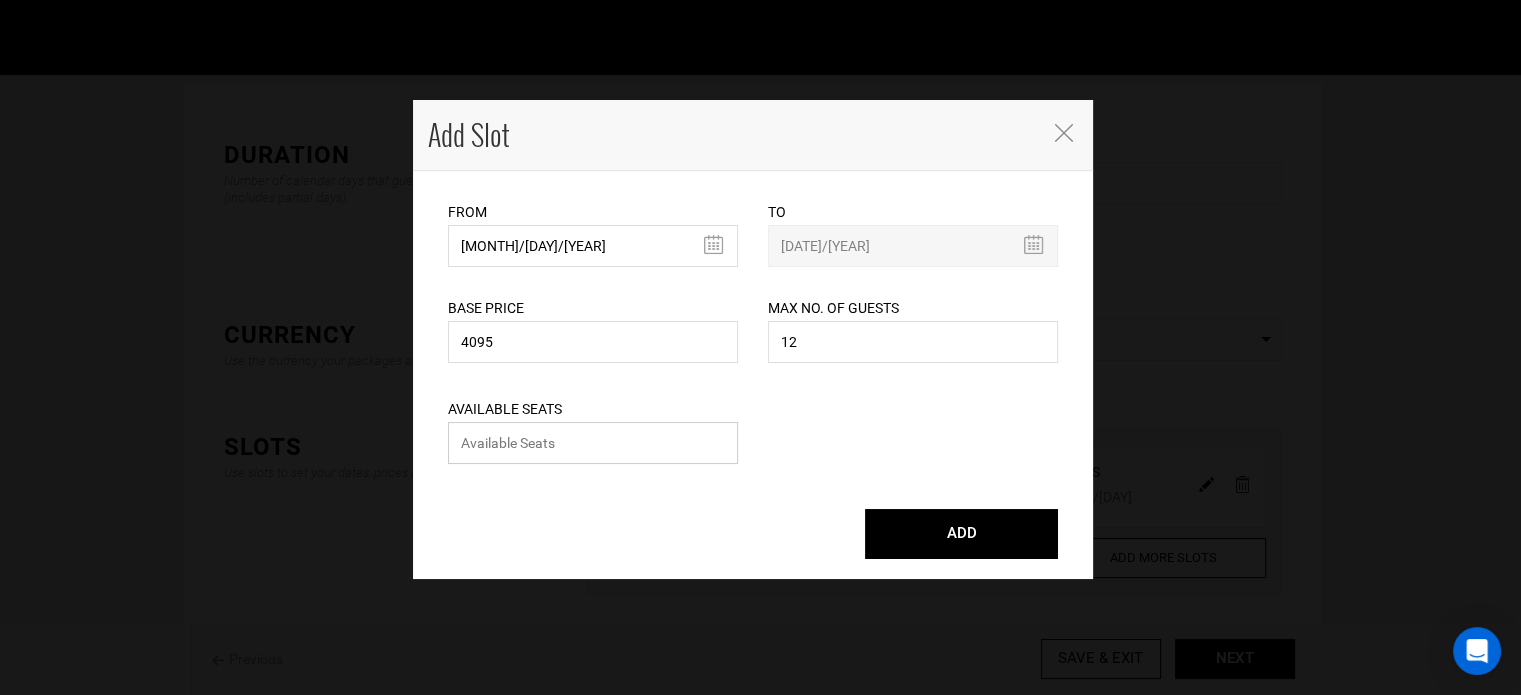 click at bounding box center (593, 443) 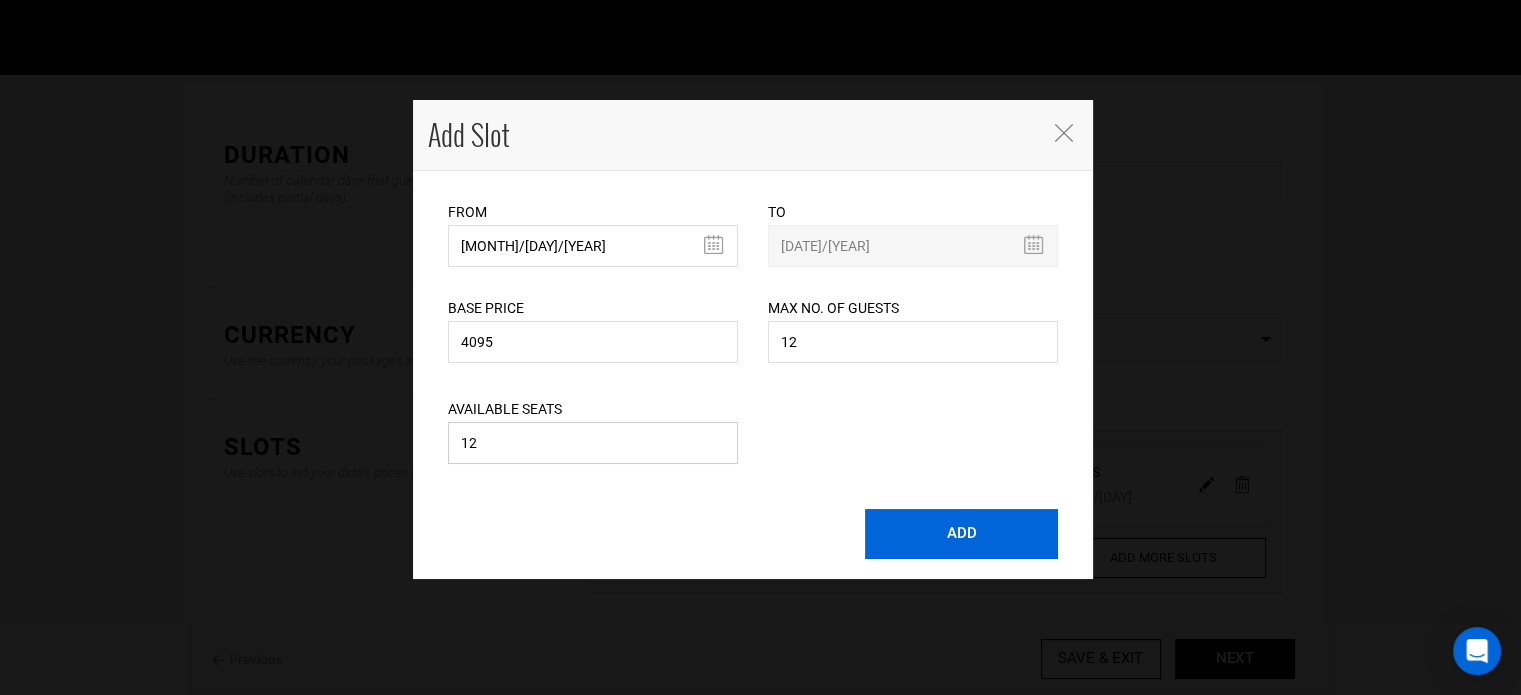 type on "12" 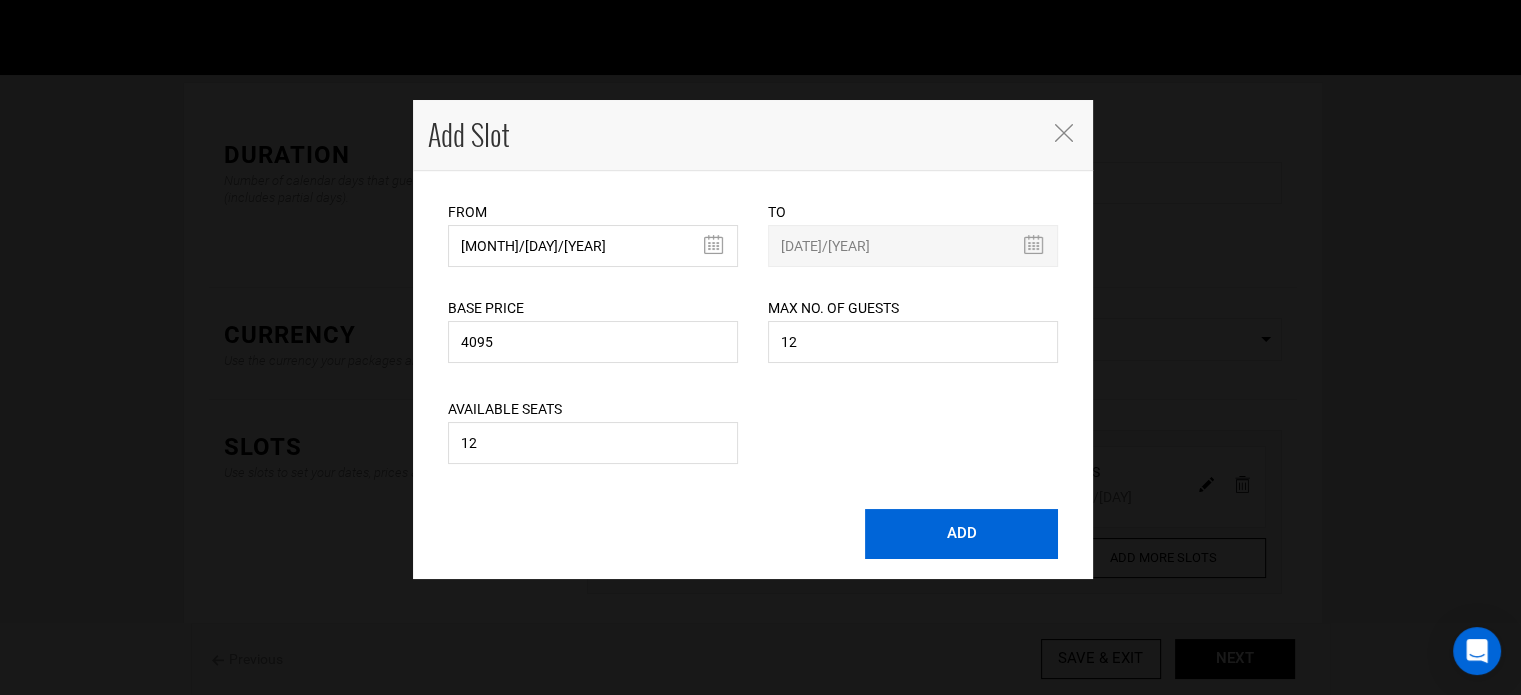 click on "ADD" at bounding box center (961, 534) 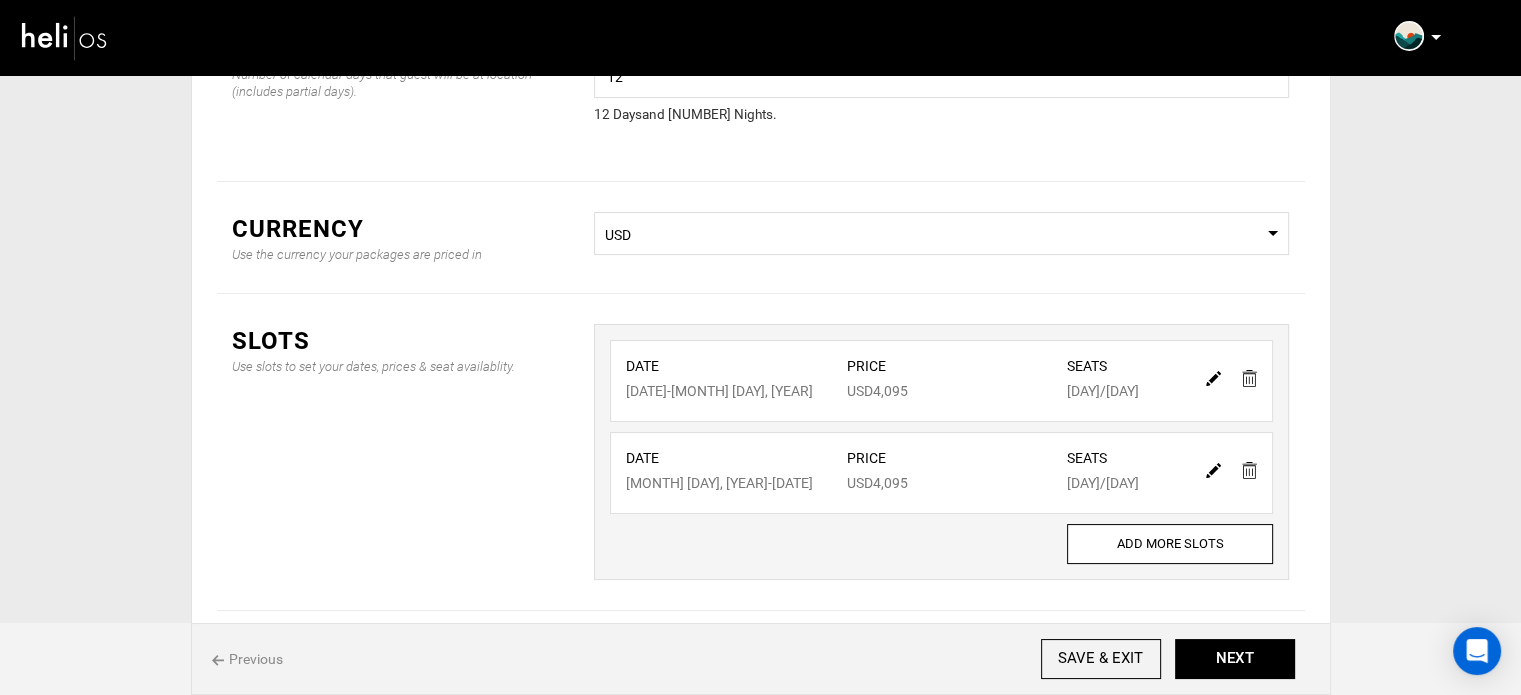 scroll, scrollTop: 257, scrollLeft: 0, axis: vertical 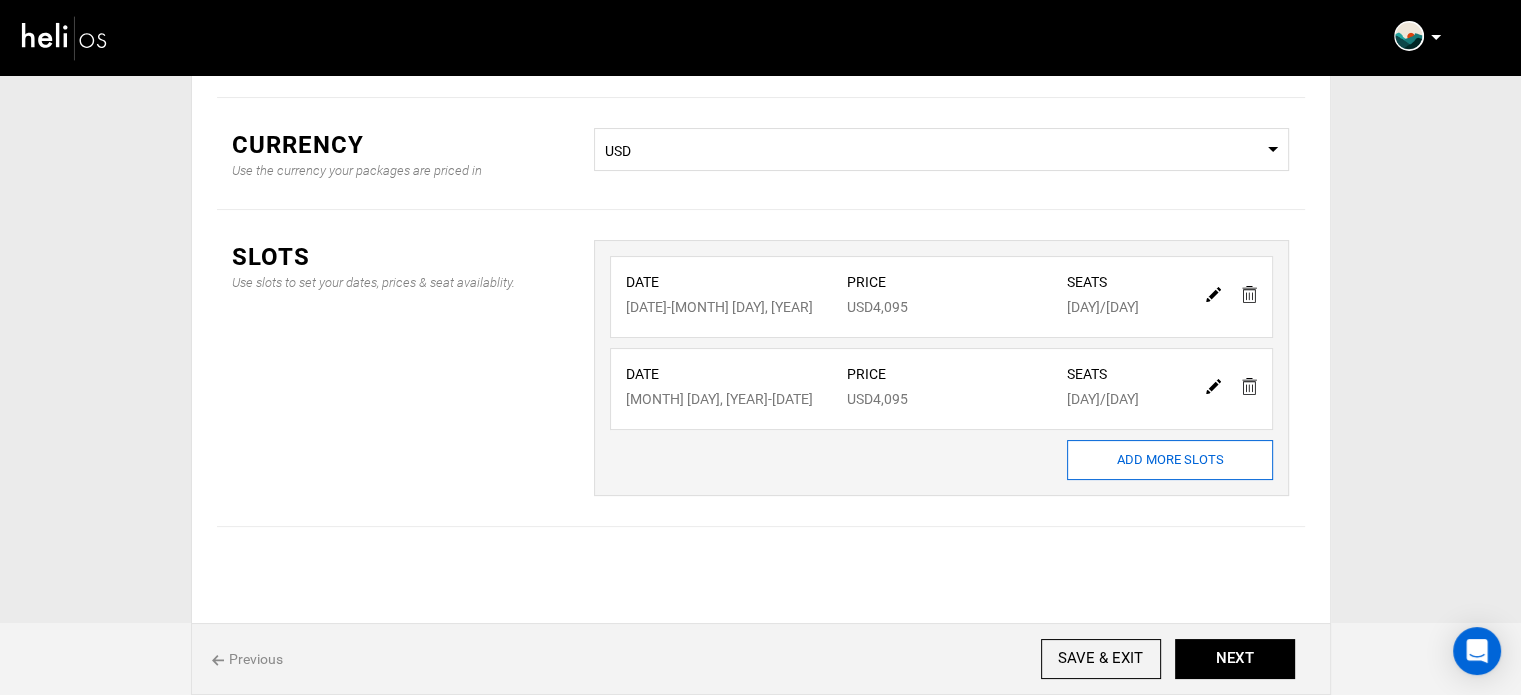 click on "ADD MORE SLOTS" at bounding box center [1170, 460] 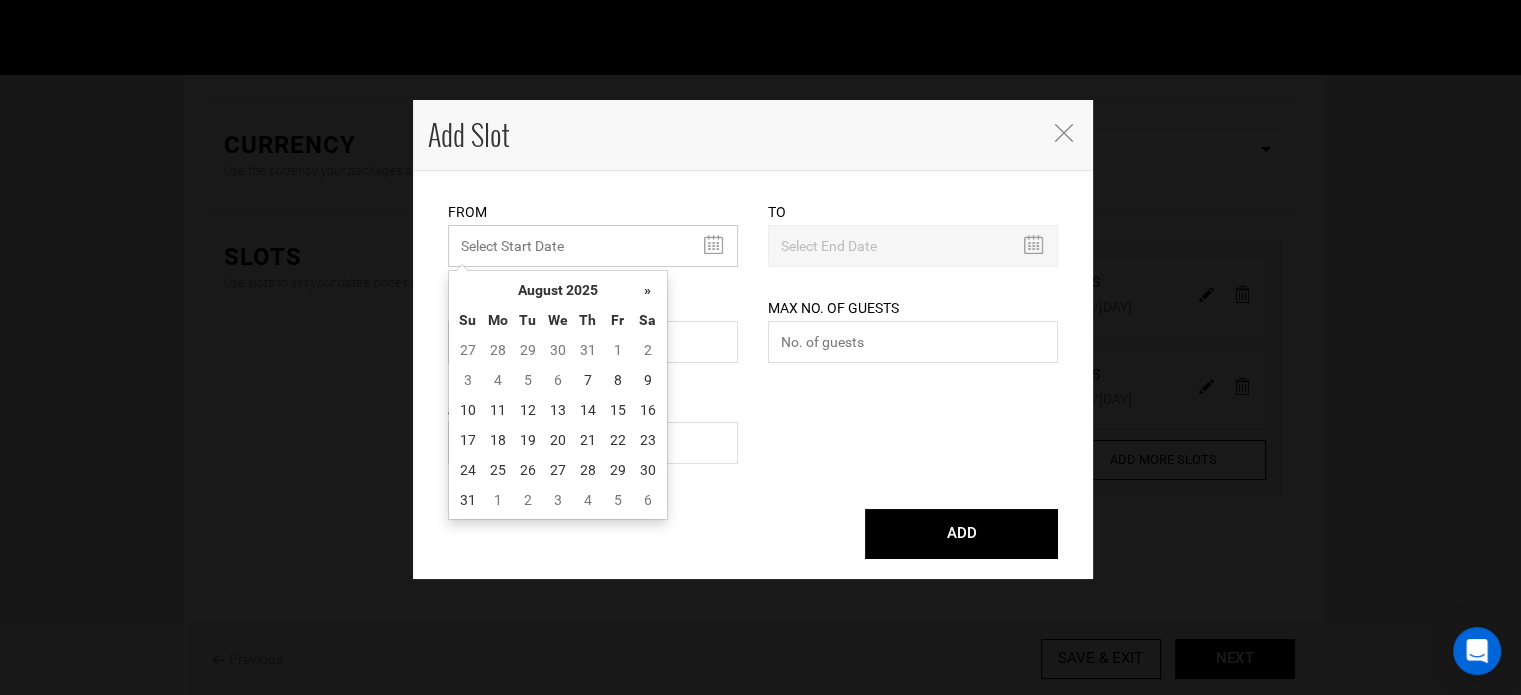 click on "MINIMUM NUMBER OF
NIGHTS" at bounding box center [593, 246] 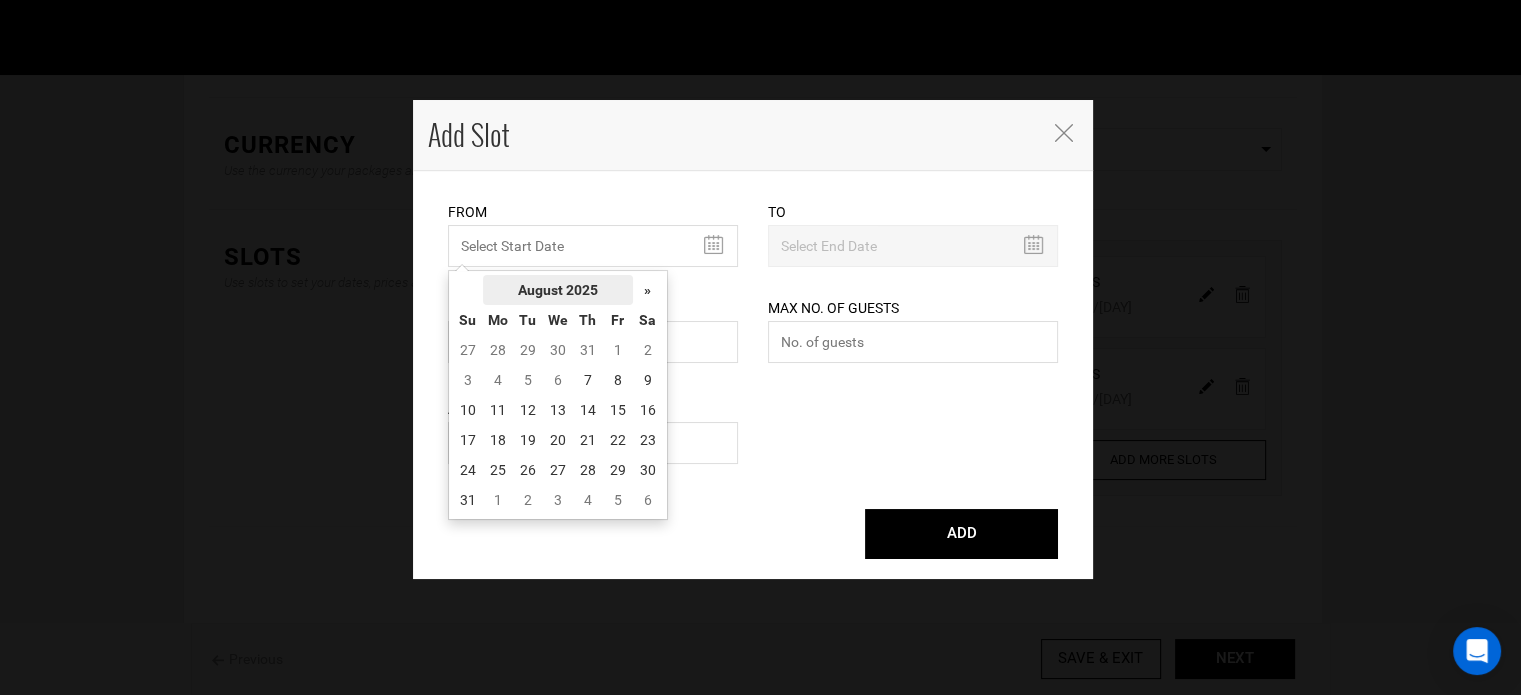 click on "August 2025" at bounding box center (558, 290) 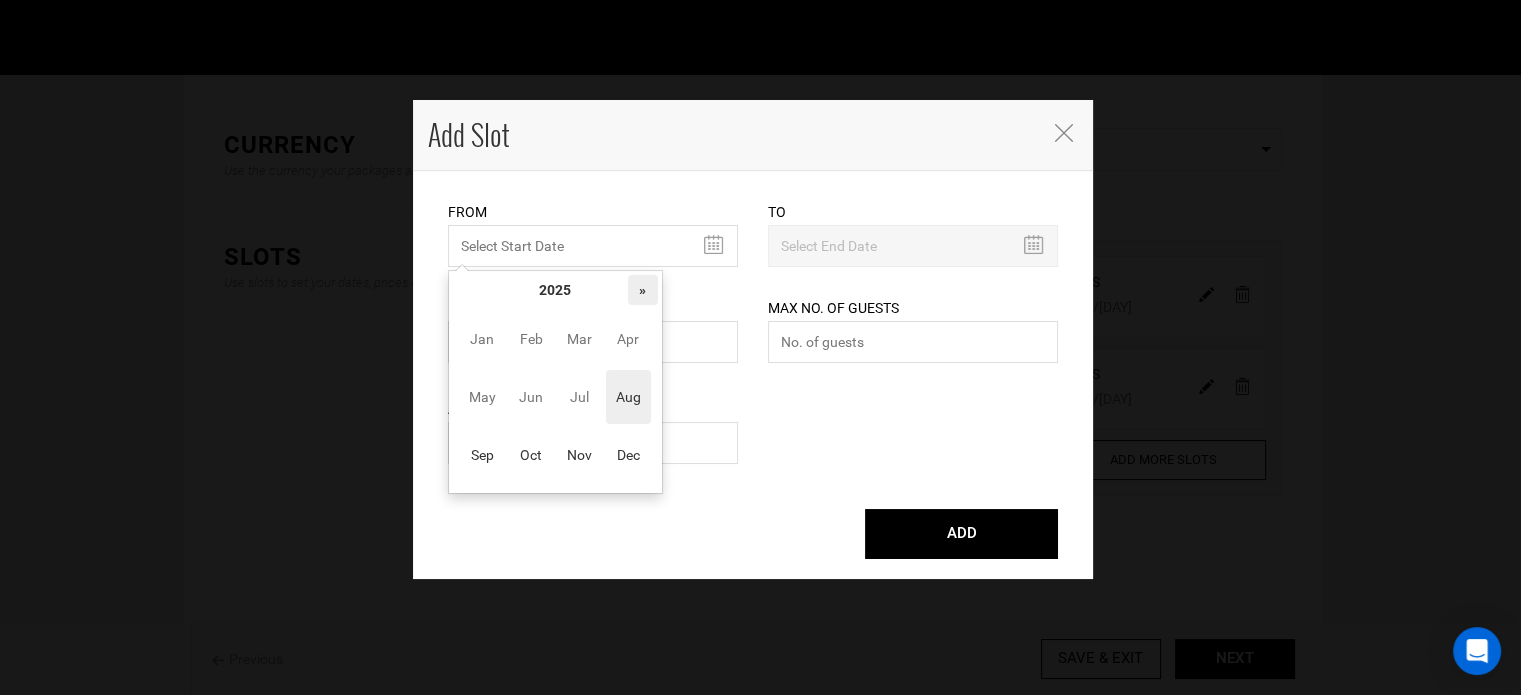 click on "»" at bounding box center (643, 290) 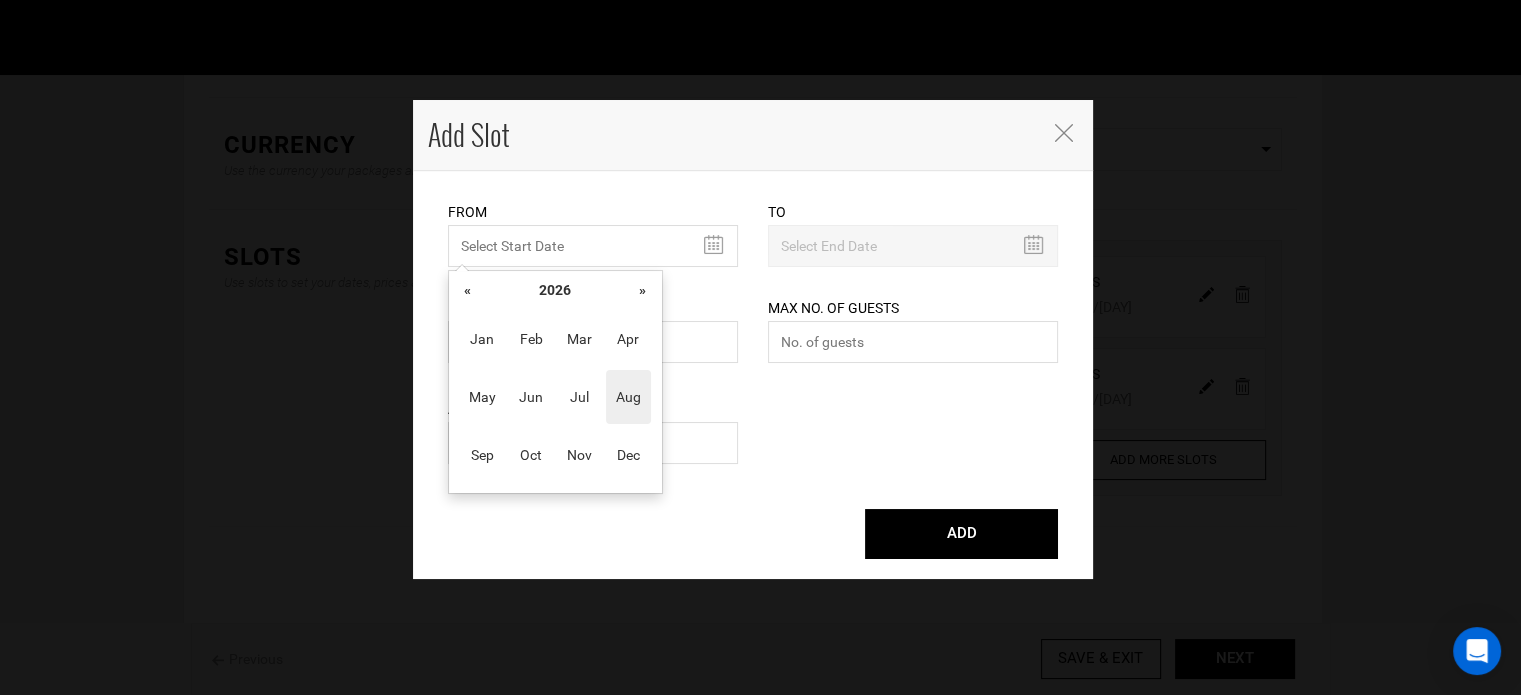 click on "»" at bounding box center [643, 290] 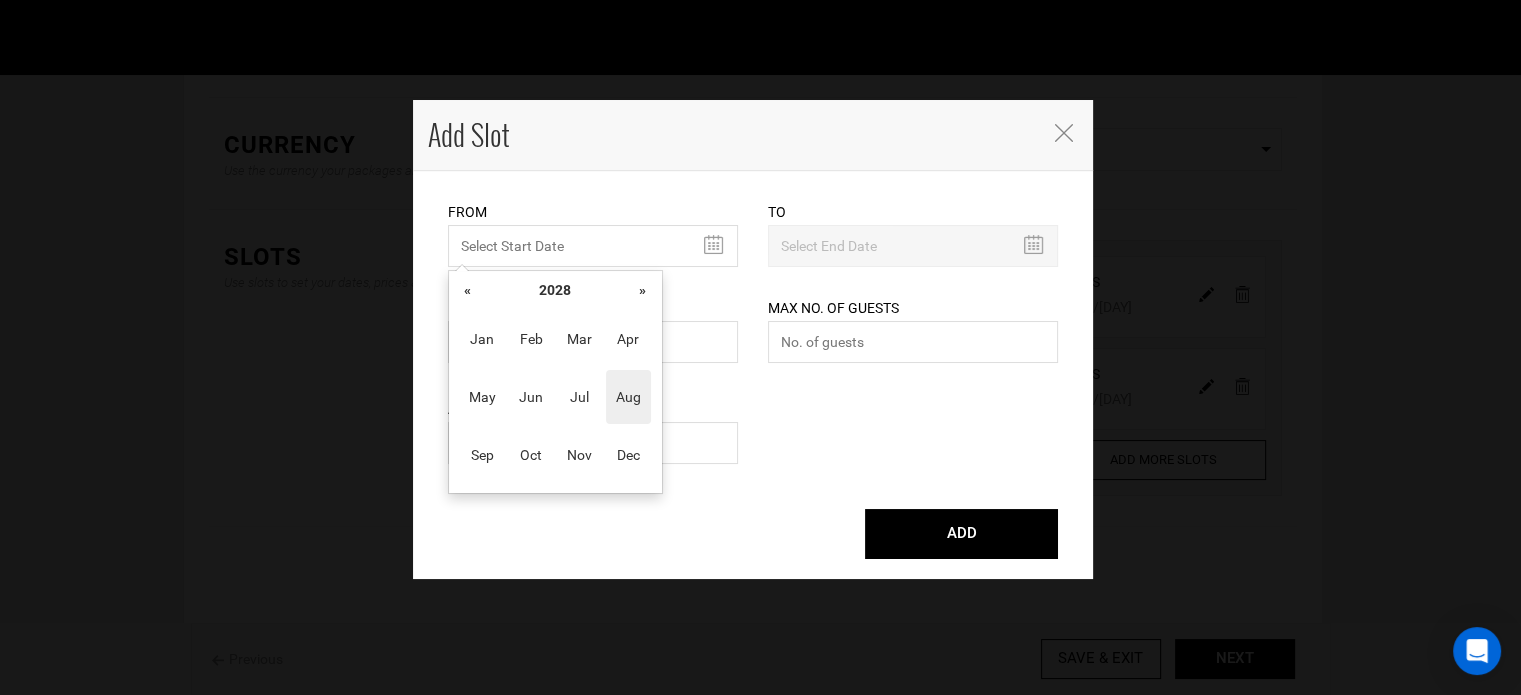 click on "Jan Feb Mar Apr May Jun Jul Aug Sep Oct Nov Dec" at bounding box center [555, 397] 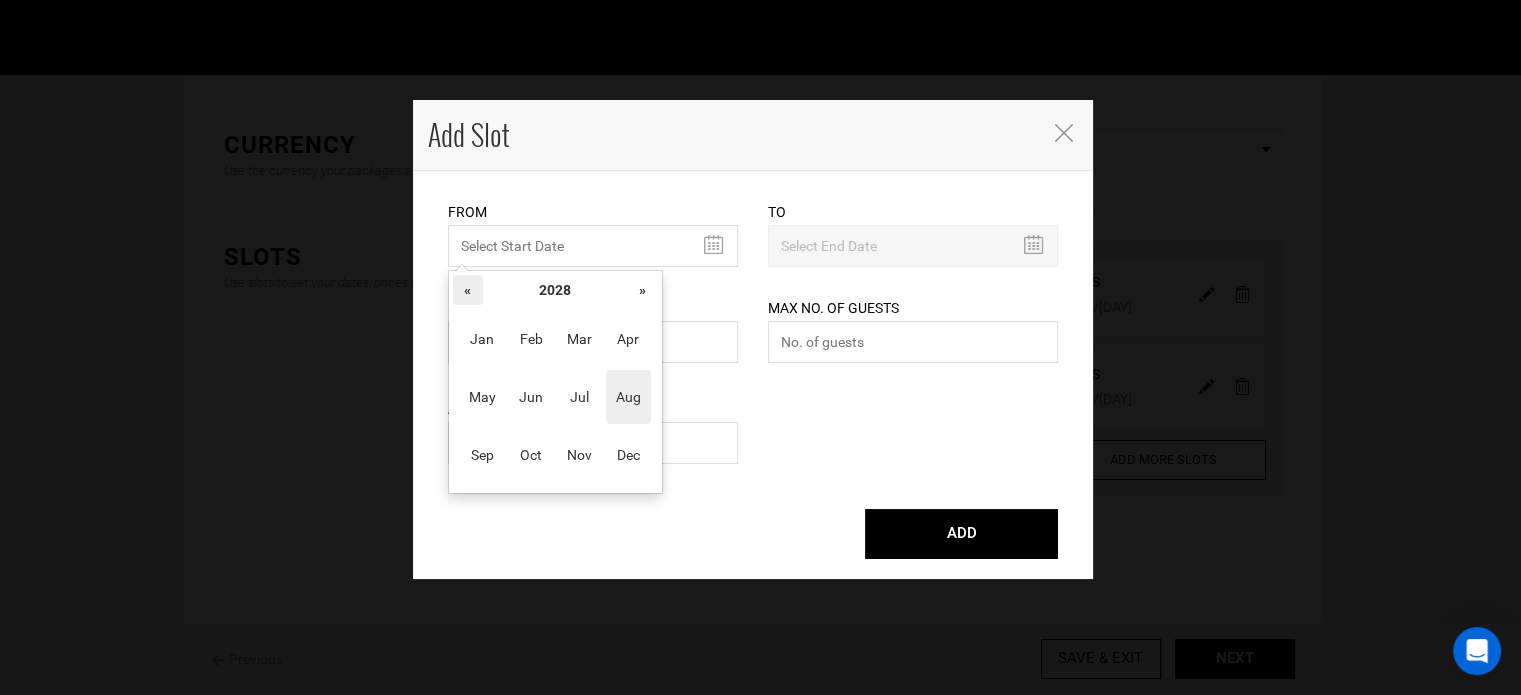 click on "«" at bounding box center [468, 290] 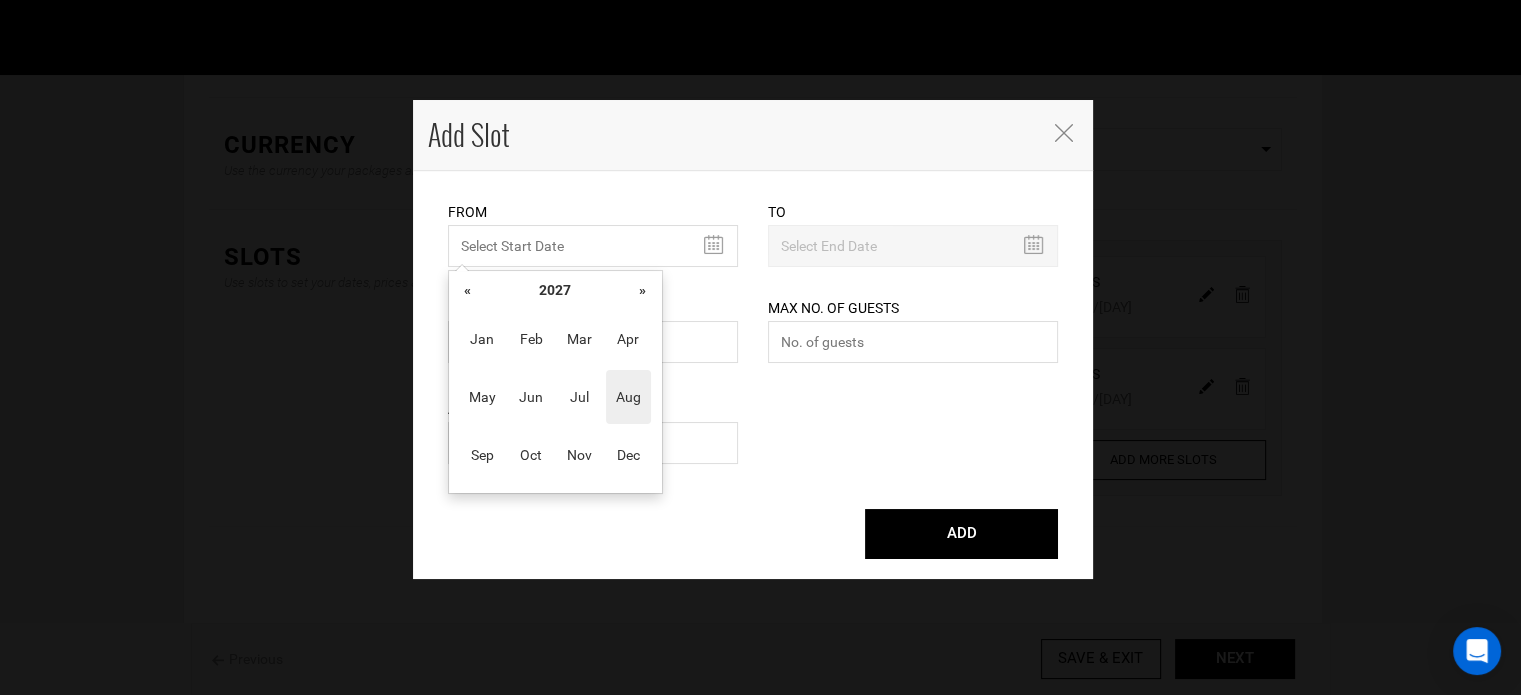 click on "«" at bounding box center [468, 290] 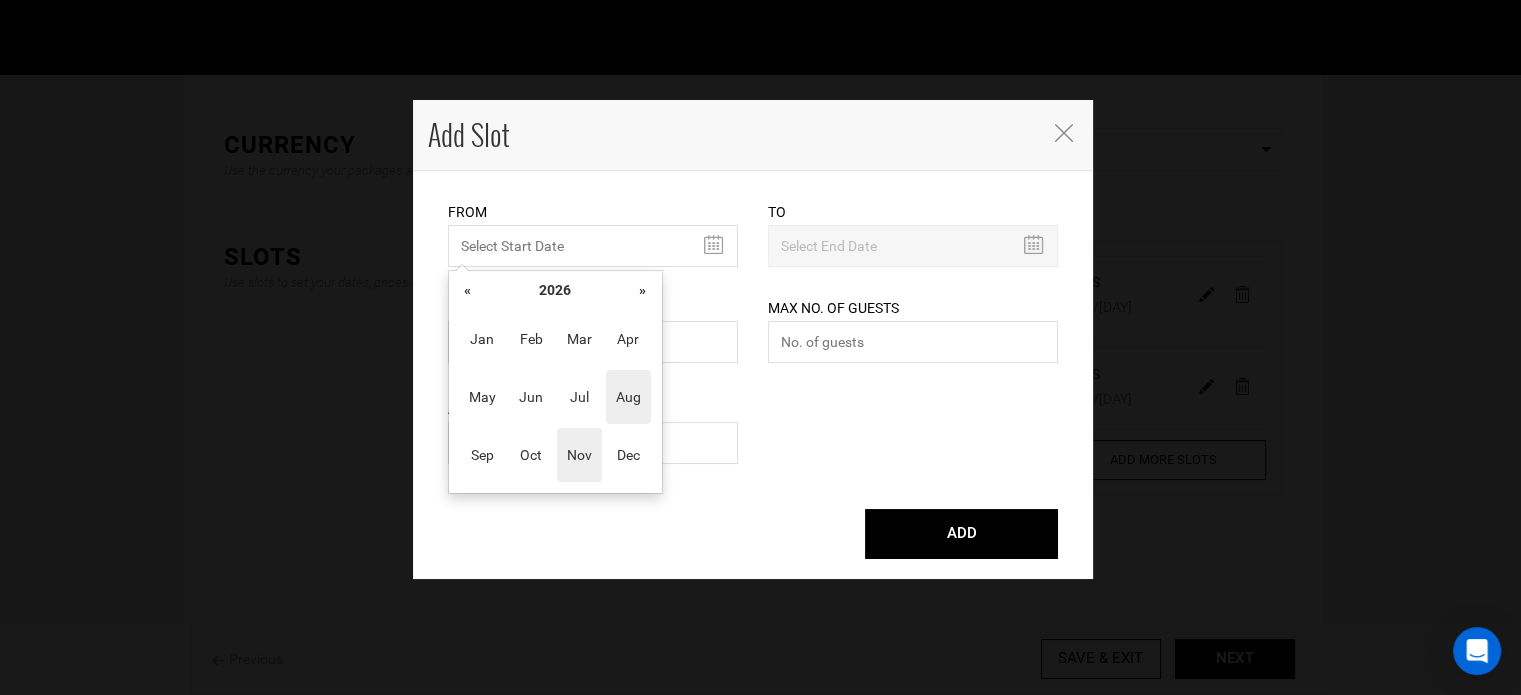 click on "Nov" at bounding box center [579, 455] 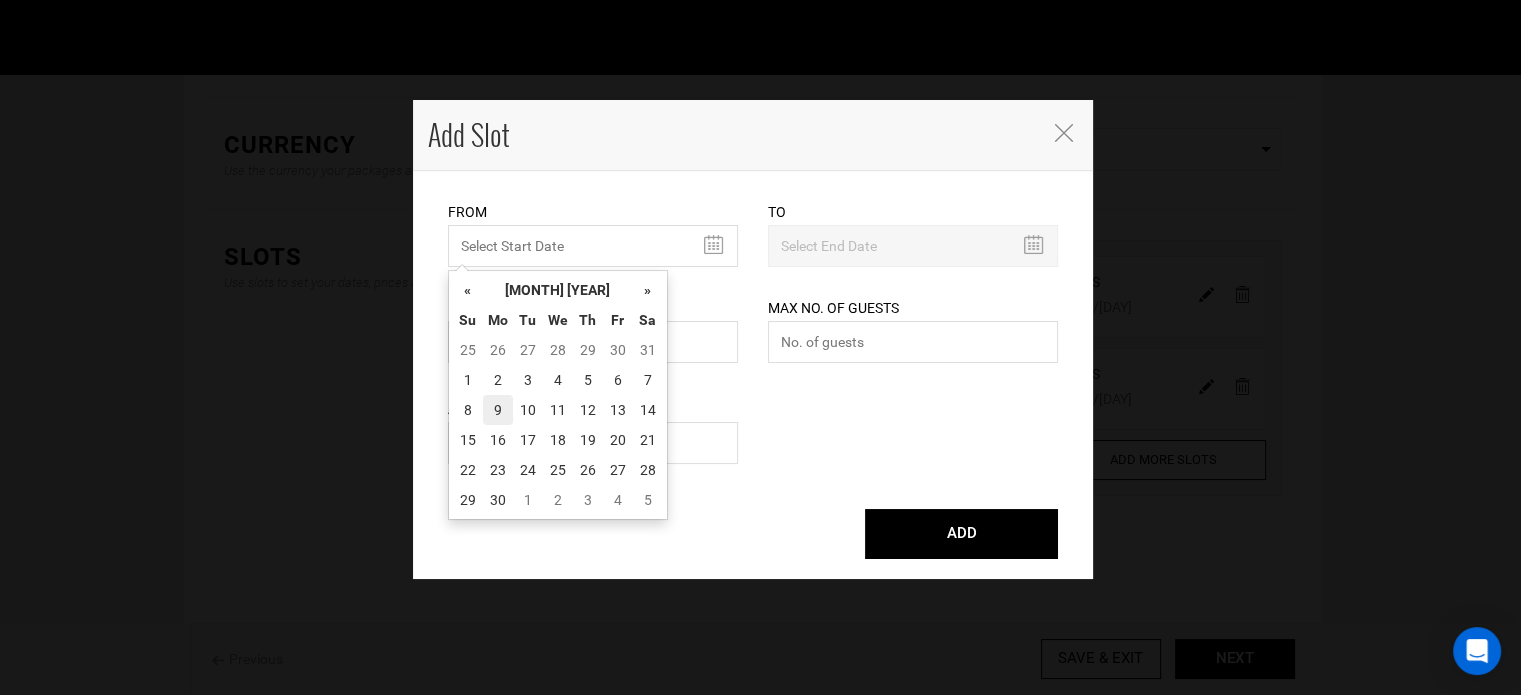 click on "9" at bounding box center [498, 410] 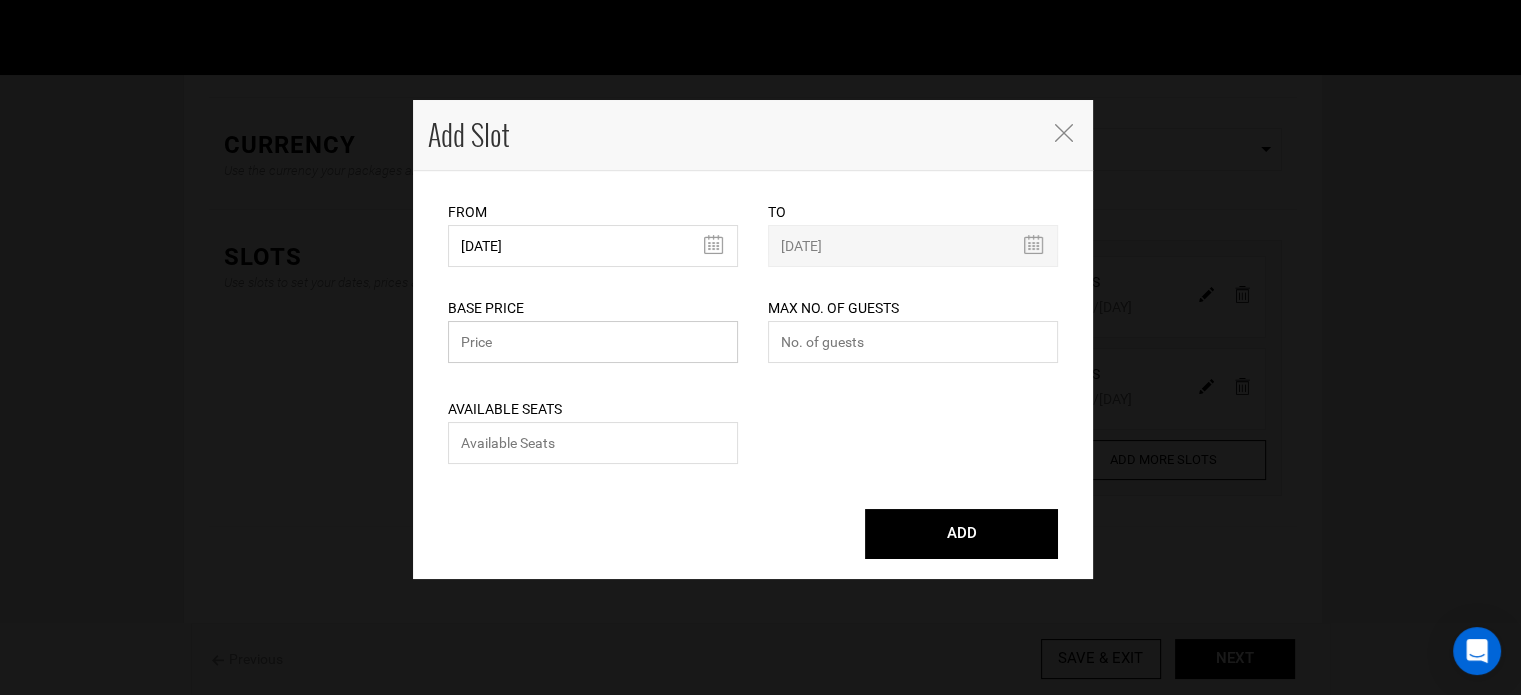 click at bounding box center (593, 342) 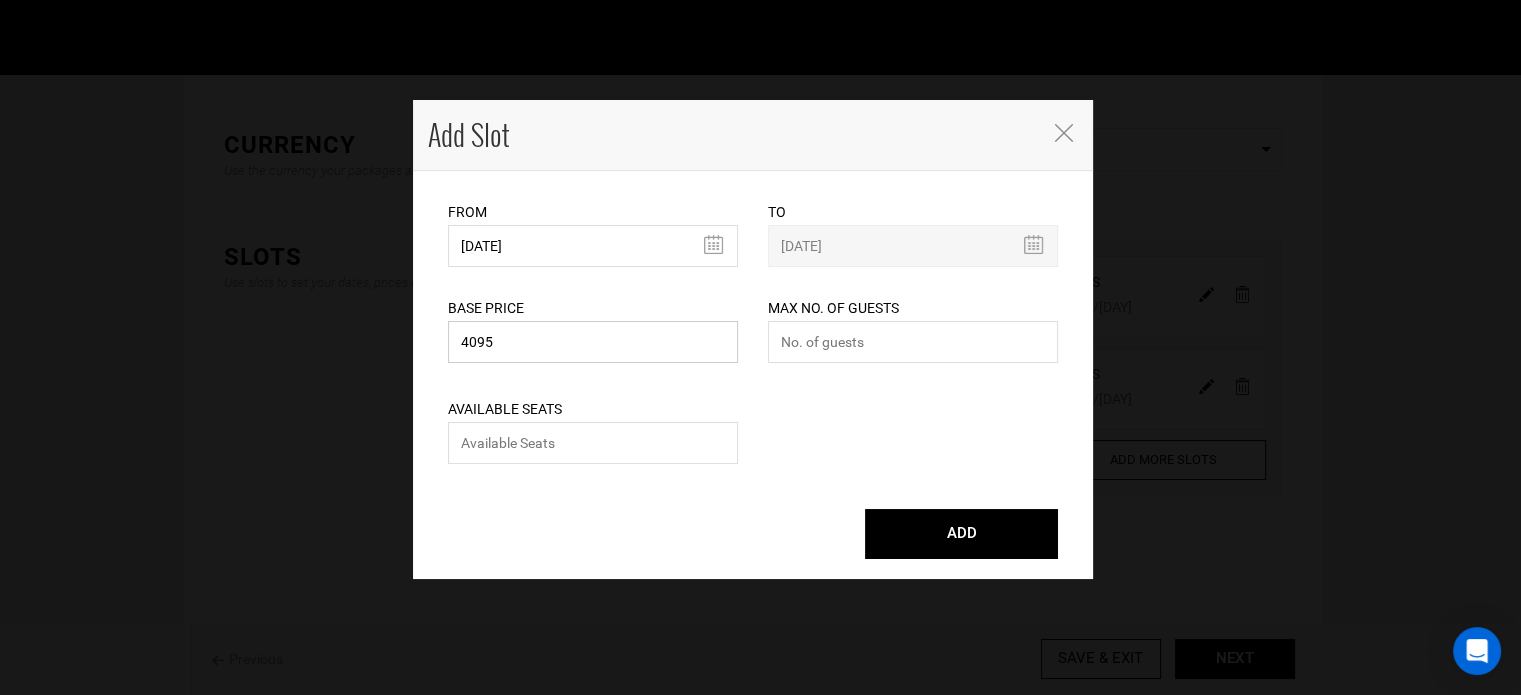 type on "4095" 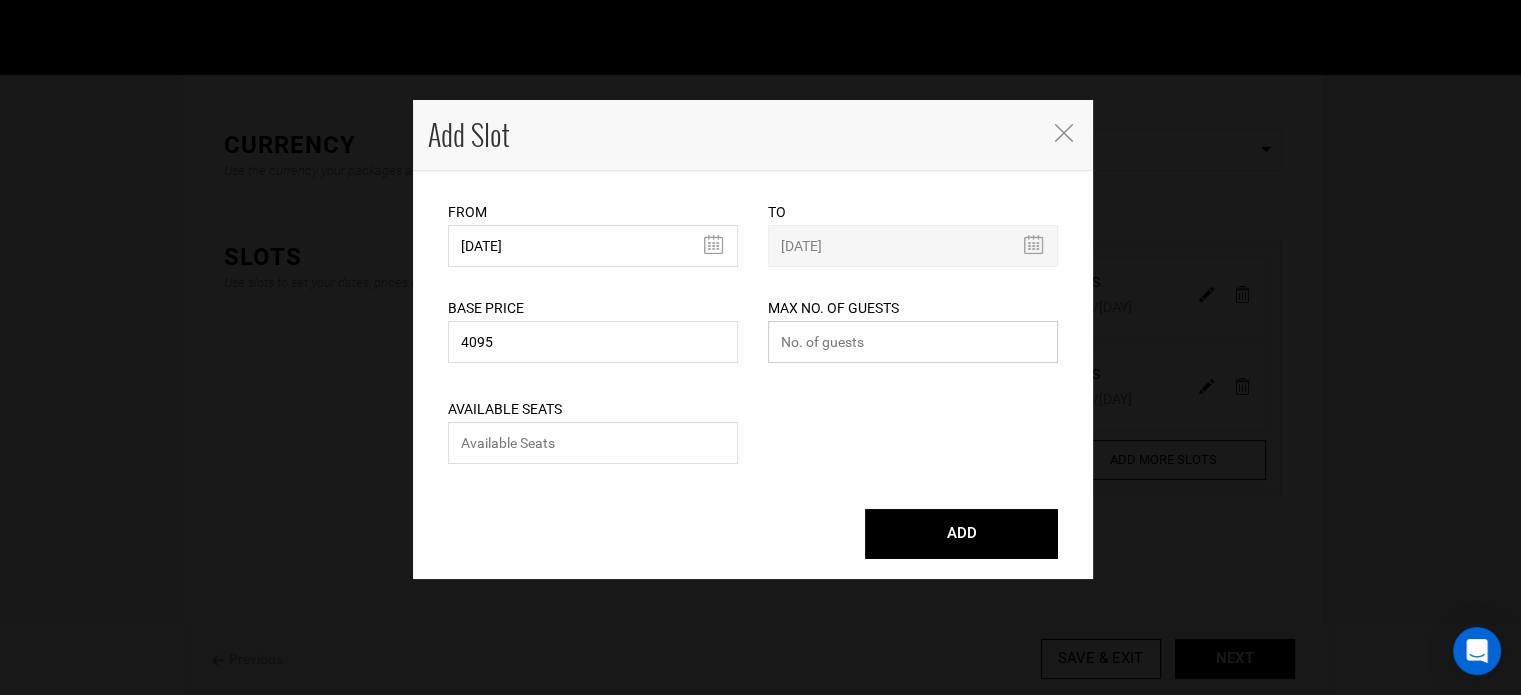 click at bounding box center (913, 342) 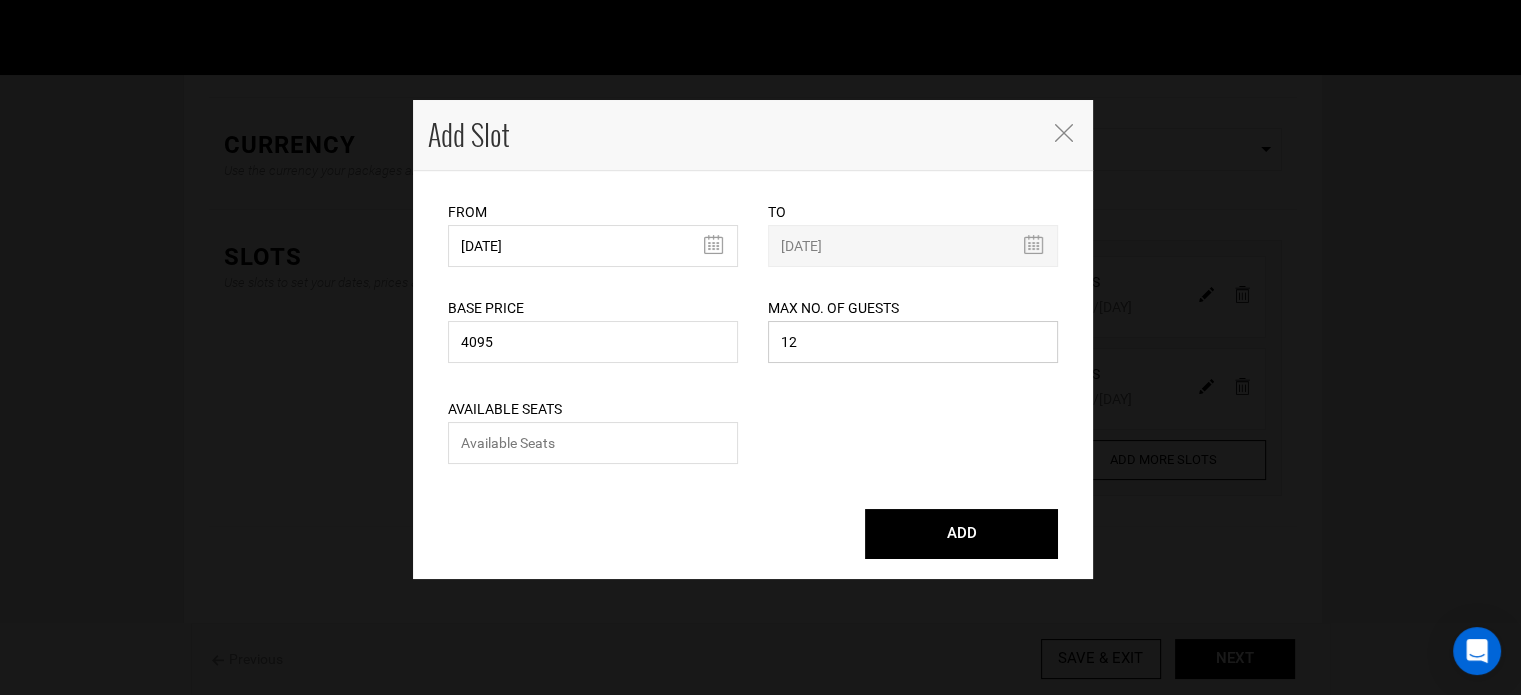 type on "12" 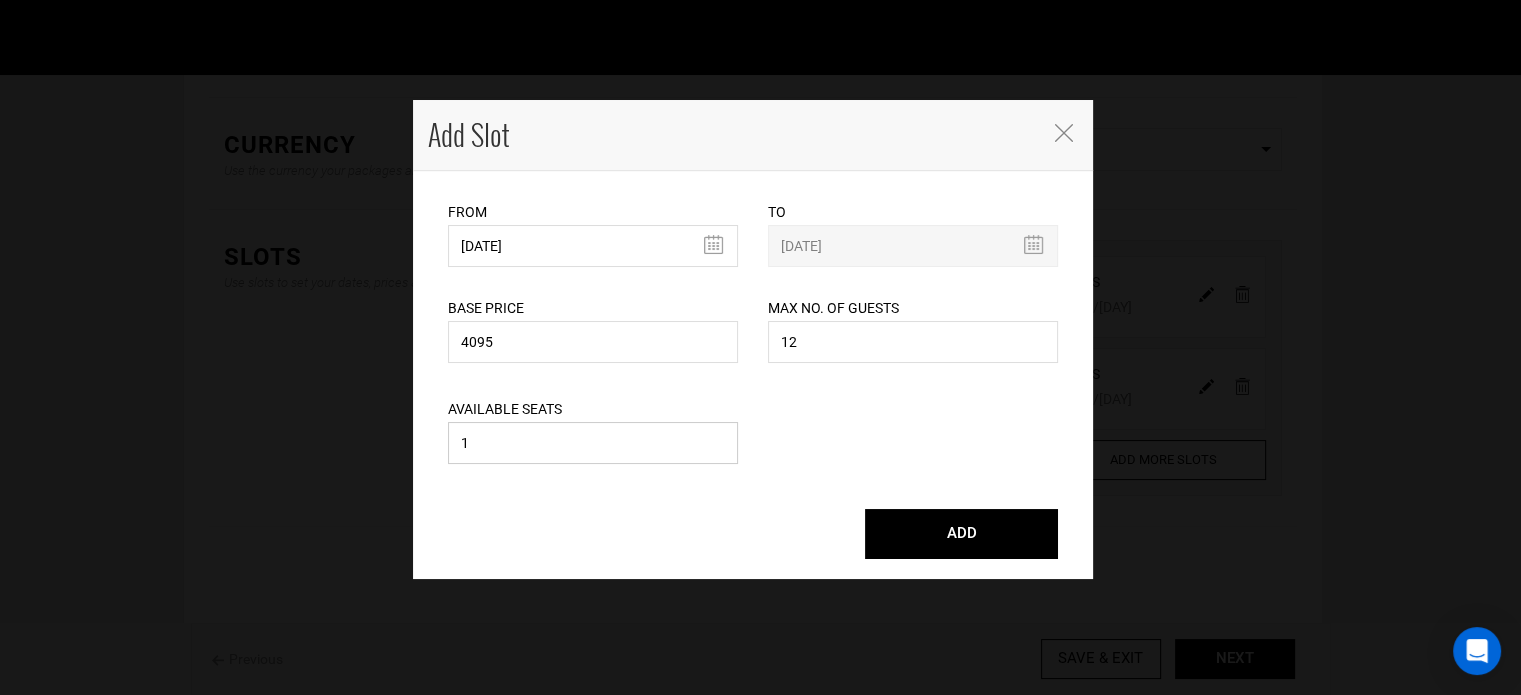 click on "1" at bounding box center (593, 443) 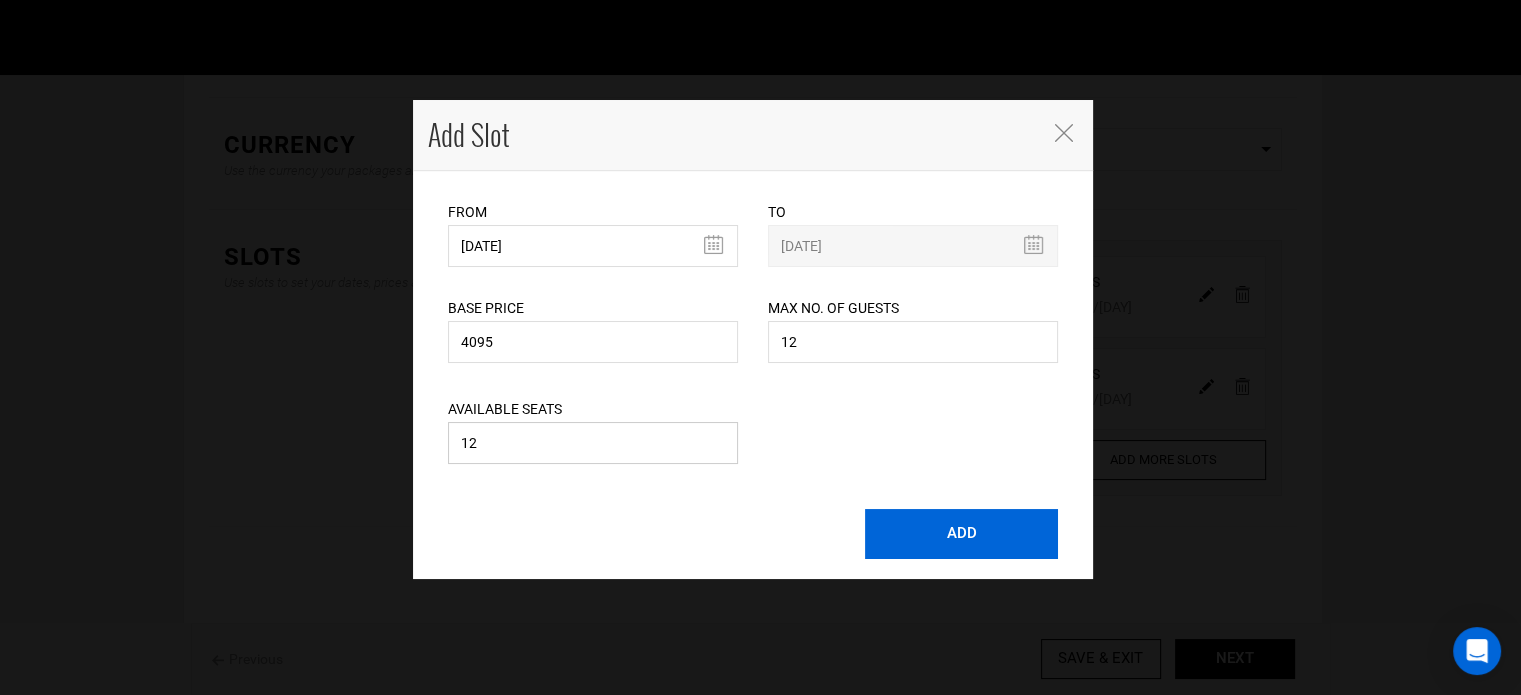 type on "12" 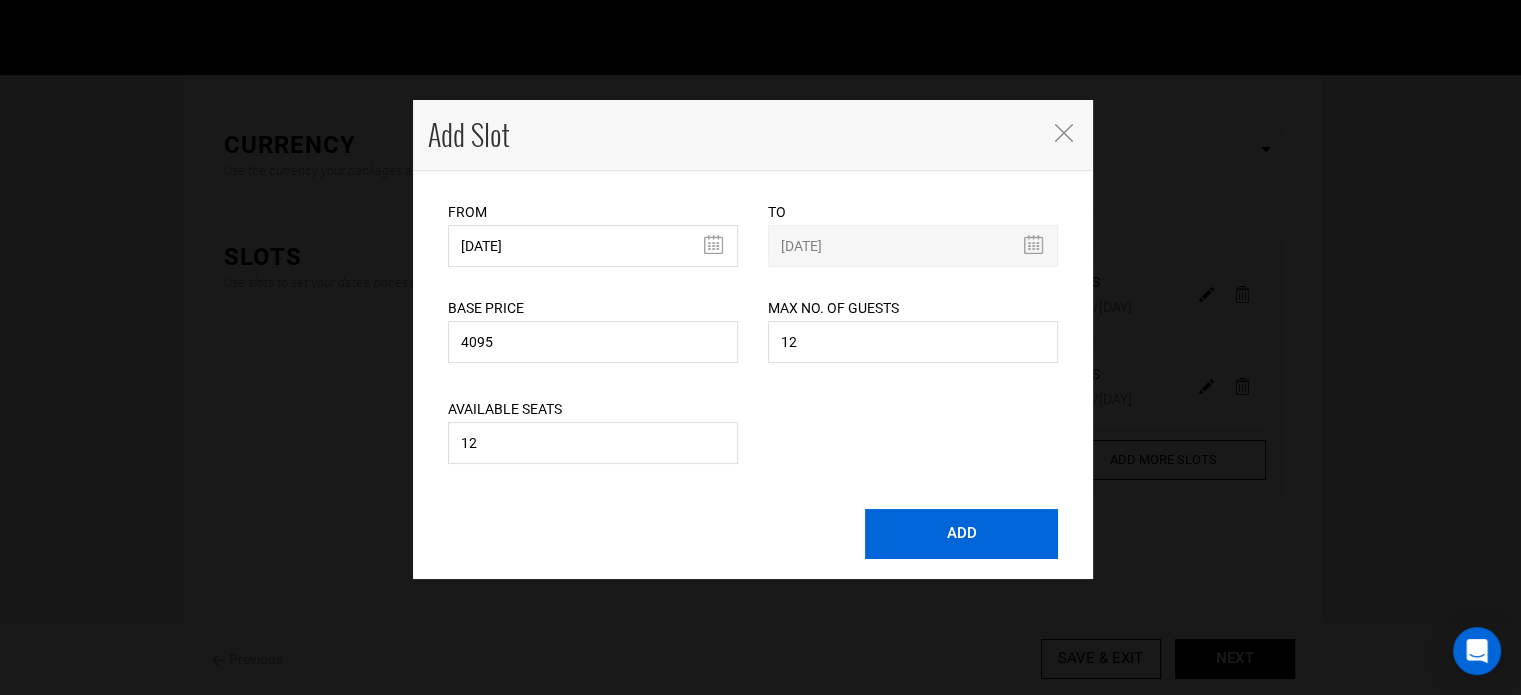 click on "ADD" at bounding box center [961, 534] 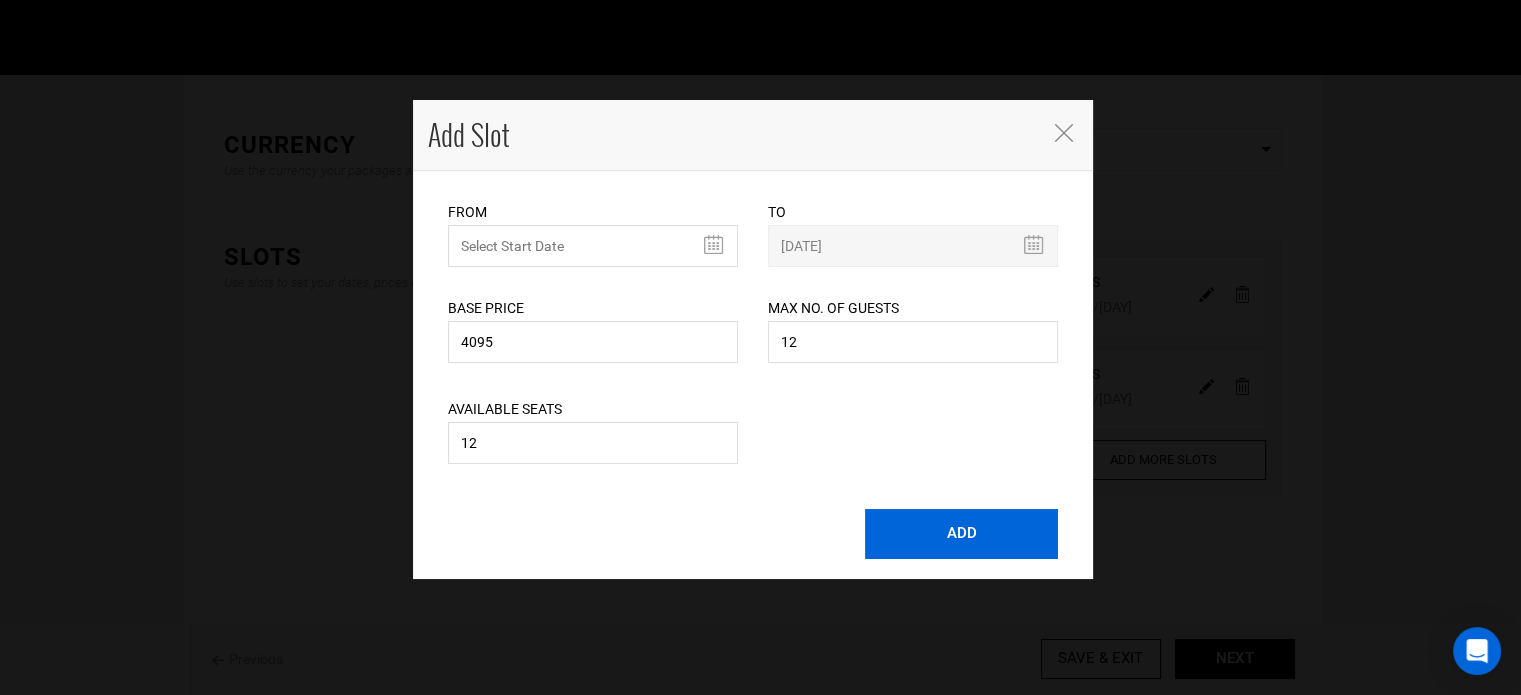 type 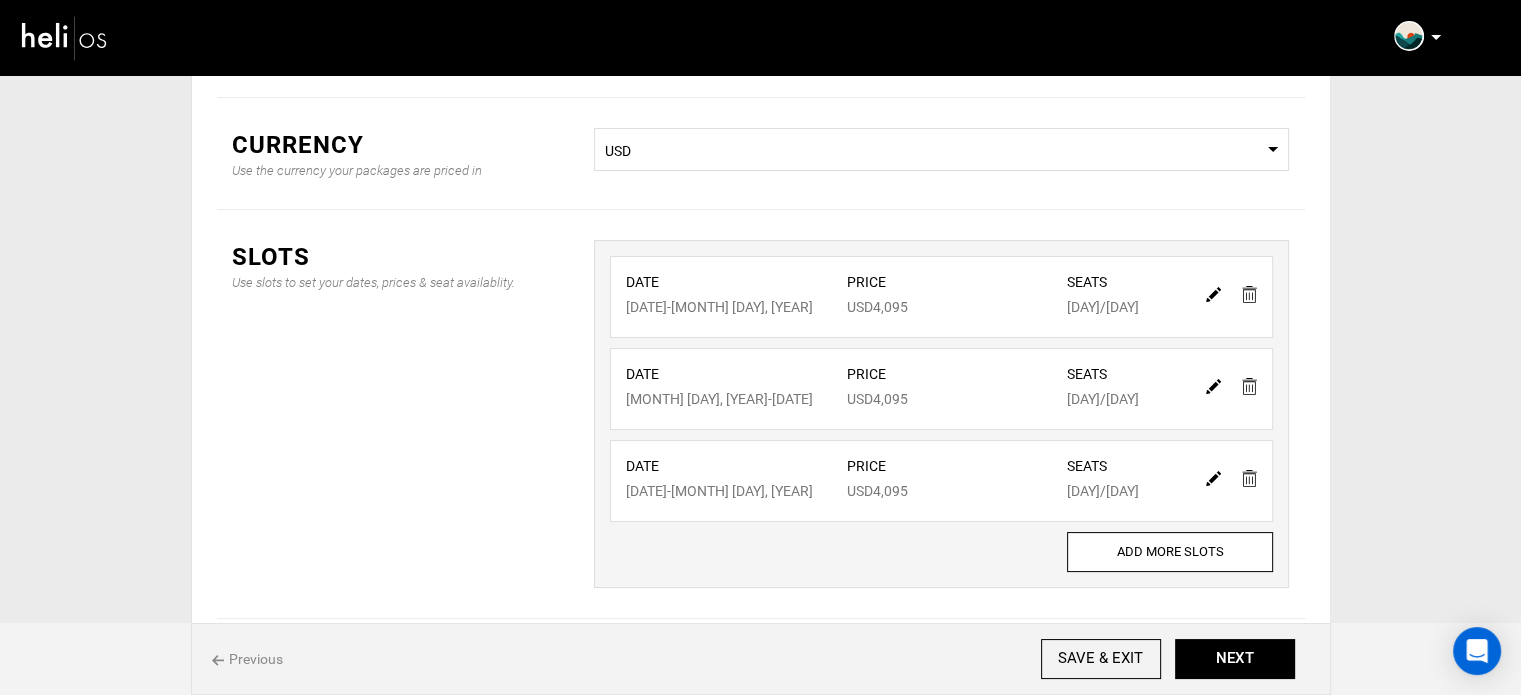 scroll, scrollTop: 0, scrollLeft: 0, axis: both 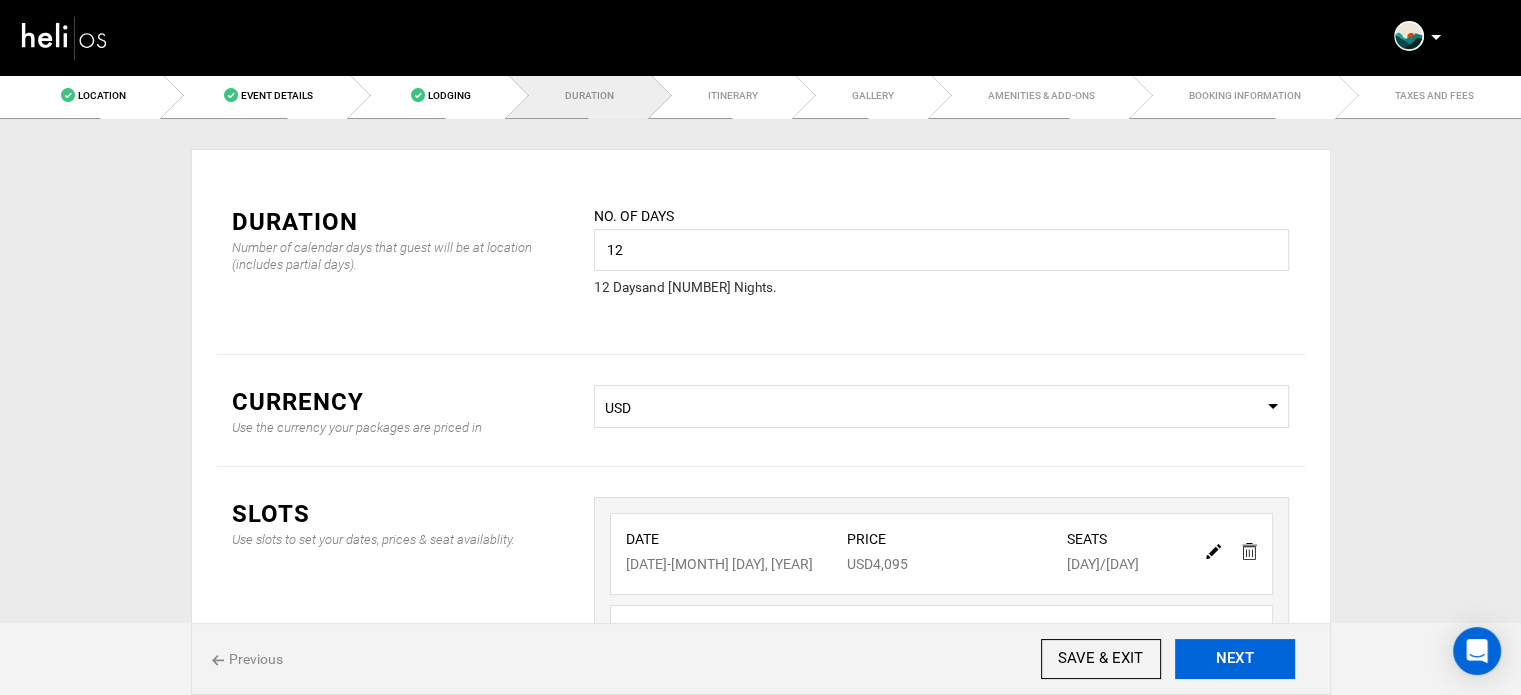 click on "NEXT" at bounding box center (1235, 659) 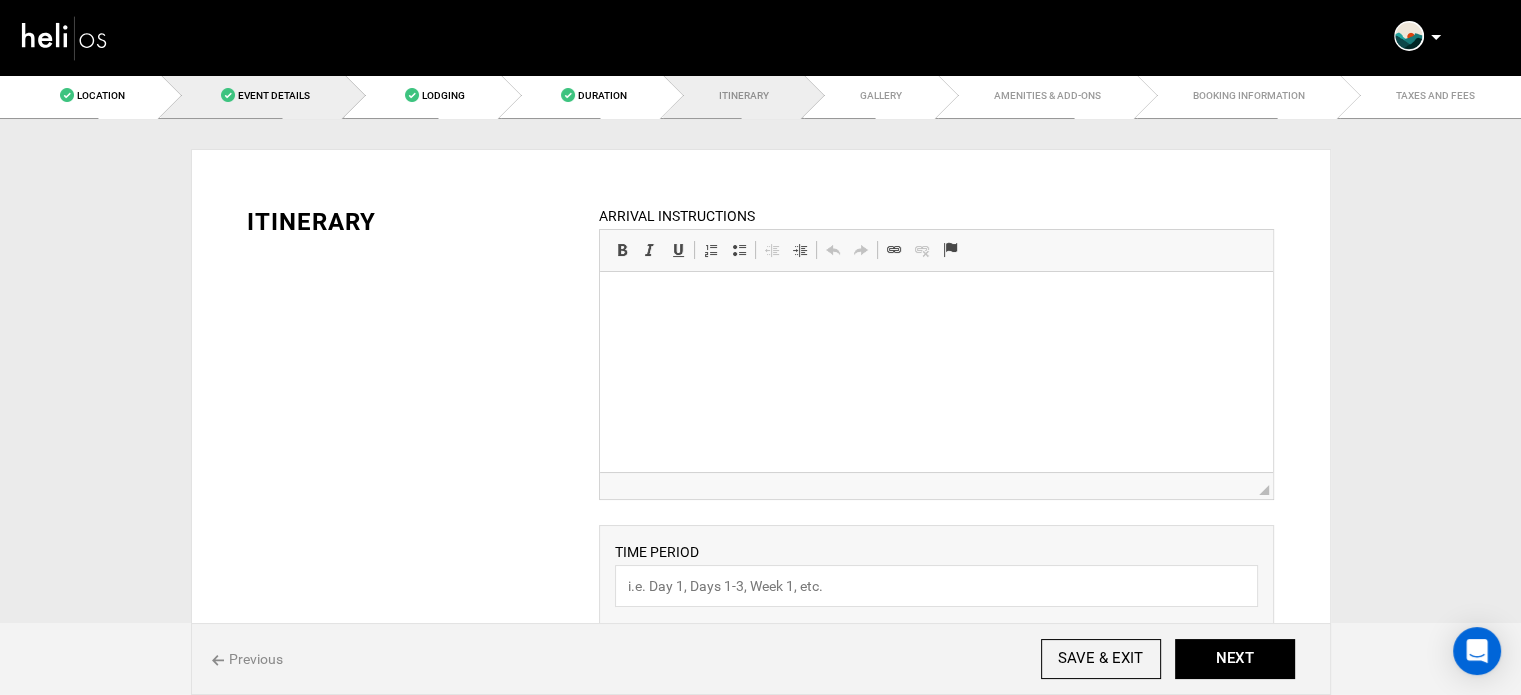 click on "Event Details" at bounding box center (253, 95) 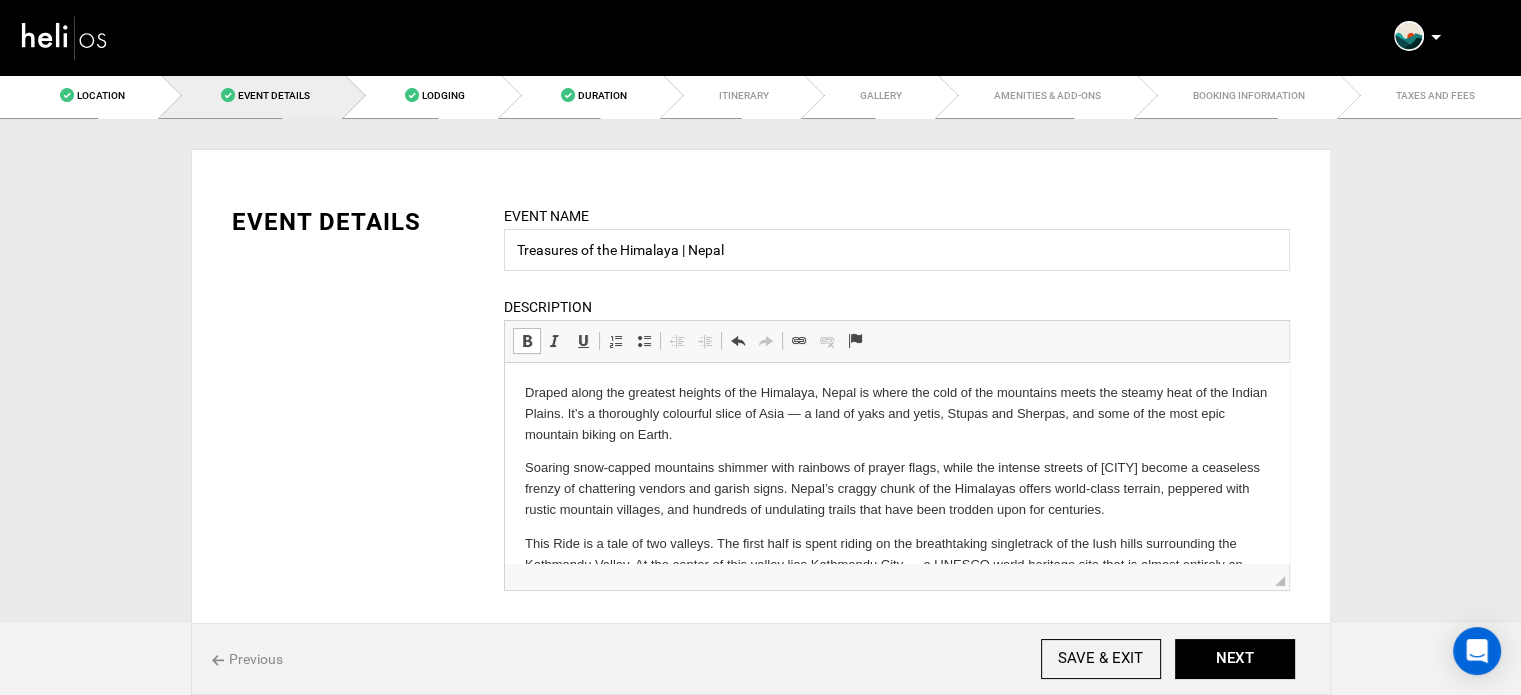 click on "Draped along the greatest heights of the Himalaya, Nepal is where the cold of the mountains meets the steamy heat of the Indian Plains. It’s a thoroughly colourful slice of Asia — a land of yaks and yetis, Stupas and Sherpas, and some of the most epic mountain biking on Earth.  Soaring snow-capped mountains shimmer with rainbows of prayer flags, while the intense streets of Kathmandu become a ceaseless frenzy of chattering vendors and garish signs. Nepal’s craggy chunk of the Himalayas offers world-class terrain, peppered with rustic mountain villages, and hundreds of undulating trails that have been trodden upon for centuries. Is This Ride For You?" at bounding box center [896, 606] 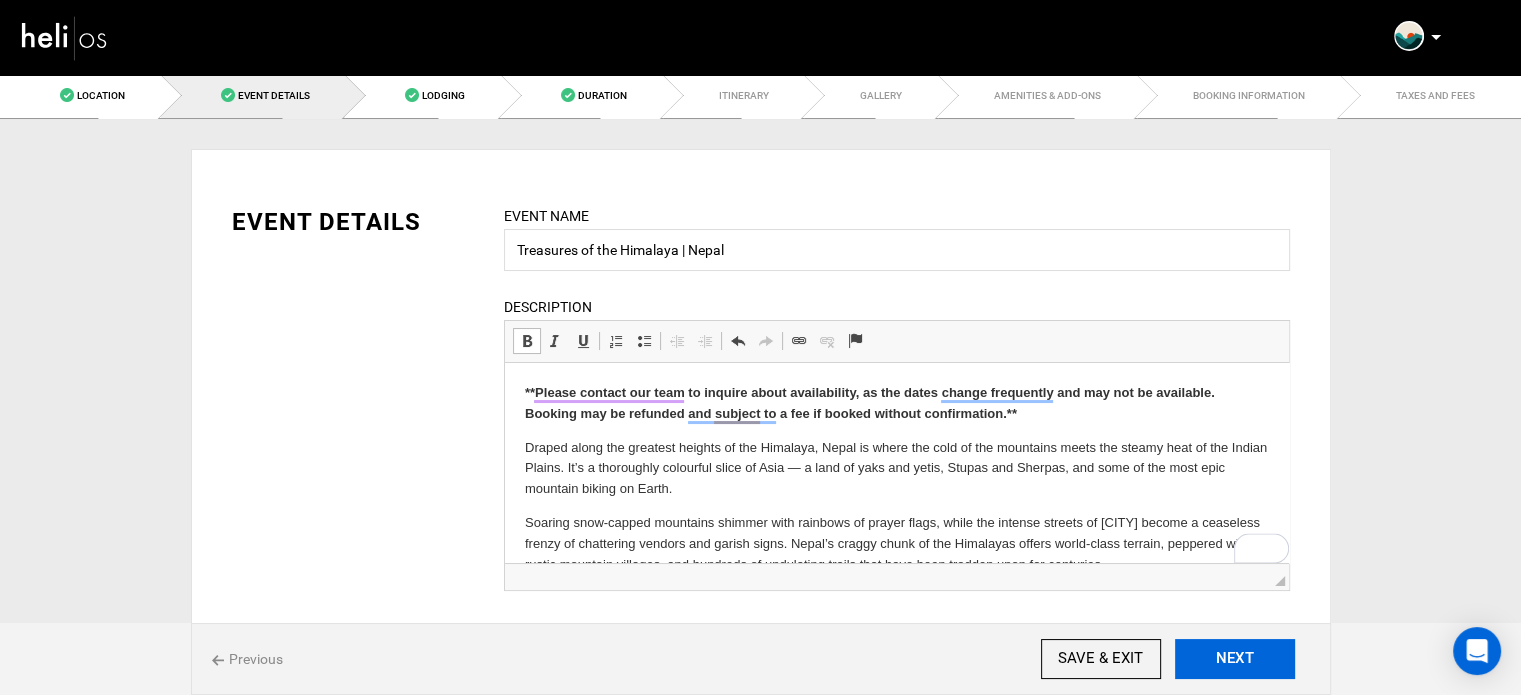 click on "NEXT" at bounding box center (1235, 659) 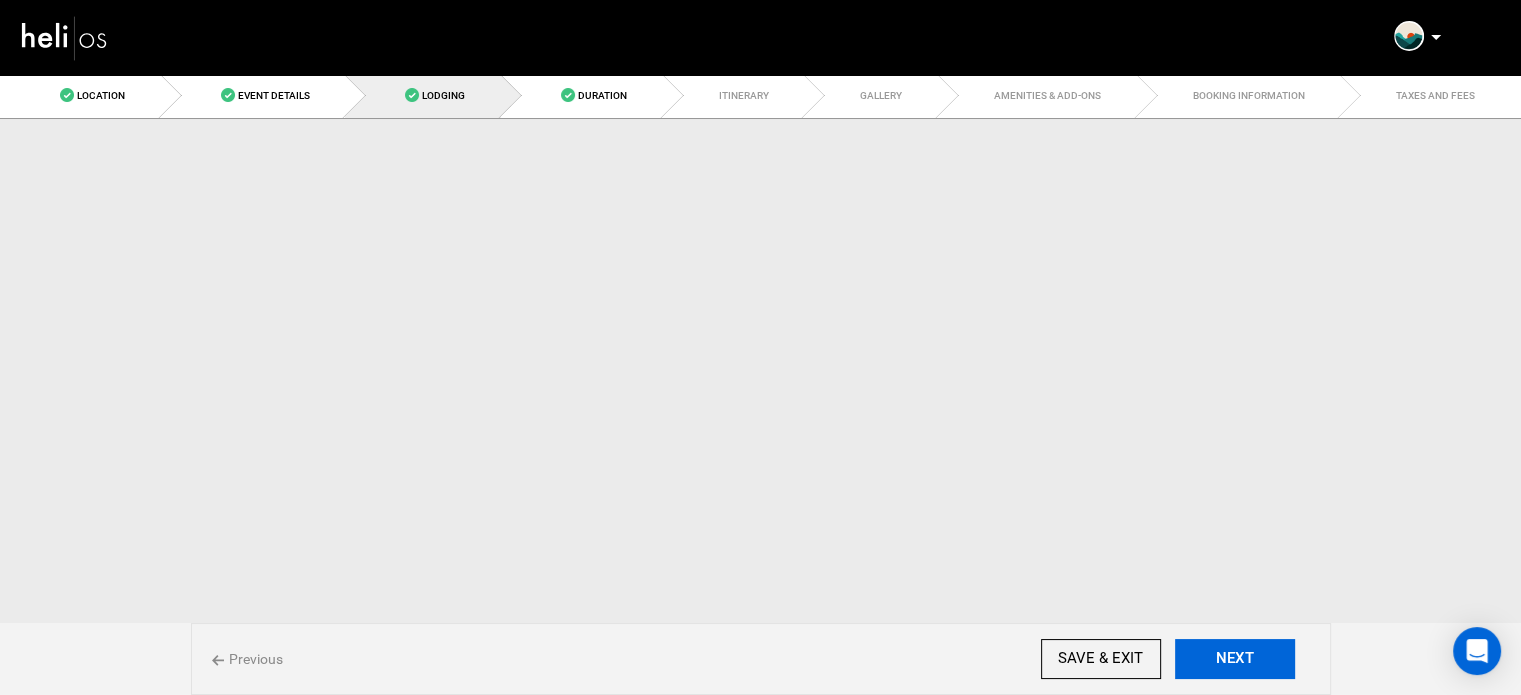 click on "NEXT" at bounding box center [1235, 659] 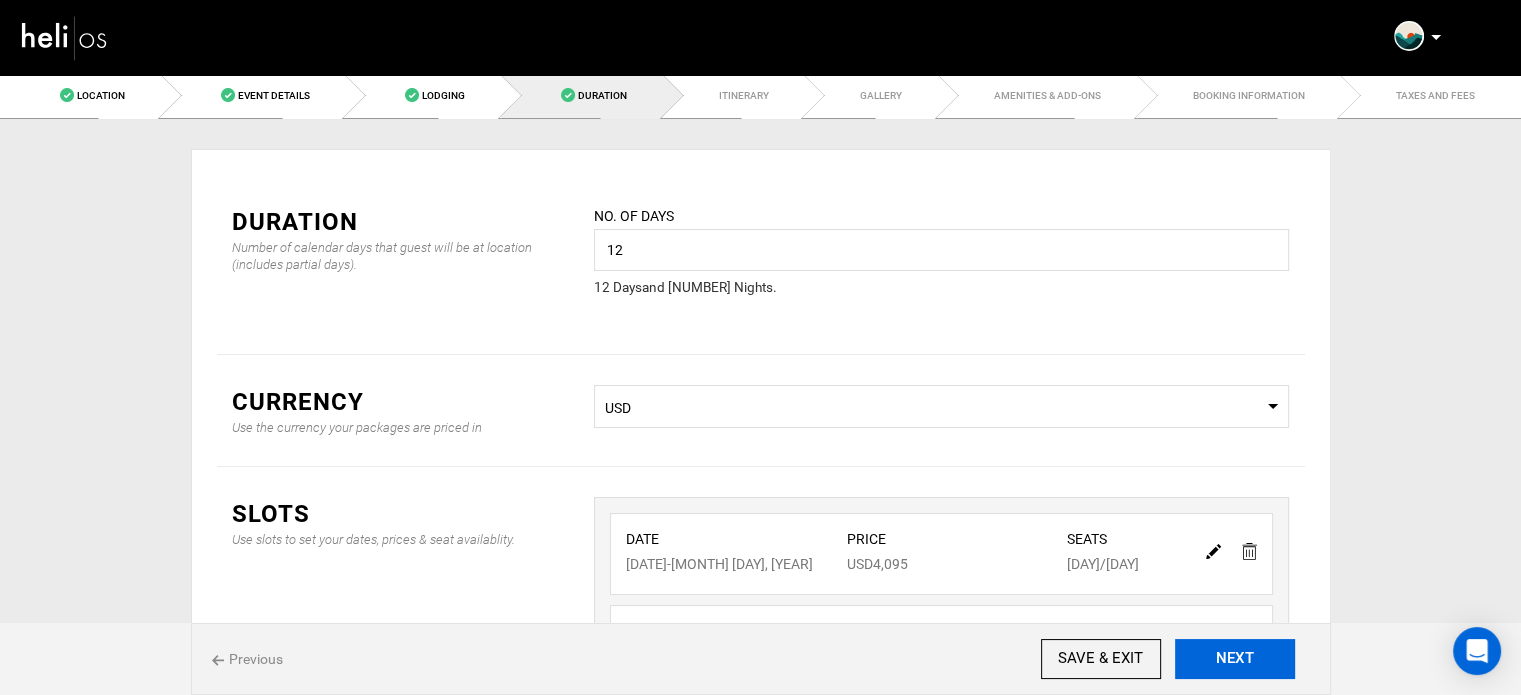 scroll, scrollTop: 148, scrollLeft: 0, axis: vertical 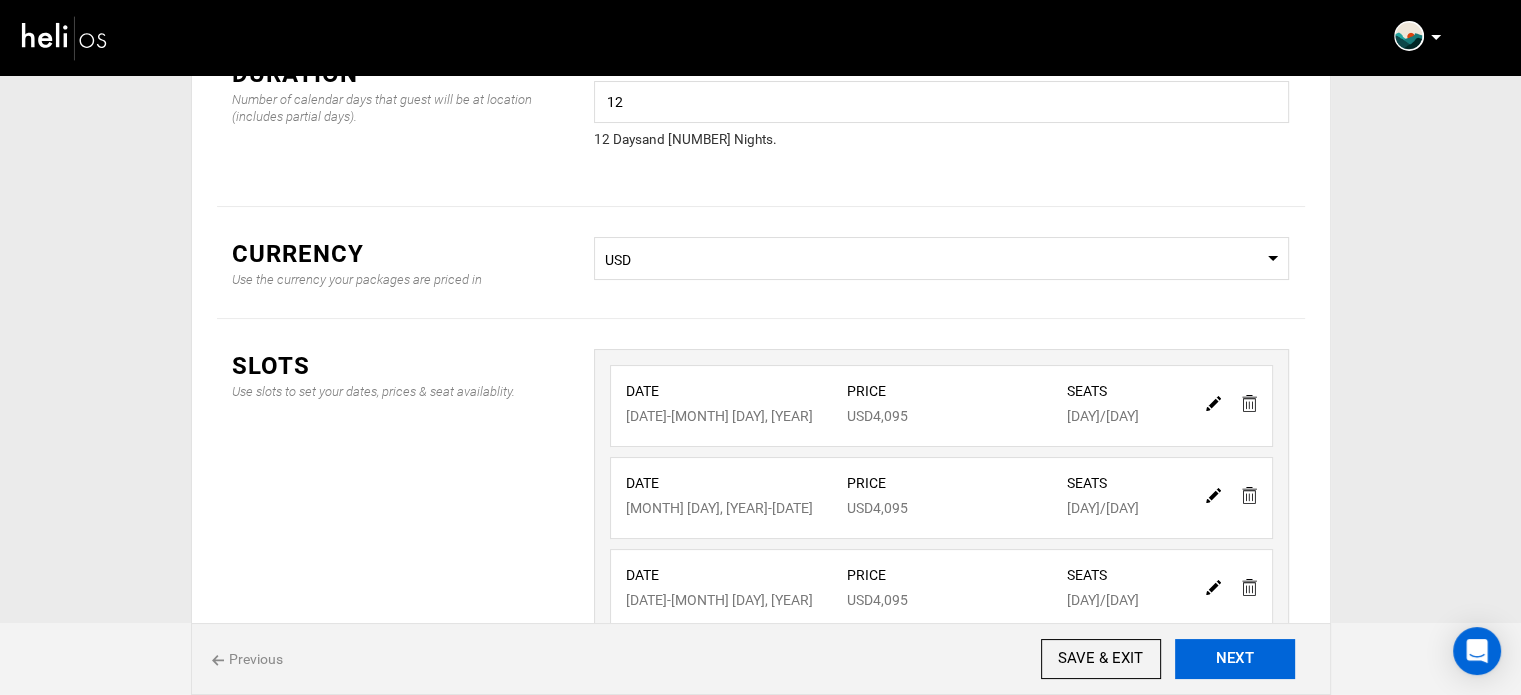 click on "NEXT" at bounding box center (1235, 659) 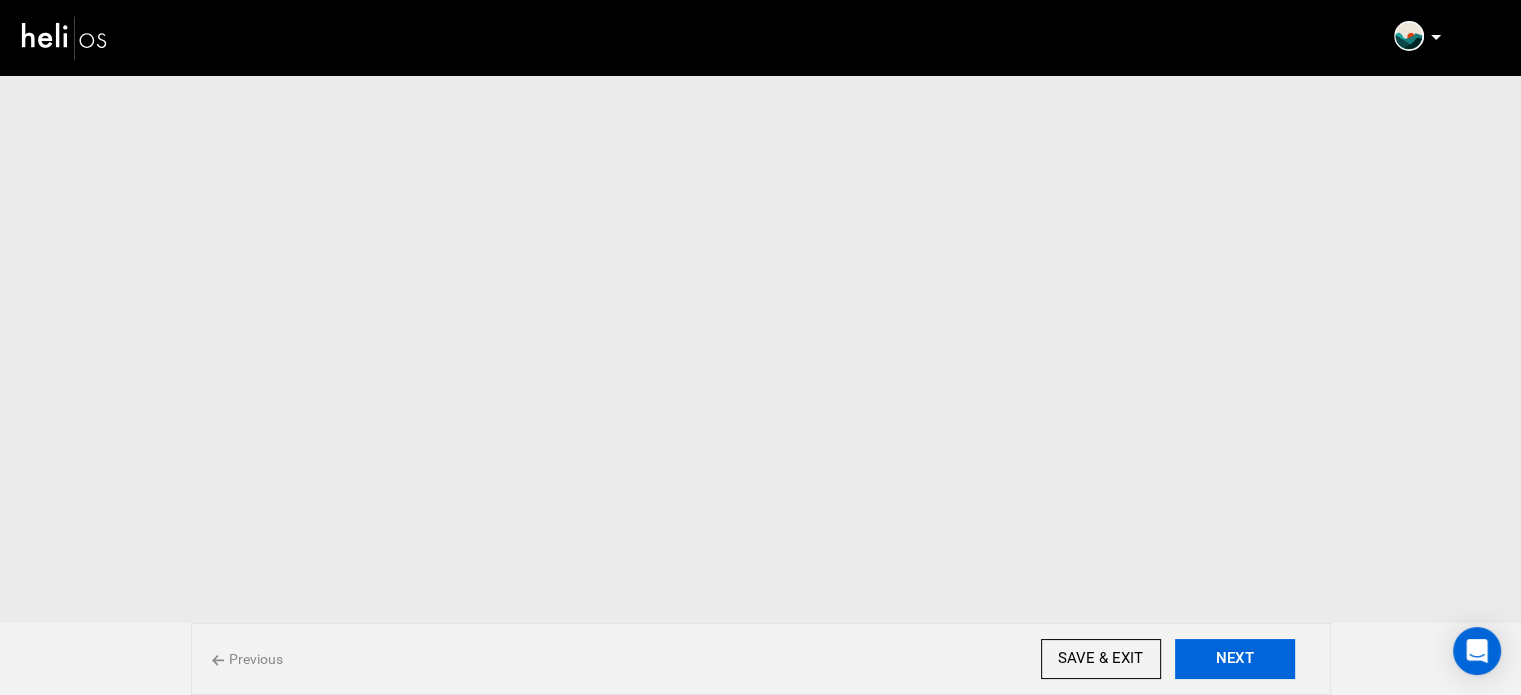 scroll, scrollTop: 0, scrollLeft: 0, axis: both 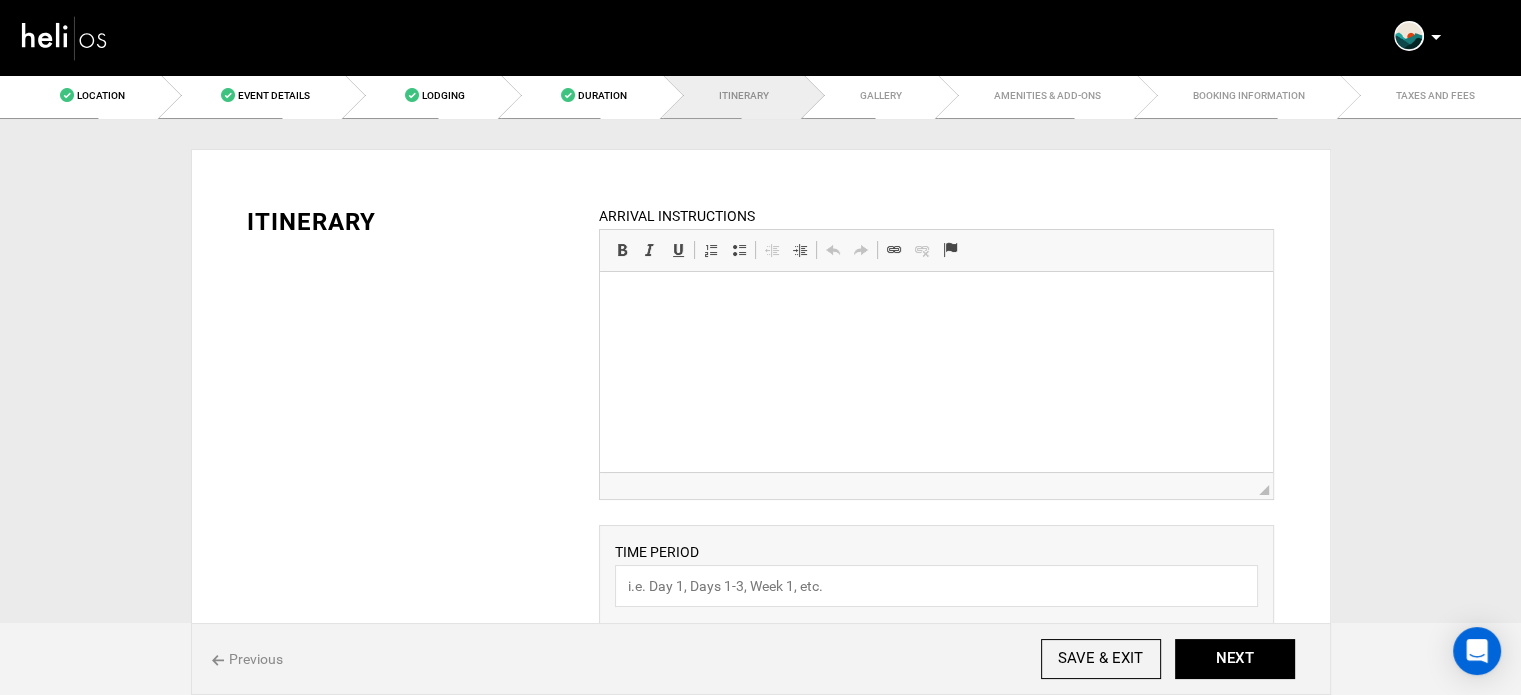 click at bounding box center (936, 302) 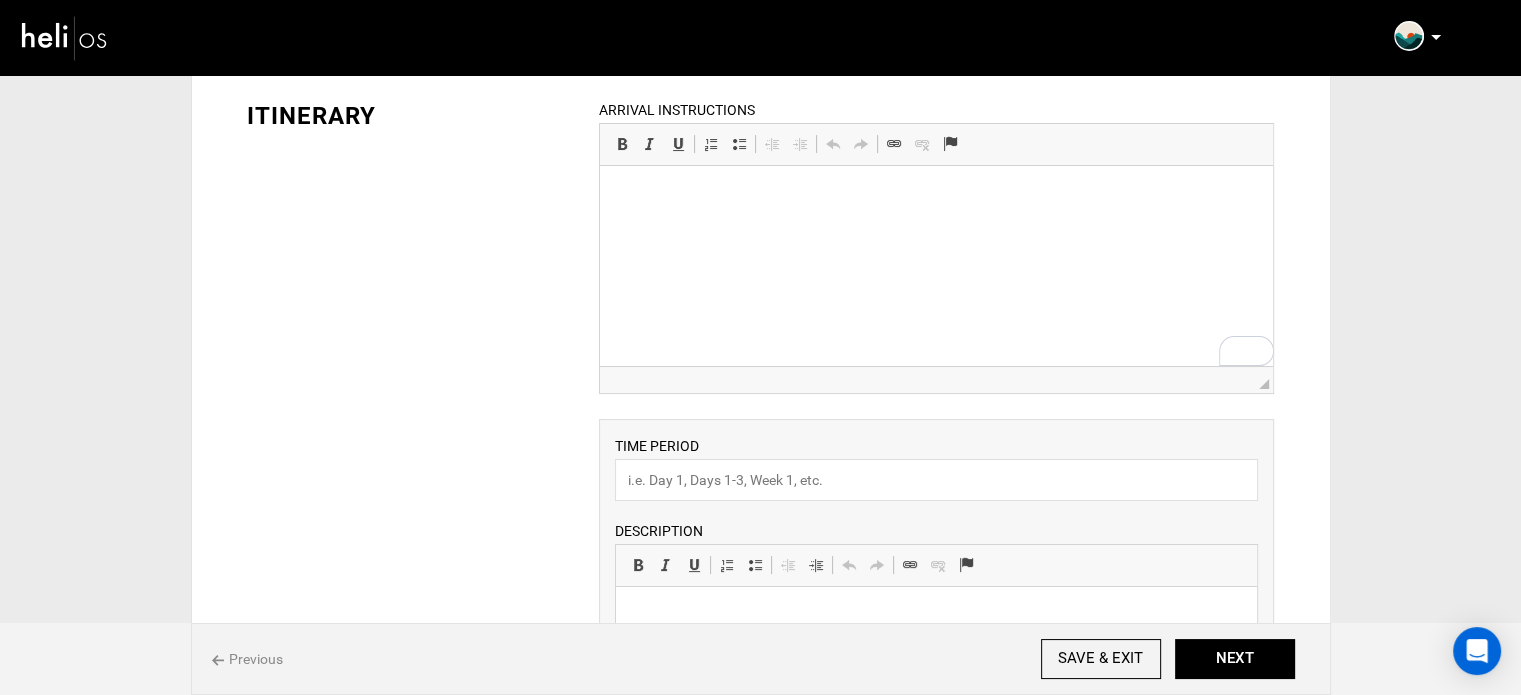 scroll, scrollTop: 0, scrollLeft: 0, axis: both 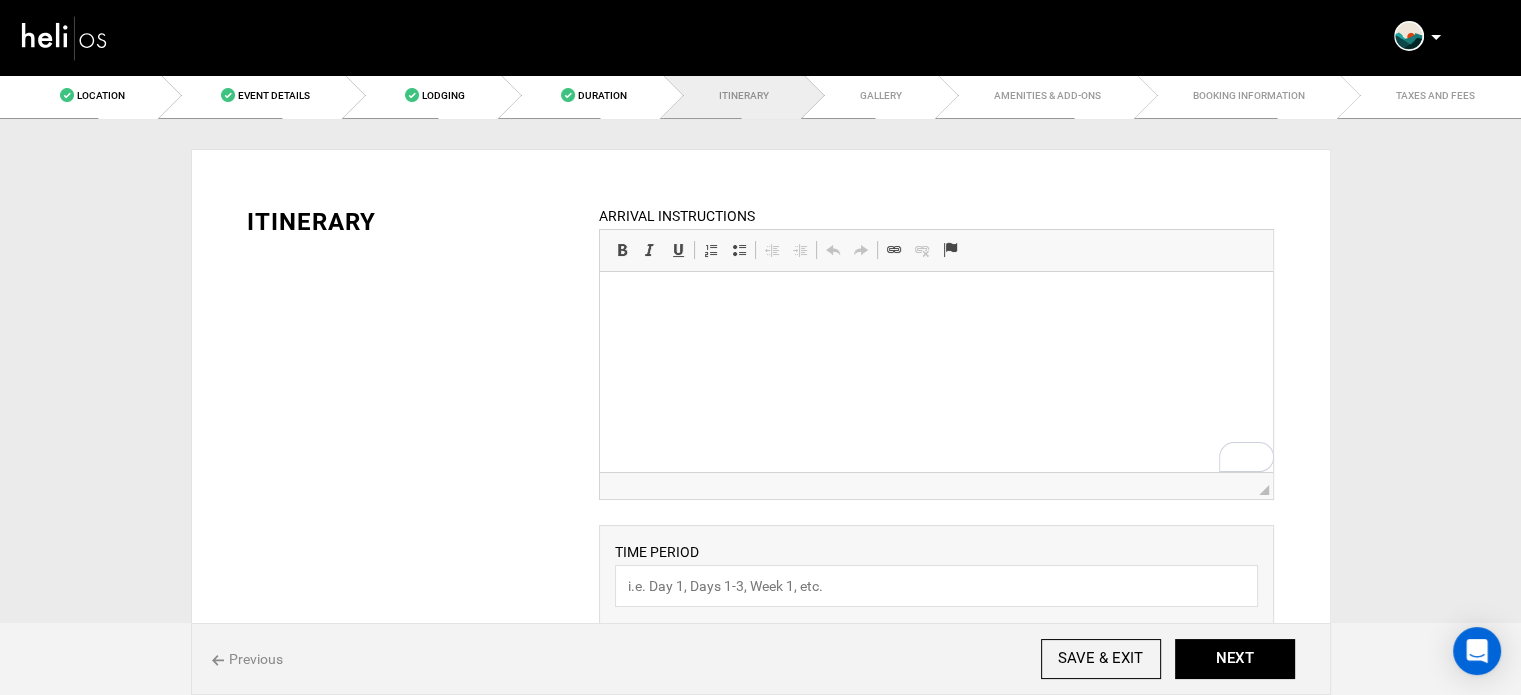 type 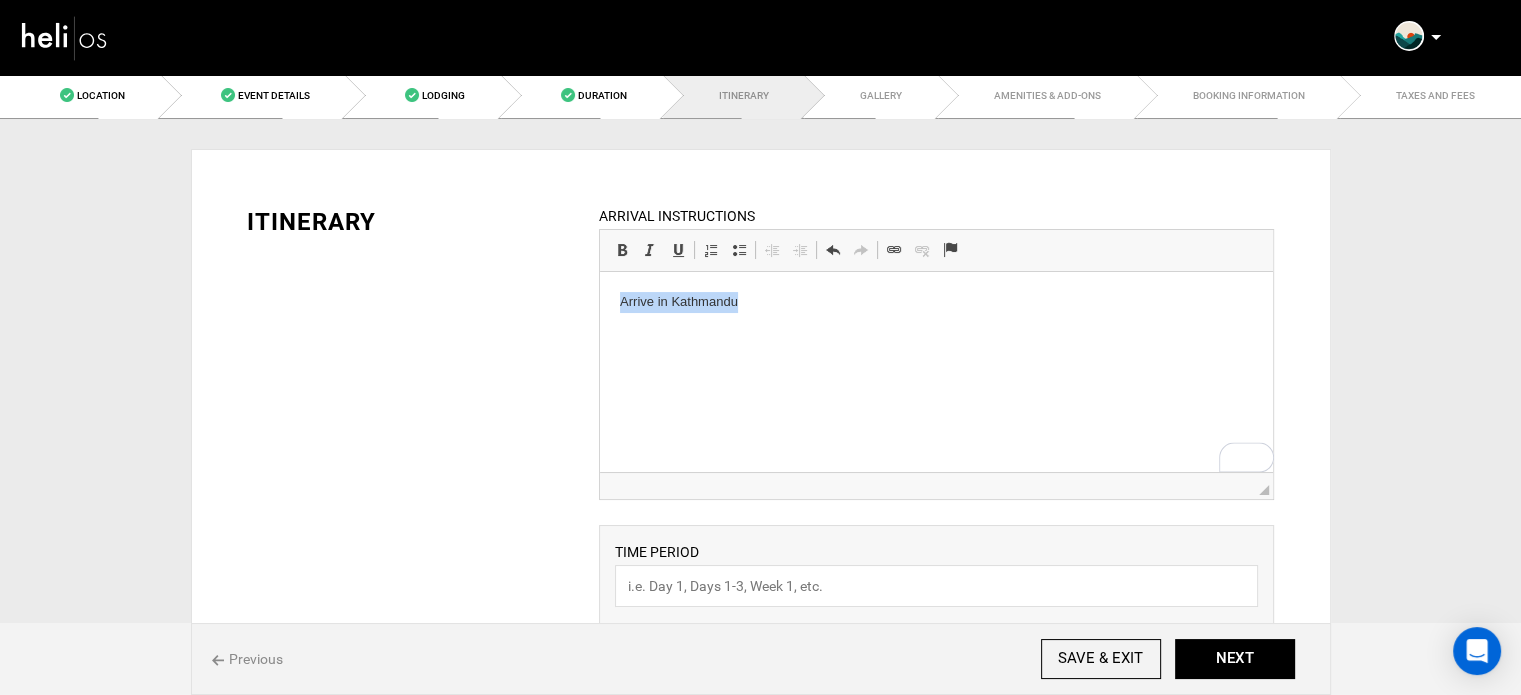 drag, startPoint x: 768, startPoint y: 300, endPoint x: 614, endPoint y: 289, distance: 154.39236 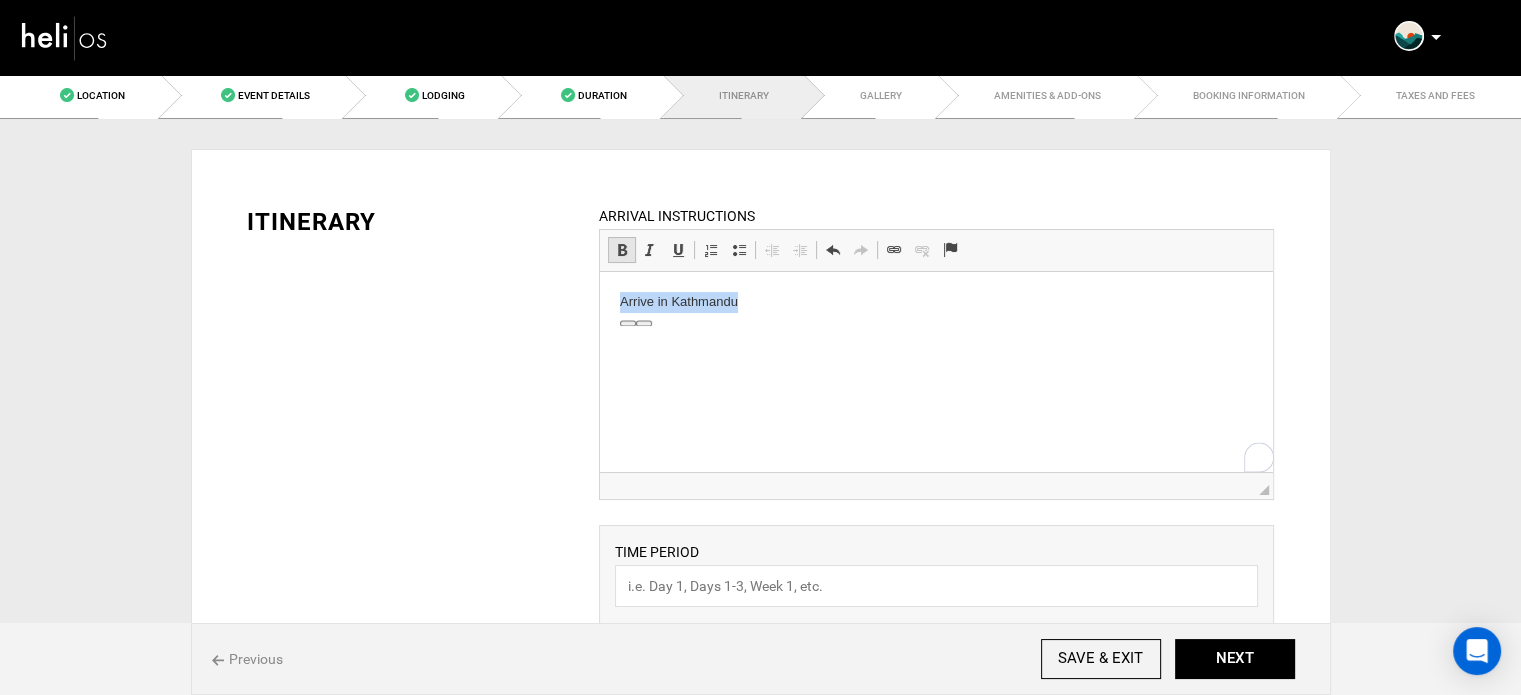 click at bounding box center [622, 250] 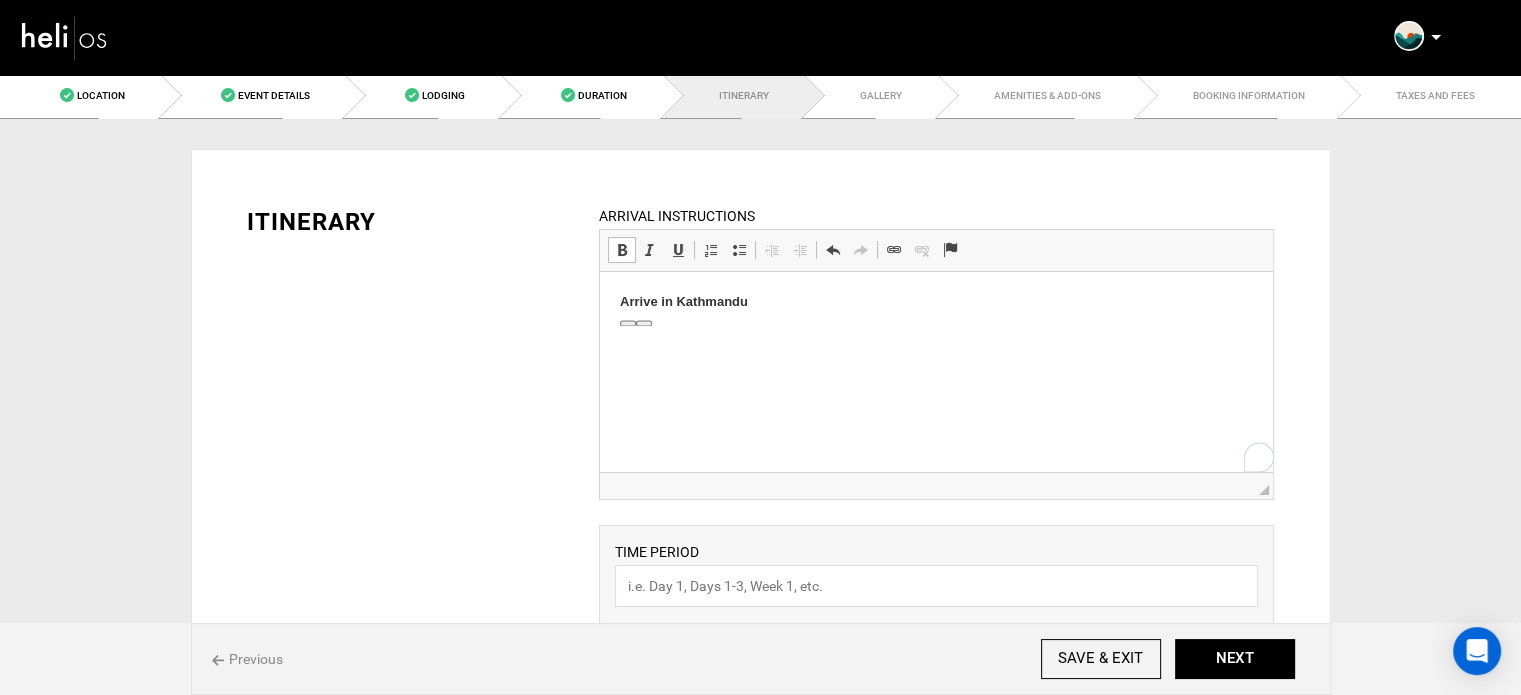 click on "Arrive in Kathmandu" at bounding box center (936, 302) 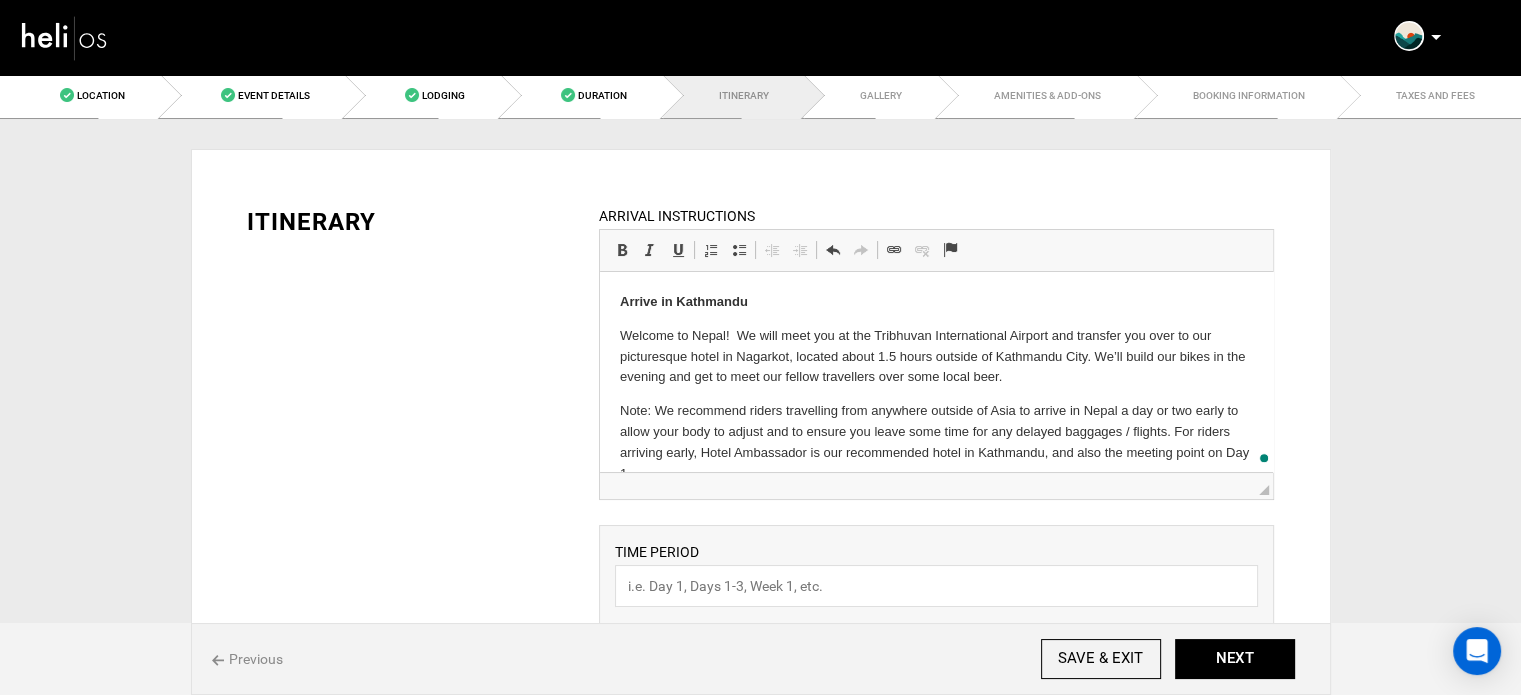 scroll, scrollTop: 63, scrollLeft: 0, axis: vertical 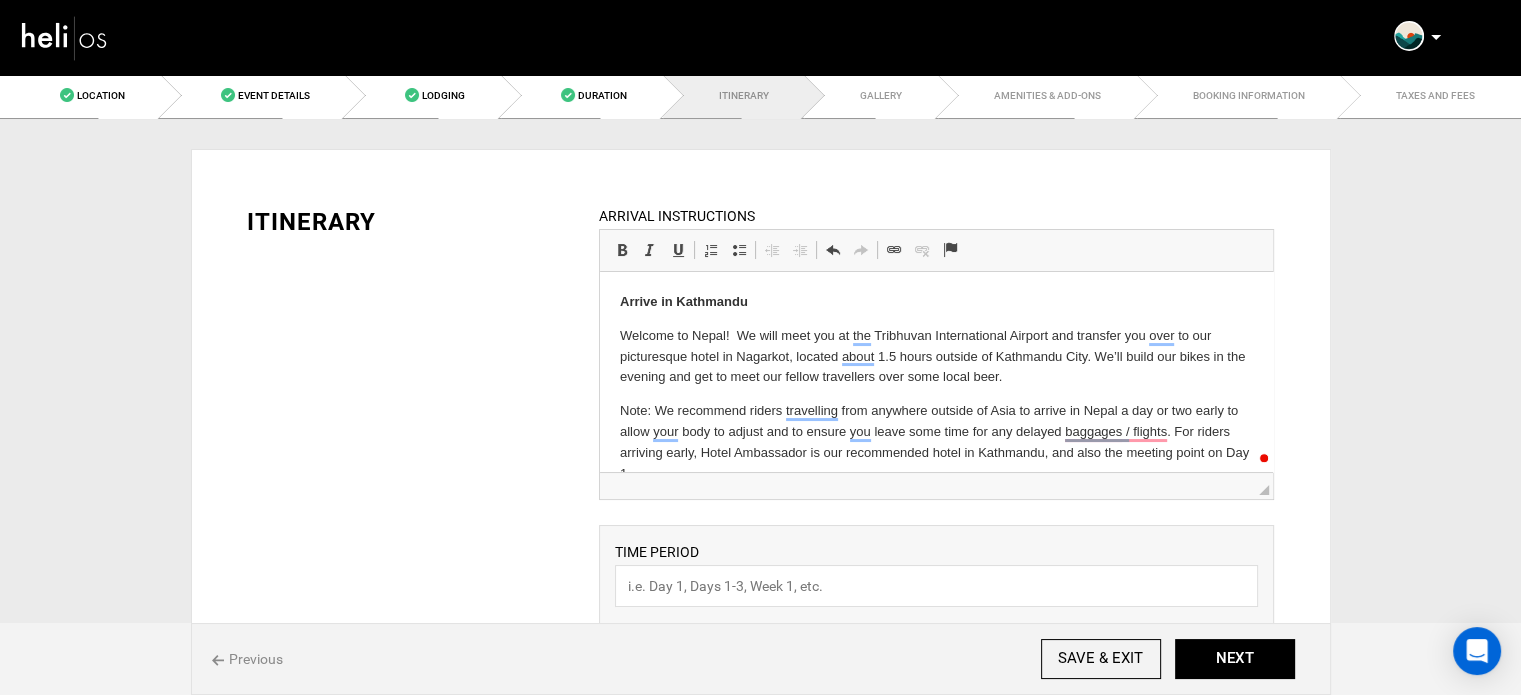 click on "Arrive in [CITY] Welcome to Nepal!  We will meet you at the Tribhuvan International Airport and transfer you over to our picturesque hotel in Nagarkot, located about 1.5 hours outside of Kathmandu City. We’ll build our bikes in the evening and get to meet our fellow travellers over some local beer. Note: We recommend riders travelling from anywhere outside of Asia to arrive in Nepal a day or two early to allow your body to adjust and to ensure you leave some time for any delayed baggages / flights. For riders arriving early, Hotel Ambassador is our recommended hotel in Kathmandu, and also the meeting point on Day 1. Important:  Our van leaves Kathmandu at mid-day, so riders should either get on flights landing before 12 PM, or arrive a day prior." at bounding box center (936, 415) 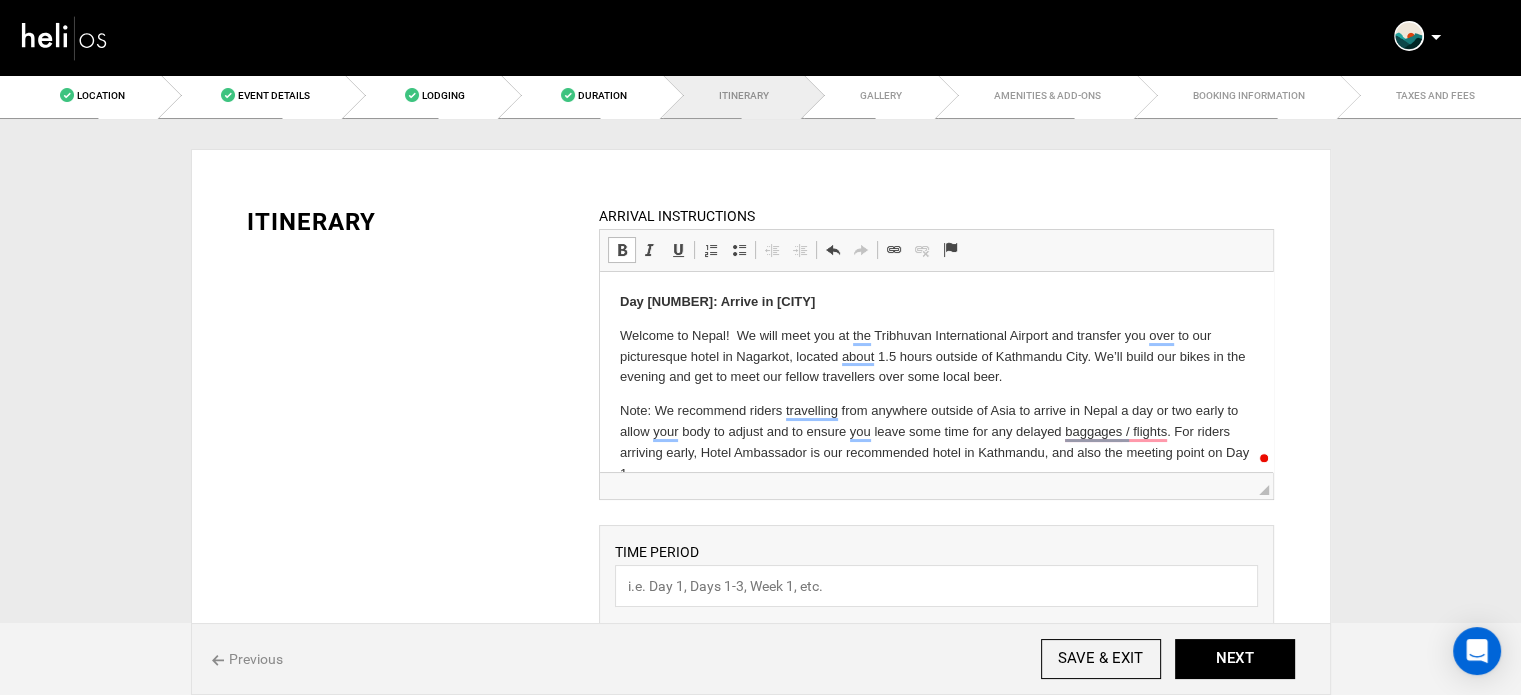scroll, scrollTop: 12, scrollLeft: 0, axis: vertical 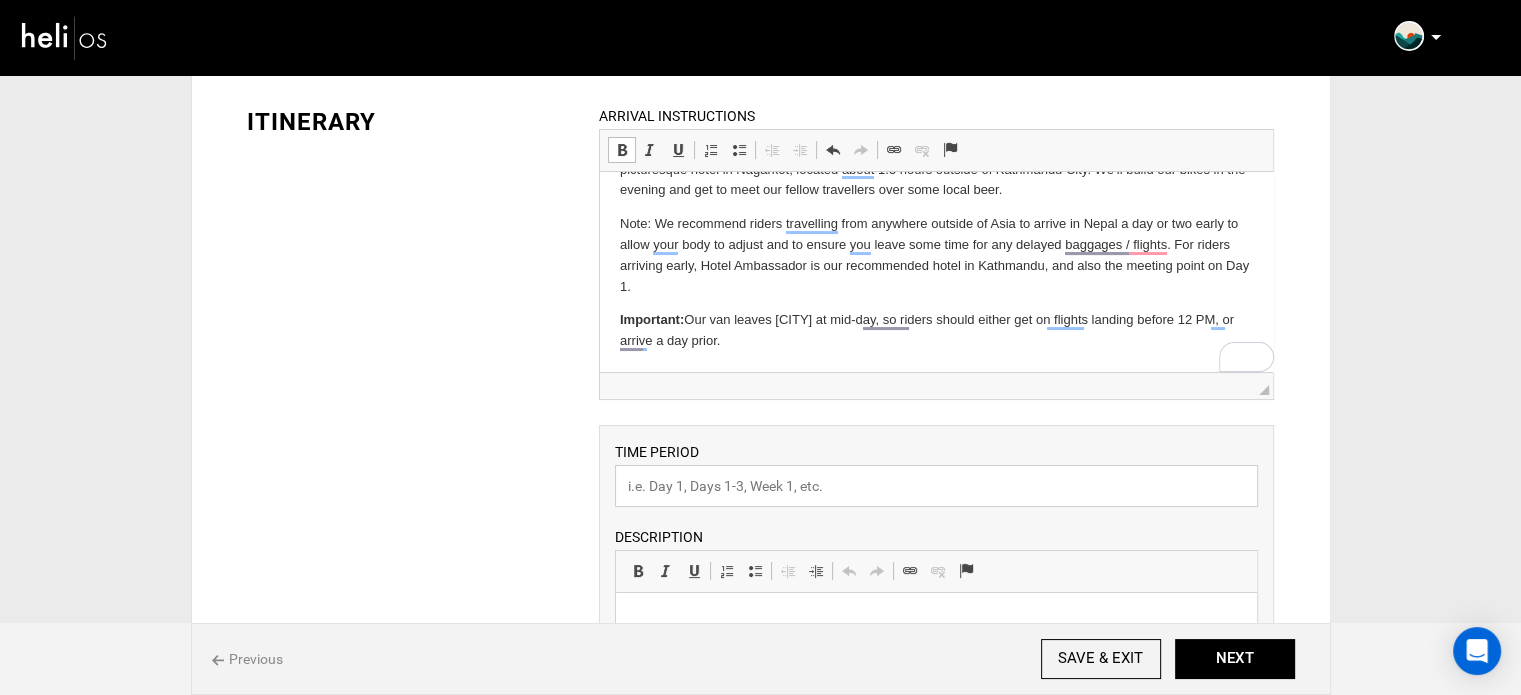 drag, startPoint x: 668, startPoint y: 475, endPoint x: 676, endPoint y: 444, distance: 32.01562 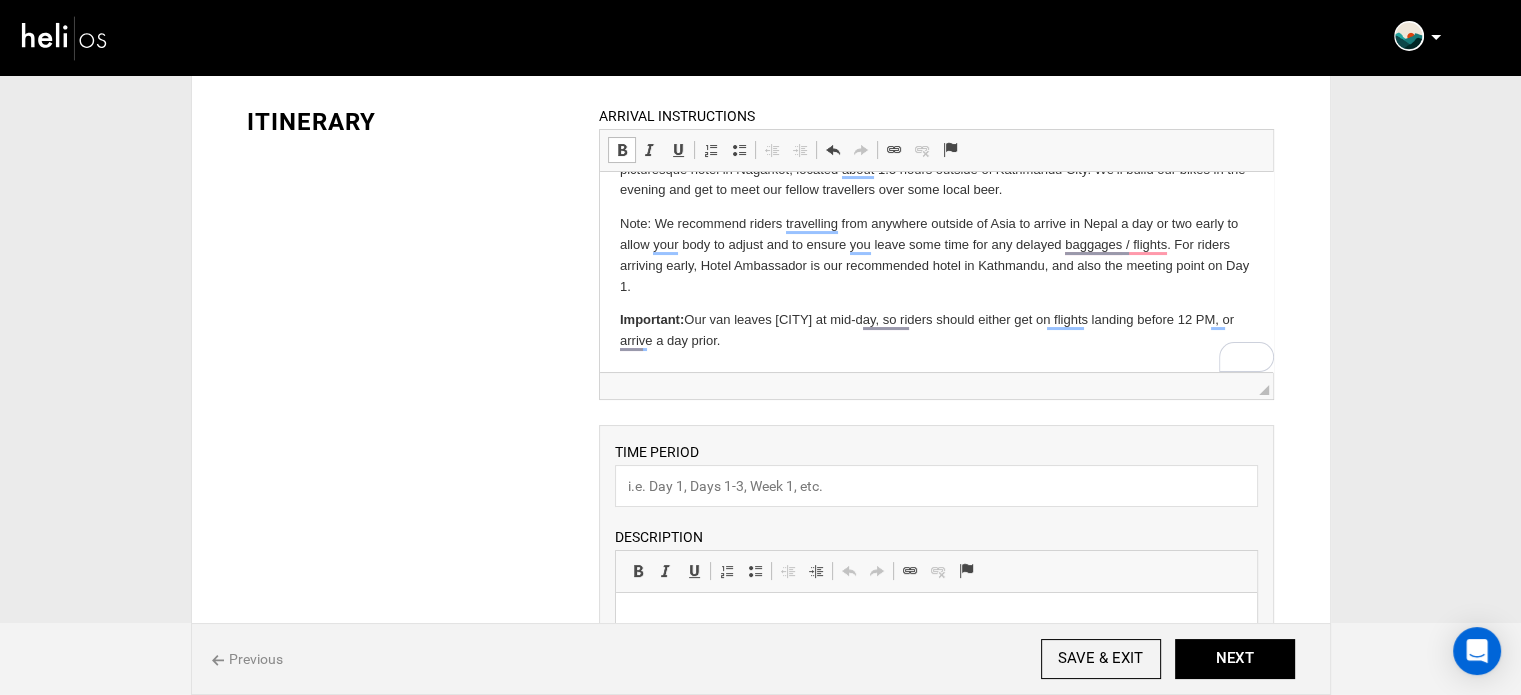 click at bounding box center [936, 623] 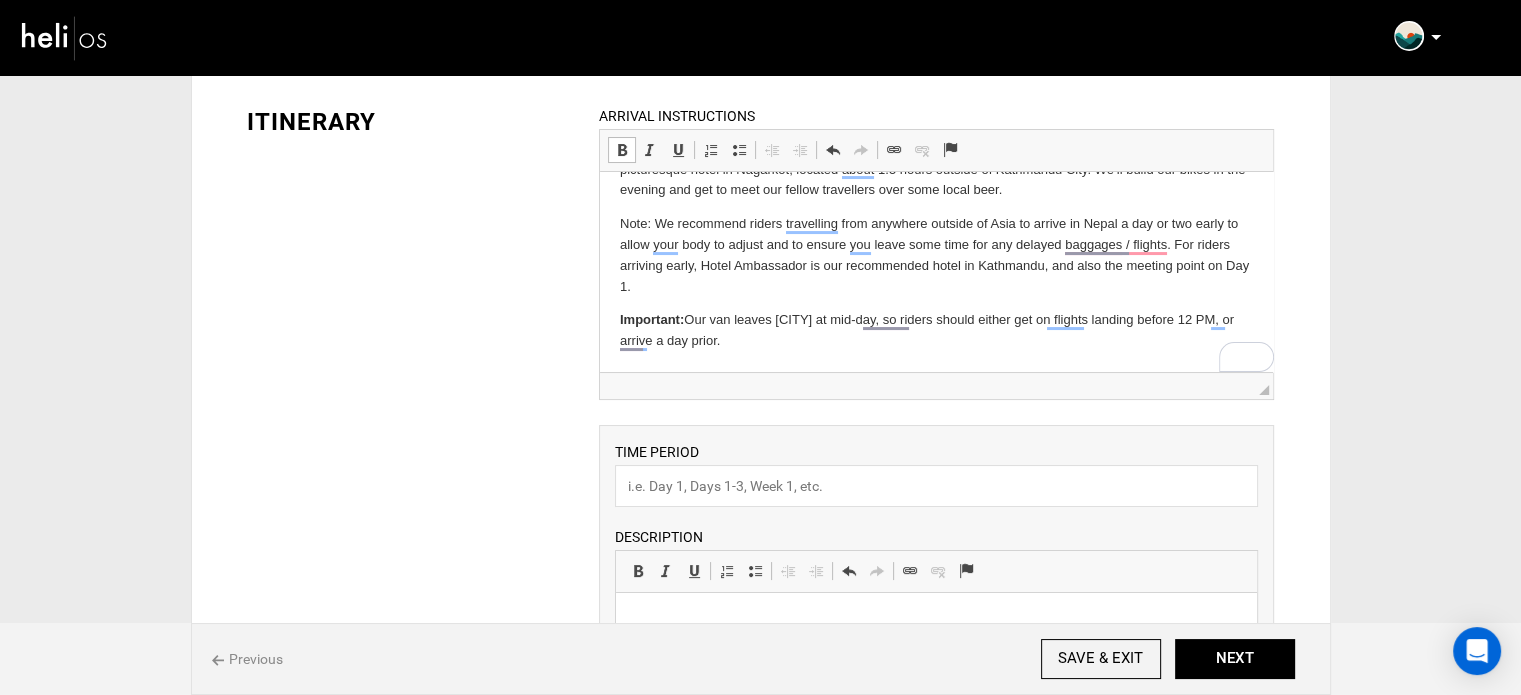 scroll, scrollTop: 184, scrollLeft: 0, axis: vertical 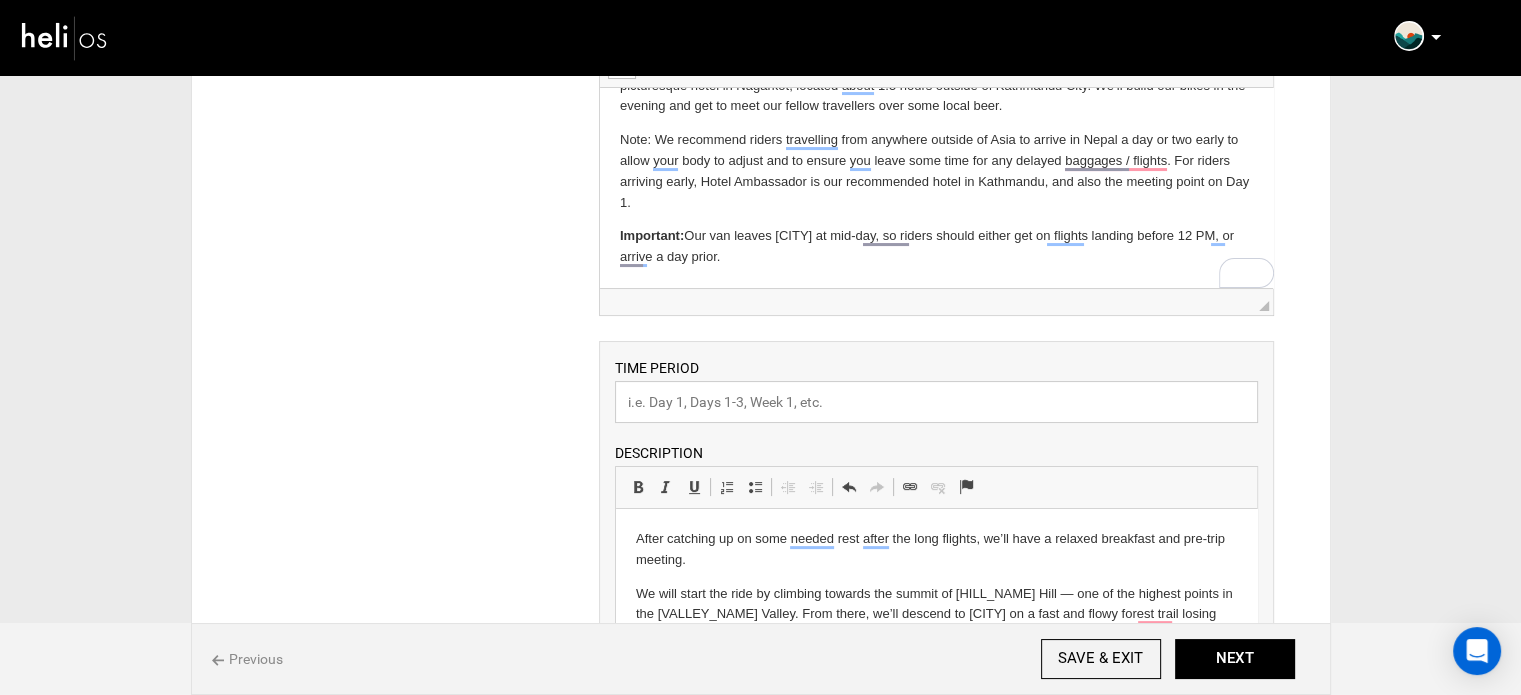click at bounding box center (936, 402) 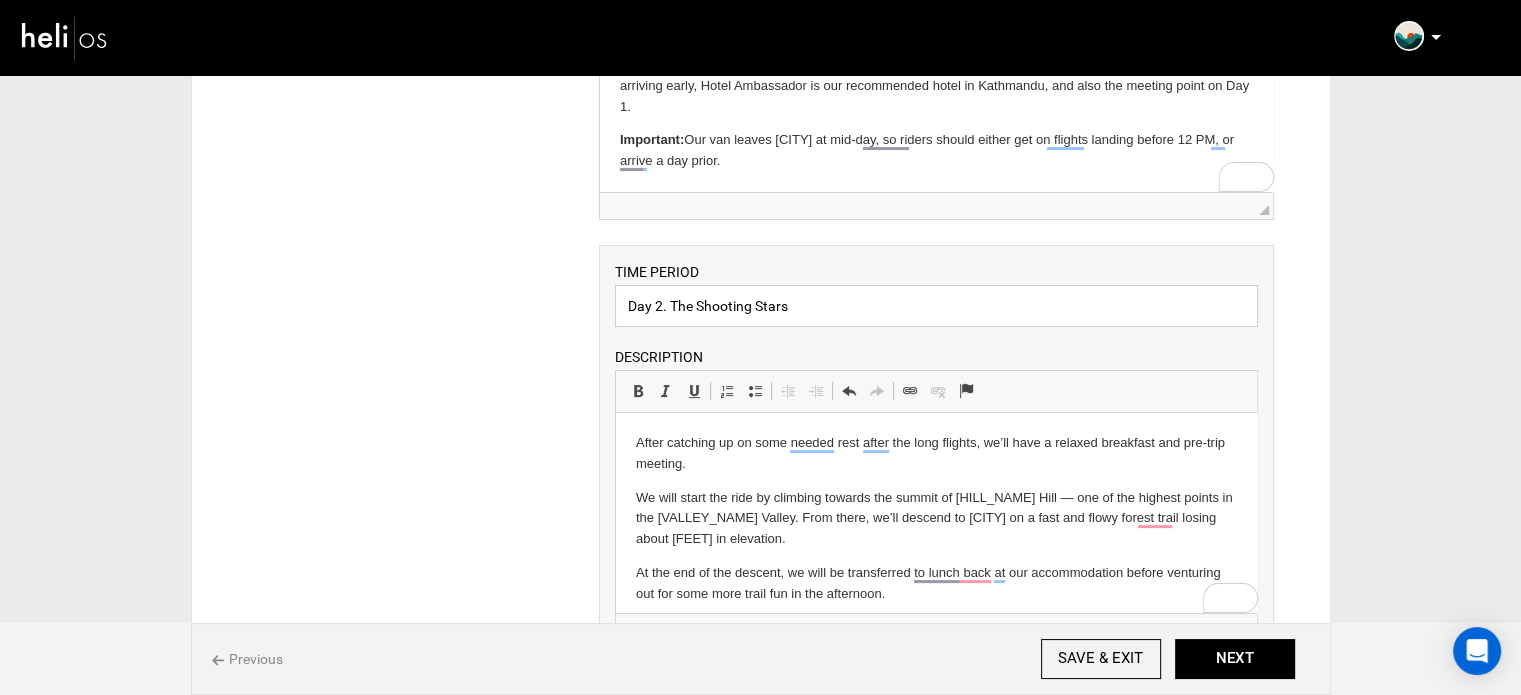 scroll, scrollTop: 484, scrollLeft: 0, axis: vertical 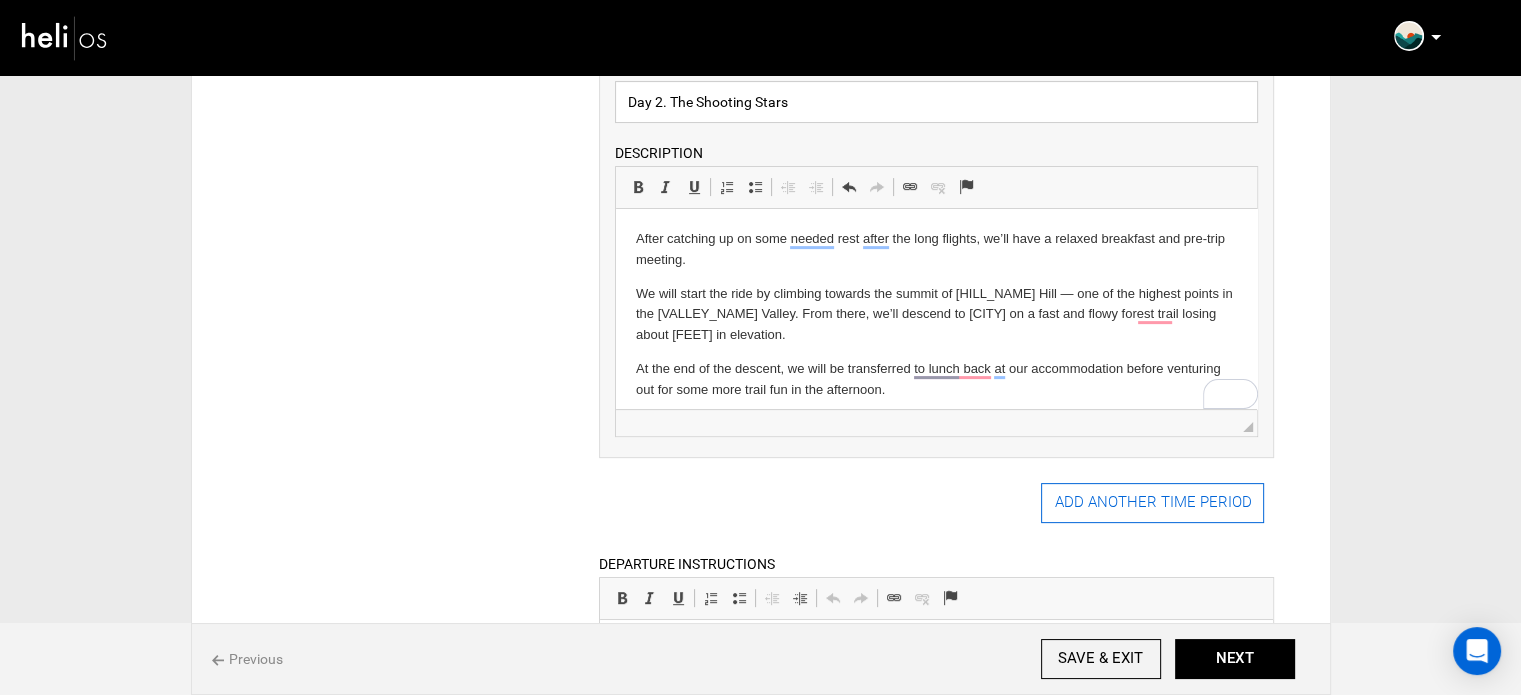 type on "Day 2. The Shooting Stars" 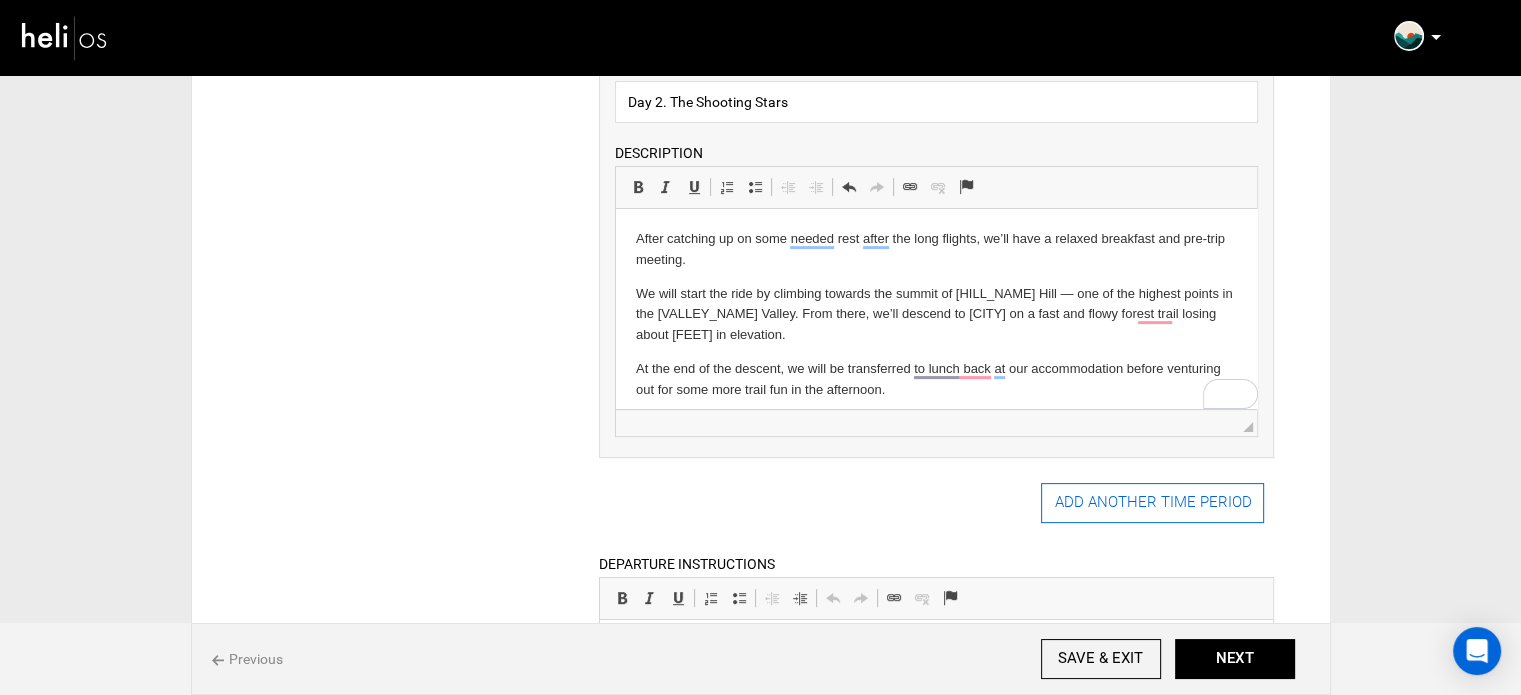click on "ADD ANOTHER TIME PERIOD" at bounding box center (1152, 503) 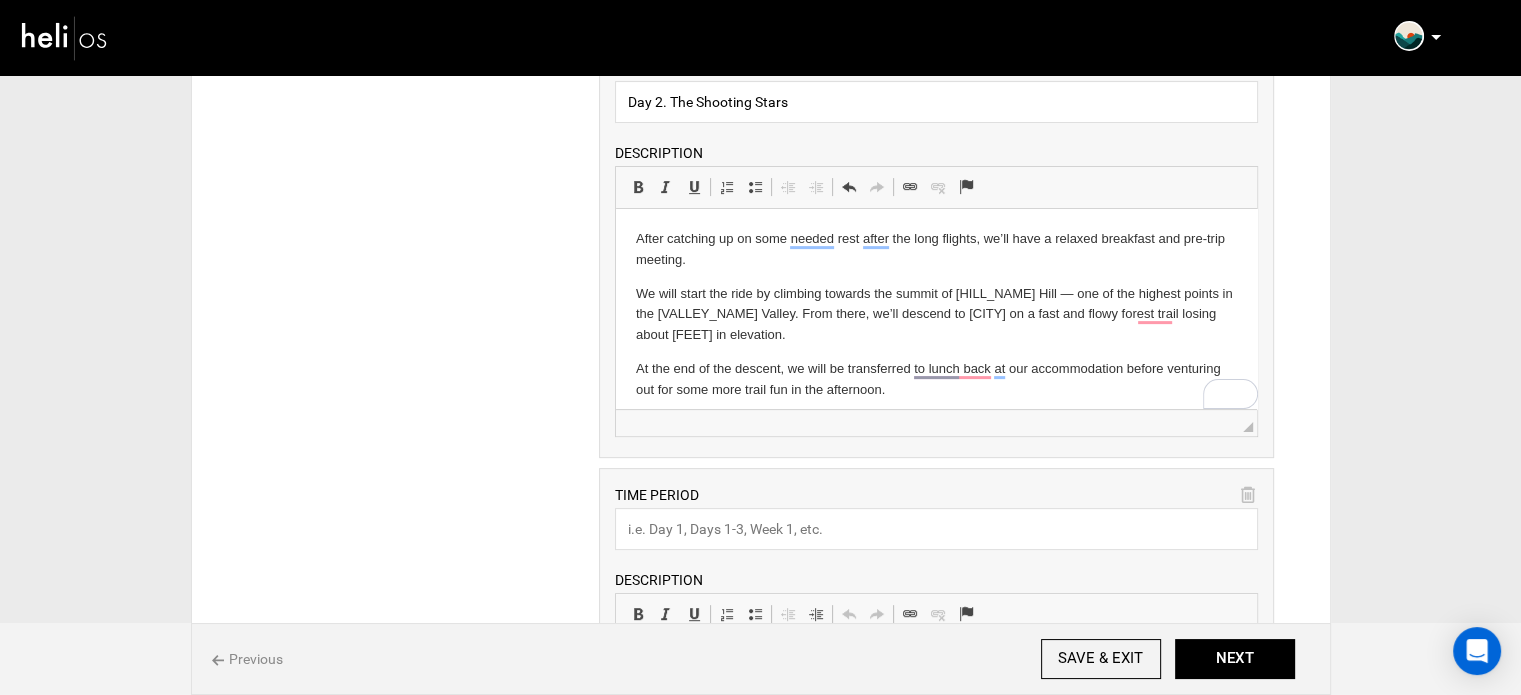 scroll, scrollTop: 0, scrollLeft: 0, axis: both 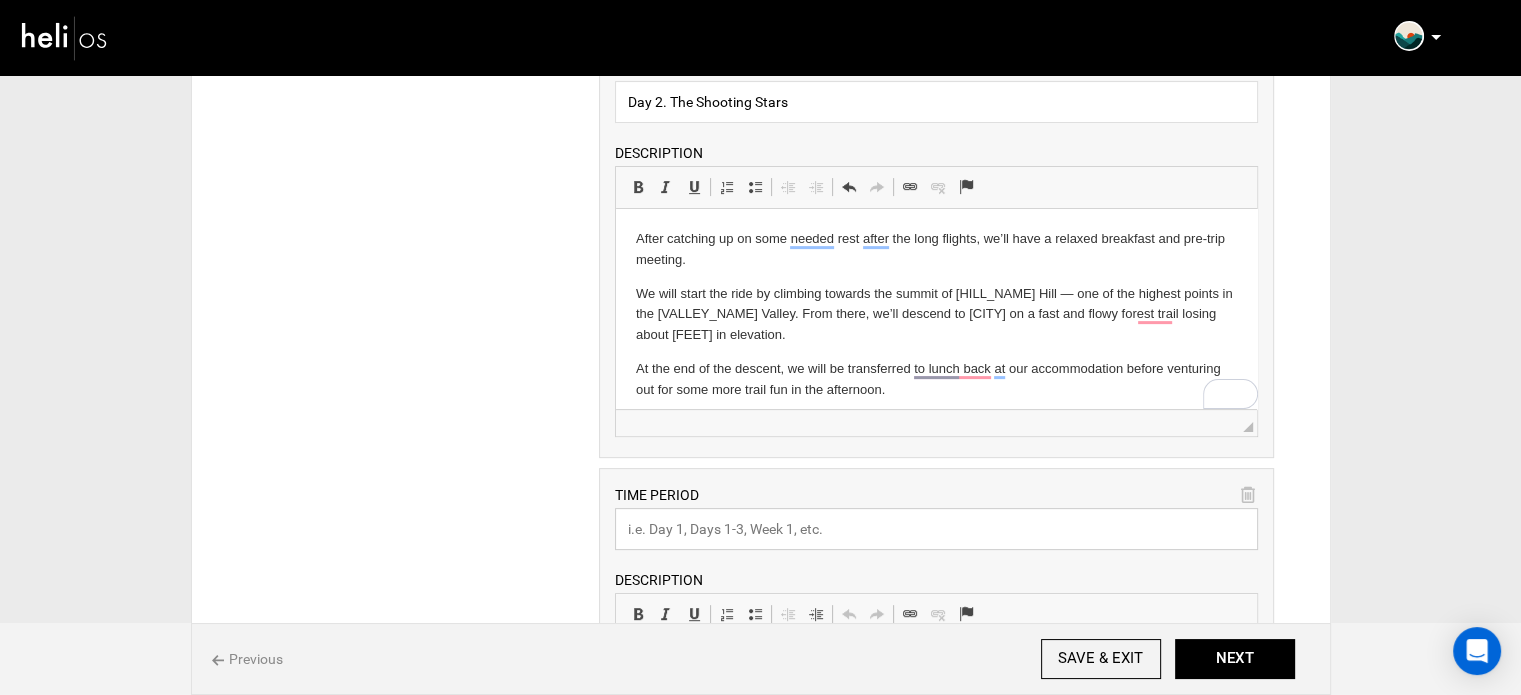 click at bounding box center [936, 529] 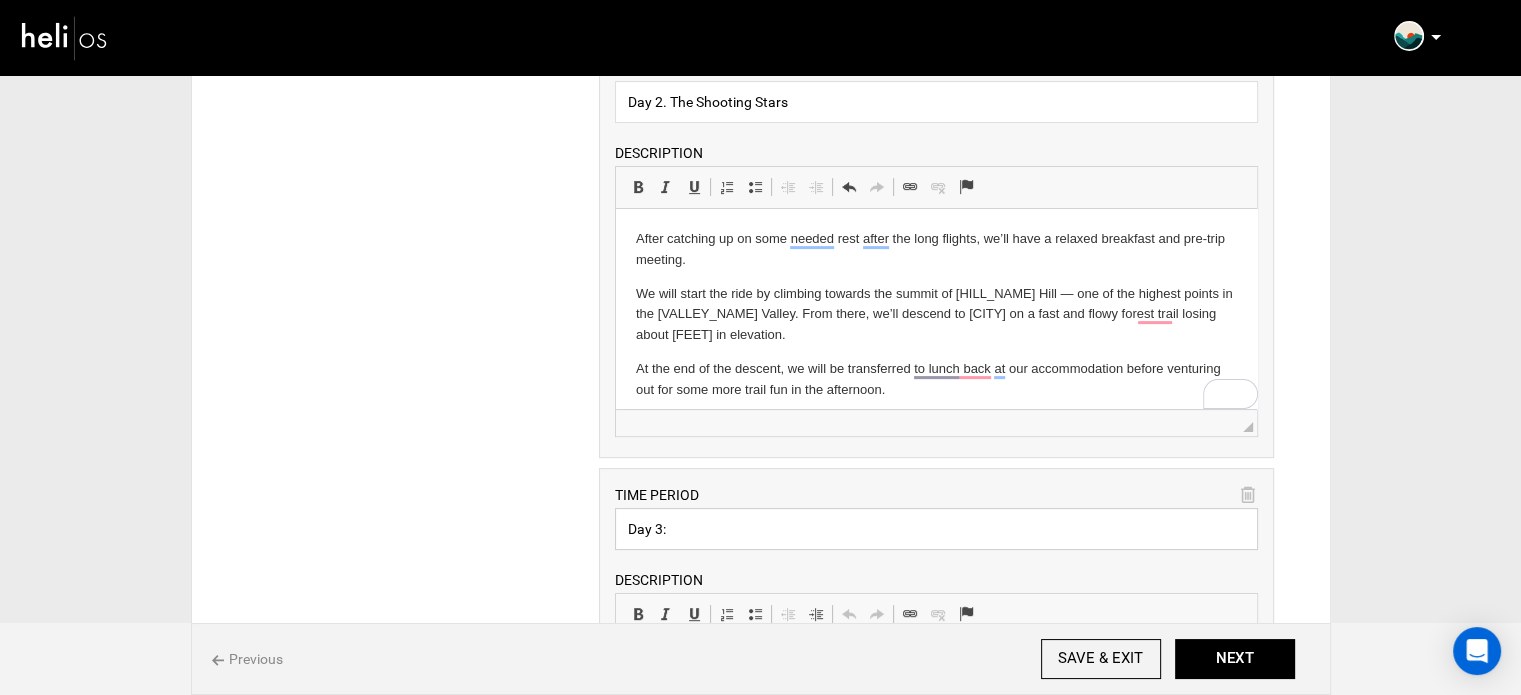 type on "Day 3" 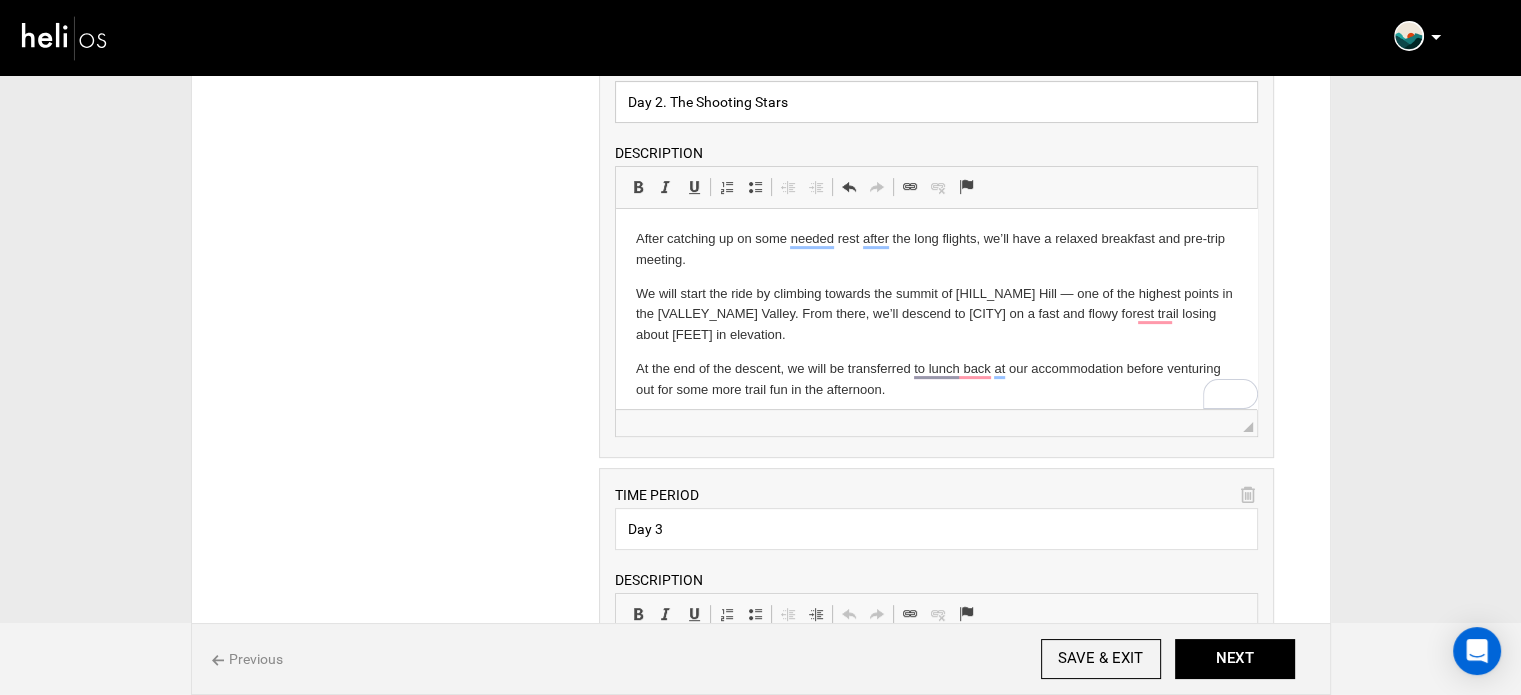 click on "Day 2. The Shooting Stars" at bounding box center [936, 102] 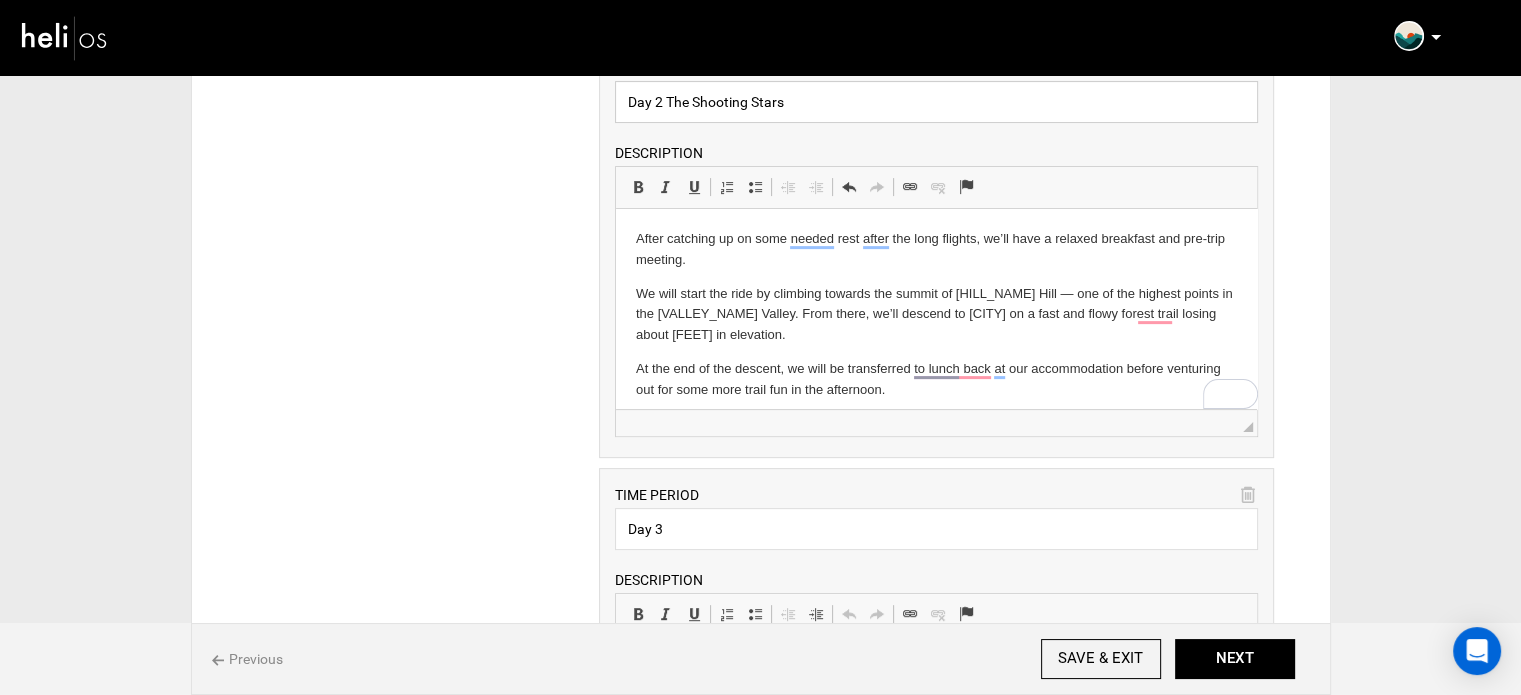 type on "Day 2 The Shooting Stars" 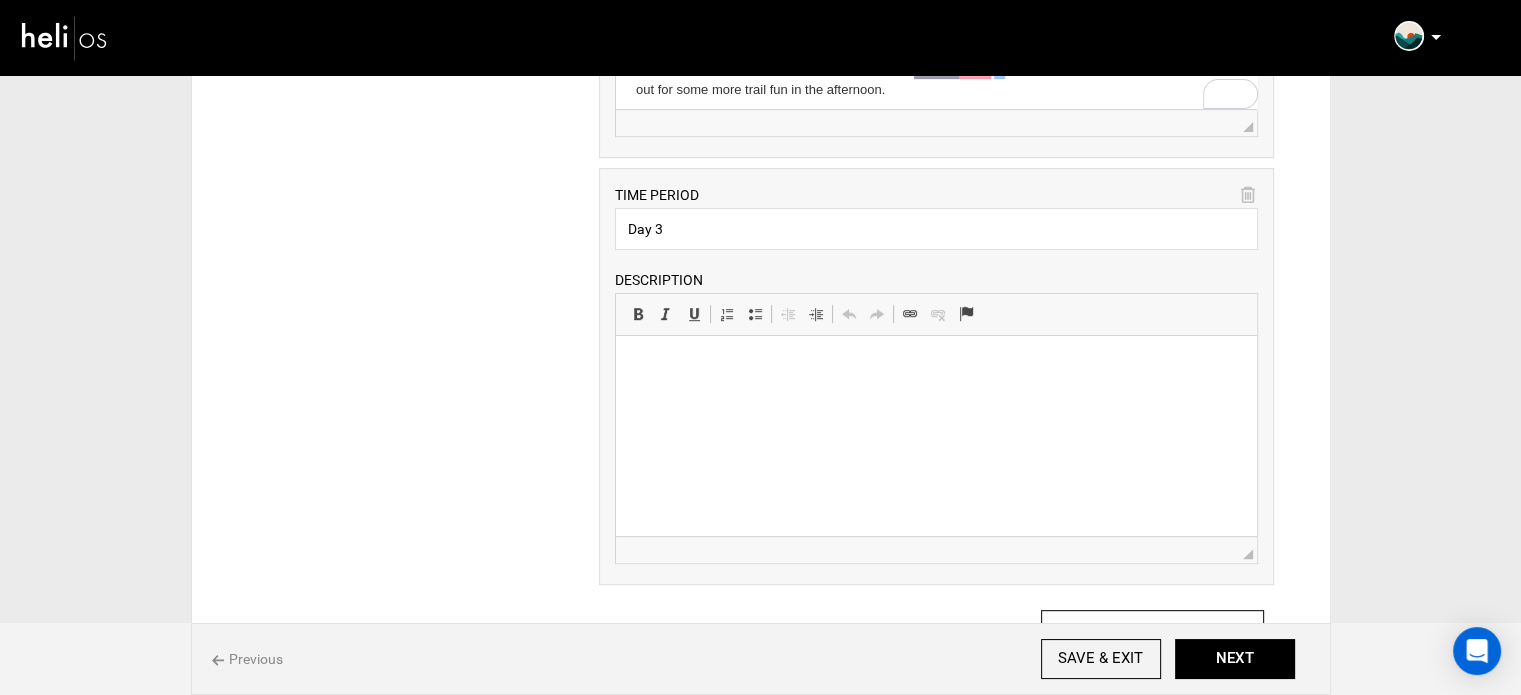 scroll, scrollTop: 784, scrollLeft: 0, axis: vertical 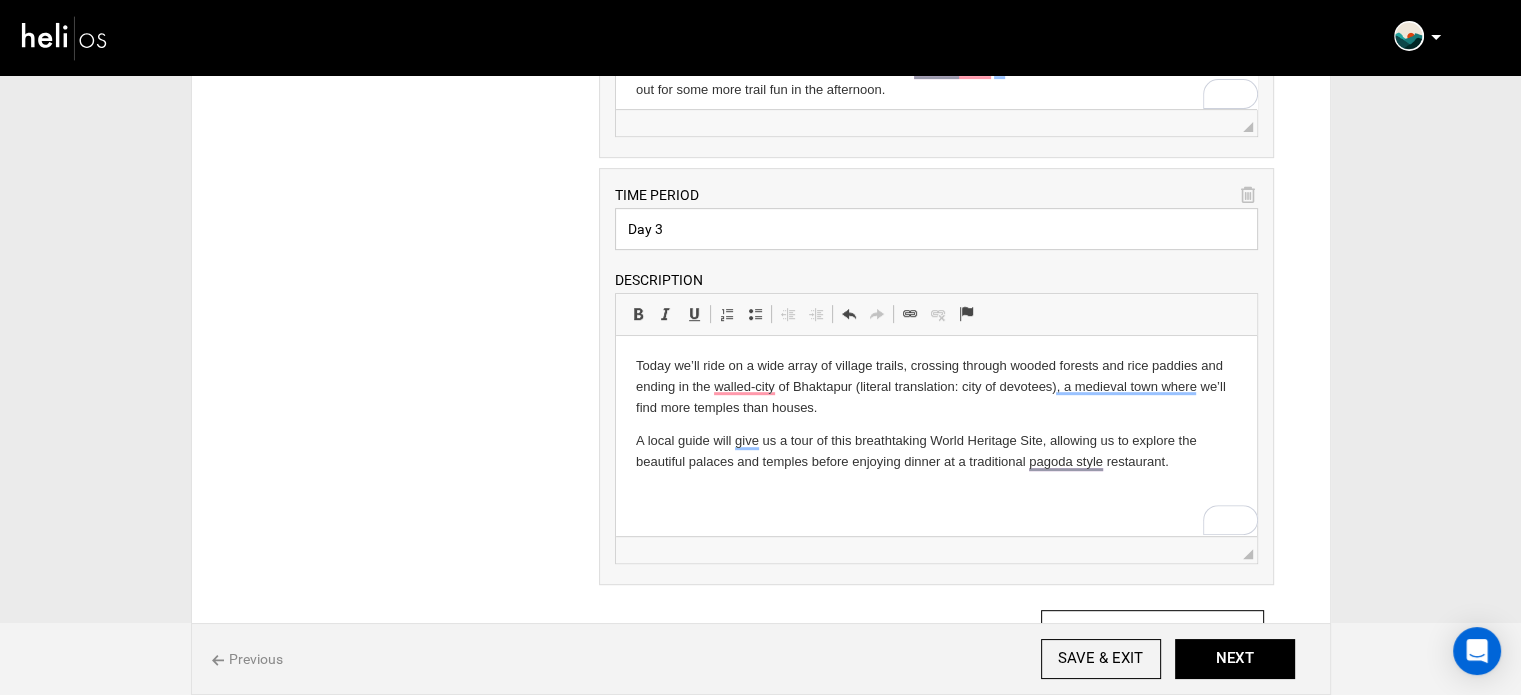 click on "Day 3" at bounding box center [936, 229] 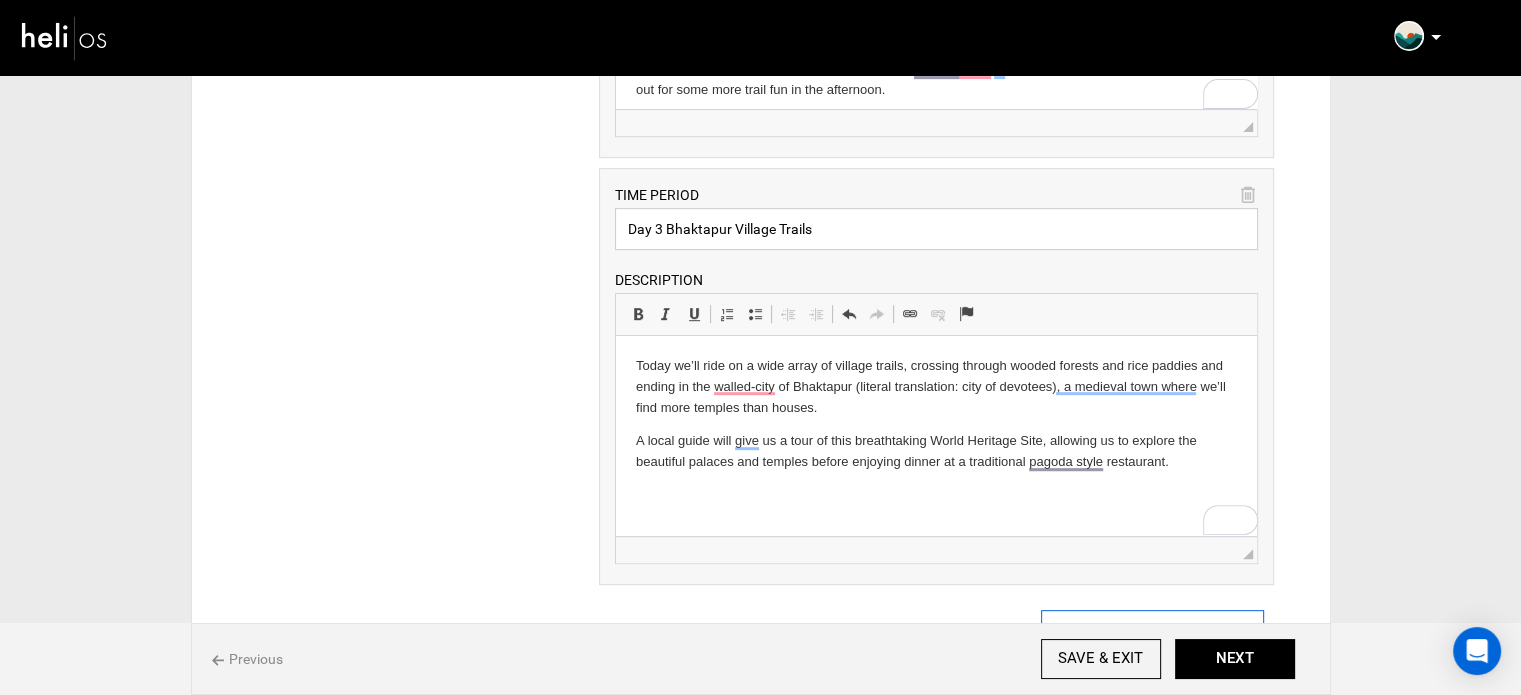 type on "Day 3 Bhaktapur Village Trails" 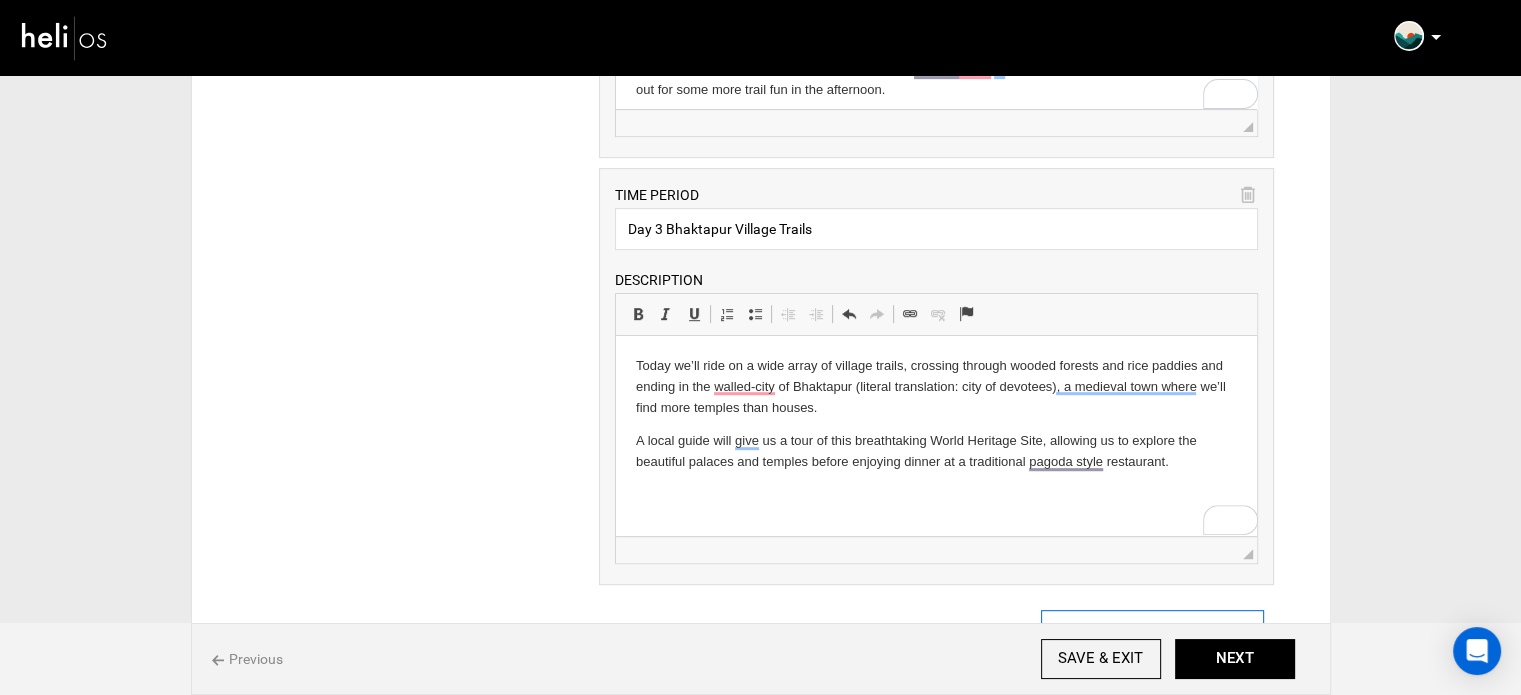 click on "ADD ANOTHER TIME PERIOD" at bounding box center [1152, 630] 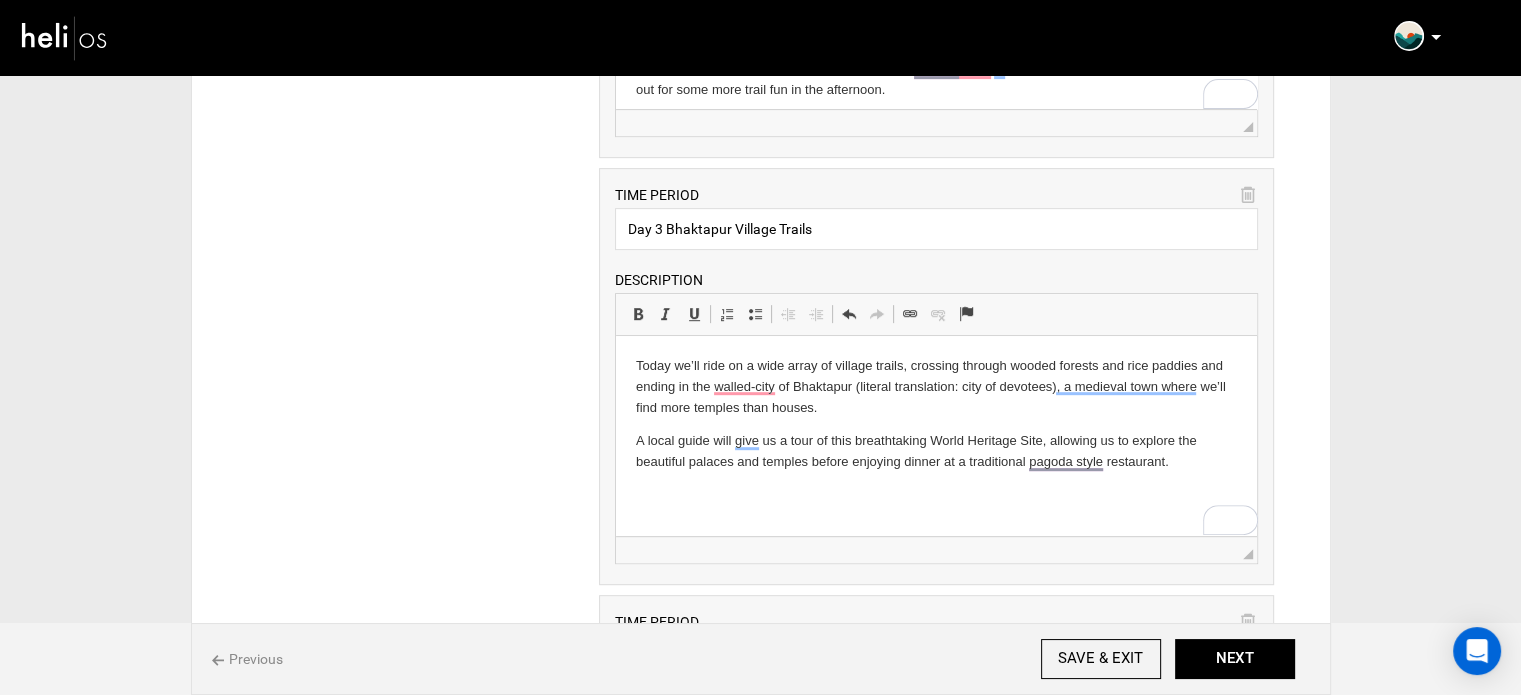 scroll, scrollTop: 0, scrollLeft: 0, axis: both 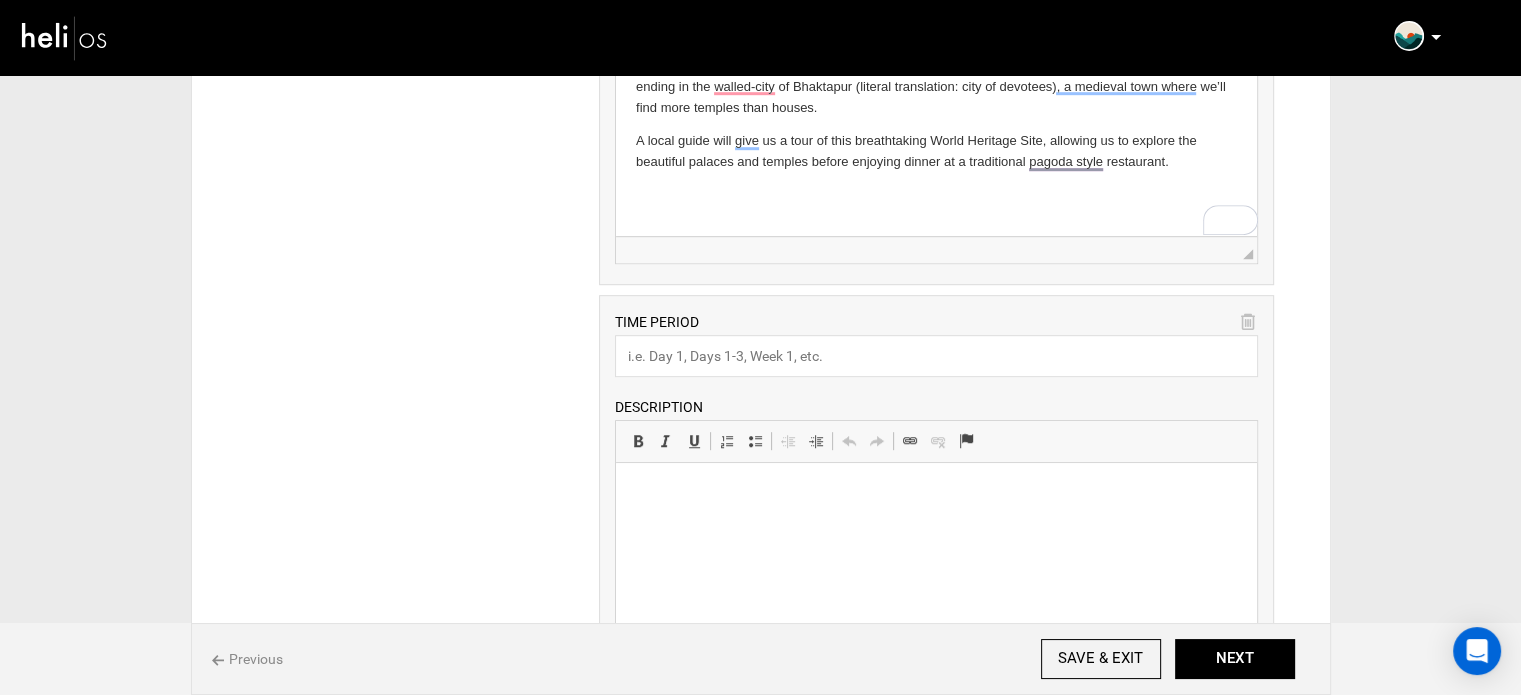 click at bounding box center [936, 493] 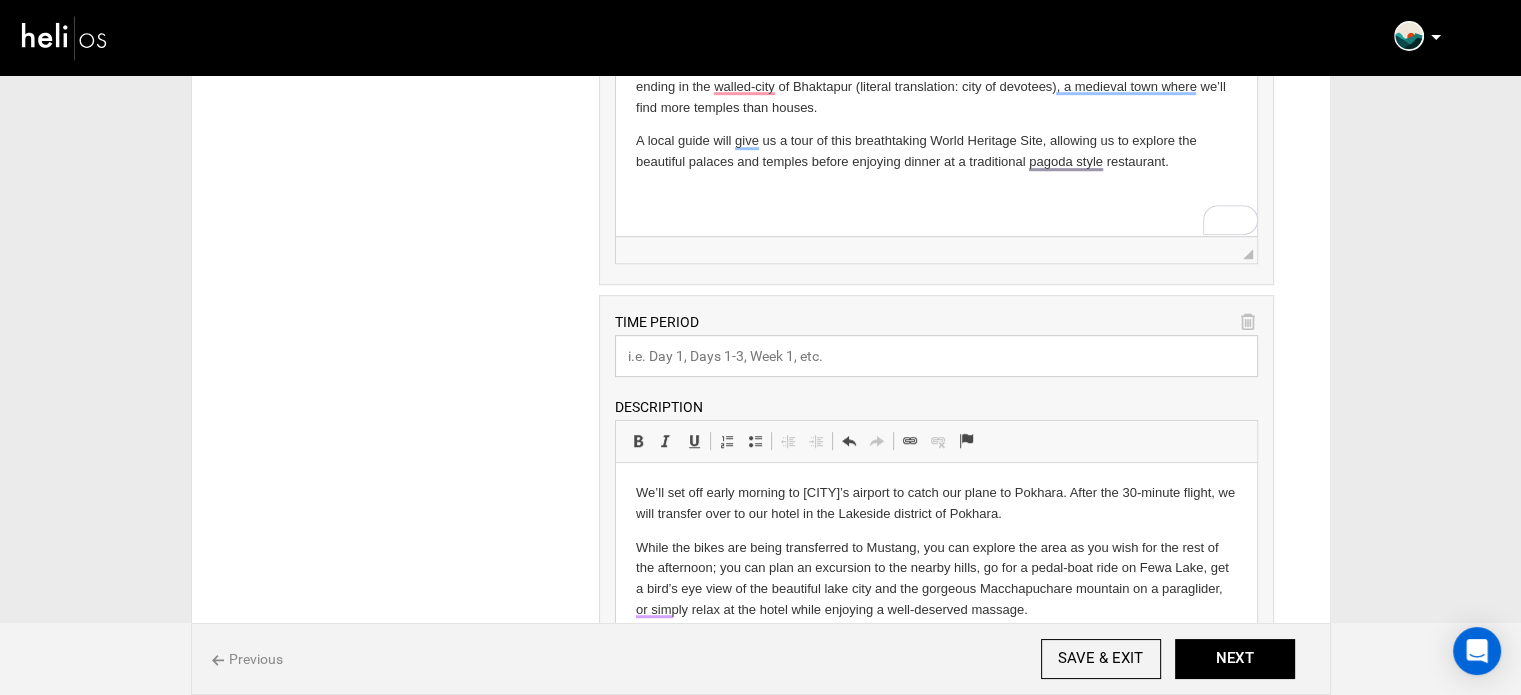 click at bounding box center [936, 356] 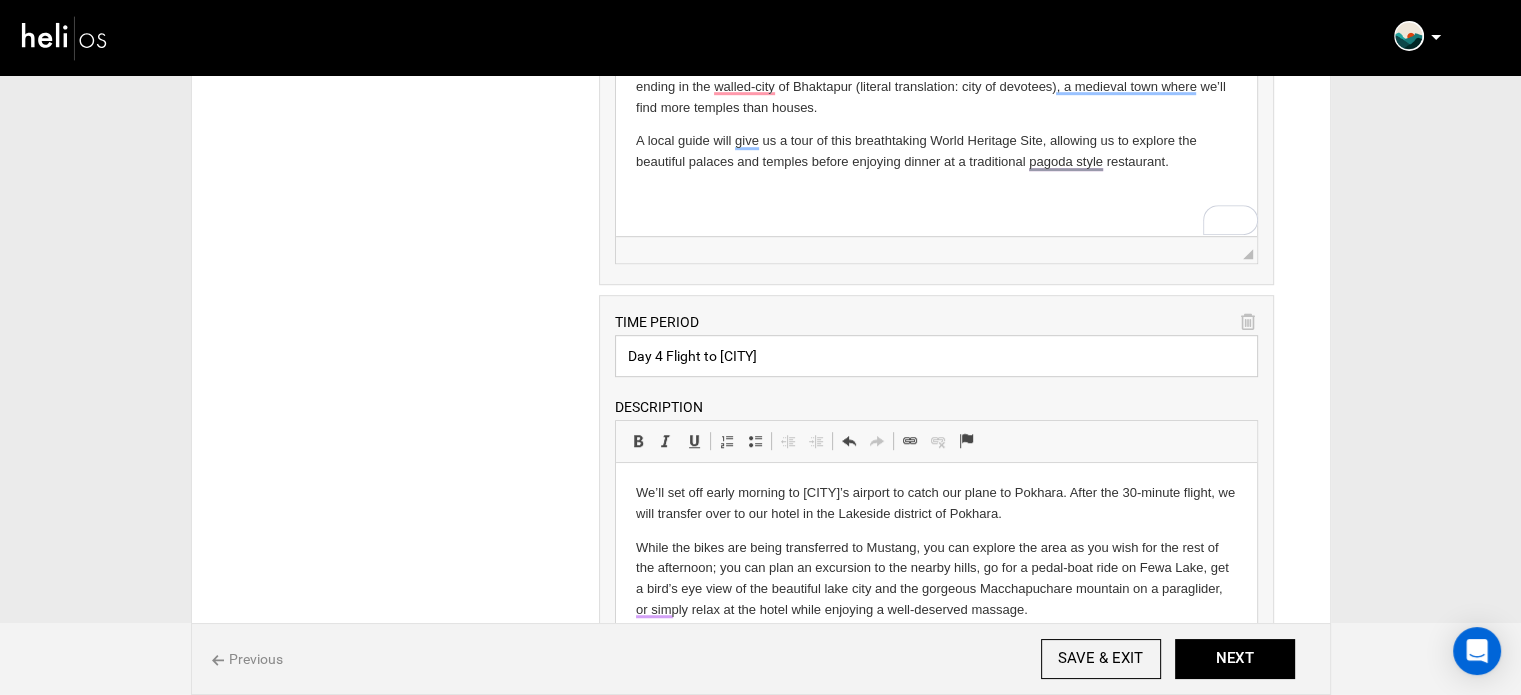 type on "Day 4 Flight to [CITY]" 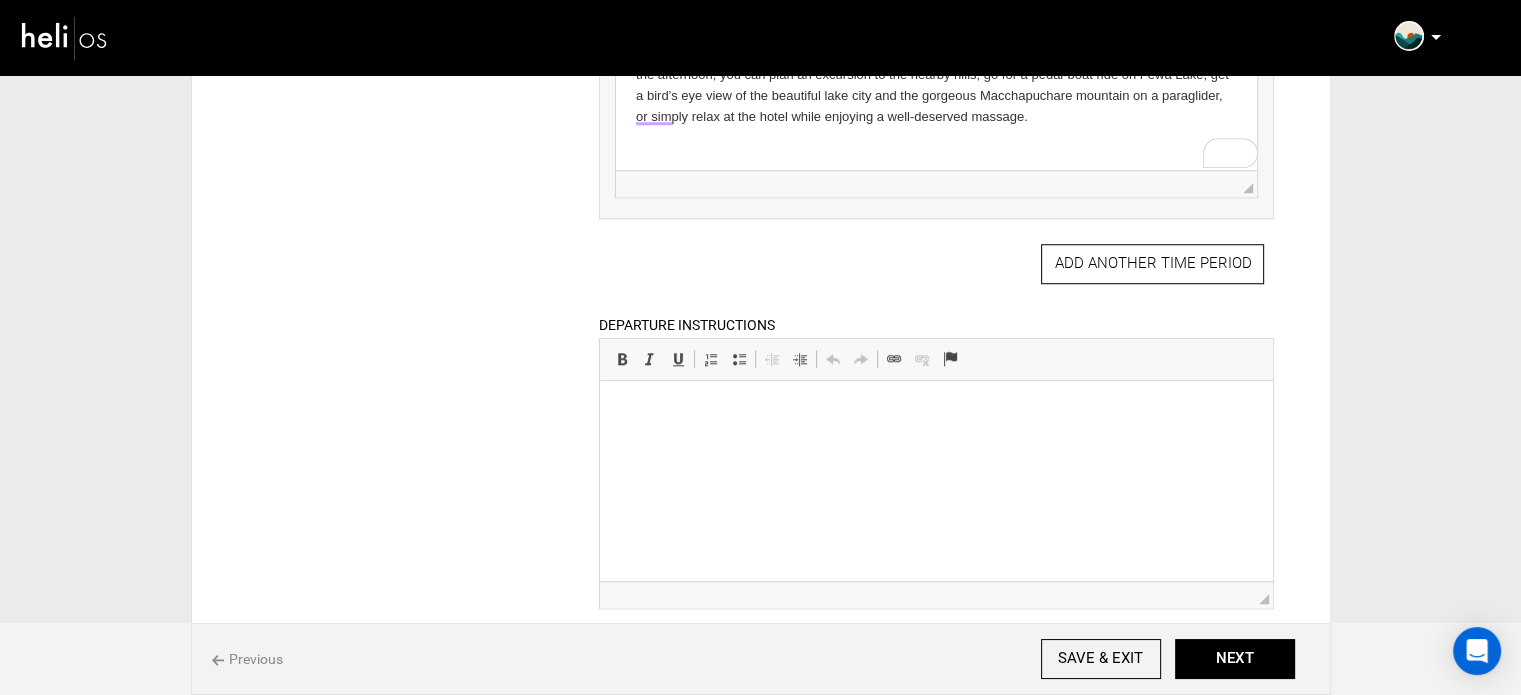 scroll, scrollTop: 1584, scrollLeft: 0, axis: vertical 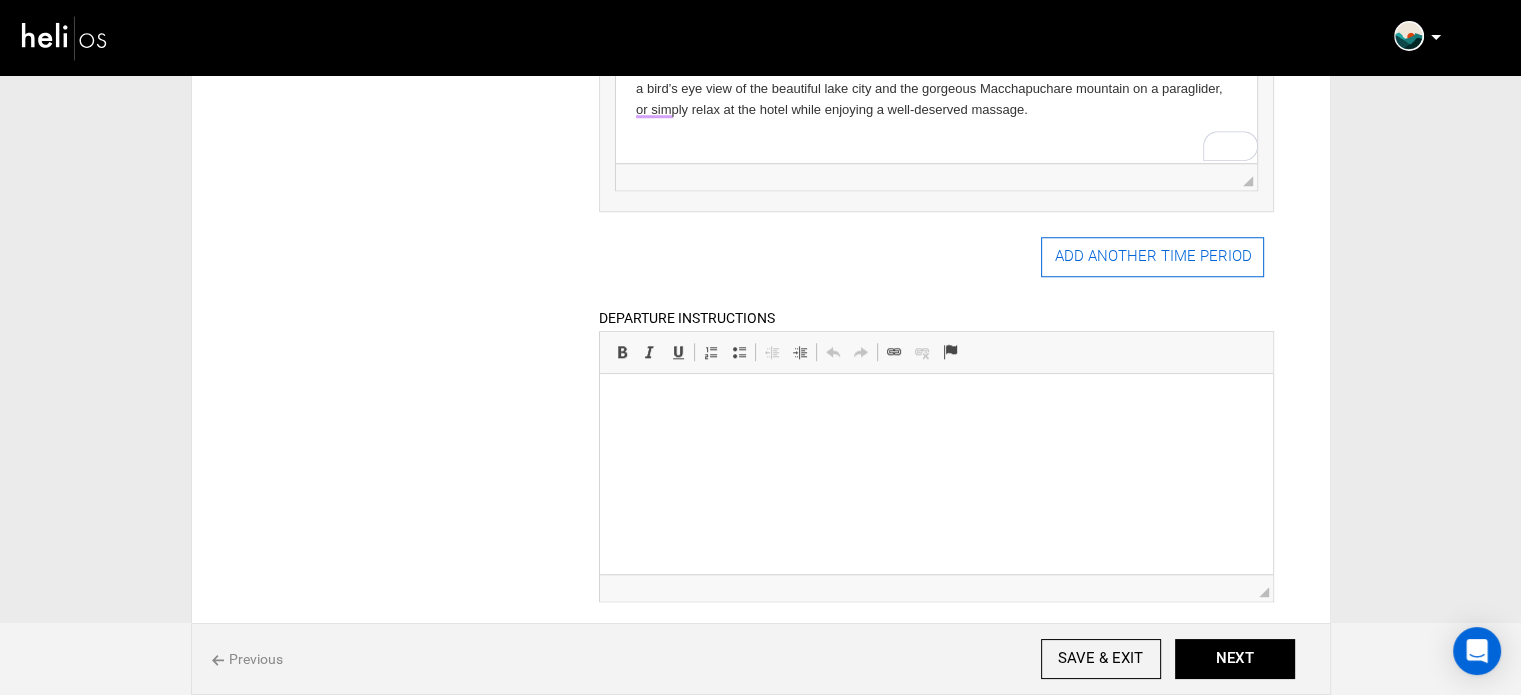 click on "ADD ANOTHER TIME PERIOD" at bounding box center [1152, 257] 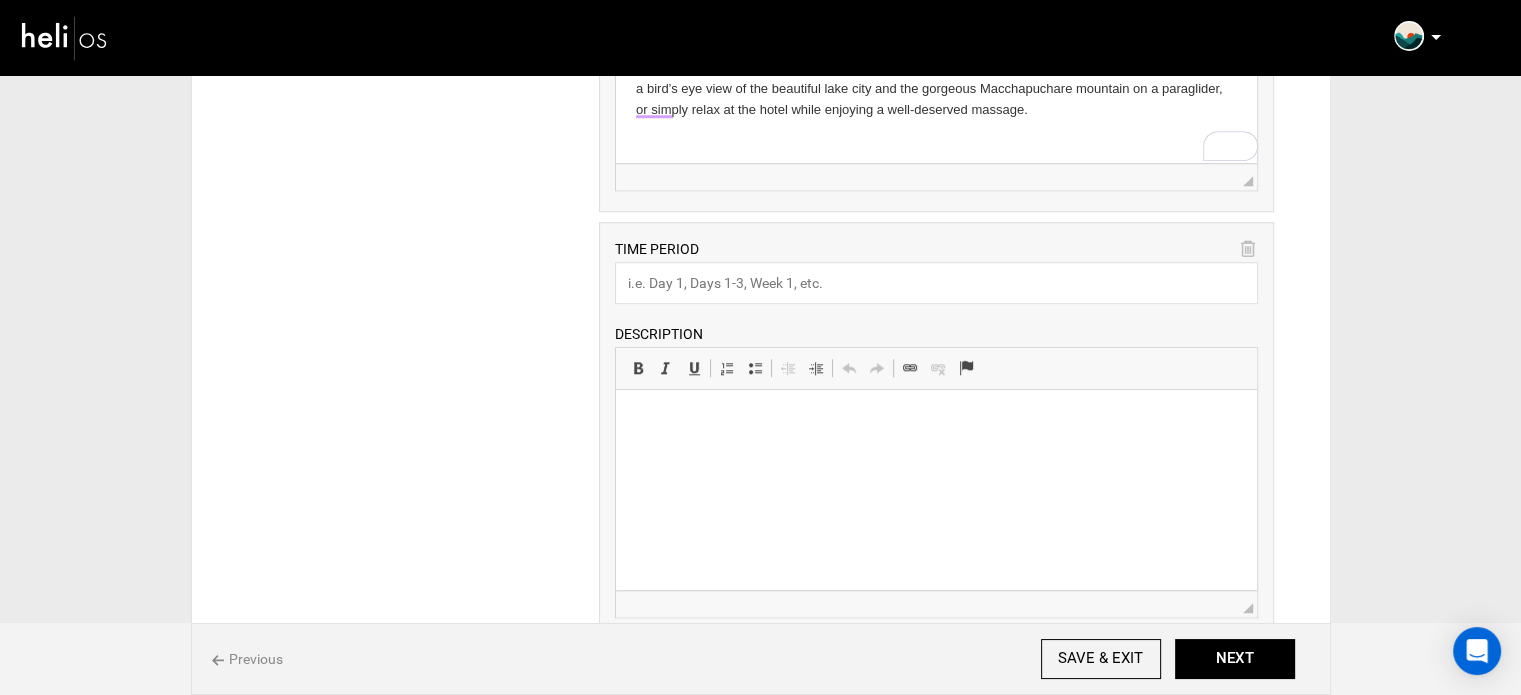 scroll, scrollTop: 0, scrollLeft: 0, axis: both 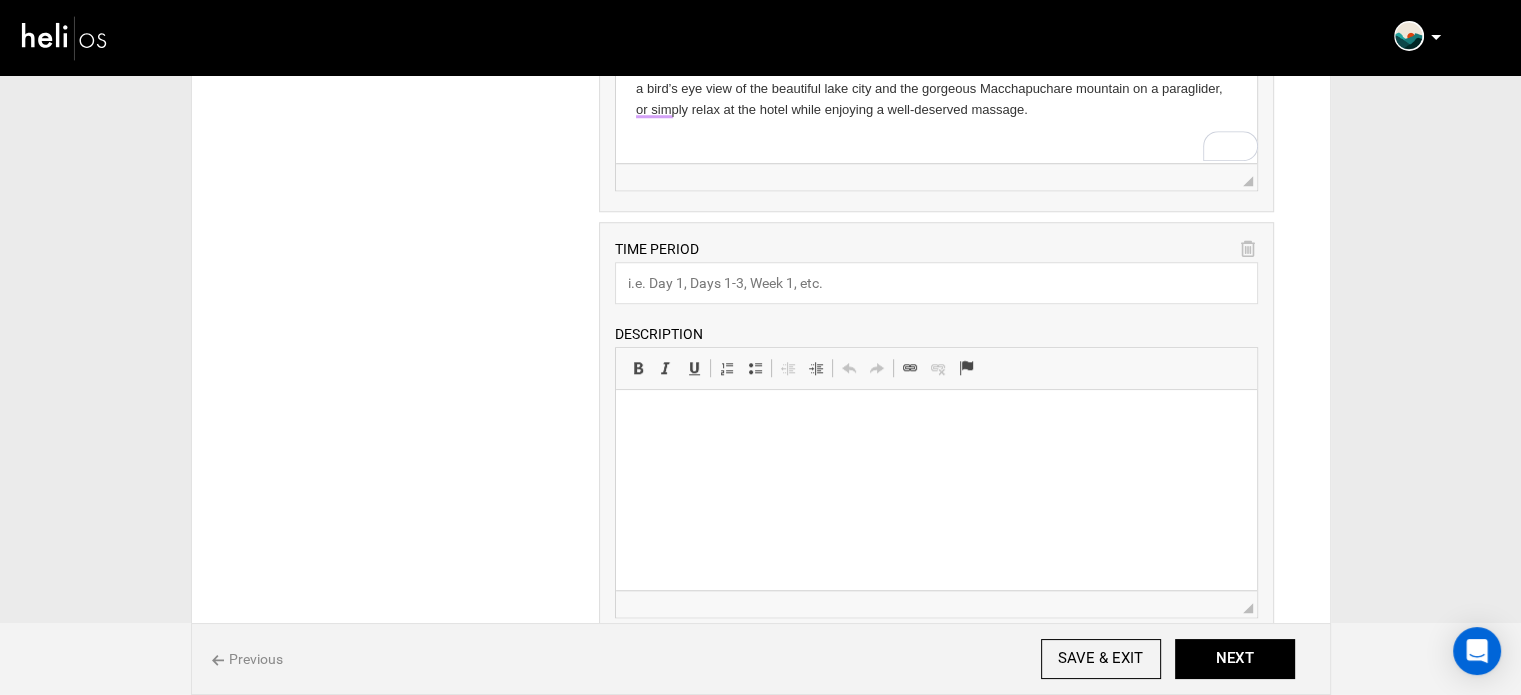 click at bounding box center [936, 420] 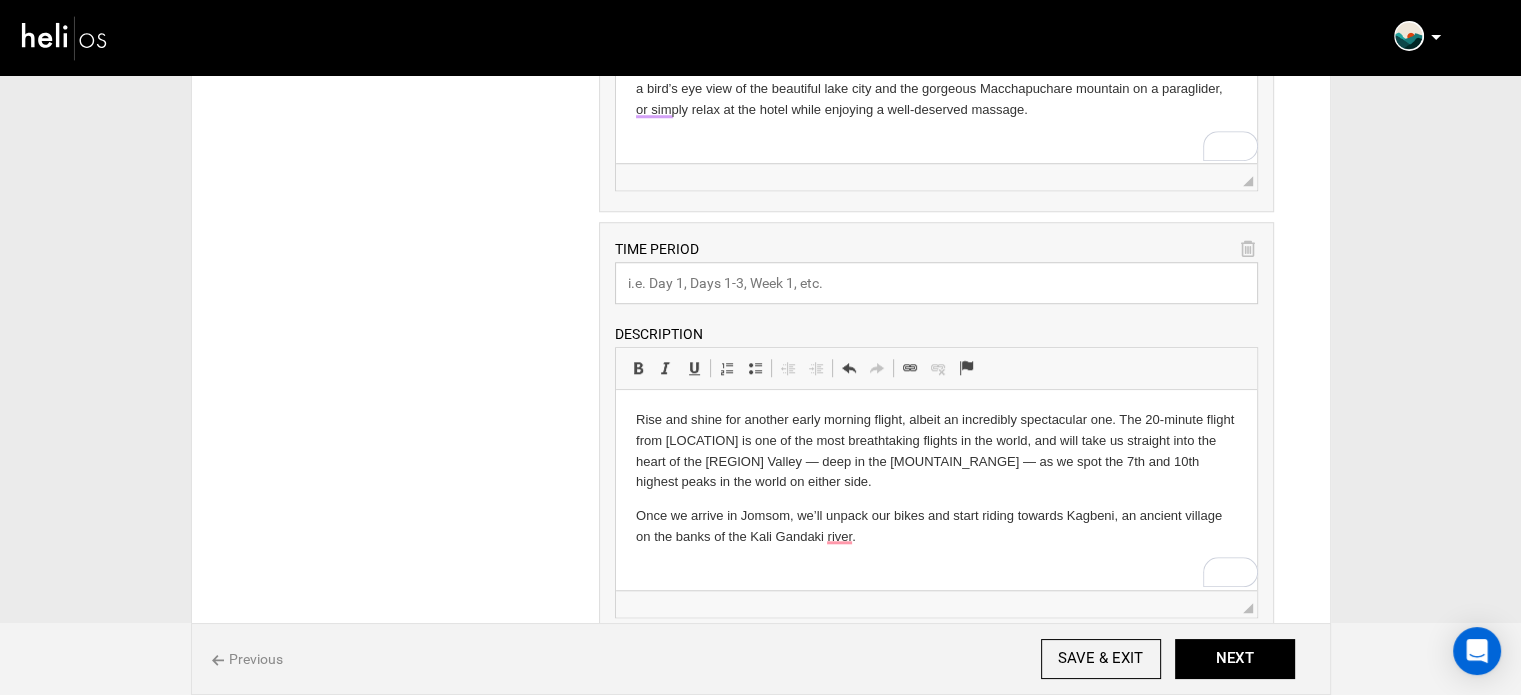 click at bounding box center [936, 283] 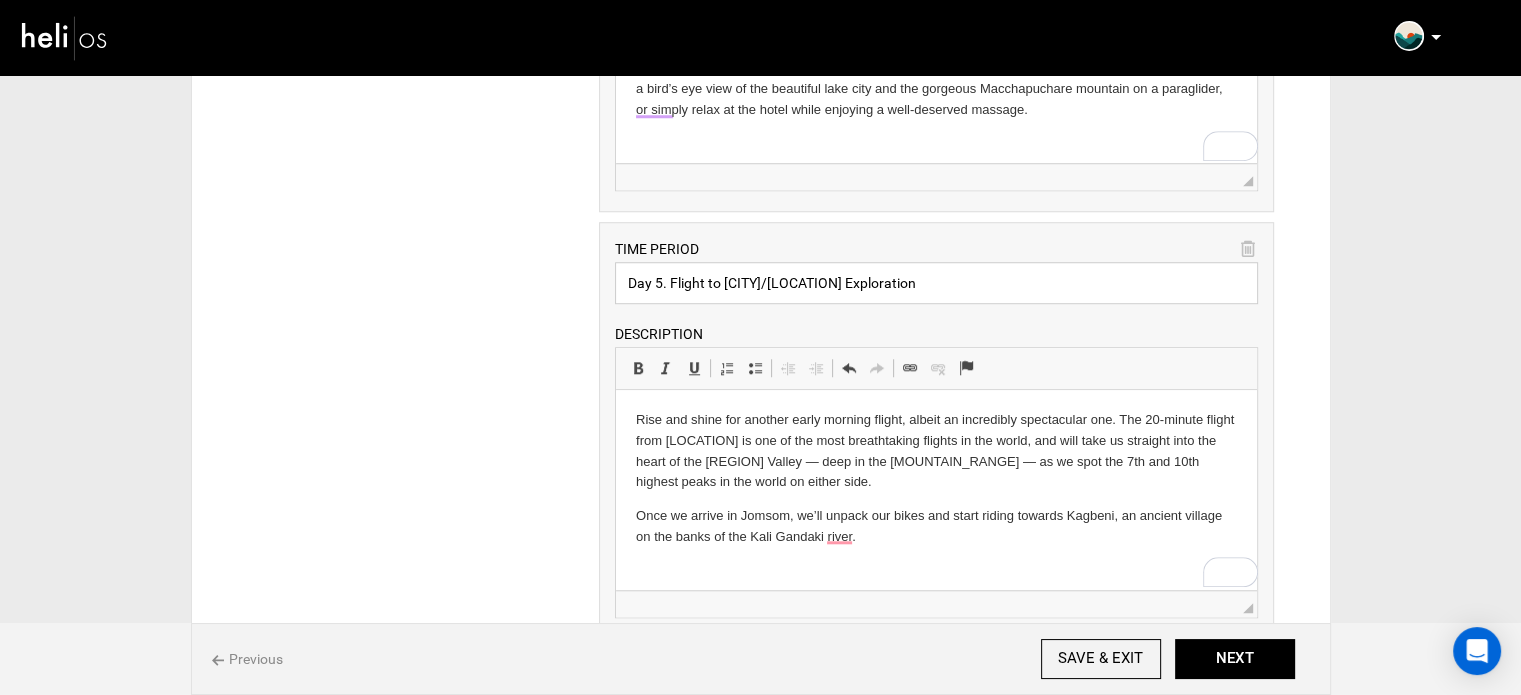 click on "Day 5. Flight to [CITY]/[LOCATION] Exploration" at bounding box center (936, 283) 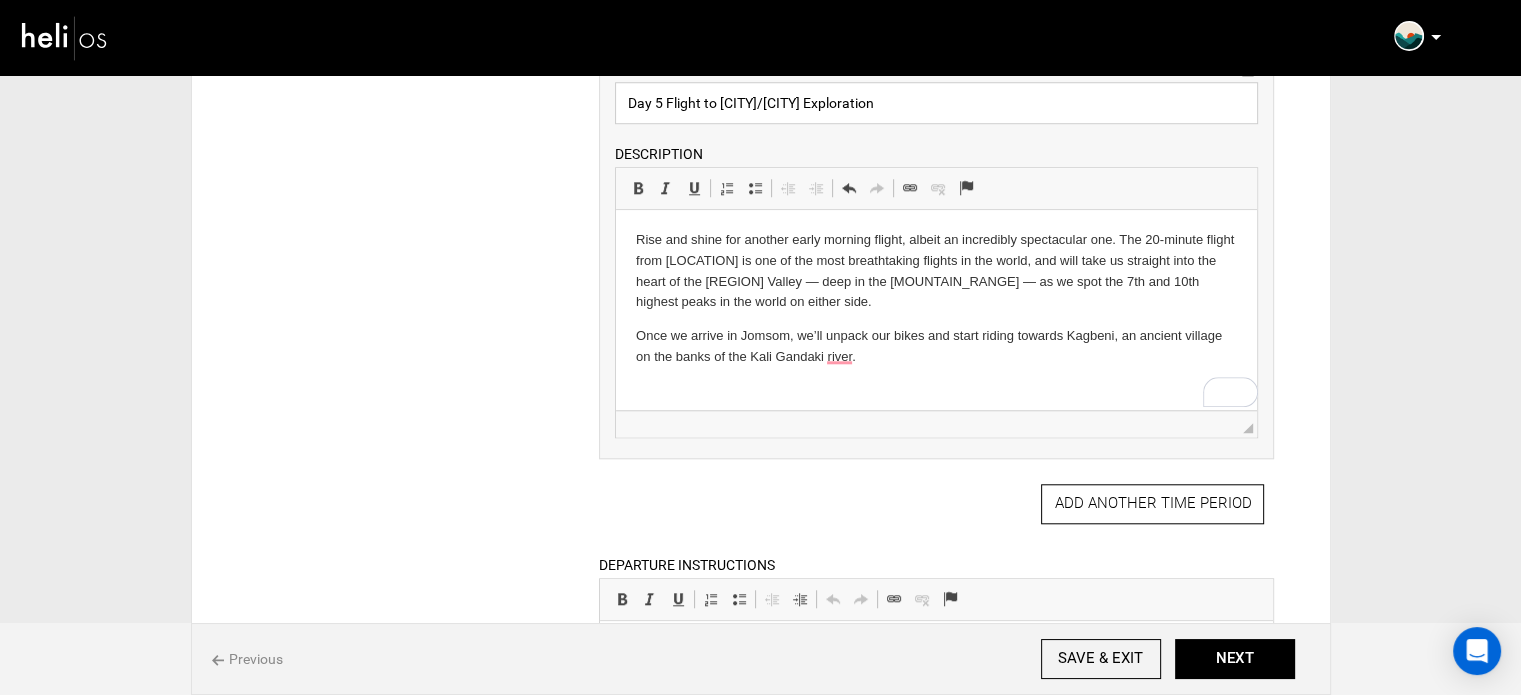 scroll, scrollTop: 1984, scrollLeft: 0, axis: vertical 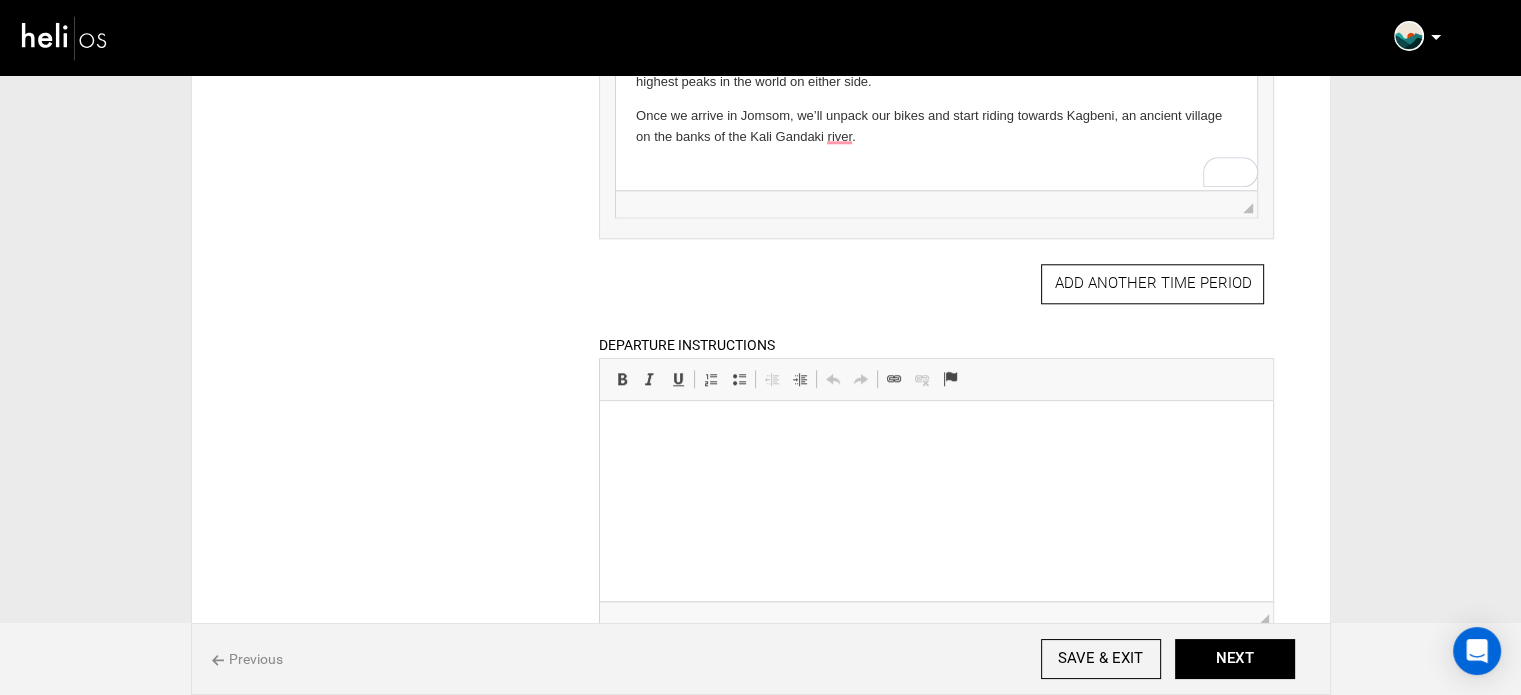 type on "Day 5 Flight to [CITY]/[CITY] Exploration" 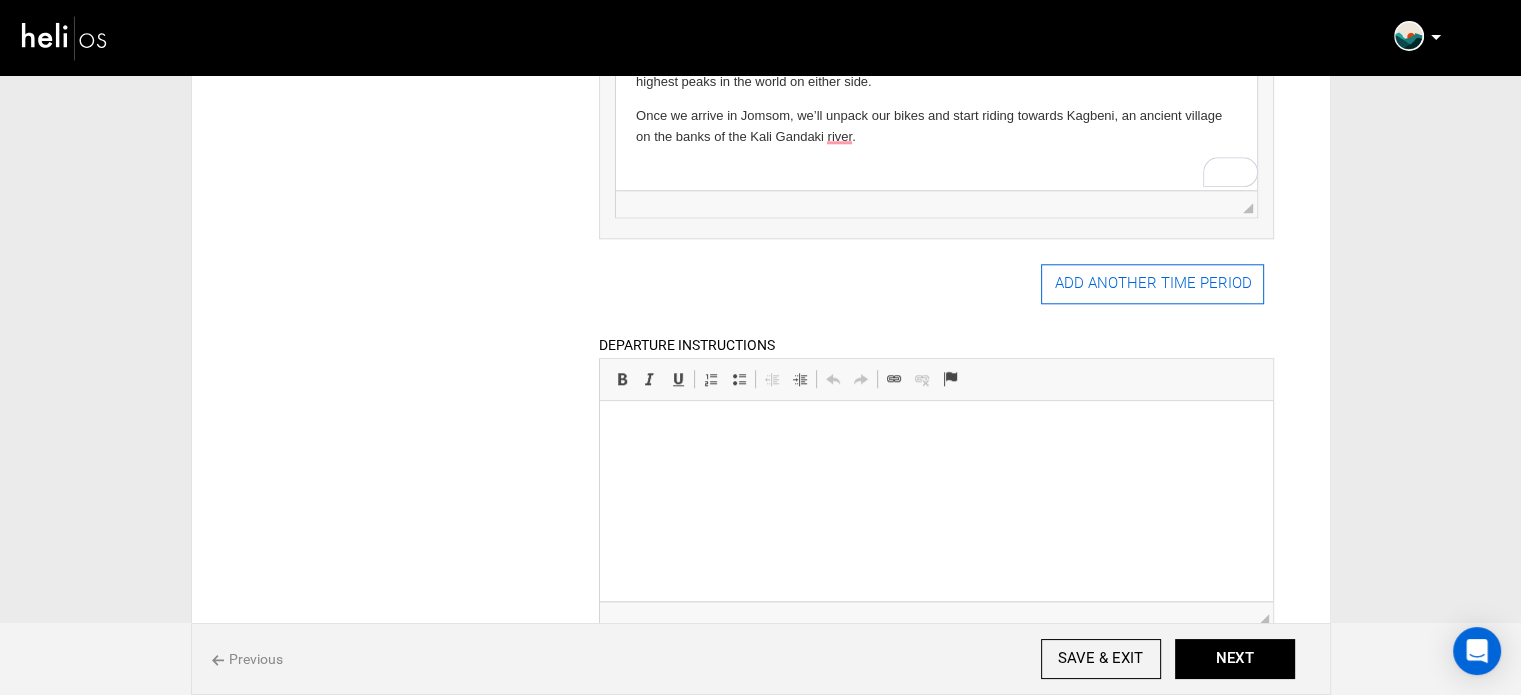 click on "ADD ANOTHER TIME PERIOD" at bounding box center [1152, 284] 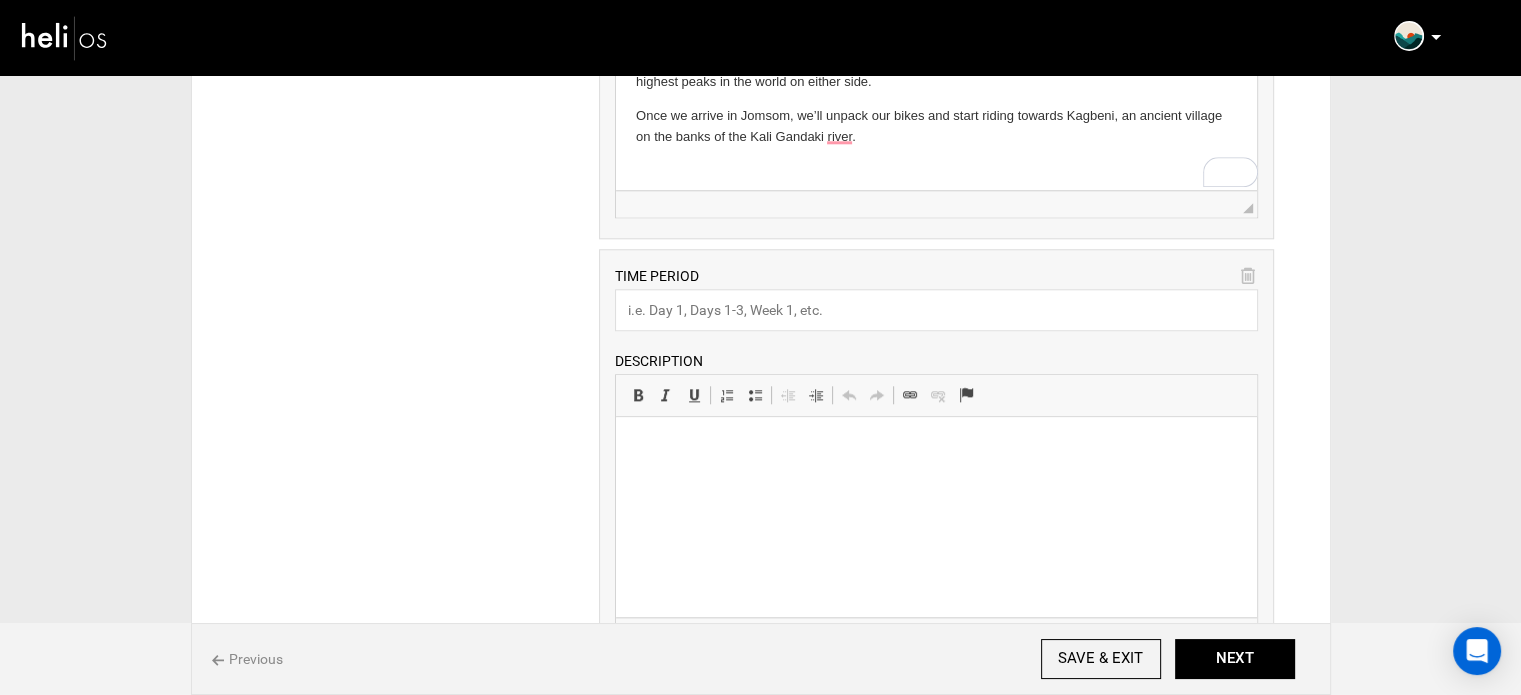 scroll, scrollTop: 0, scrollLeft: 0, axis: both 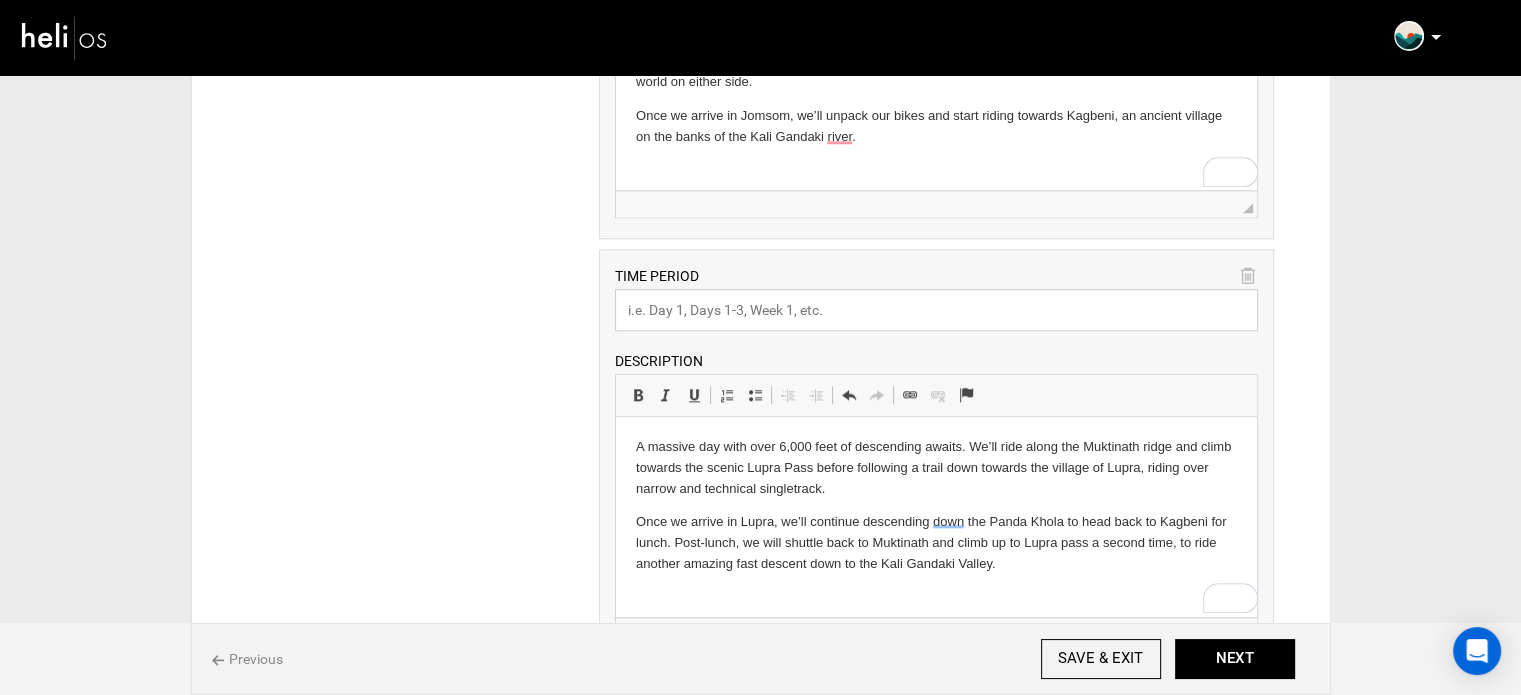 click at bounding box center (936, 310) 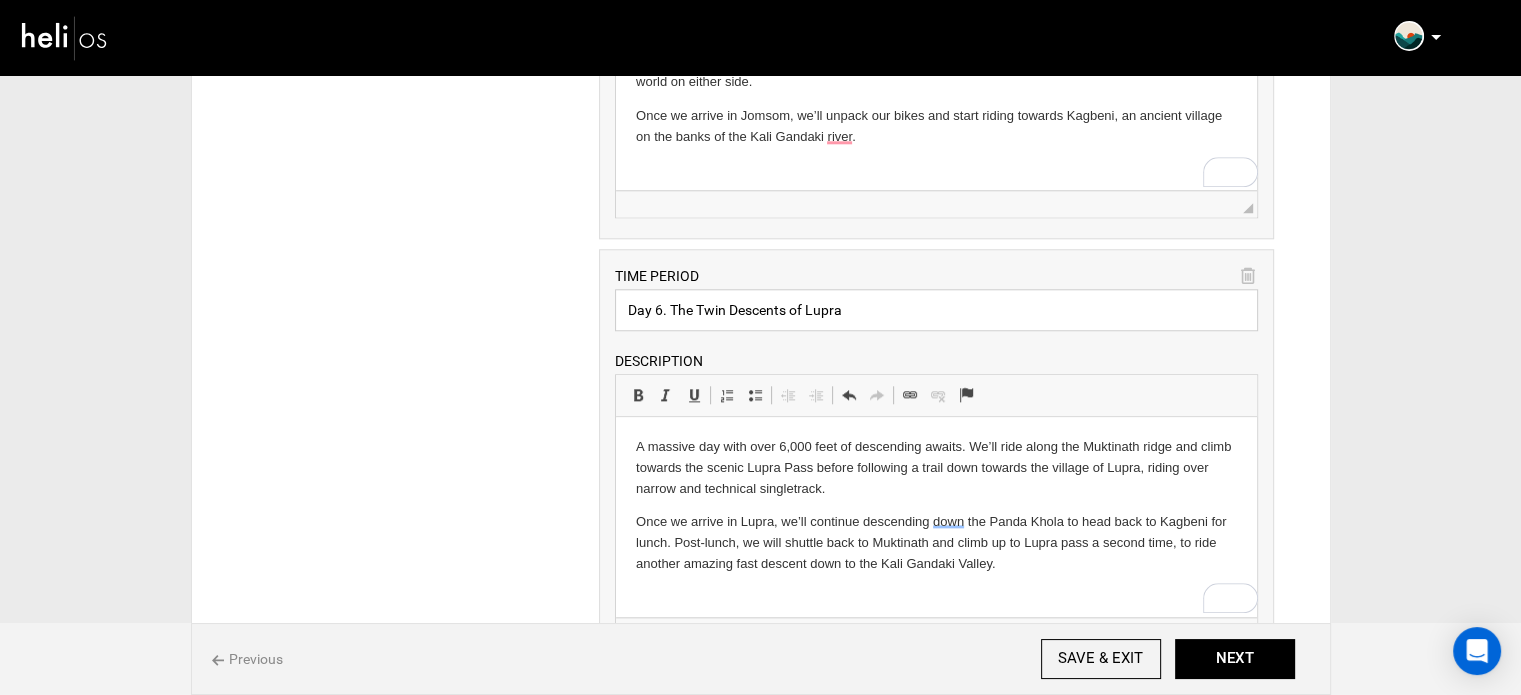 click on "Day 6. The Twin Descents of Lupra" at bounding box center [936, 310] 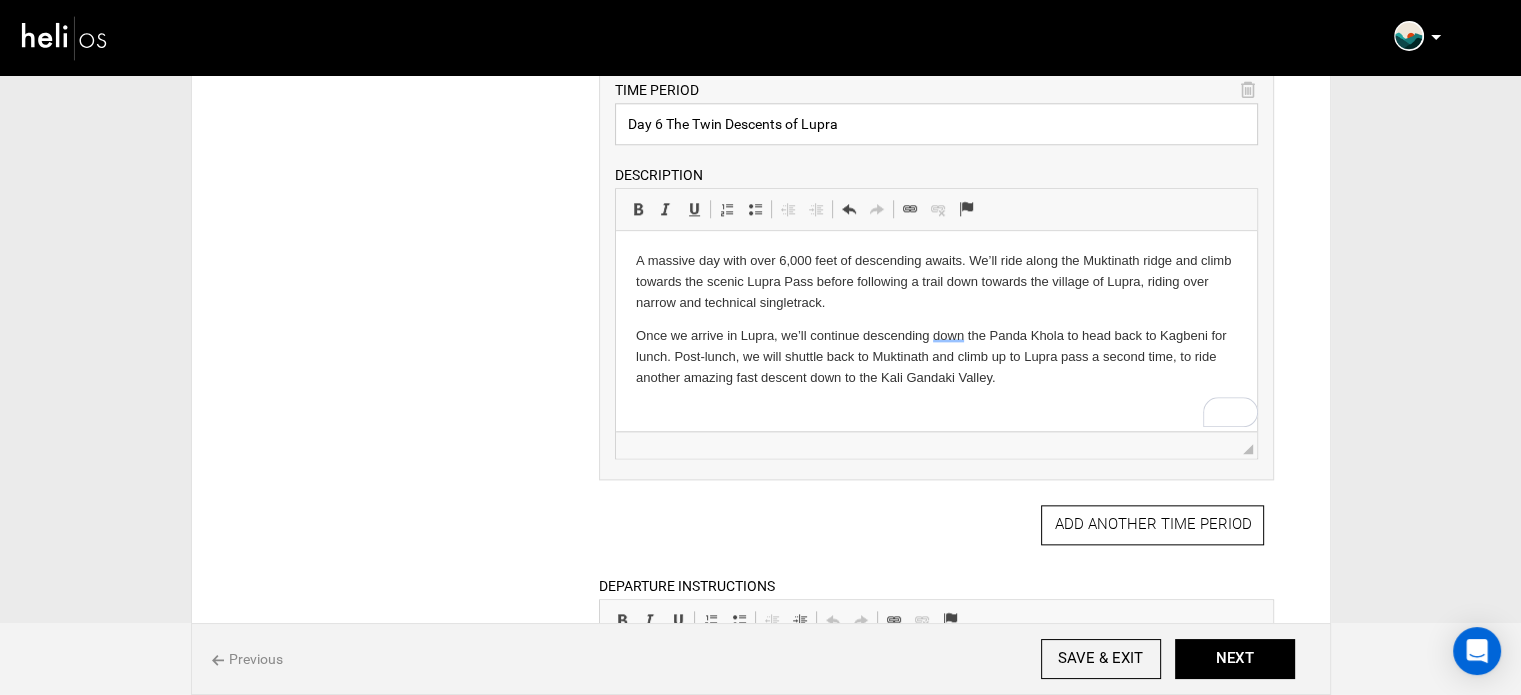 scroll, scrollTop: 2284, scrollLeft: 0, axis: vertical 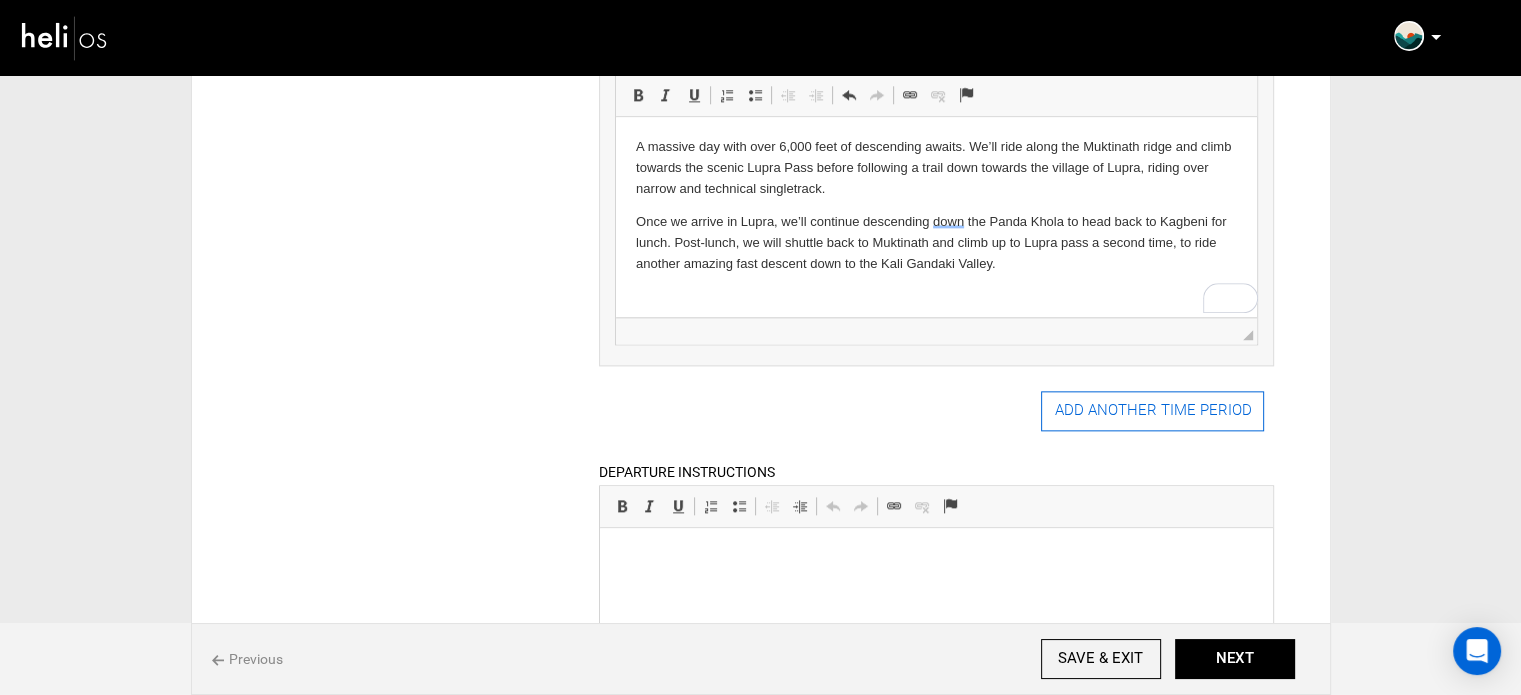 type on "Day 6 The Twin Descents of Lupra" 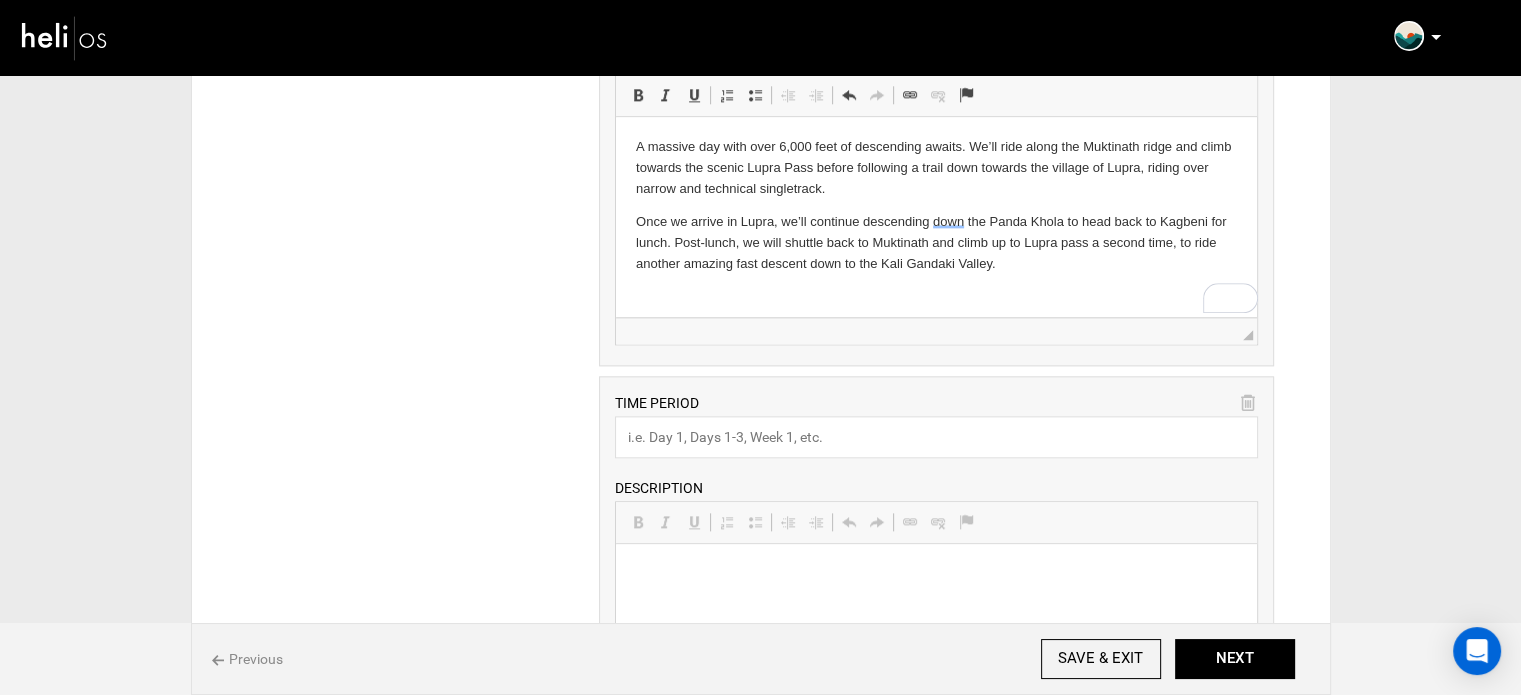 scroll, scrollTop: 0, scrollLeft: 0, axis: both 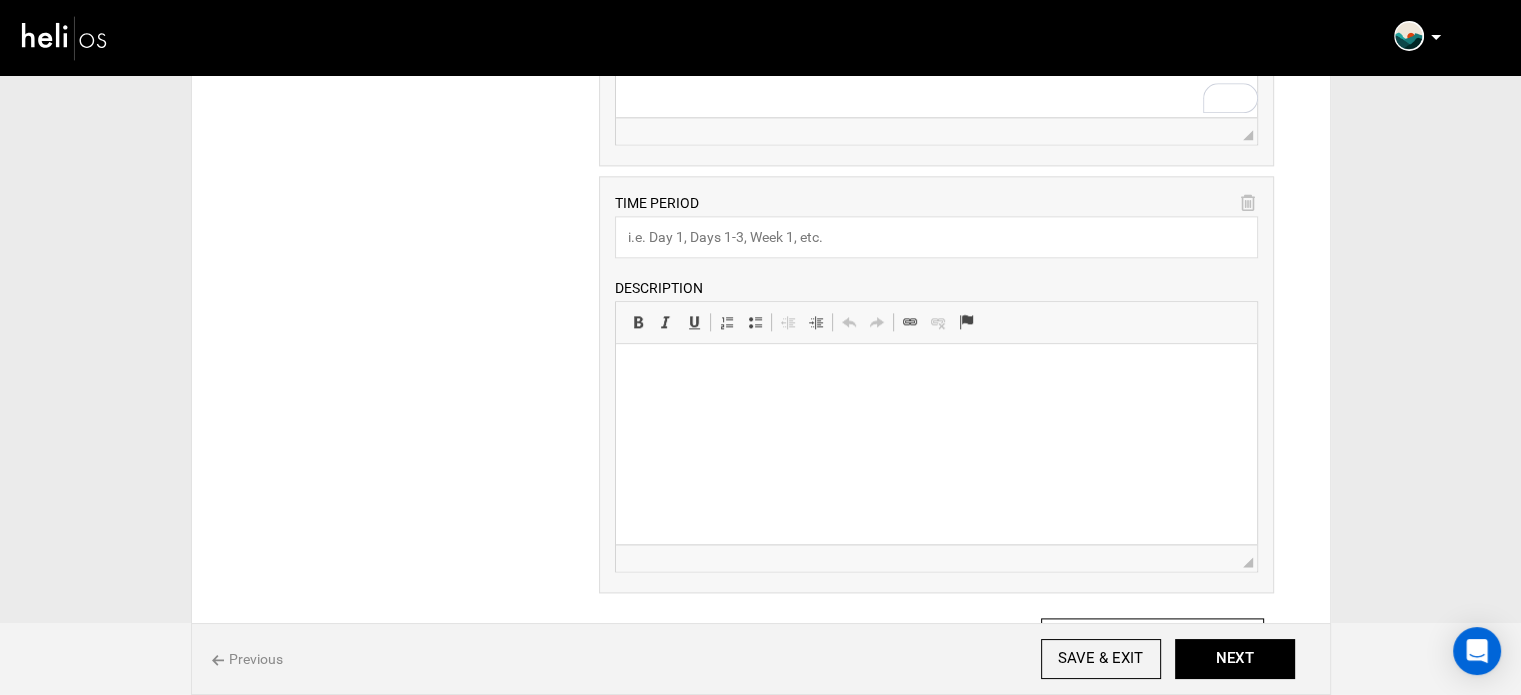 click at bounding box center (936, 374) 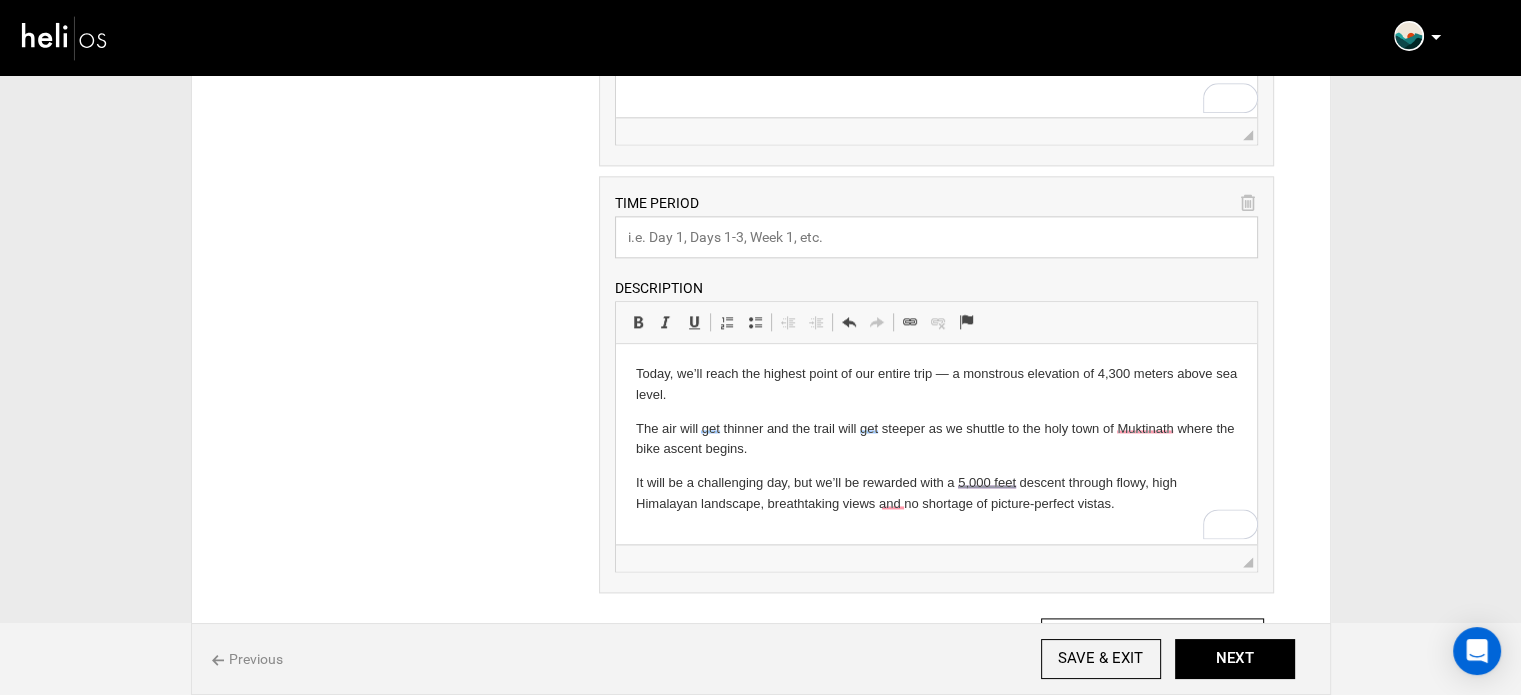click at bounding box center [936, 237] 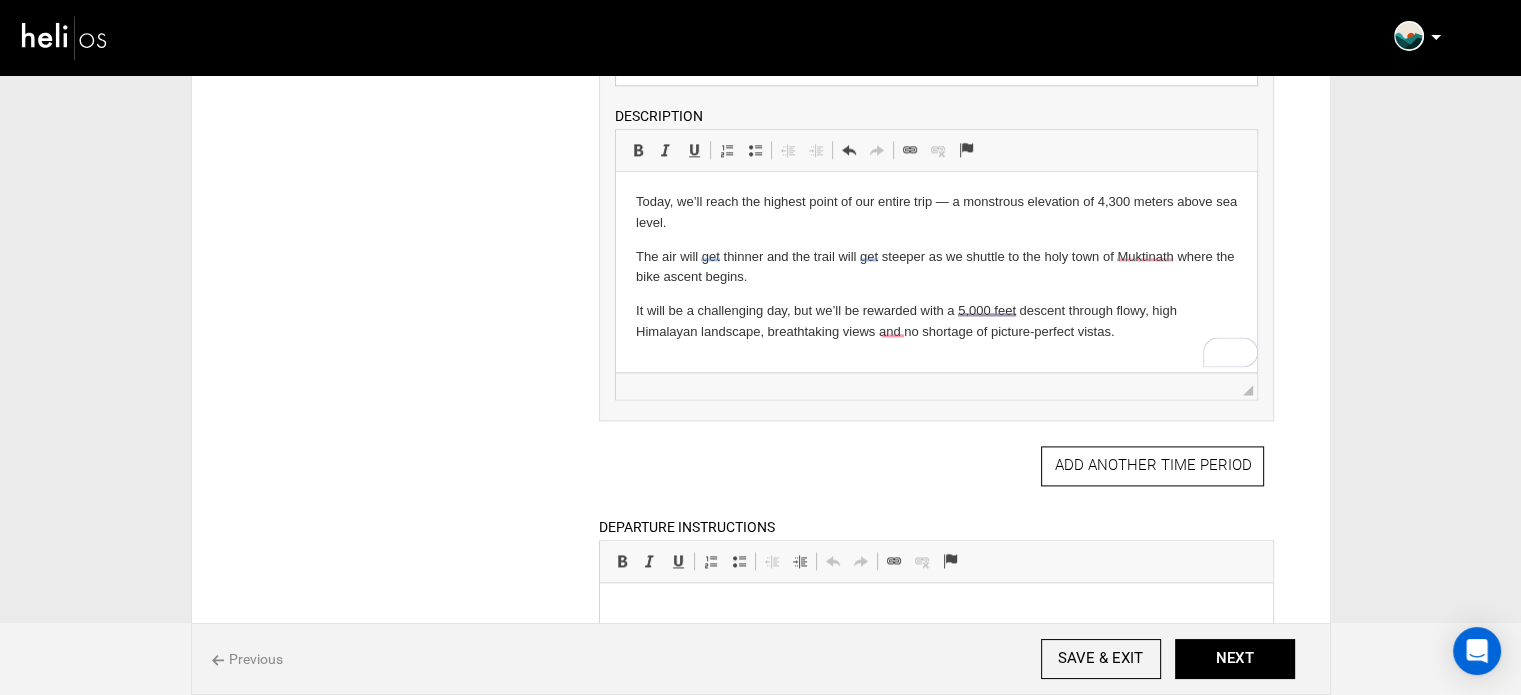 scroll, scrollTop: 2784, scrollLeft: 0, axis: vertical 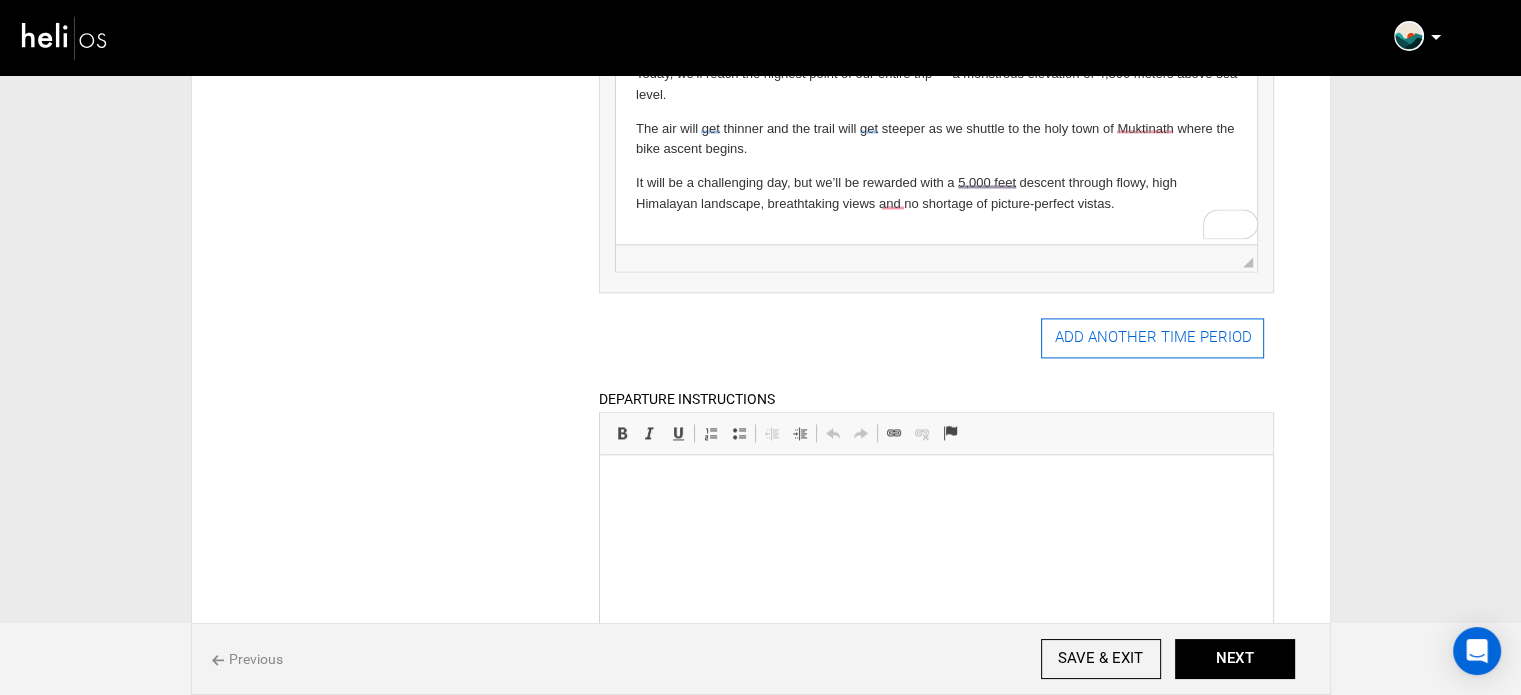 type on "Day 7. Thorung High Camp" 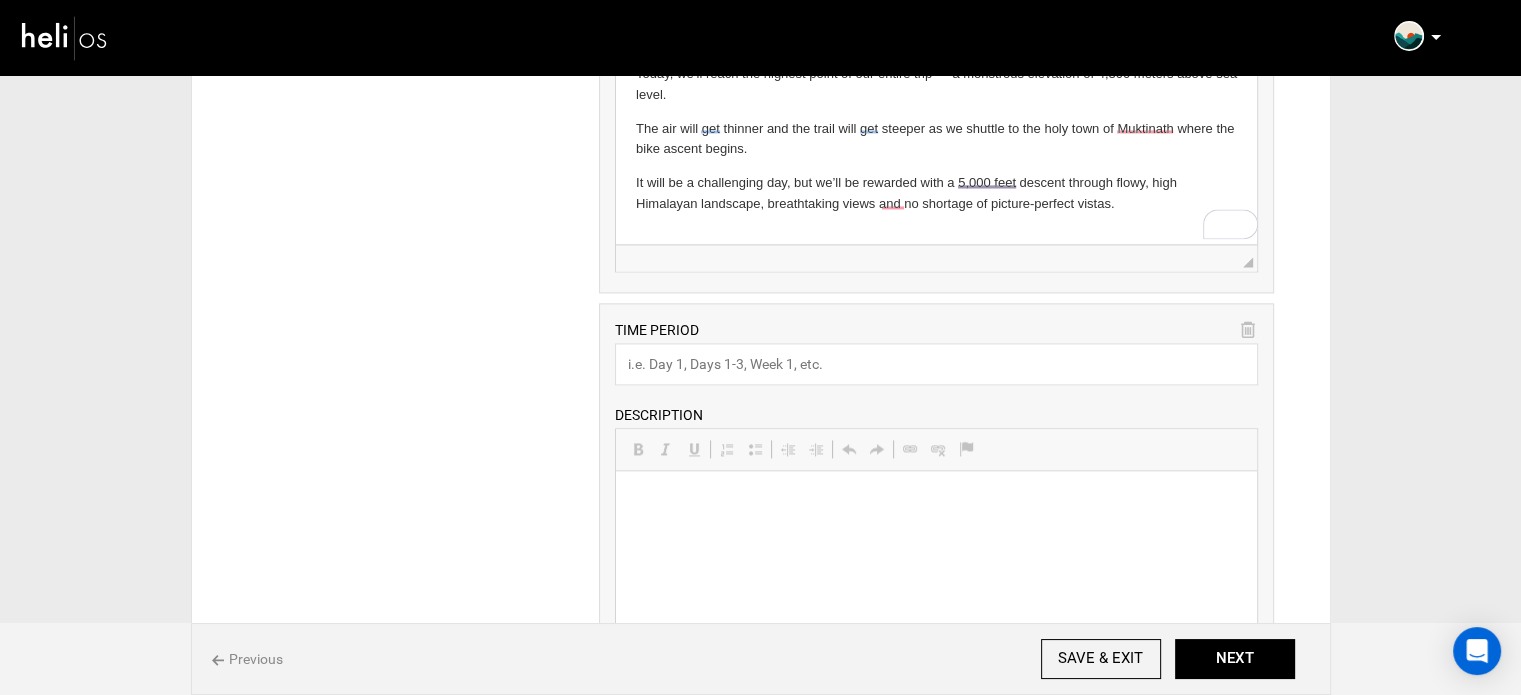 scroll, scrollTop: 0, scrollLeft: 0, axis: both 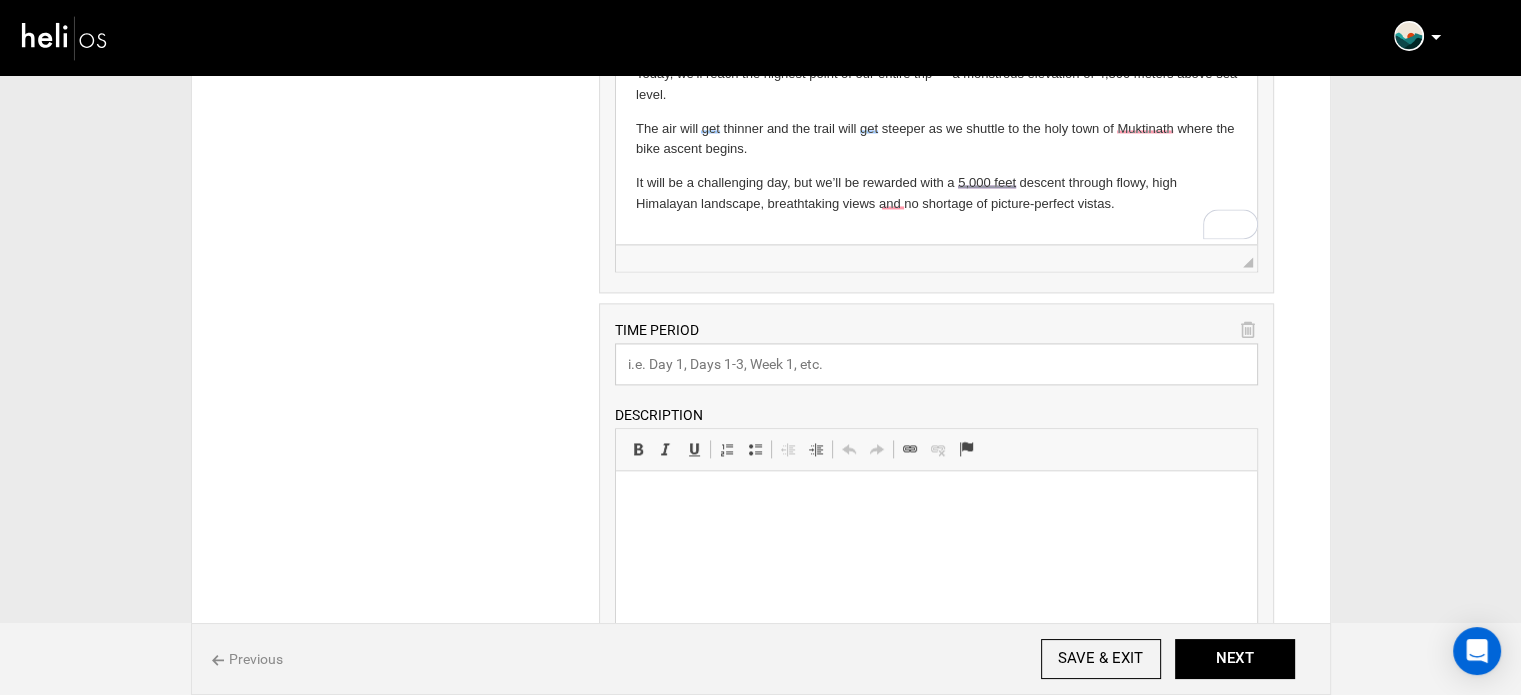 click at bounding box center [936, 364] 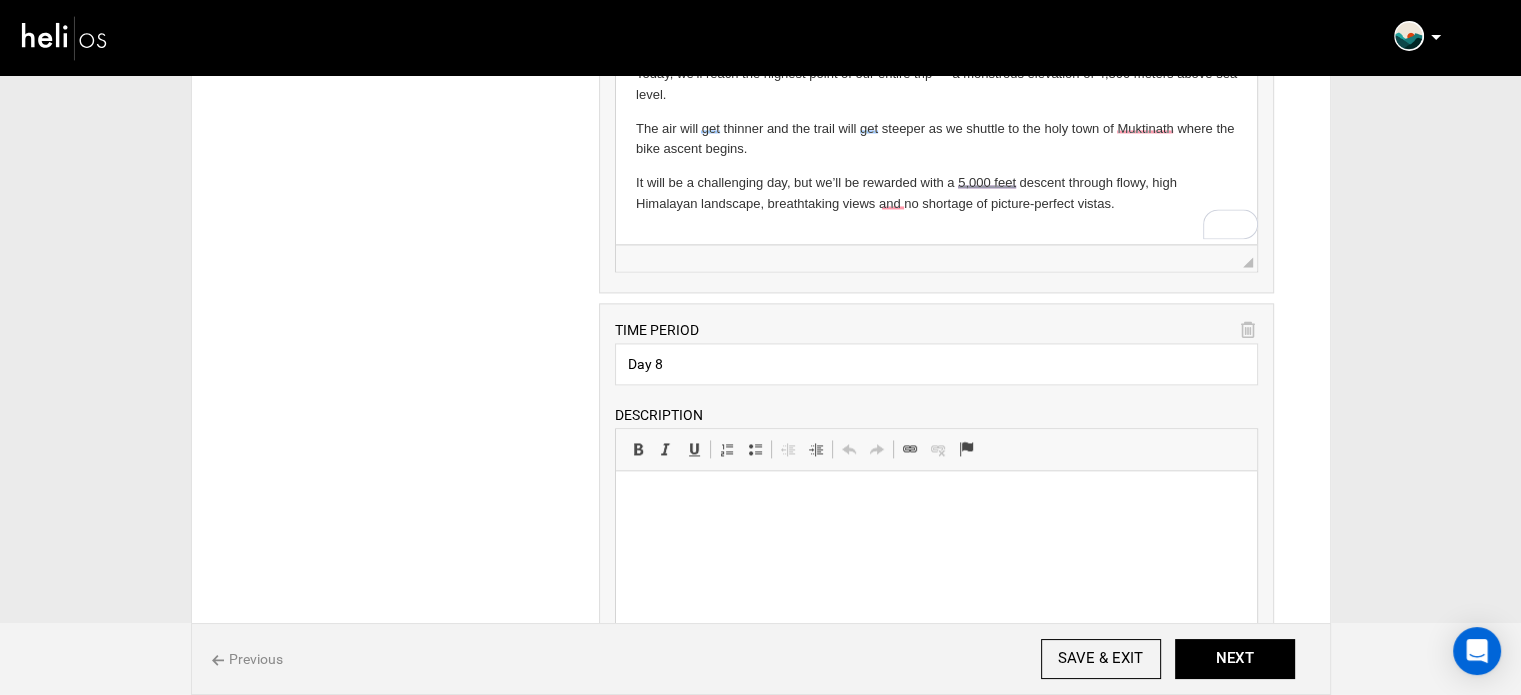 click at bounding box center (936, 501) 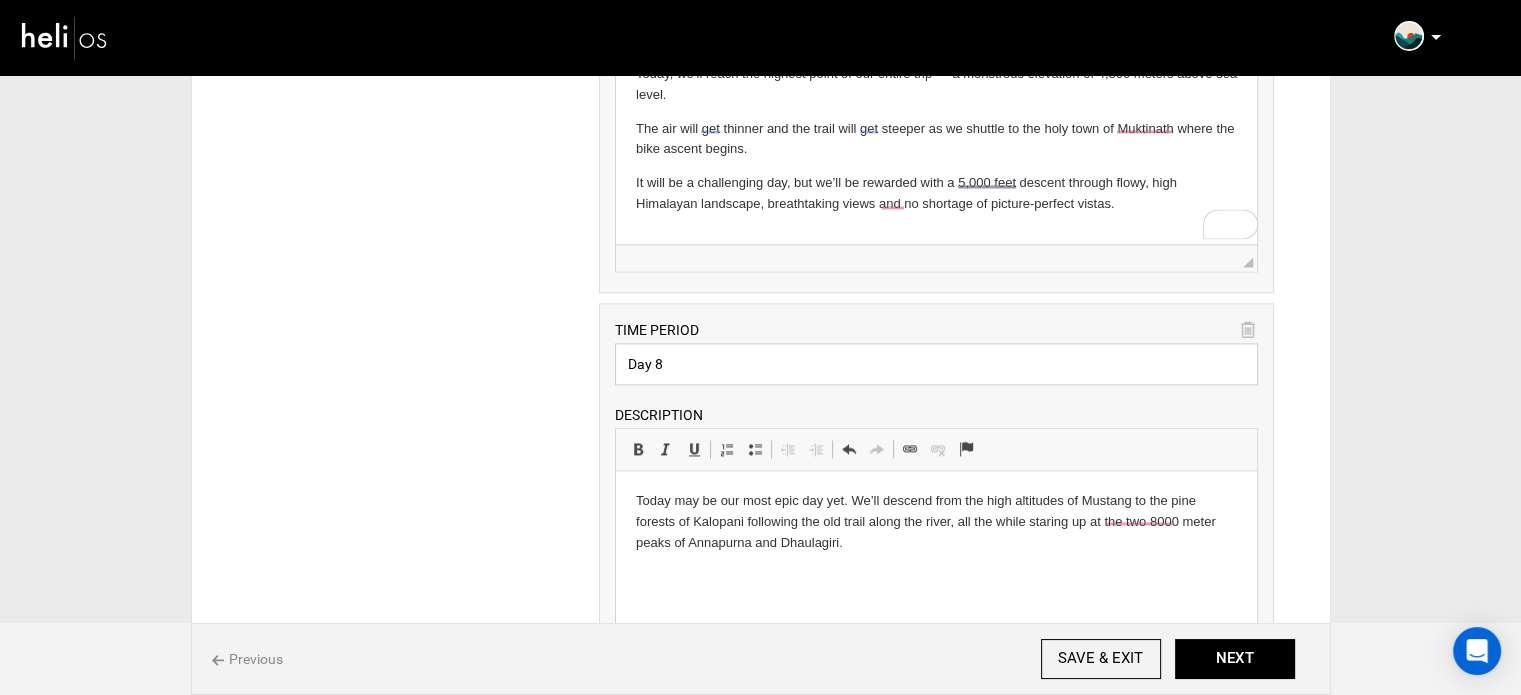 click on "Day 8" at bounding box center [936, 364] 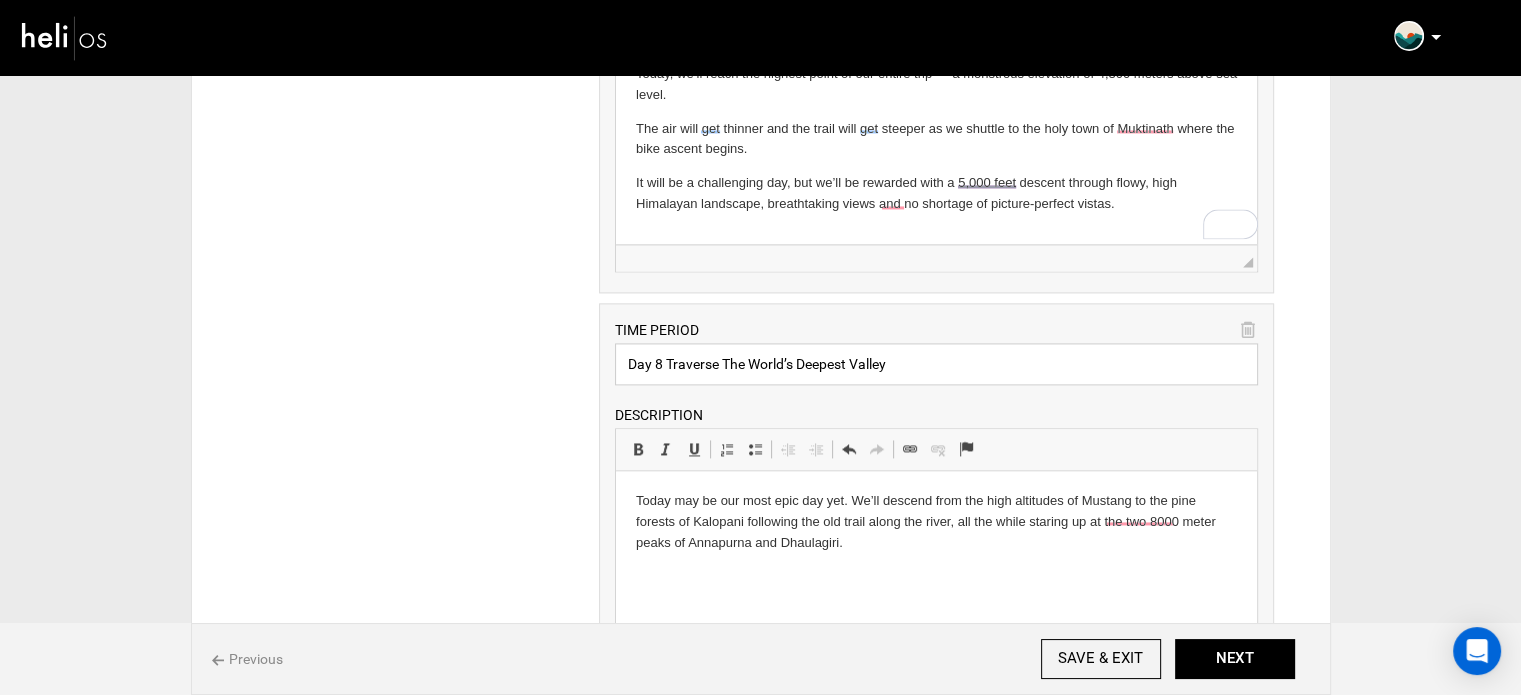 scroll, scrollTop: 3084, scrollLeft: 0, axis: vertical 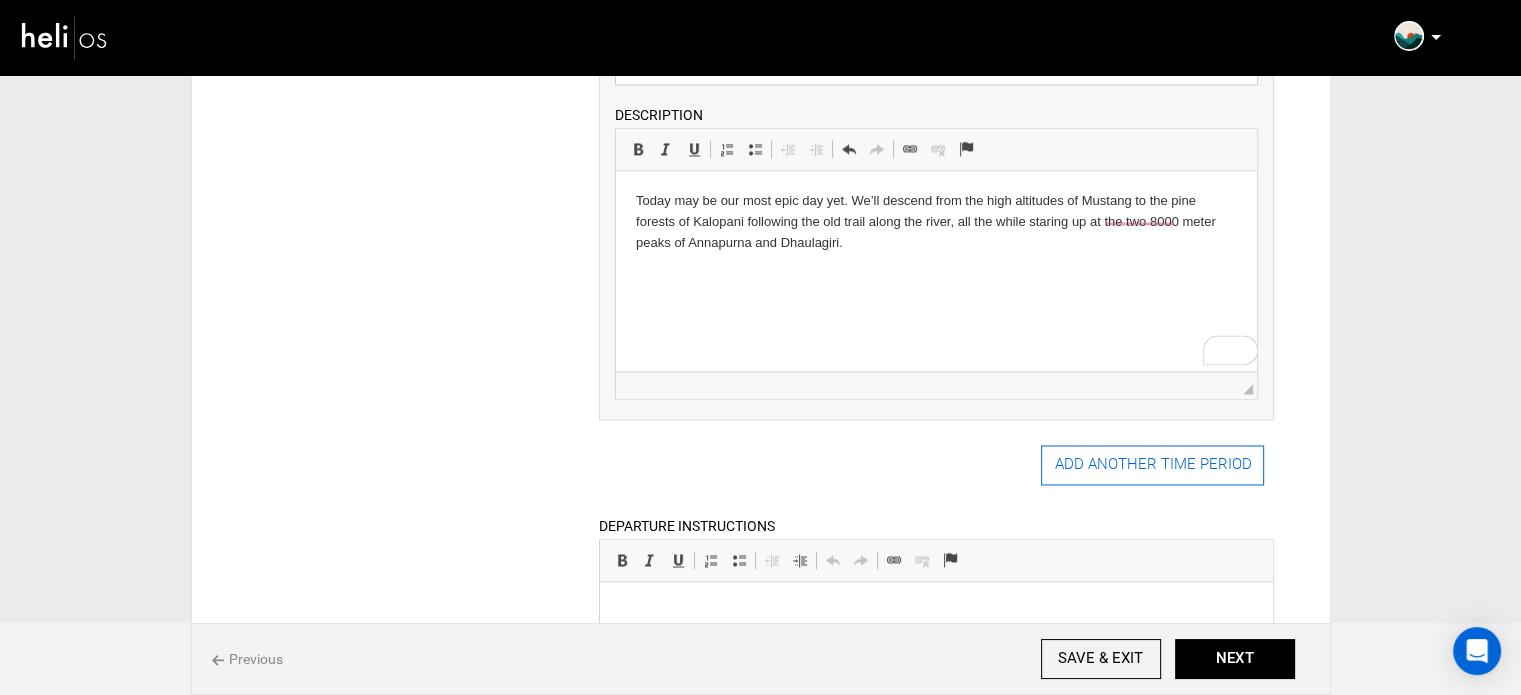 type on "Day 8 Traverse The World’s Deepest Valley" 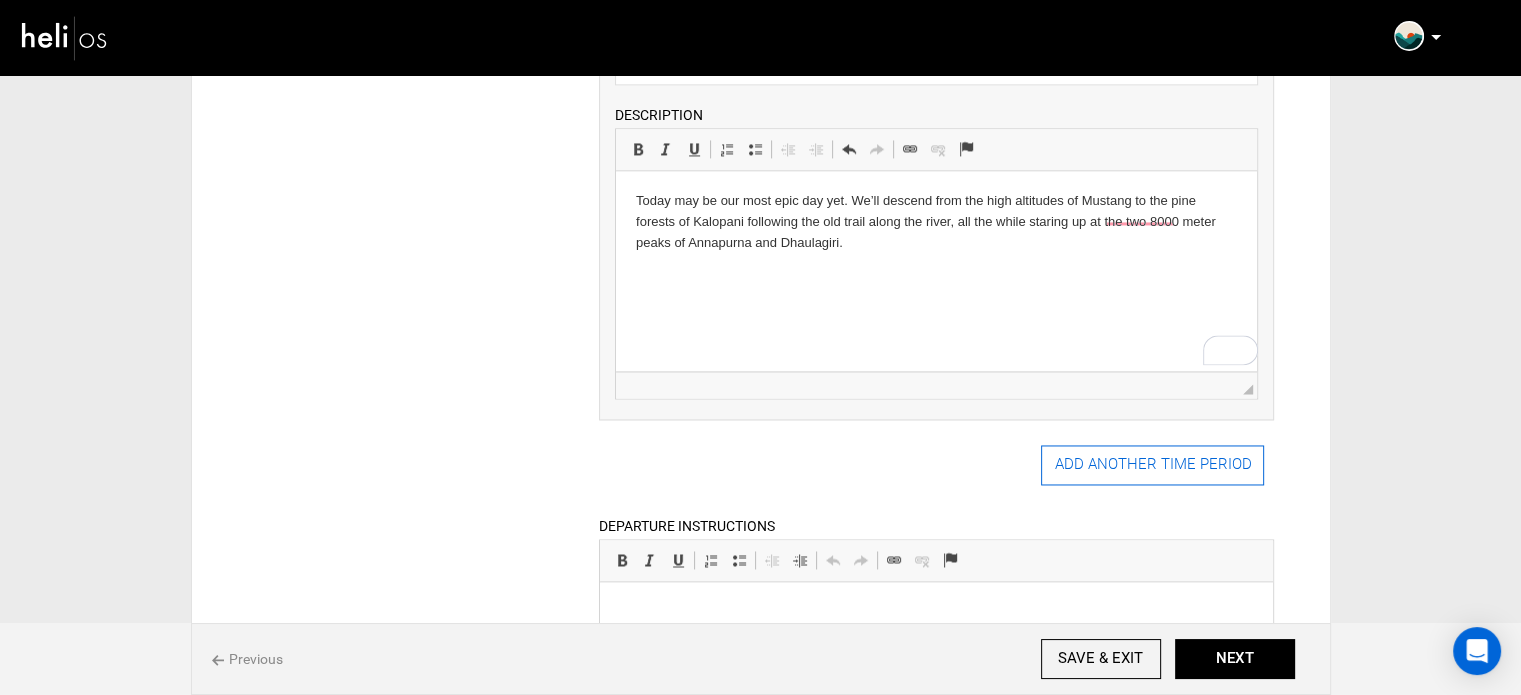 click on "ADD ANOTHER TIME PERIOD" at bounding box center (1152, 465) 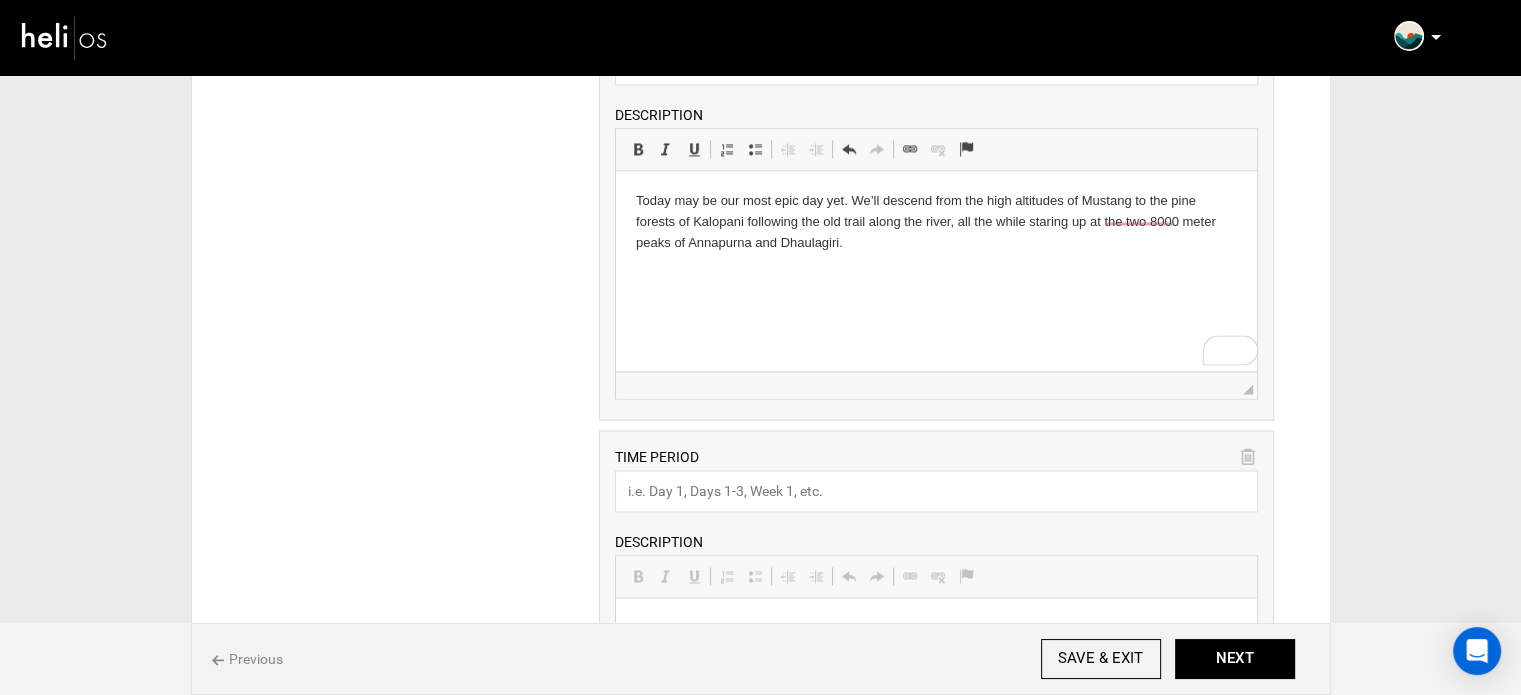 scroll, scrollTop: 0, scrollLeft: 0, axis: both 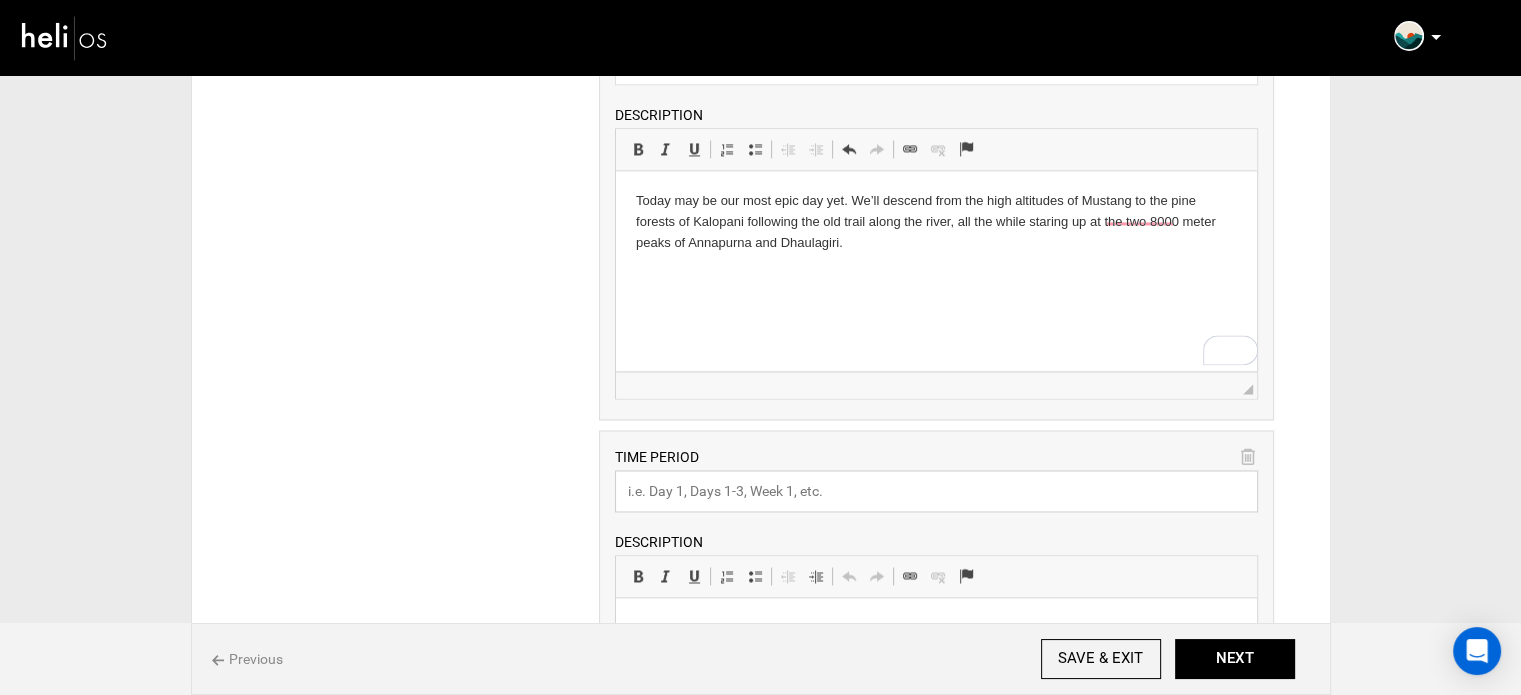click at bounding box center (936, 491) 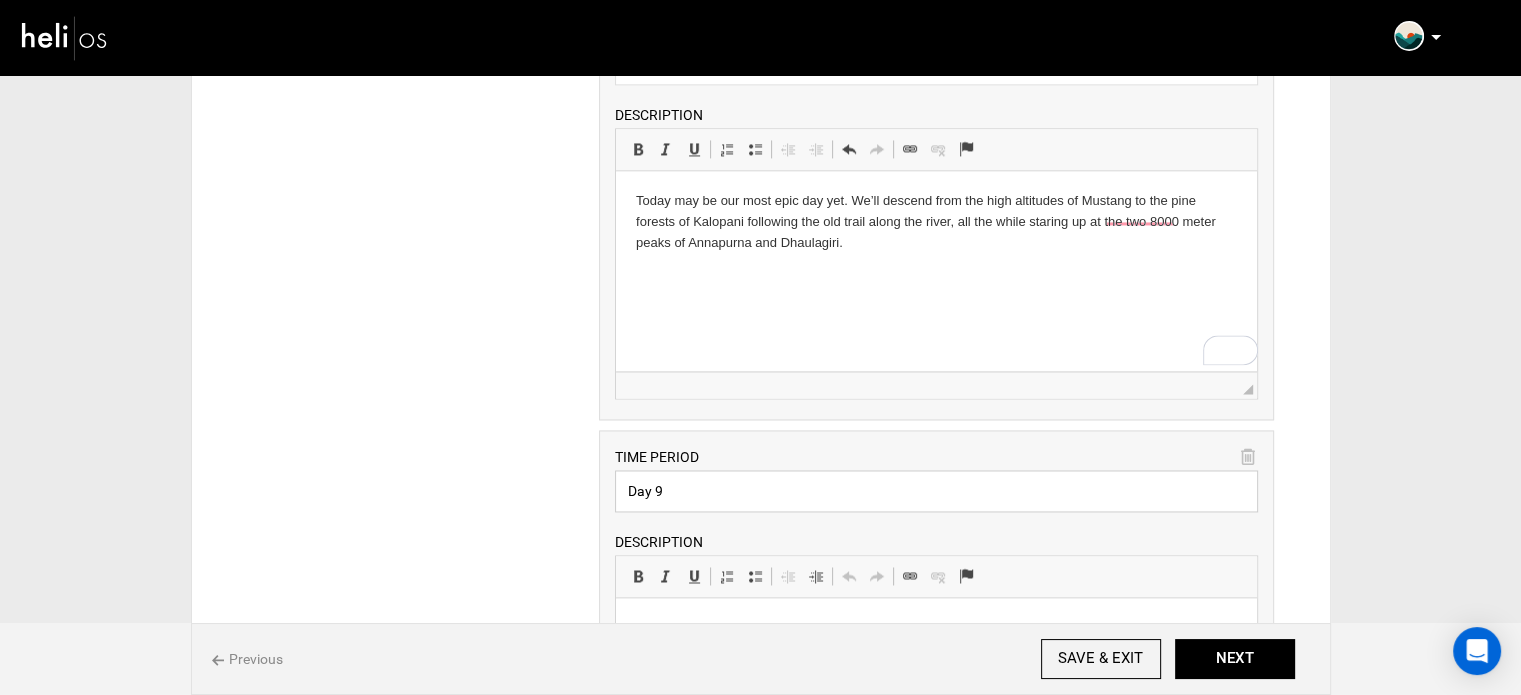 scroll, scrollTop: 3384, scrollLeft: 0, axis: vertical 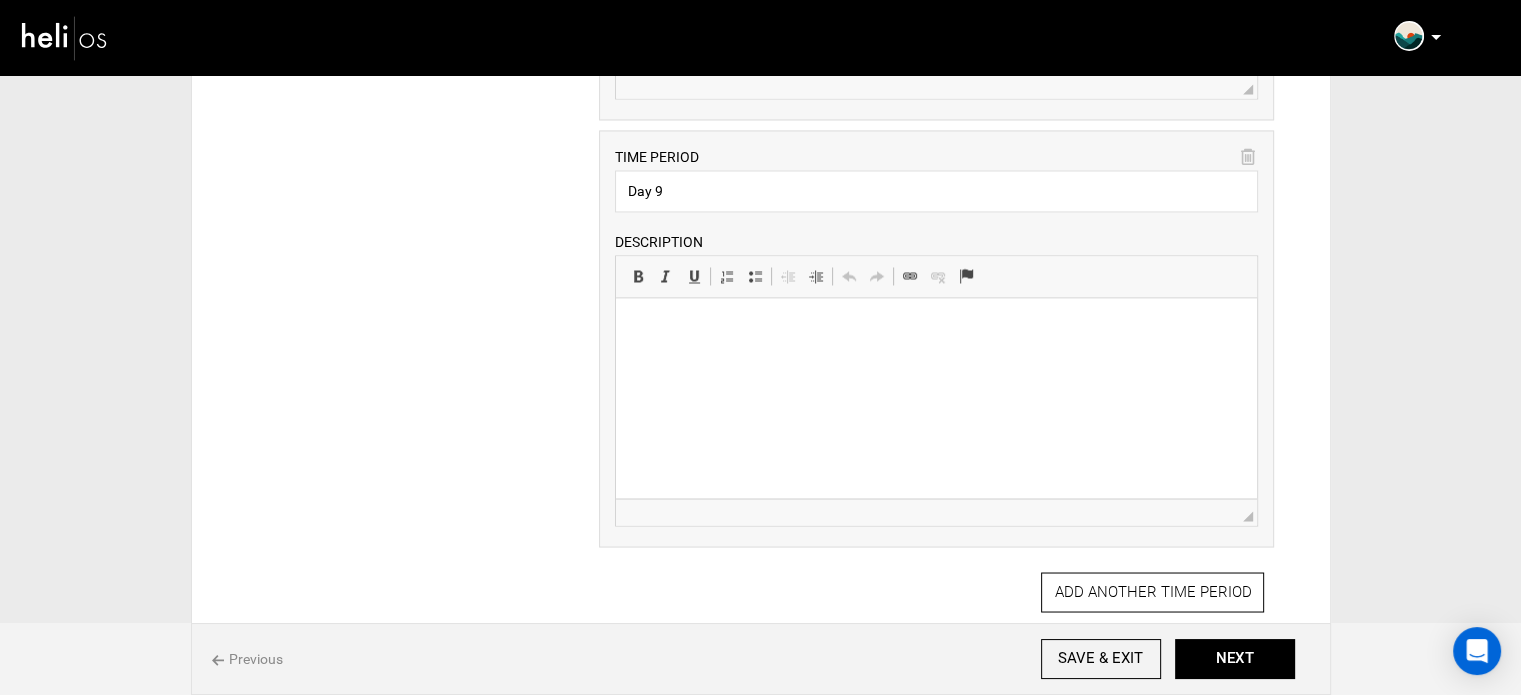 click at bounding box center (936, 328) 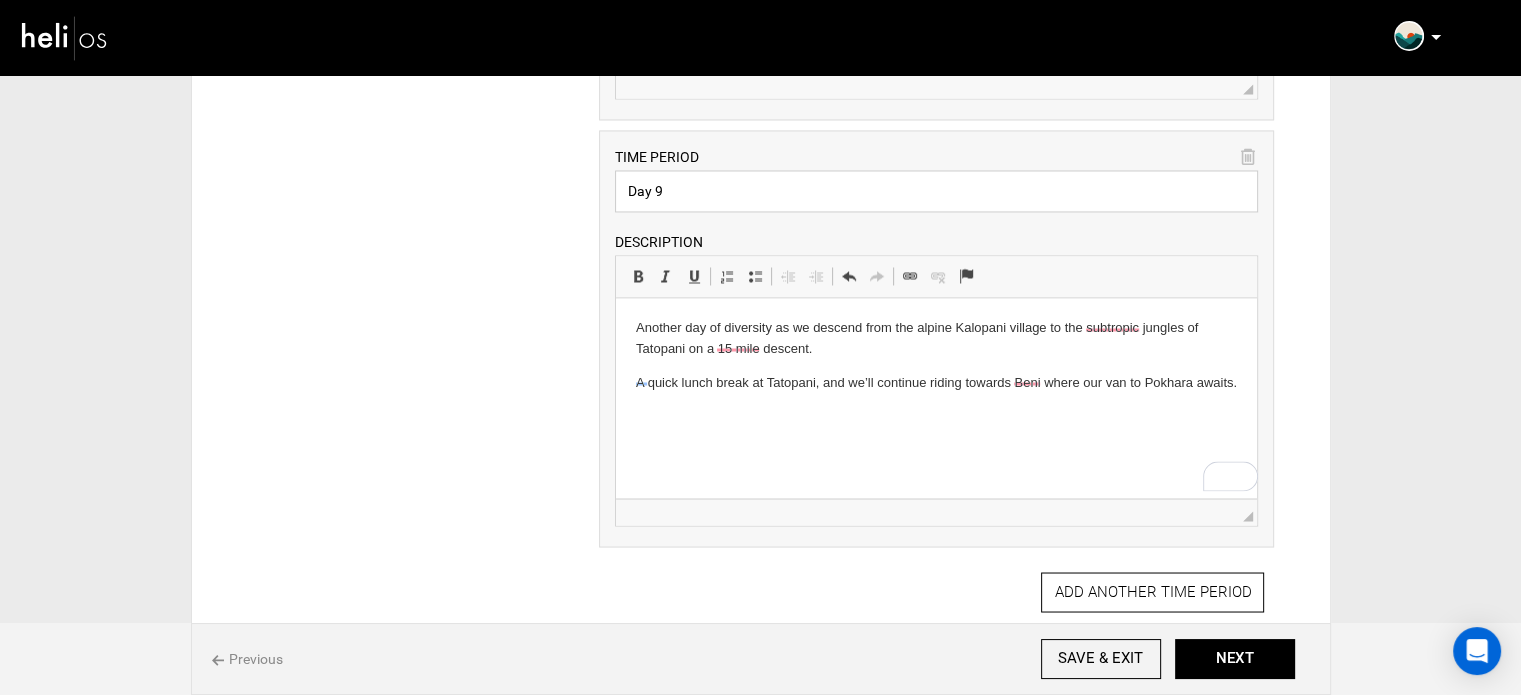 click on "Day 9" at bounding box center [936, 191] 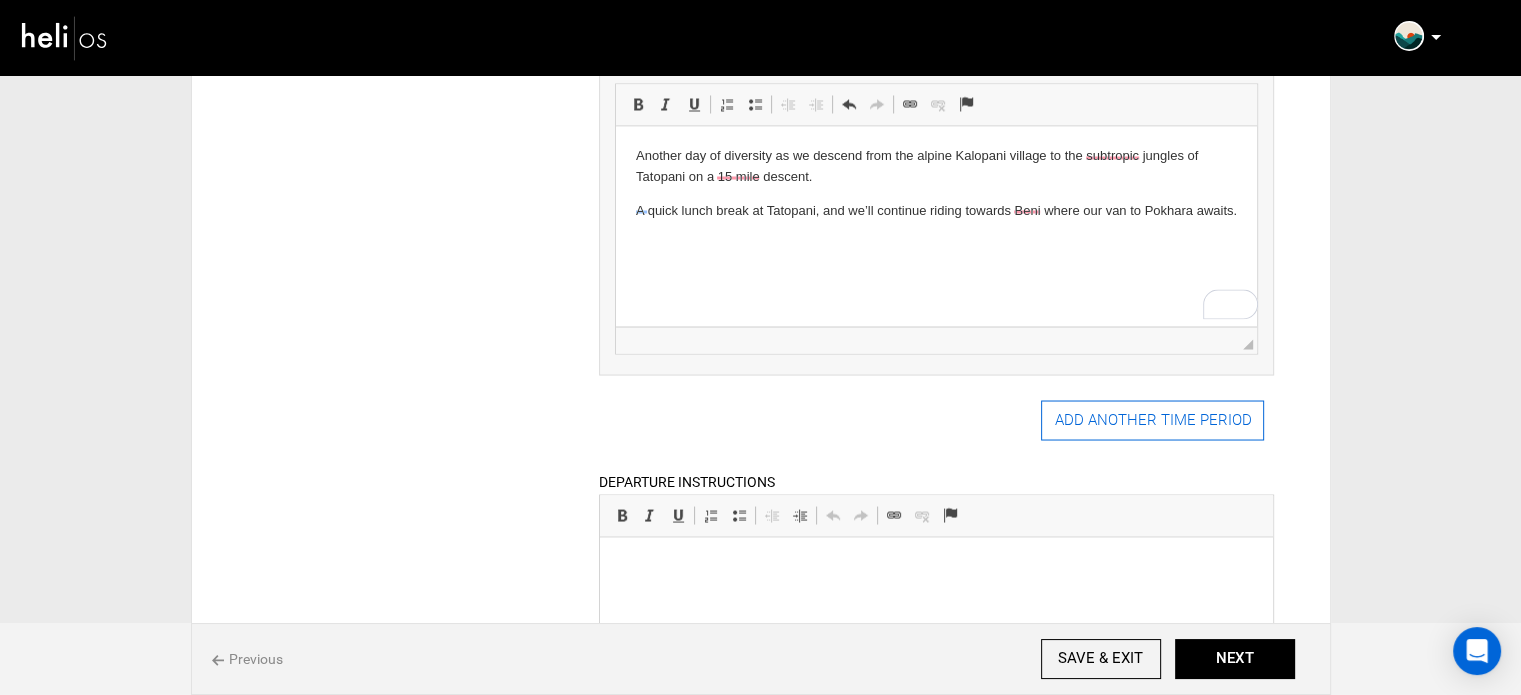 scroll, scrollTop: 3584, scrollLeft: 0, axis: vertical 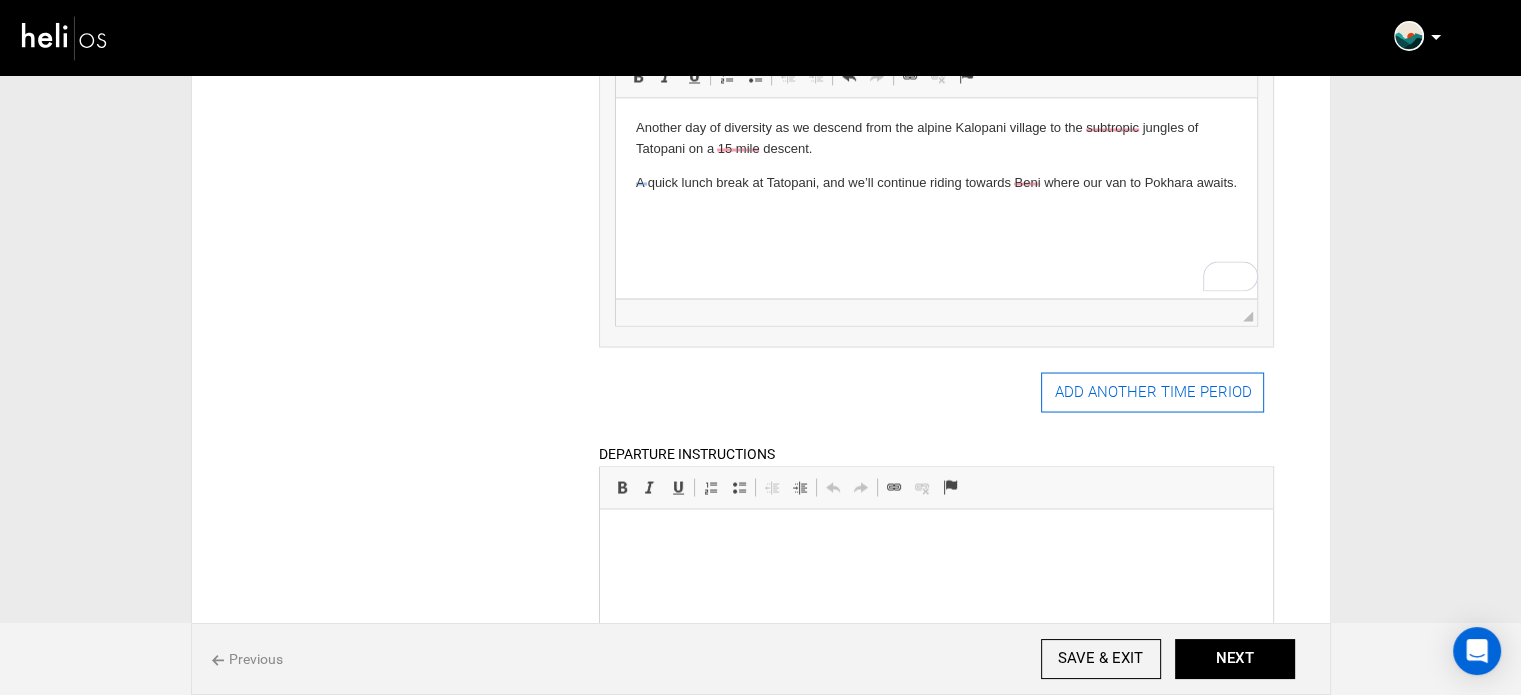 type on "Day 9 Chicken Run/Drive To Pokhara" 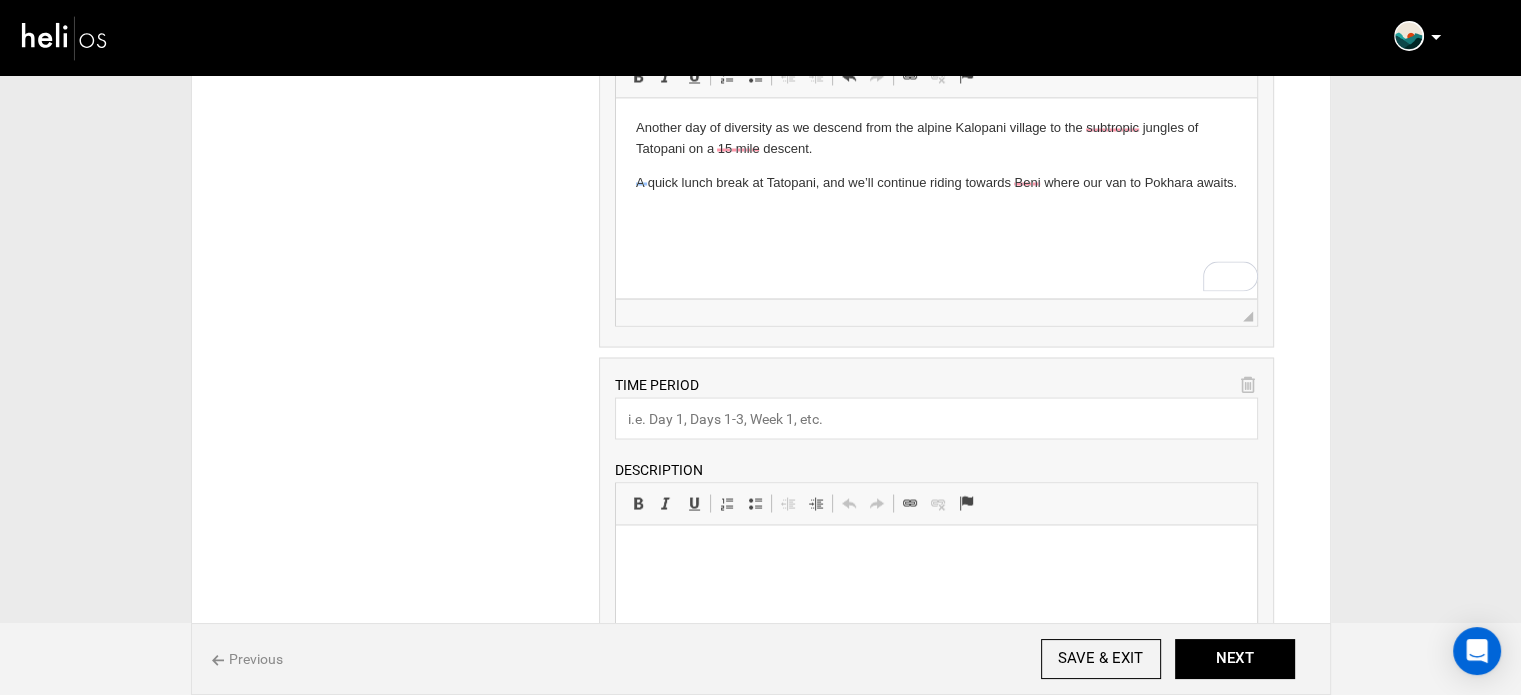 scroll, scrollTop: 0, scrollLeft: 0, axis: both 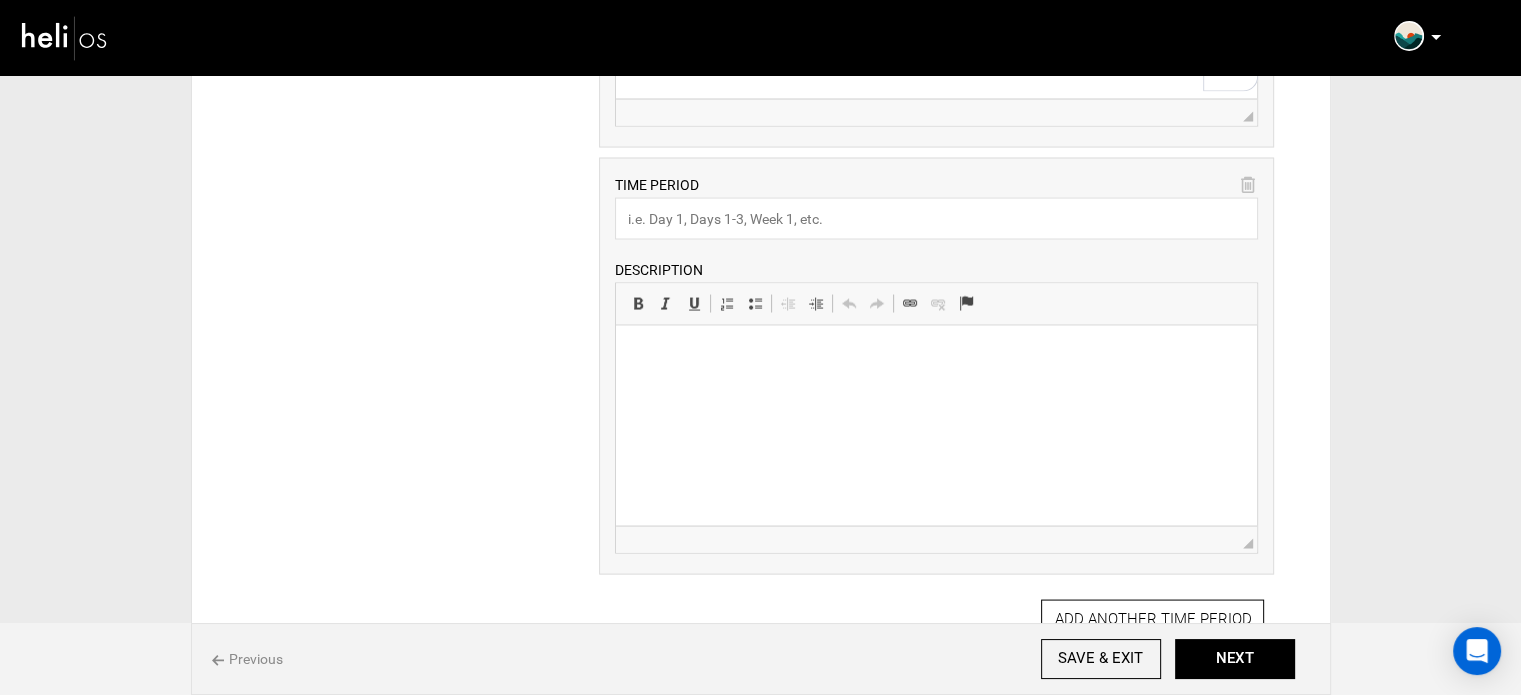 click at bounding box center (936, 355) 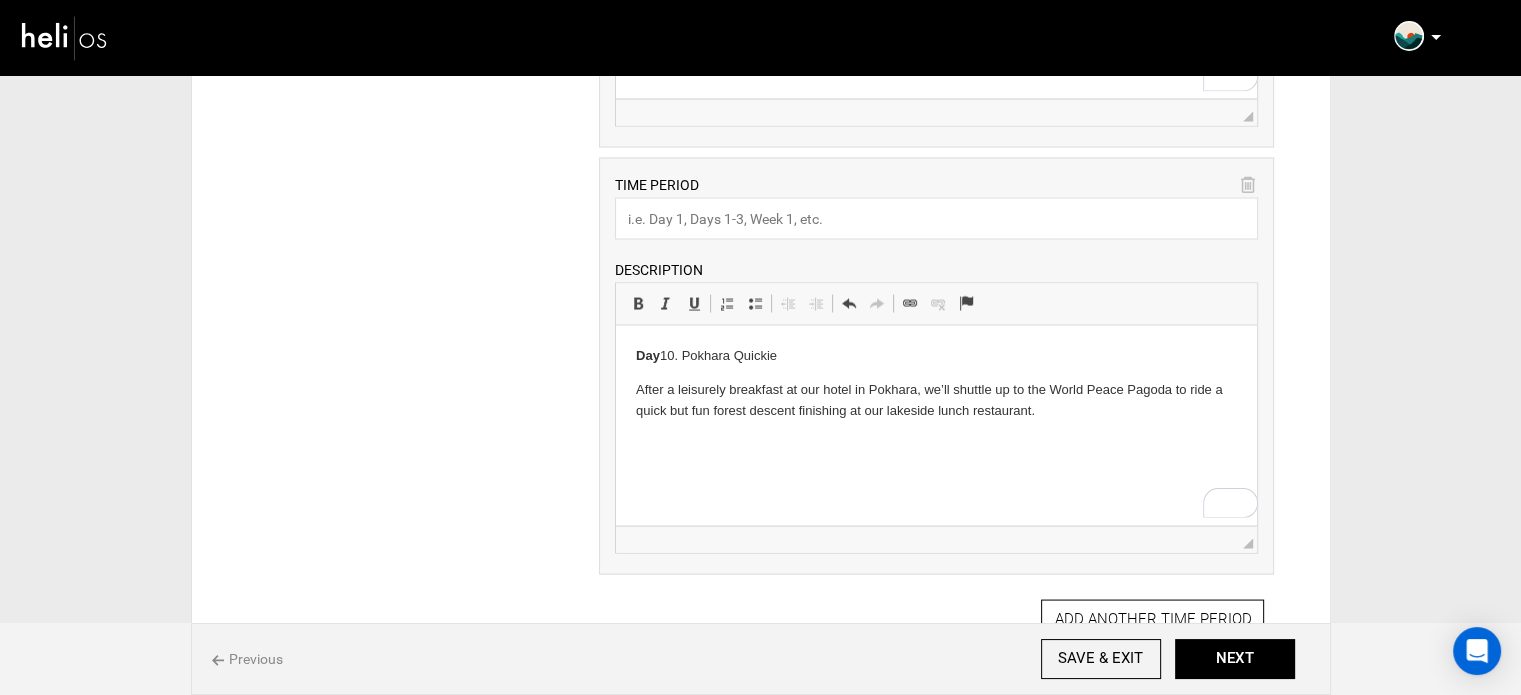click on "Day  10. Pokhara Quickie" at bounding box center (936, 355) 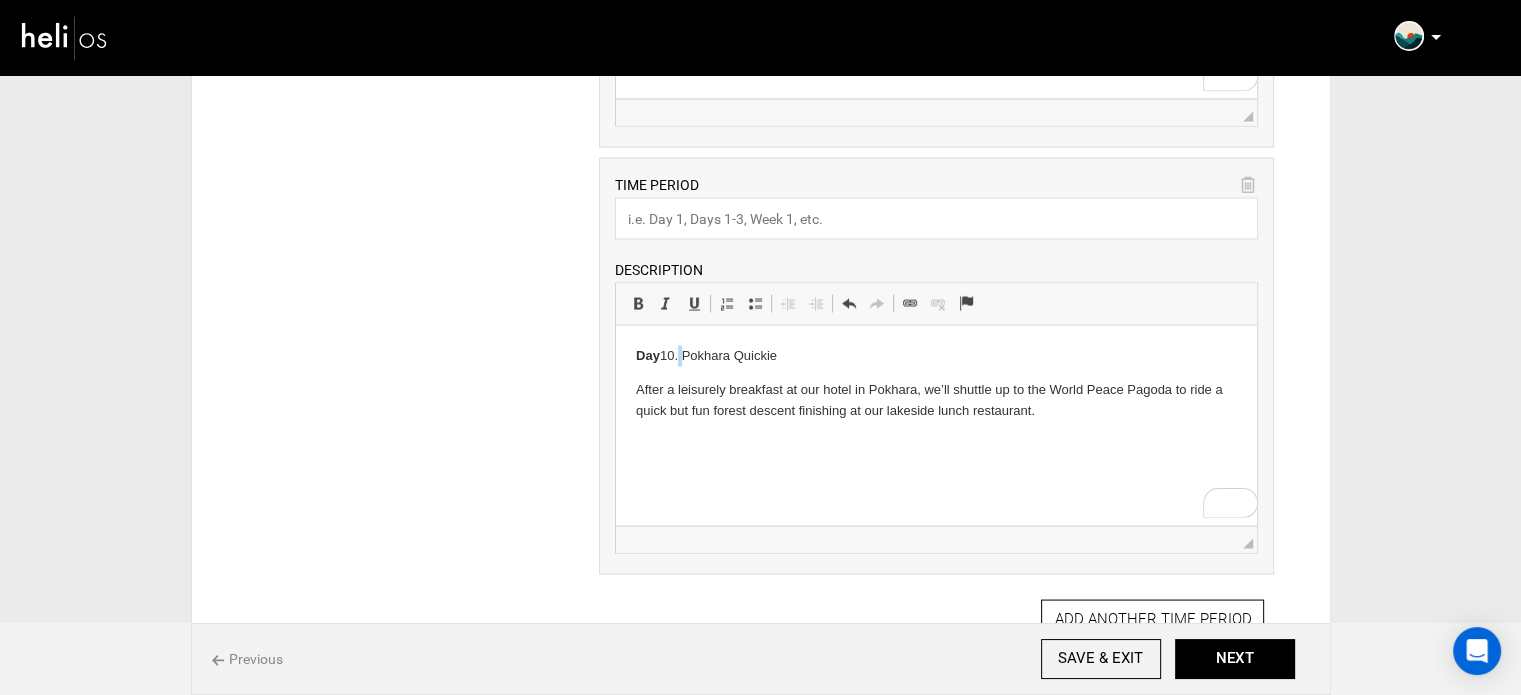 click on "Day  10. Pokhara Quickie" at bounding box center (936, 355) 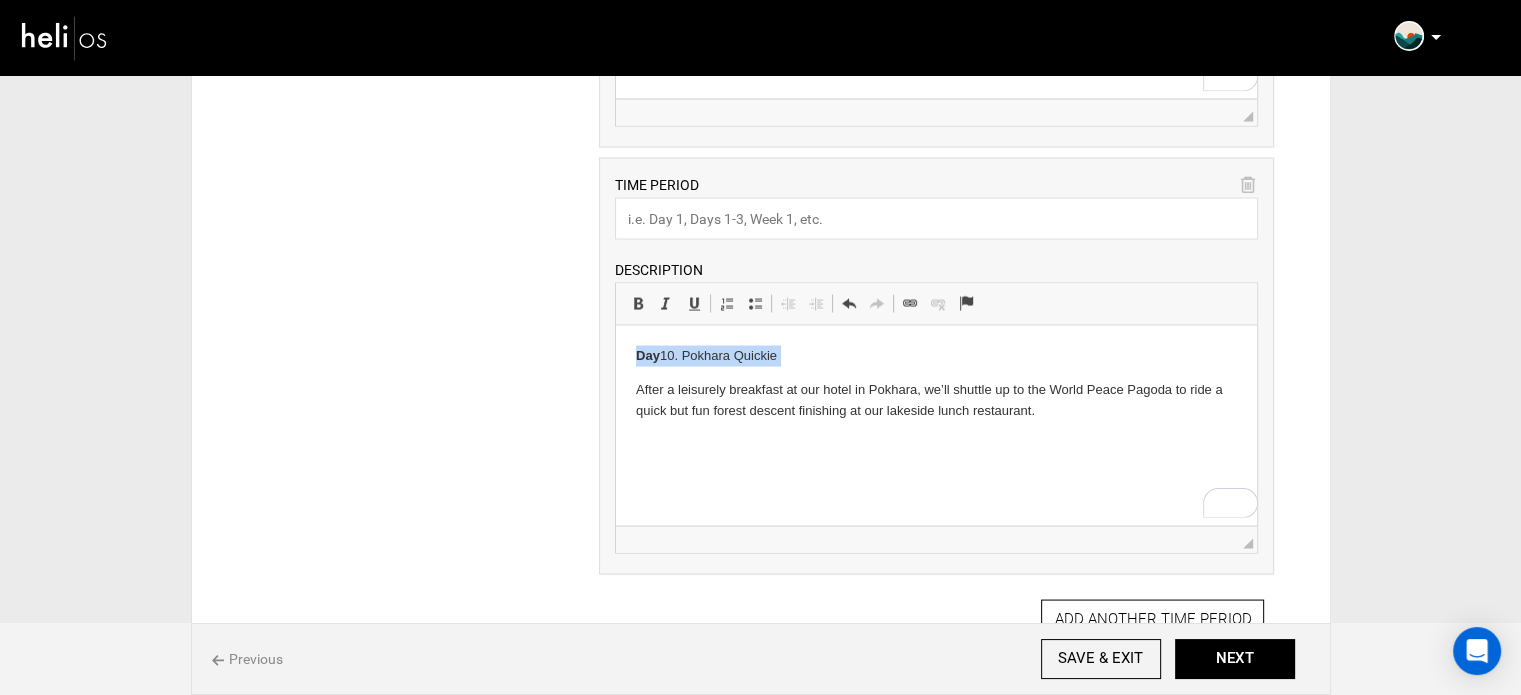 click on "Day  10. Pokhara Quickie" at bounding box center [936, 355] 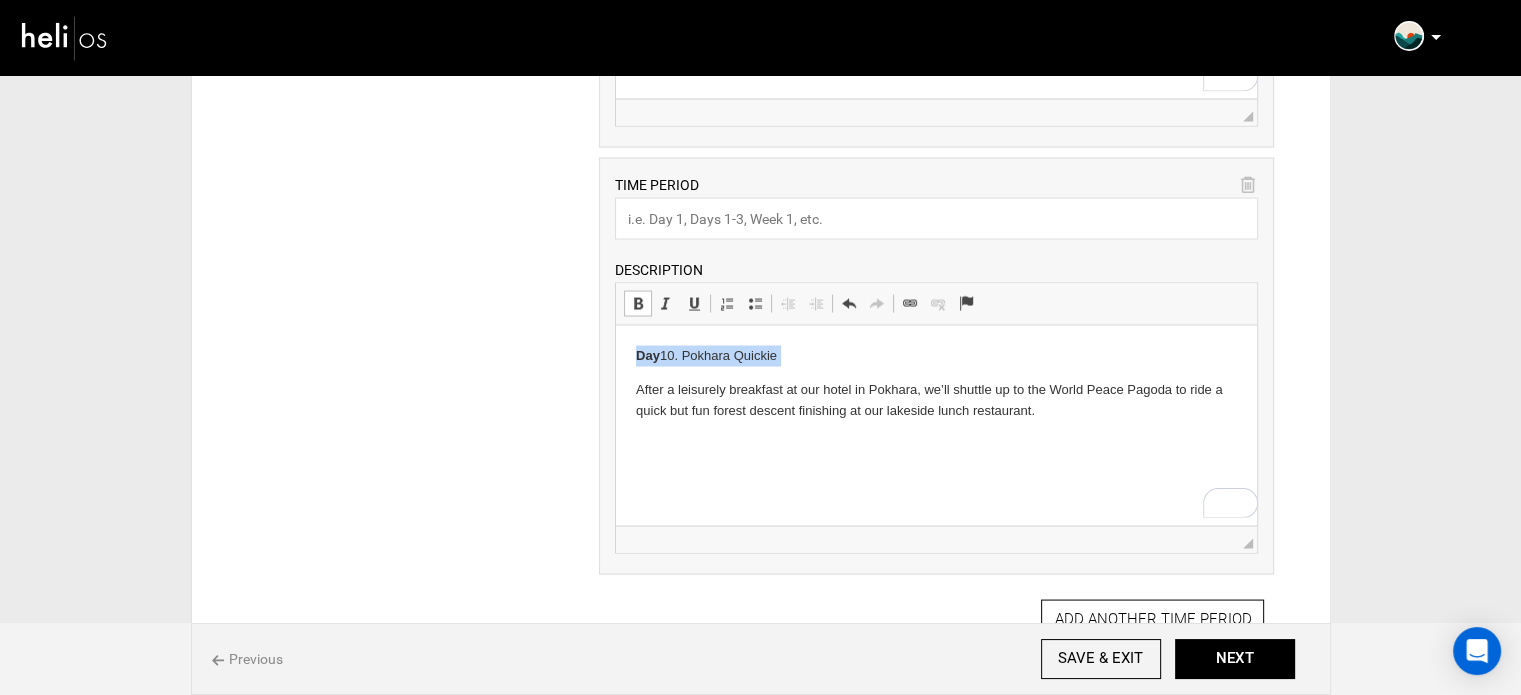 copy on "Day  10. Pokhara Quickie" 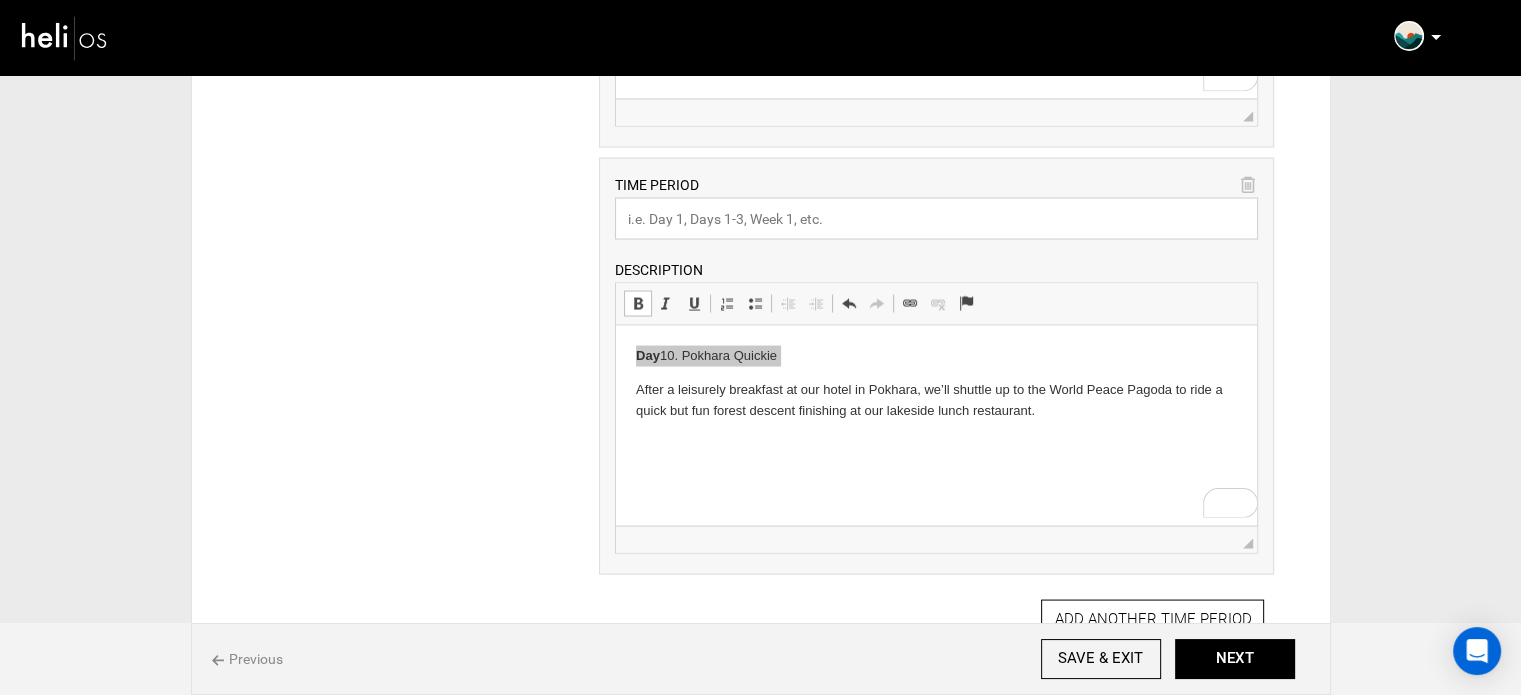click at bounding box center [936, 218] 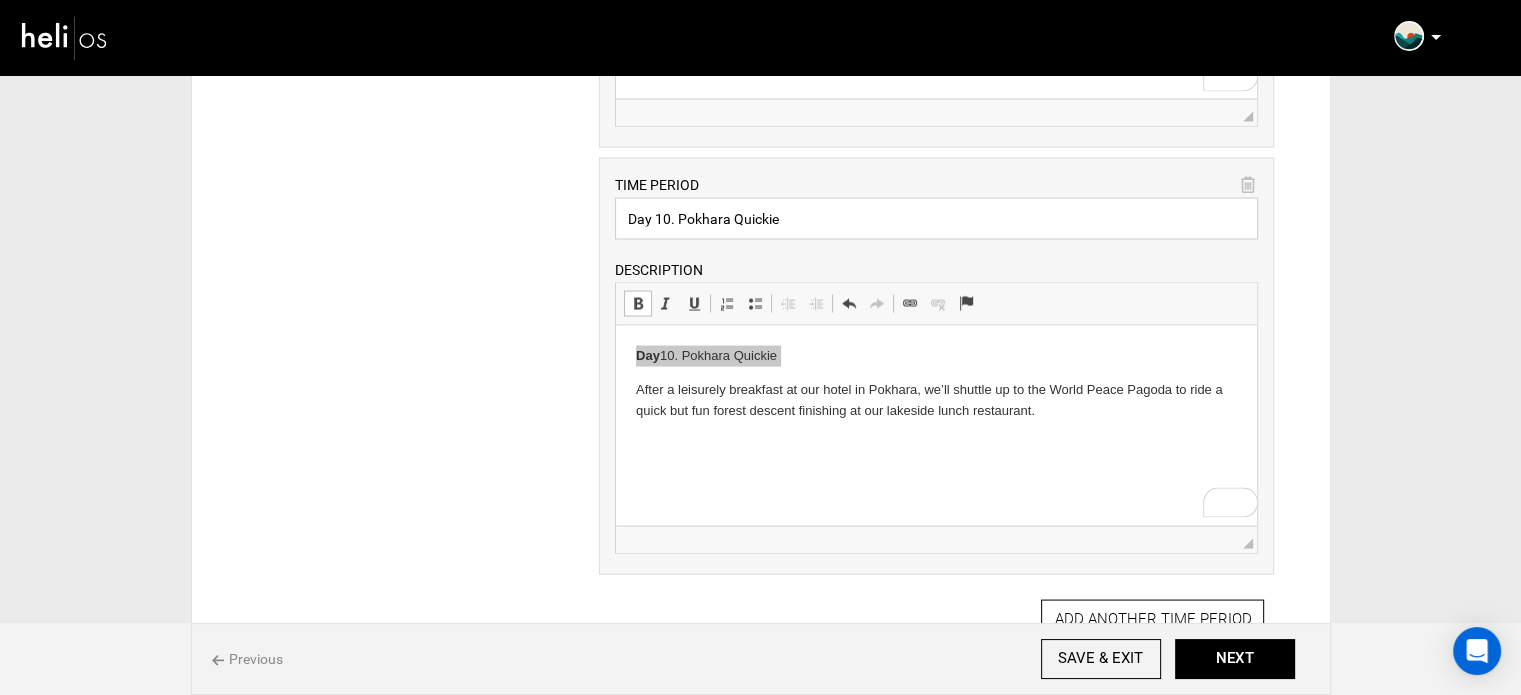 click on "Day 10. Pokhara Quickie" at bounding box center (936, 218) 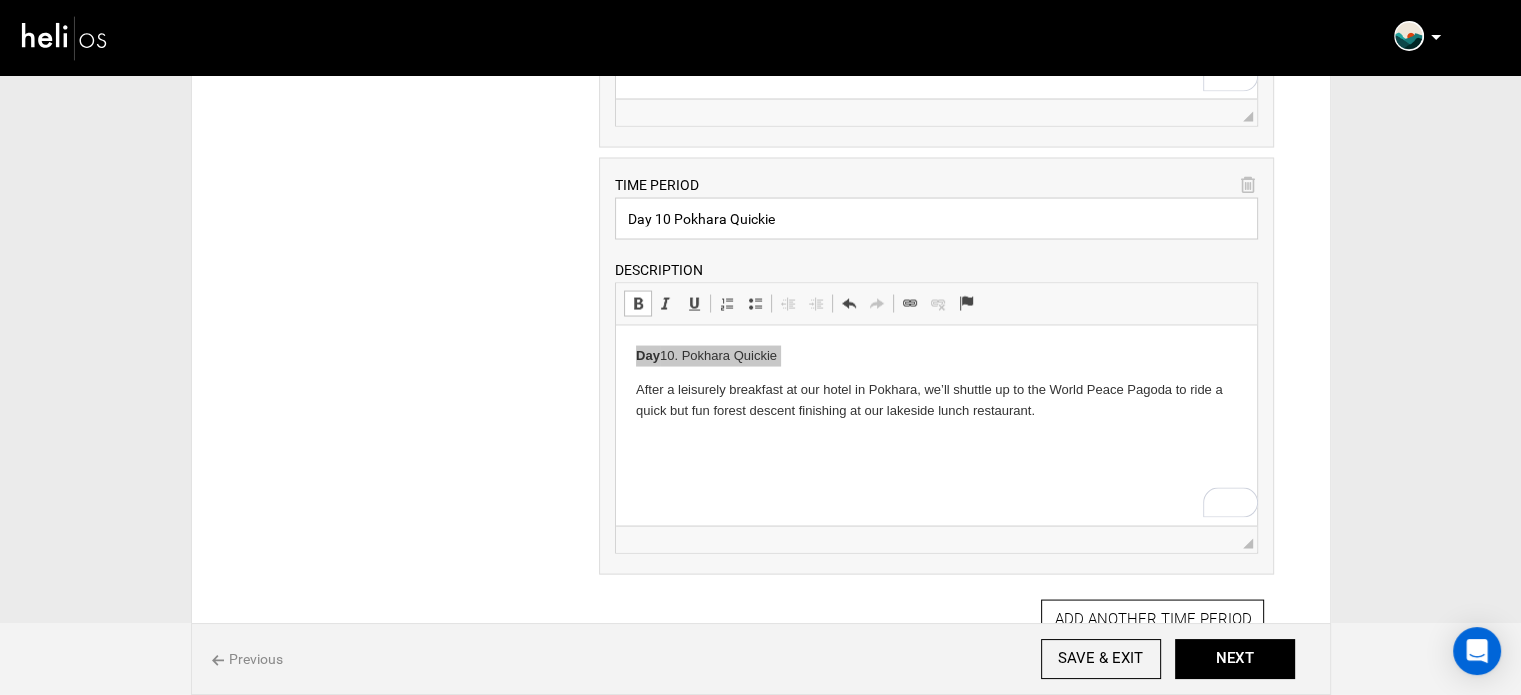 type on "Day 10 Pokhara Quickie" 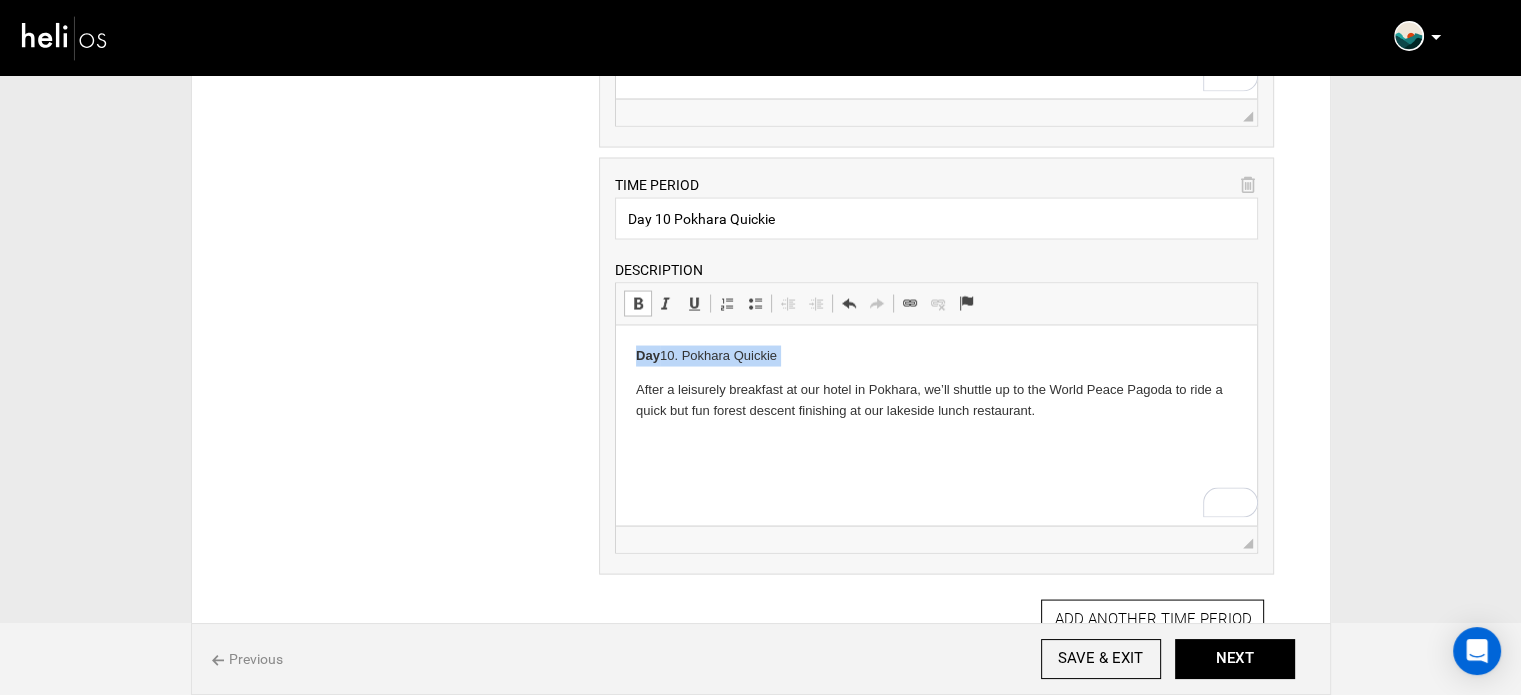 click on "Day  10. Pokhara Quickie" at bounding box center [936, 355] 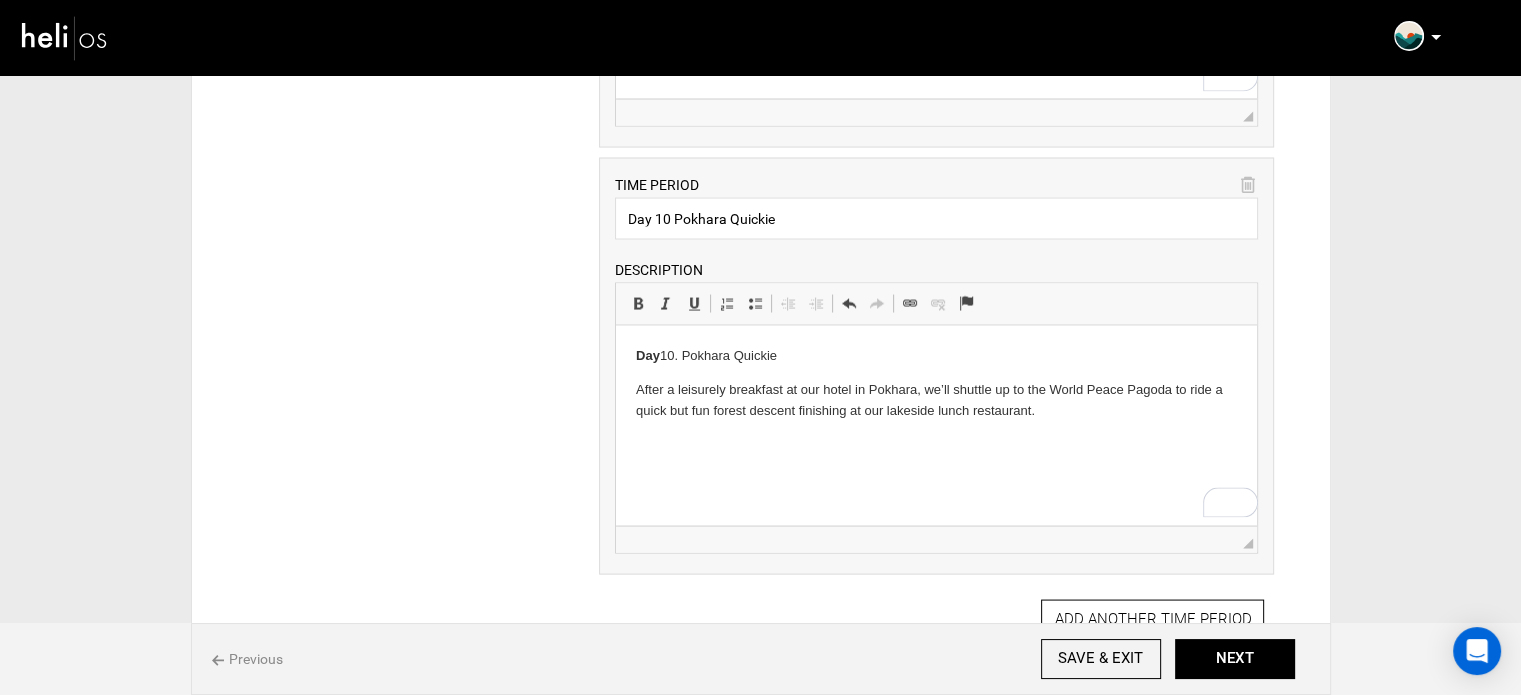 click on "Day  10. Pokhara Quickie" at bounding box center (936, 355) 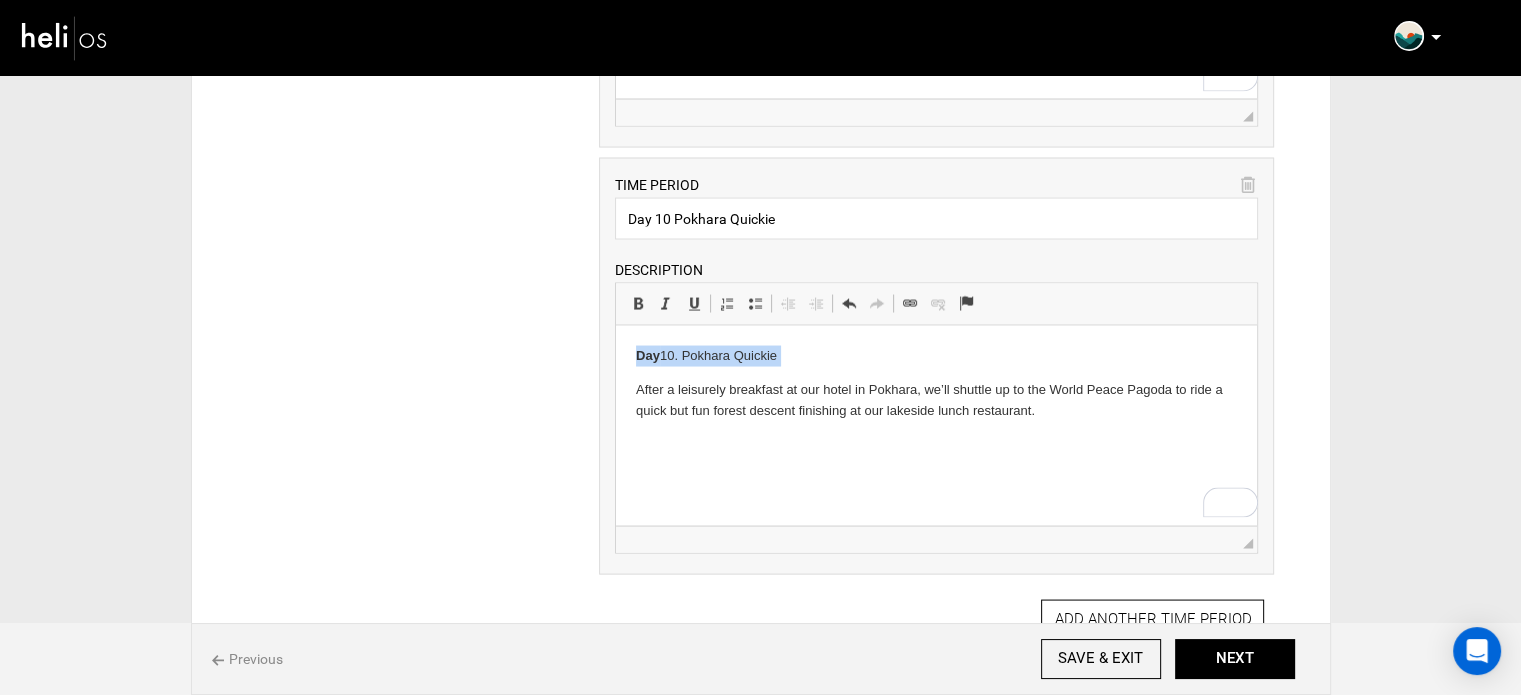 click on "Day  10. Pokhara Quickie" at bounding box center (936, 355) 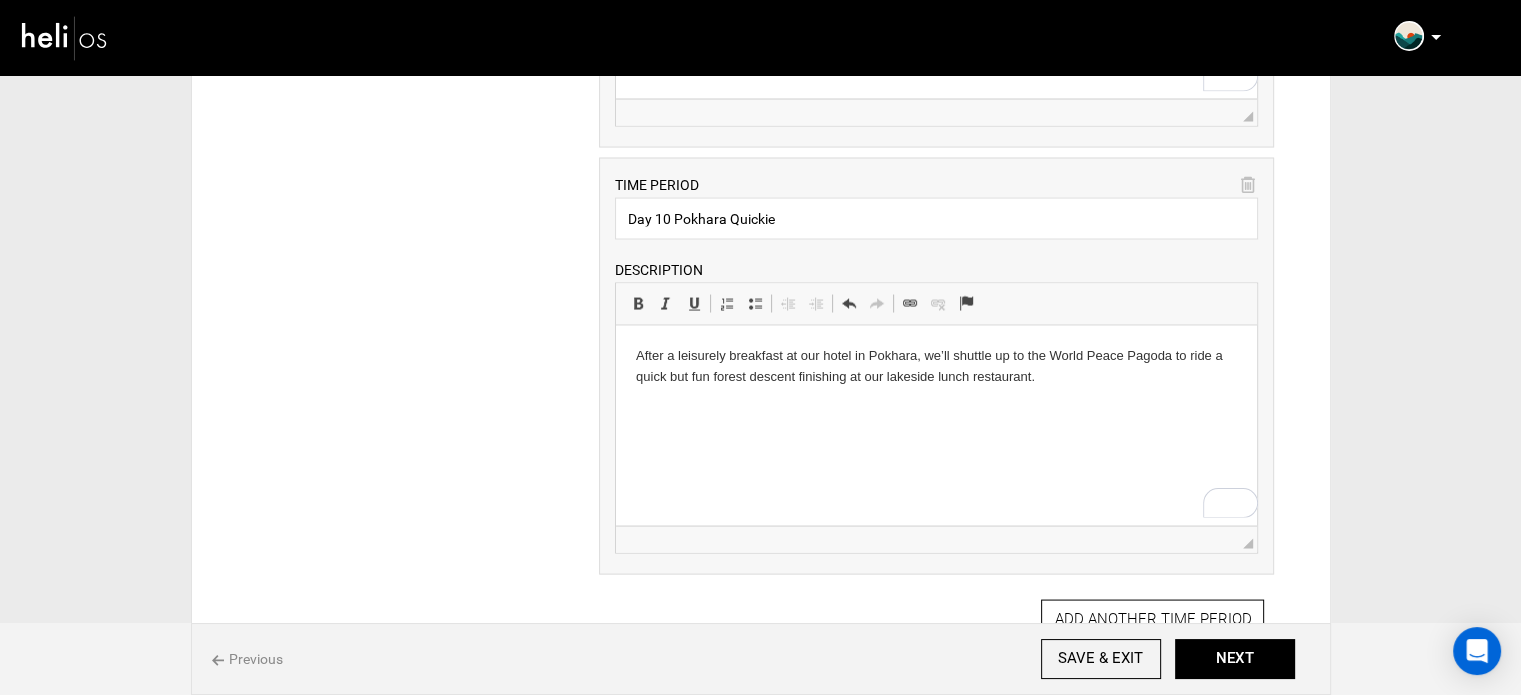 scroll, scrollTop: 4084, scrollLeft: 0, axis: vertical 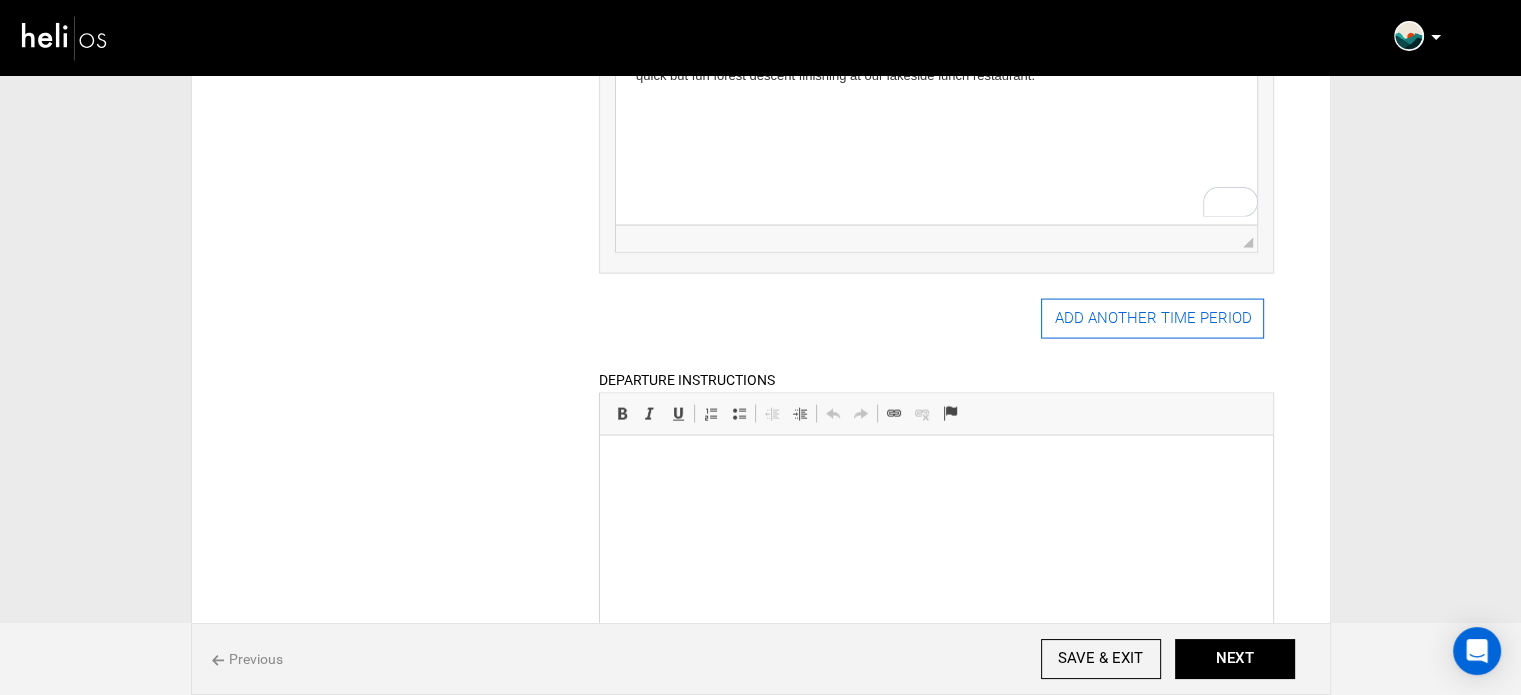 click on "ADD ANOTHER TIME PERIOD" at bounding box center (1152, 319) 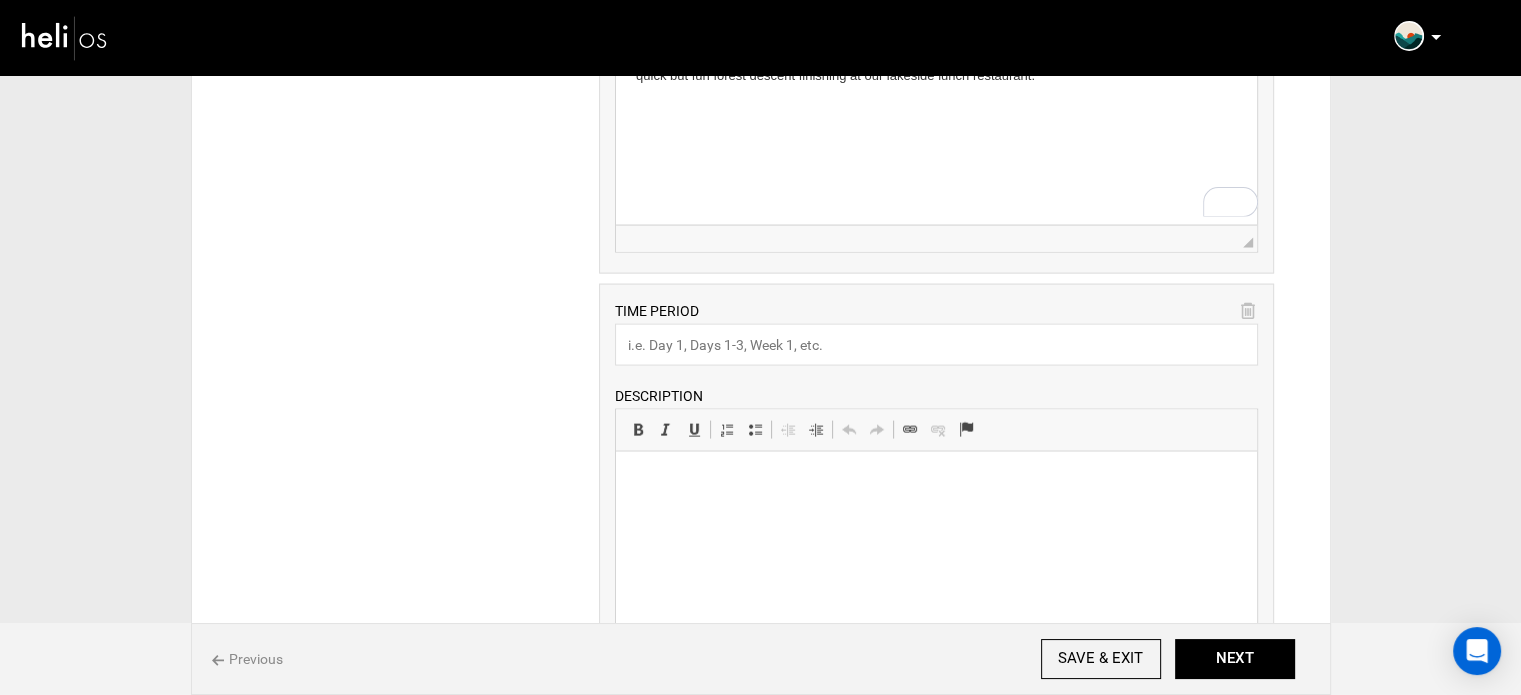 scroll, scrollTop: 0, scrollLeft: 0, axis: both 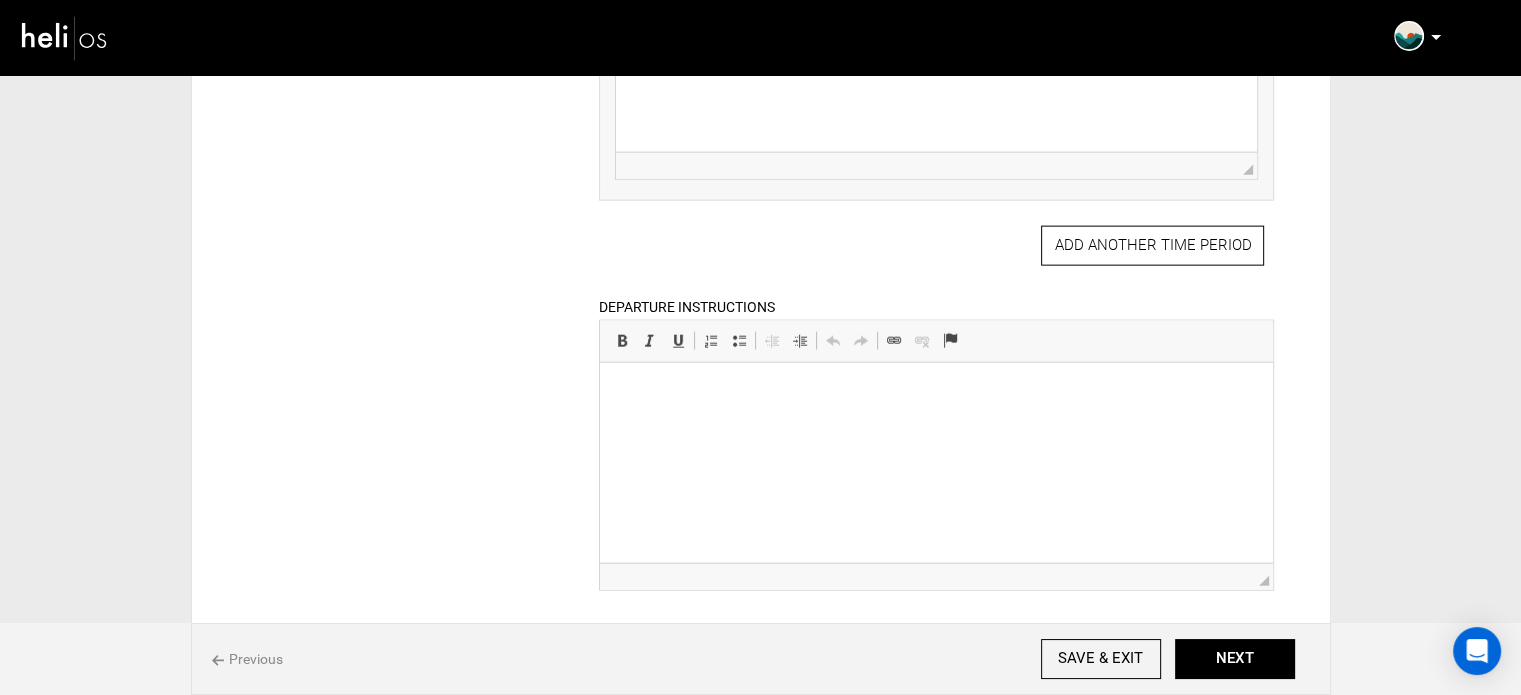 click at bounding box center (936, 393) 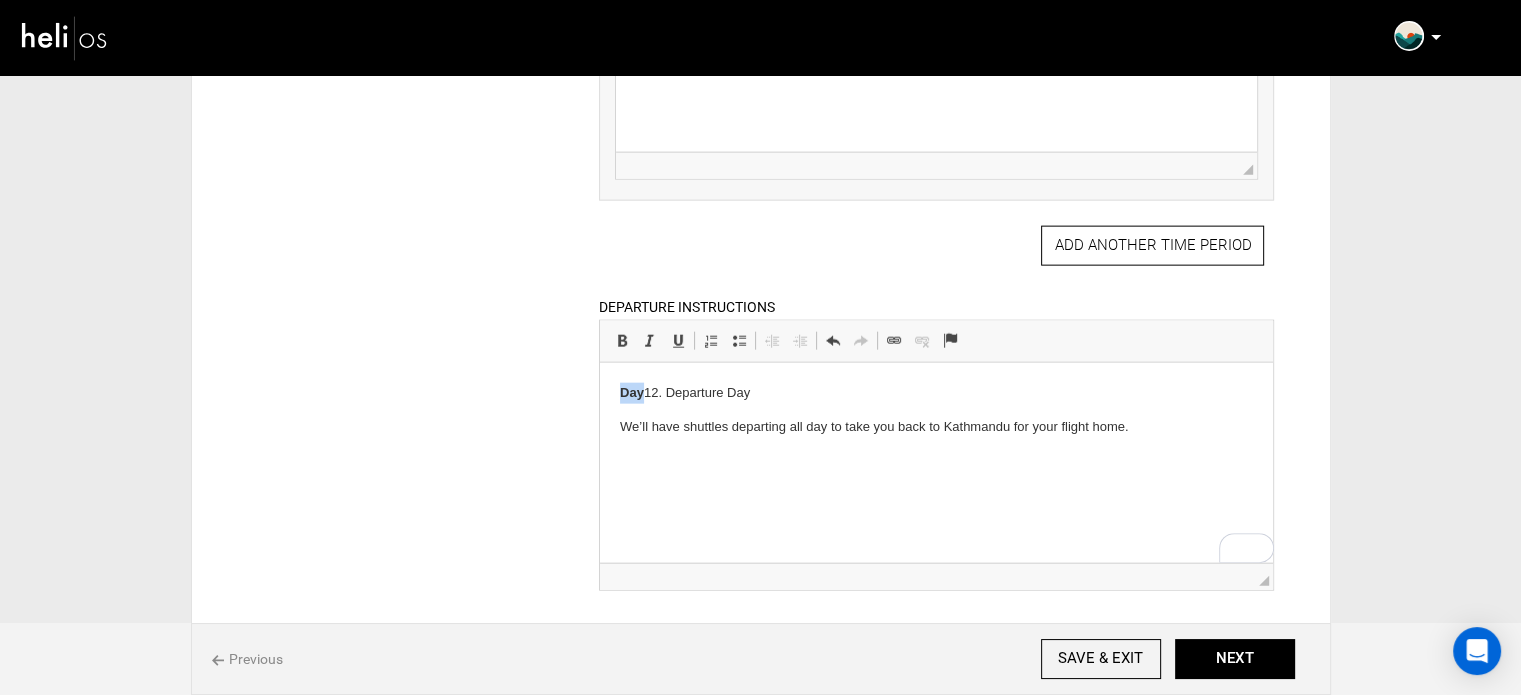 drag, startPoint x: 644, startPoint y: 395, endPoint x: 603, endPoint y: 394, distance: 41.01219 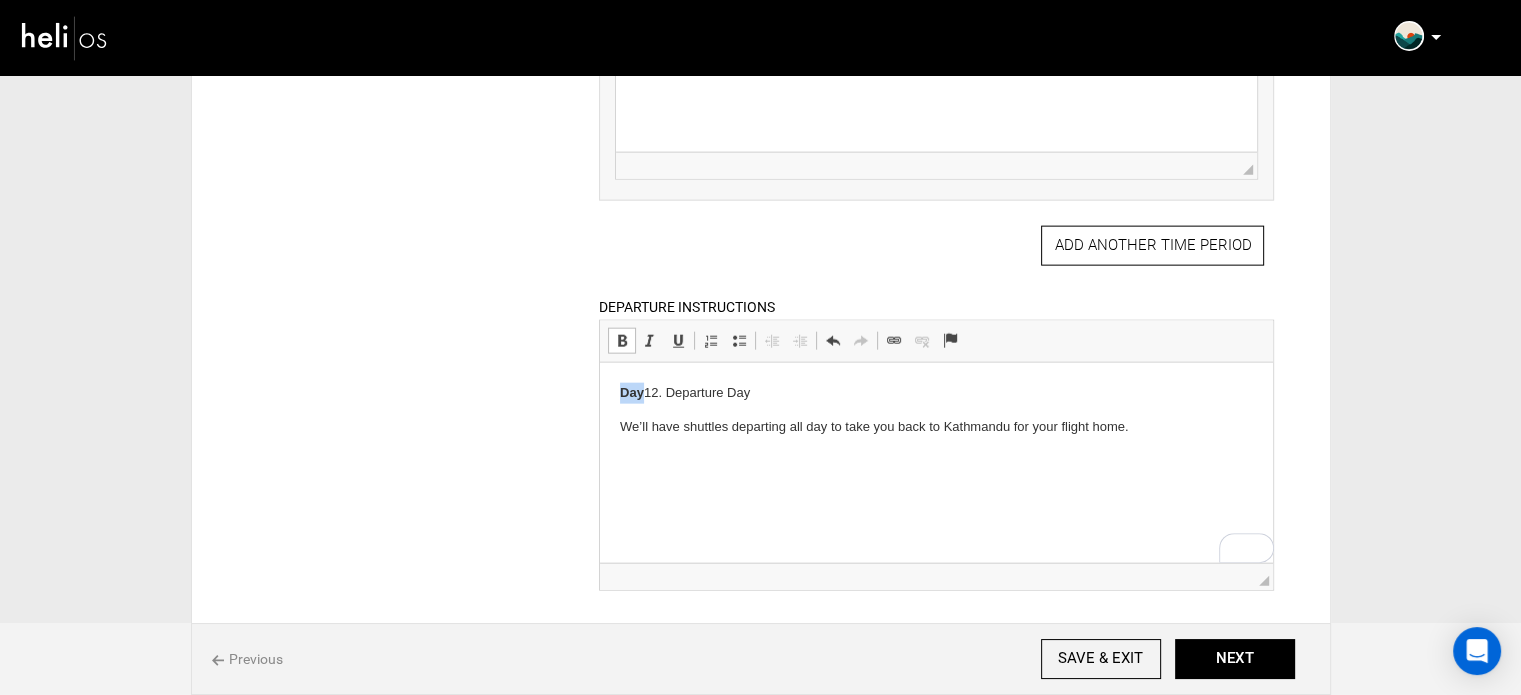 click at bounding box center [622, 341] 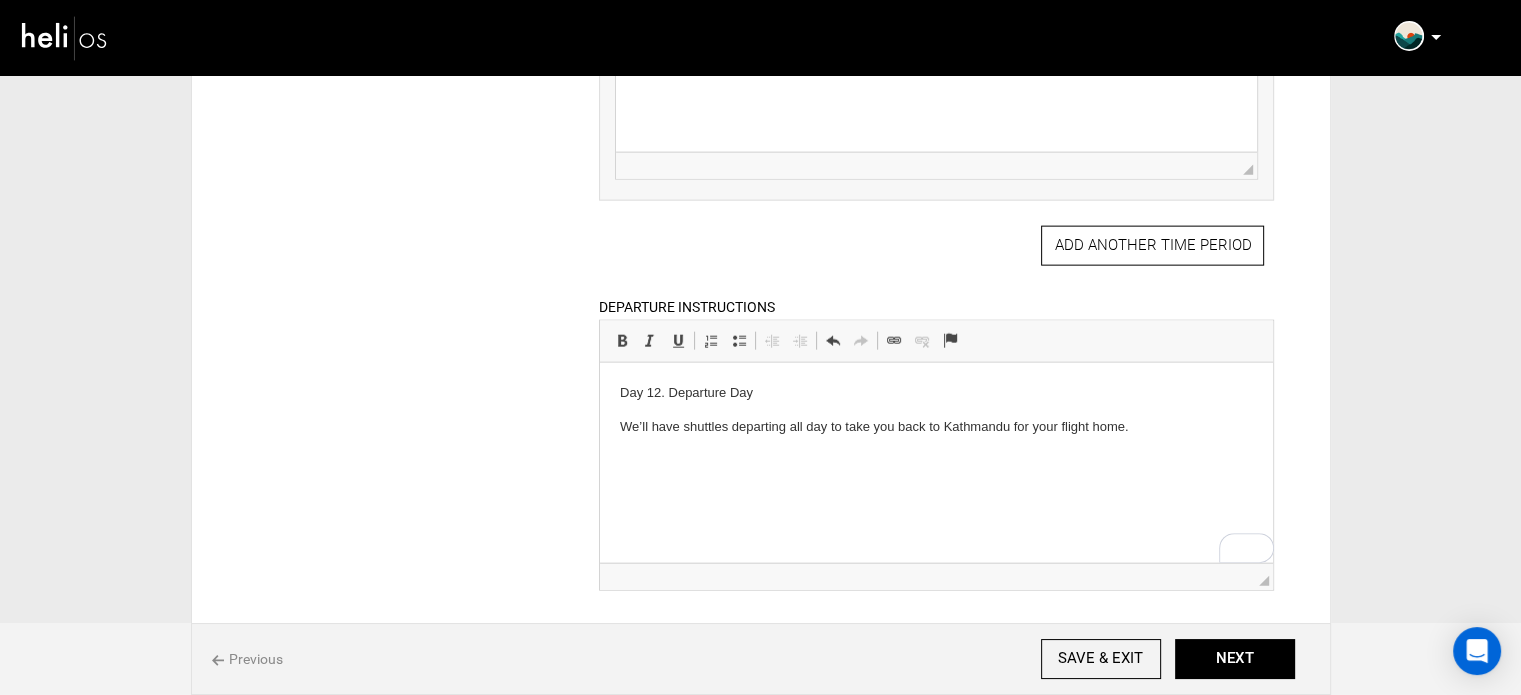click on "Day   12. Departure Day" at bounding box center [936, 393] 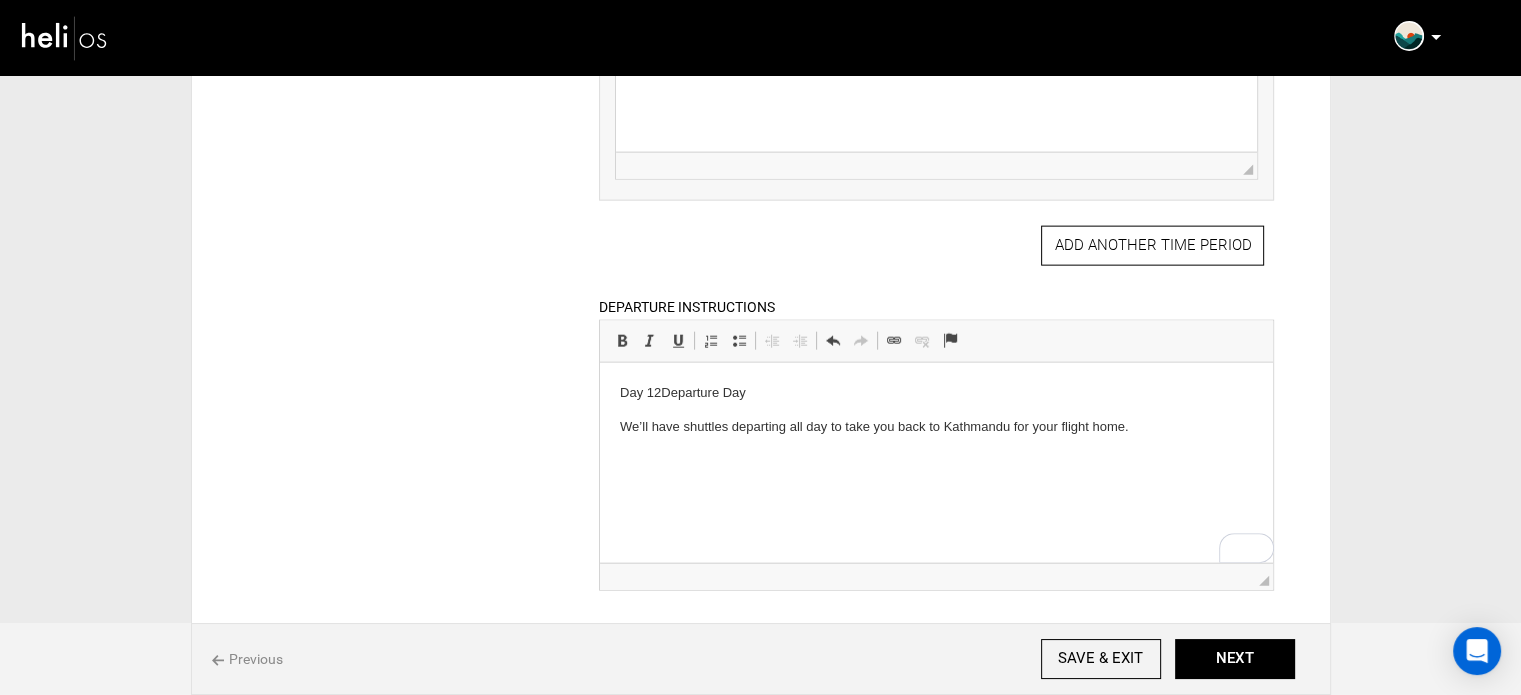 drag, startPoint x: 775, startPoint y: 387, endPoint x: 1180, endPoint y: 741, distance: 537.9043 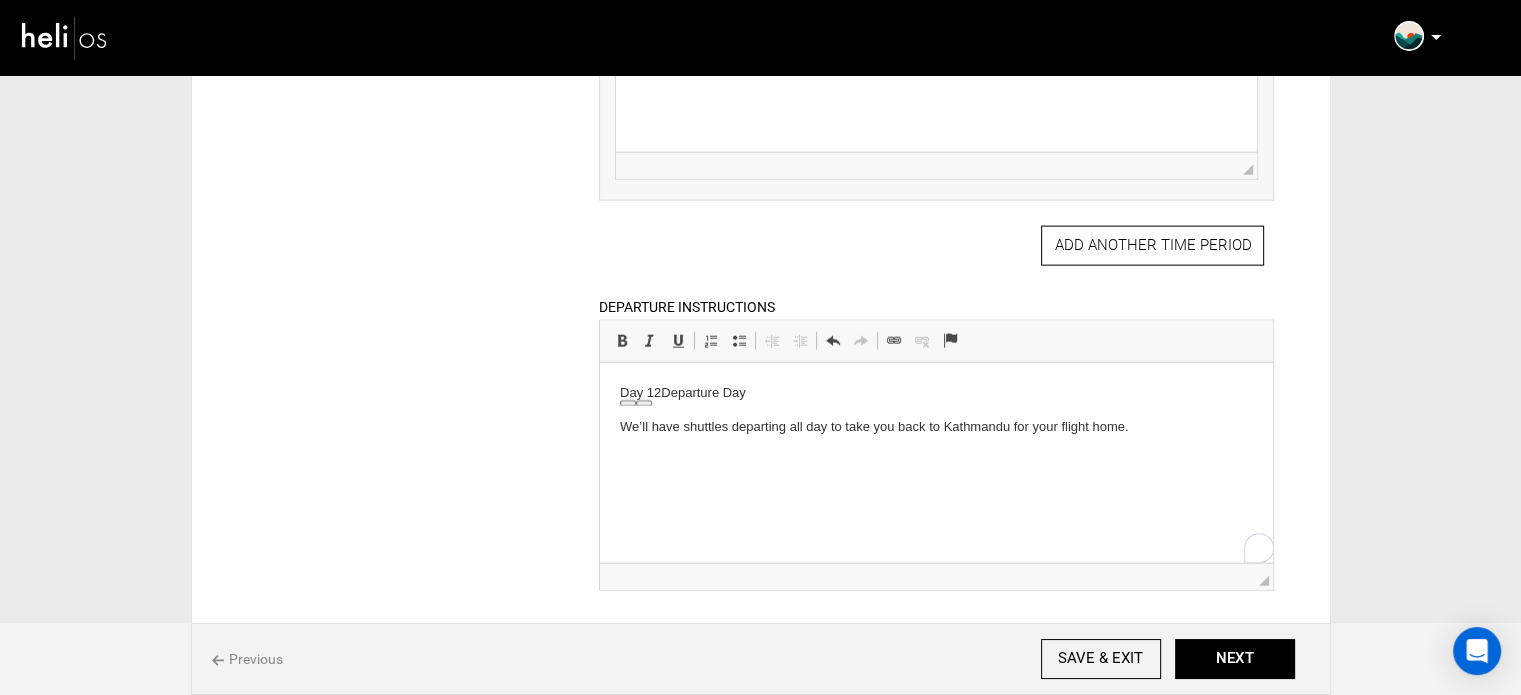 click at bounding box center [622, 341] 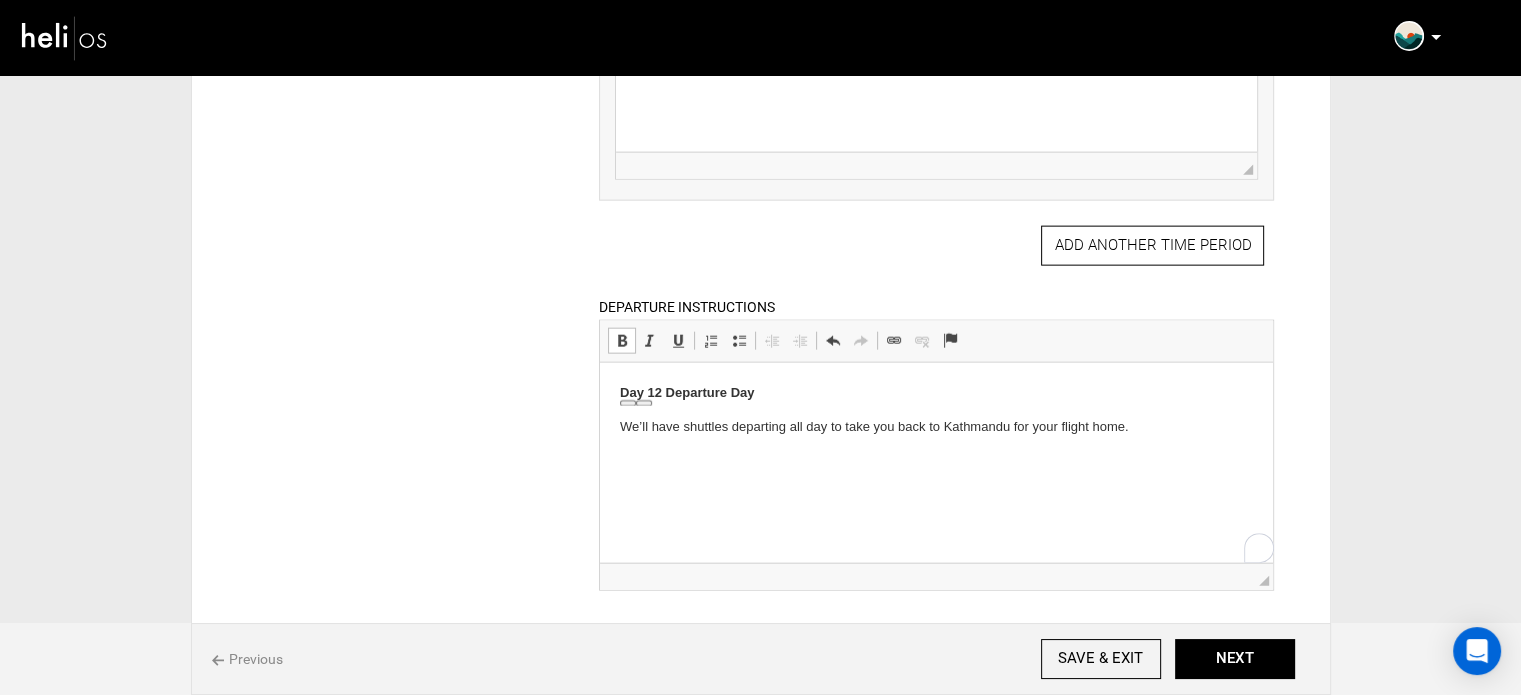 click on "Day 12 Departure Day" at bounding box center [936, 393] 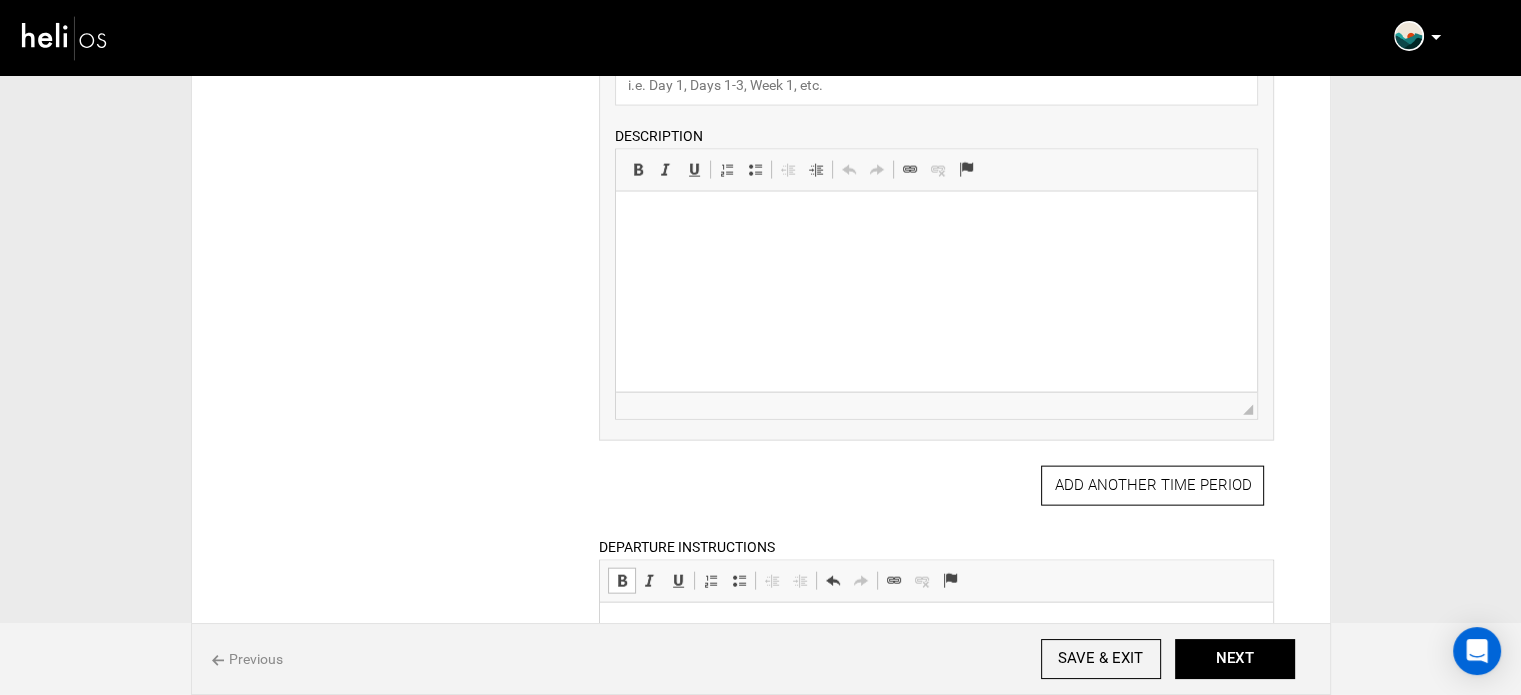 scroll, scrollTop: 4184, scrollLeft: 0, axis: vertical 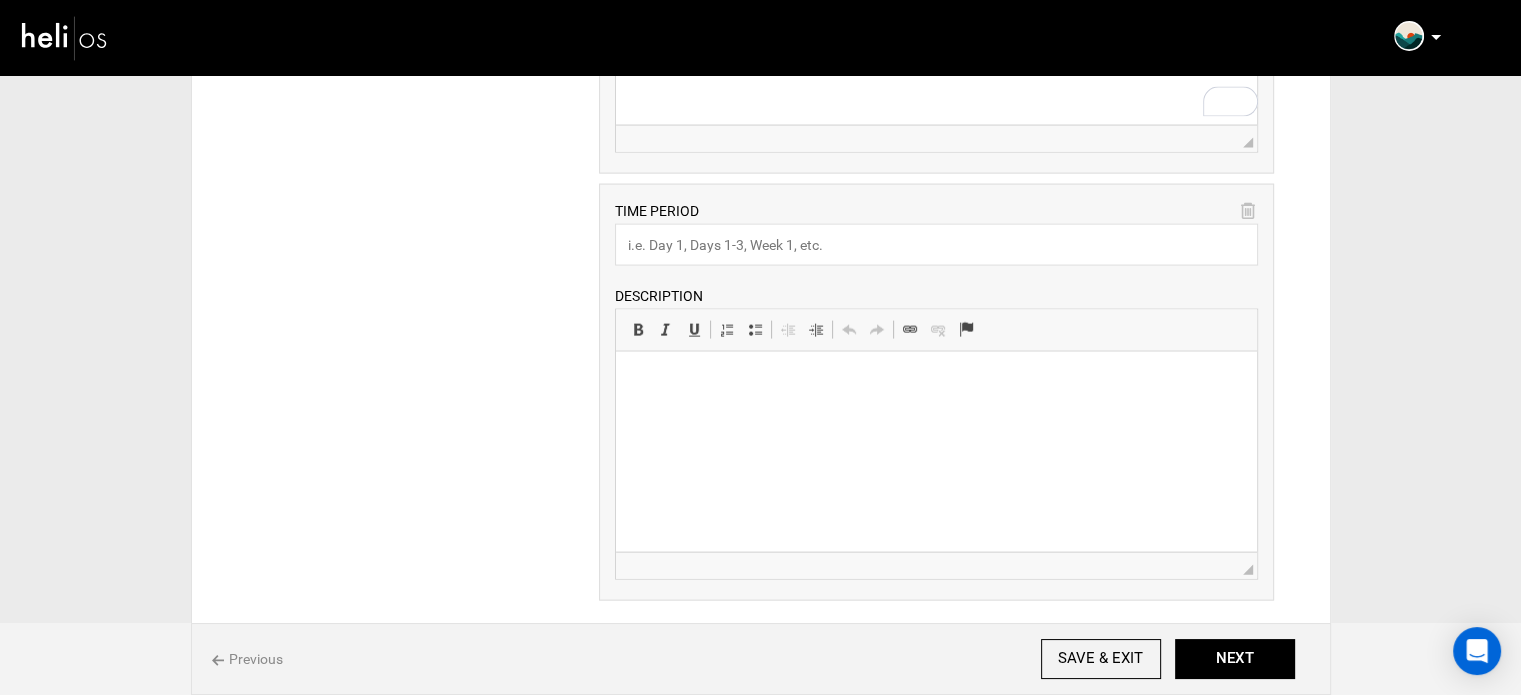click on "TIME PERIOD
DESCRIPTION
Rich Text Editor, editor116 Editor toolbars Basic Styles   Bold Keyboard shortcut Ctrl+B   Italic Keyboard shortcut Ctrl+I   Underline Keyboard shortcut Ctrl+U Paragraph   Insert/Remove Numbered List   Insert/Remove Bulleted List   Decrease Indent   Increase Indent Clipboard/Undo   Undo Keyboard shortcut Ctrl+Z   Redo Keyboard shortcut Ctrl+Y Links   Link Keyboard shortcut Ctrl+K   Unlink   Anchor Press ALT 0 for help ◢" at bounding box center [936, 392] 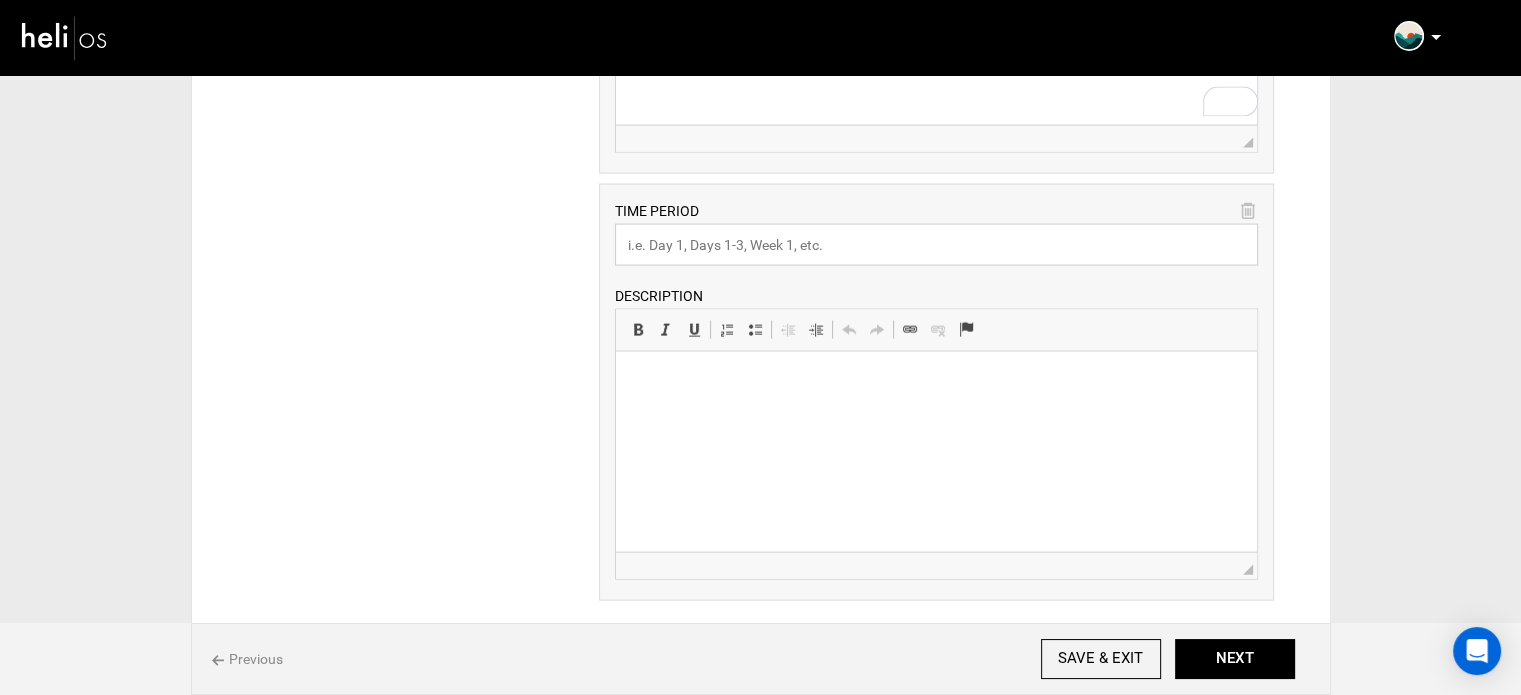 click at bounding box center [936, 245] 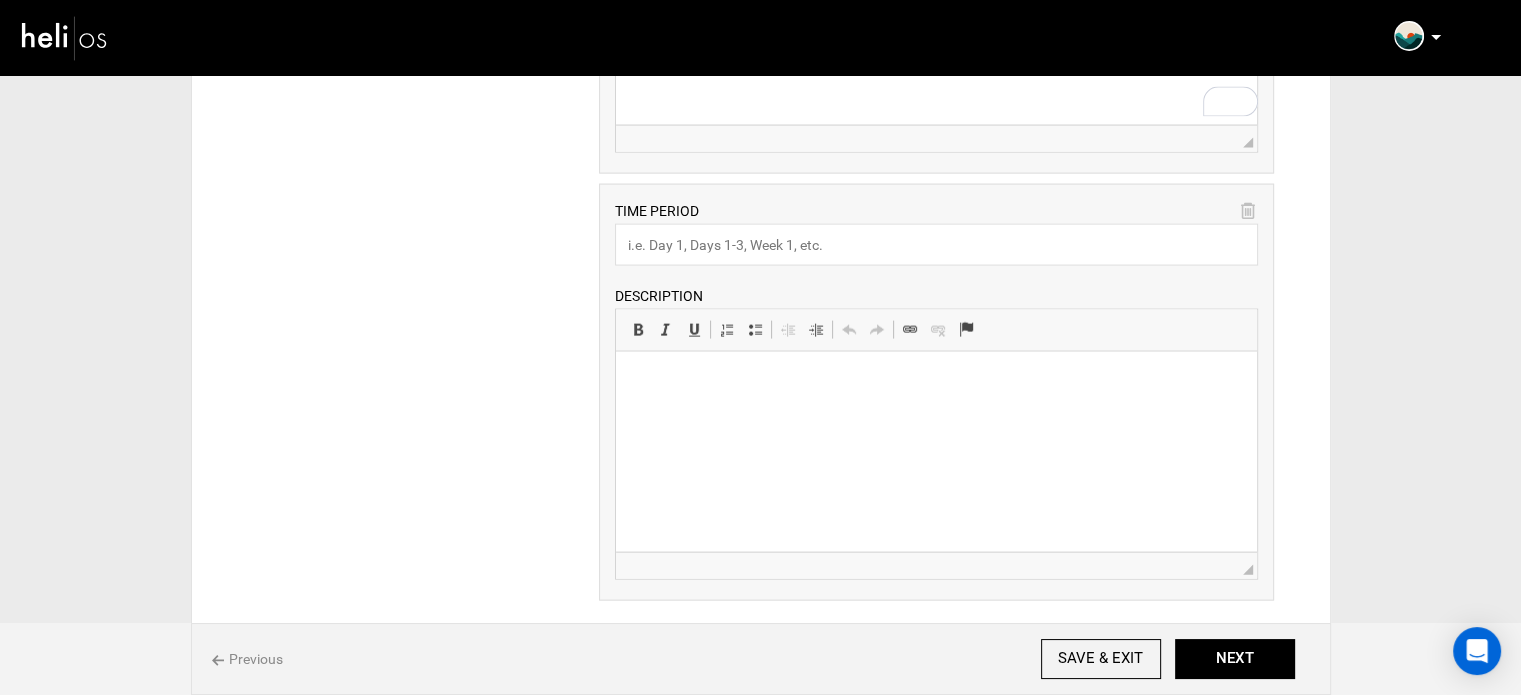 click at bounding box center (936, 382) 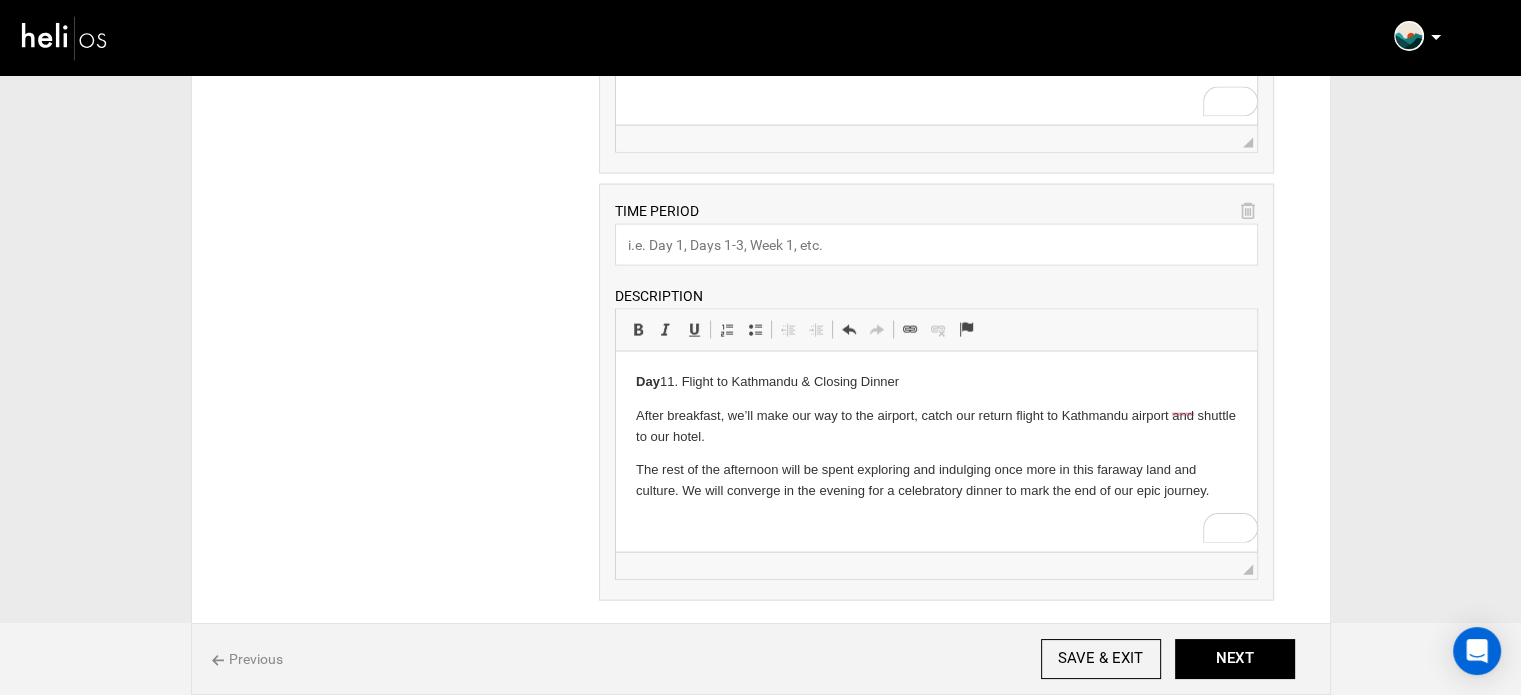 click on "Day" at bounding box center (648, 381) 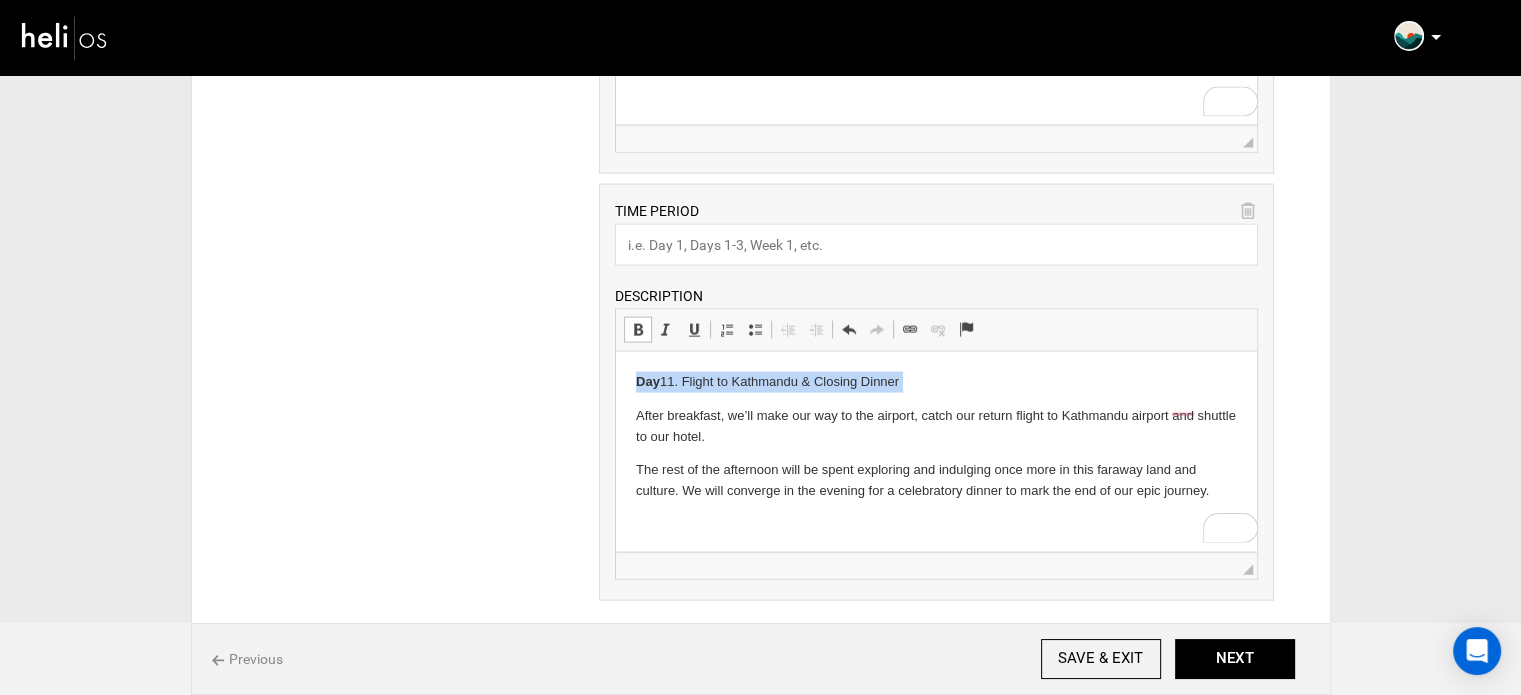click on "Day" at bounding box center (648, 381) 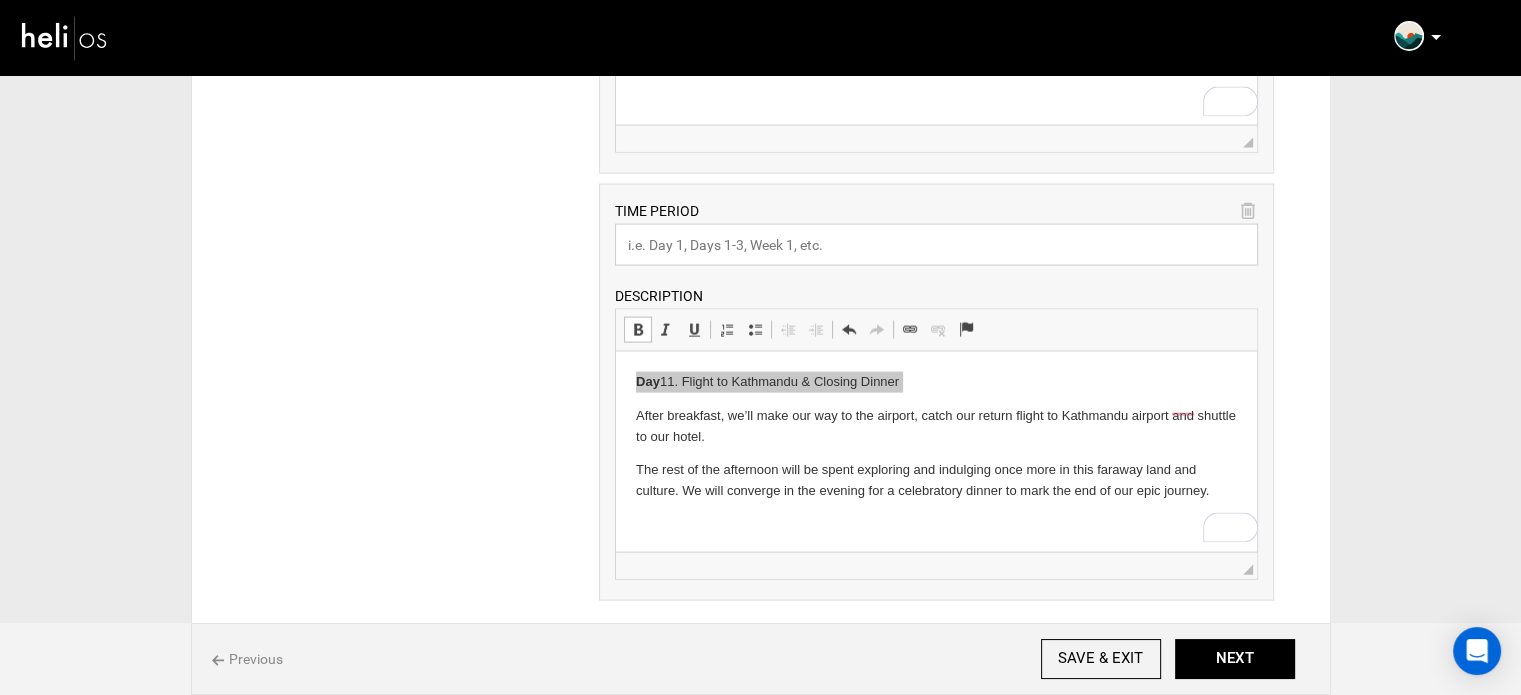 click at bounding box center [936, 245] 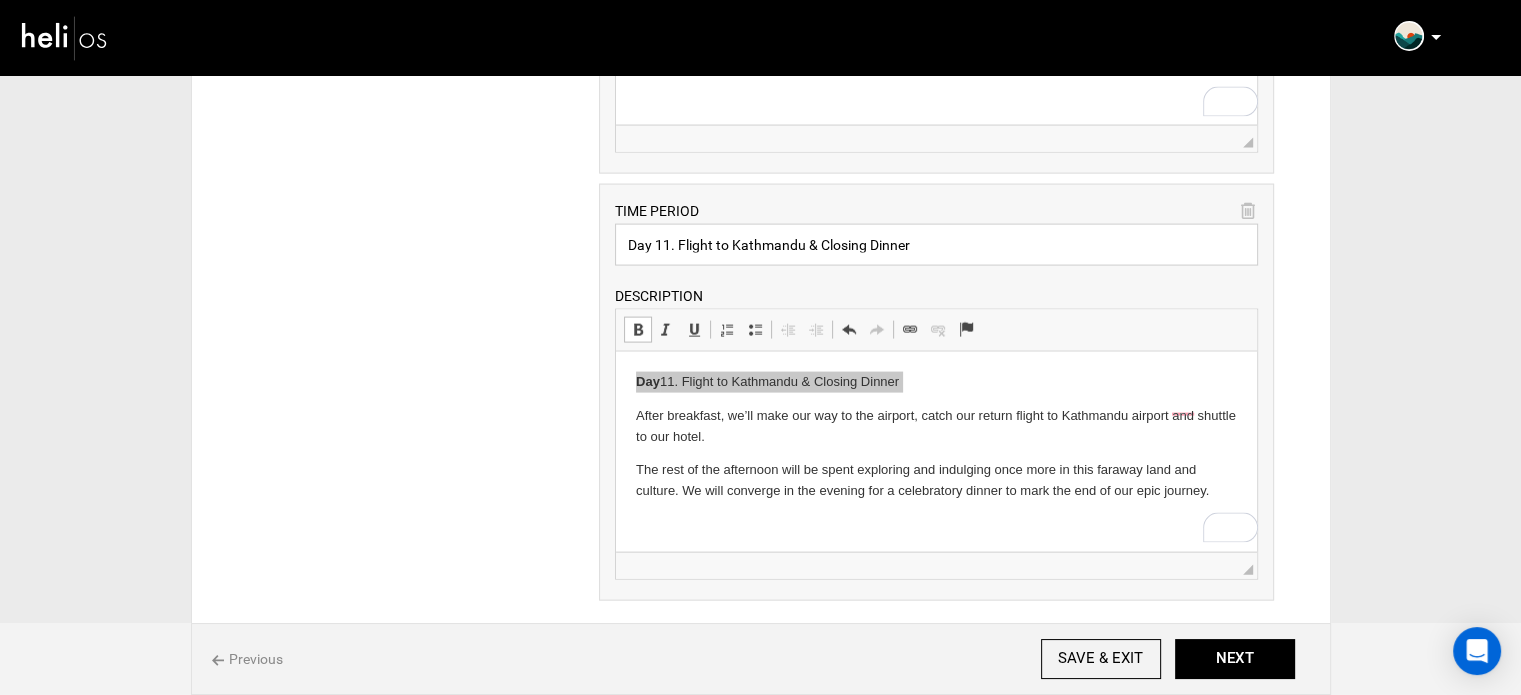 click on "Day 11. Flight to Kathmandu & Closing Dinner" at bounding box center [936, 245] 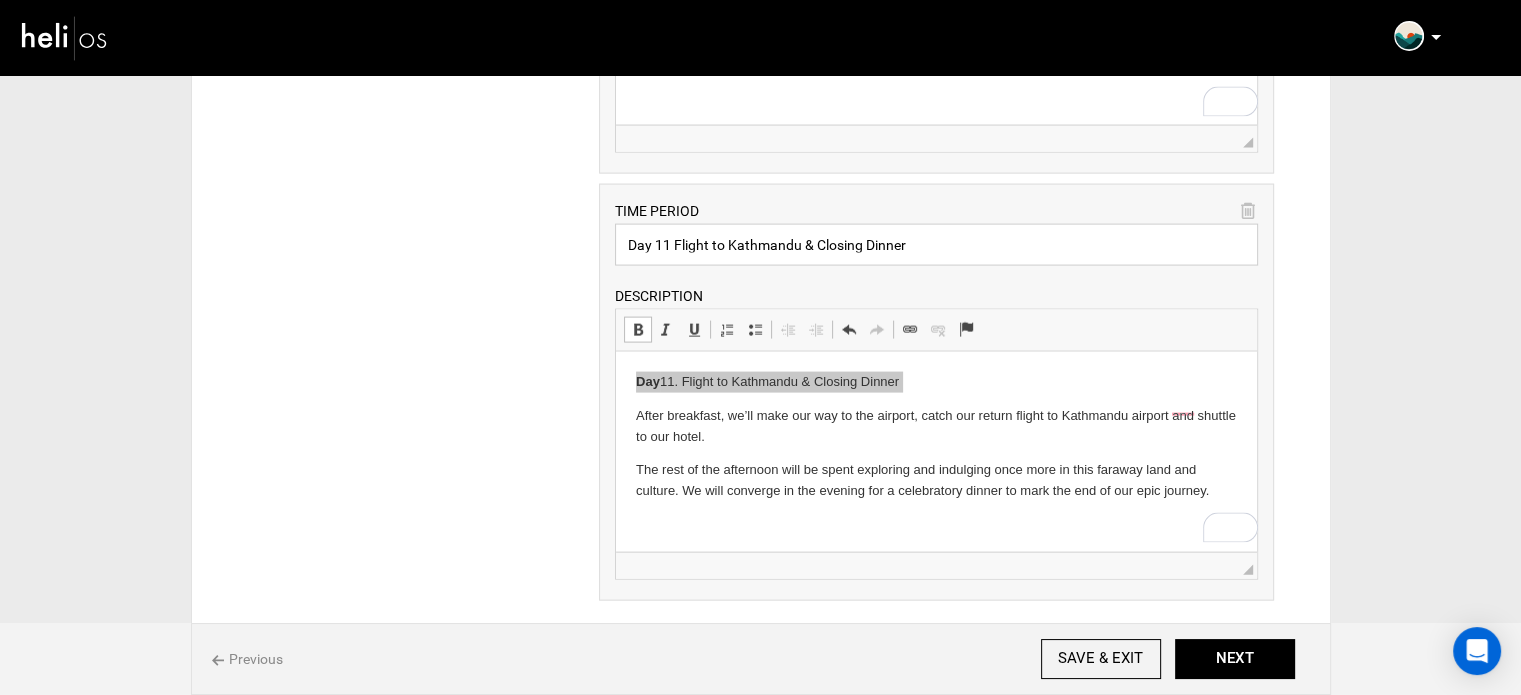 type on "Day 11 Flight to Kathmandu & Closing Dinner" 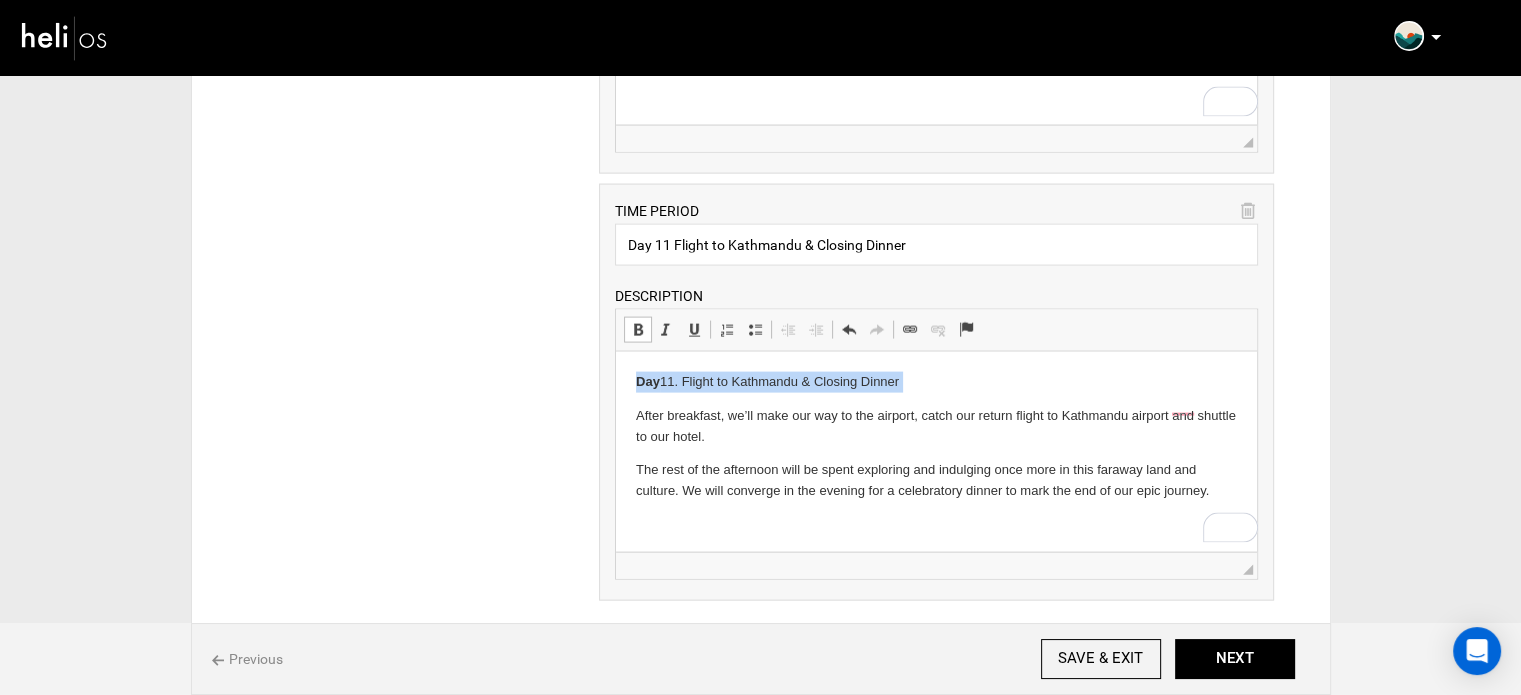 click on "Day  11. Flight to Kathmandu & Closing Dinner" at bounding box center (936, 382) 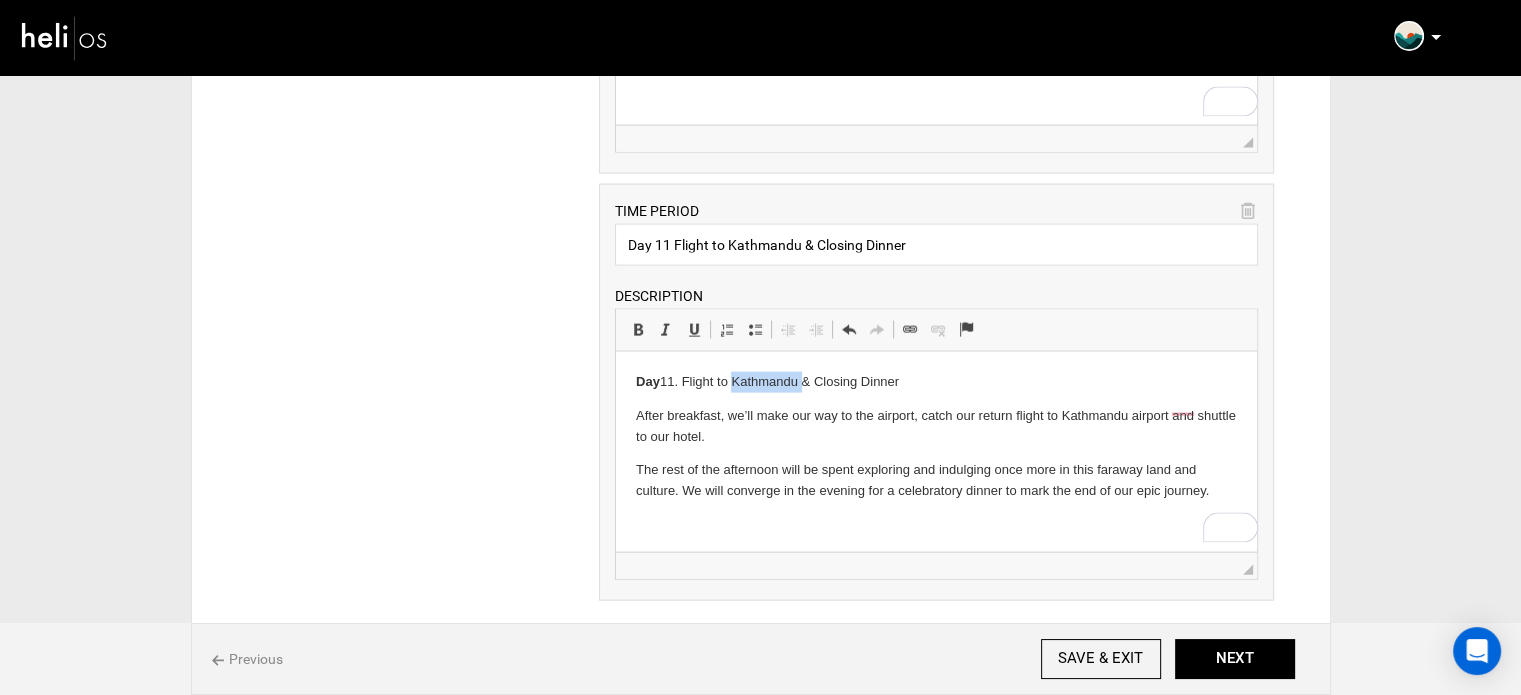 click on "Day  11. Flight to Kathmandu & Closing Dinner" at bounding box center [936, 382] 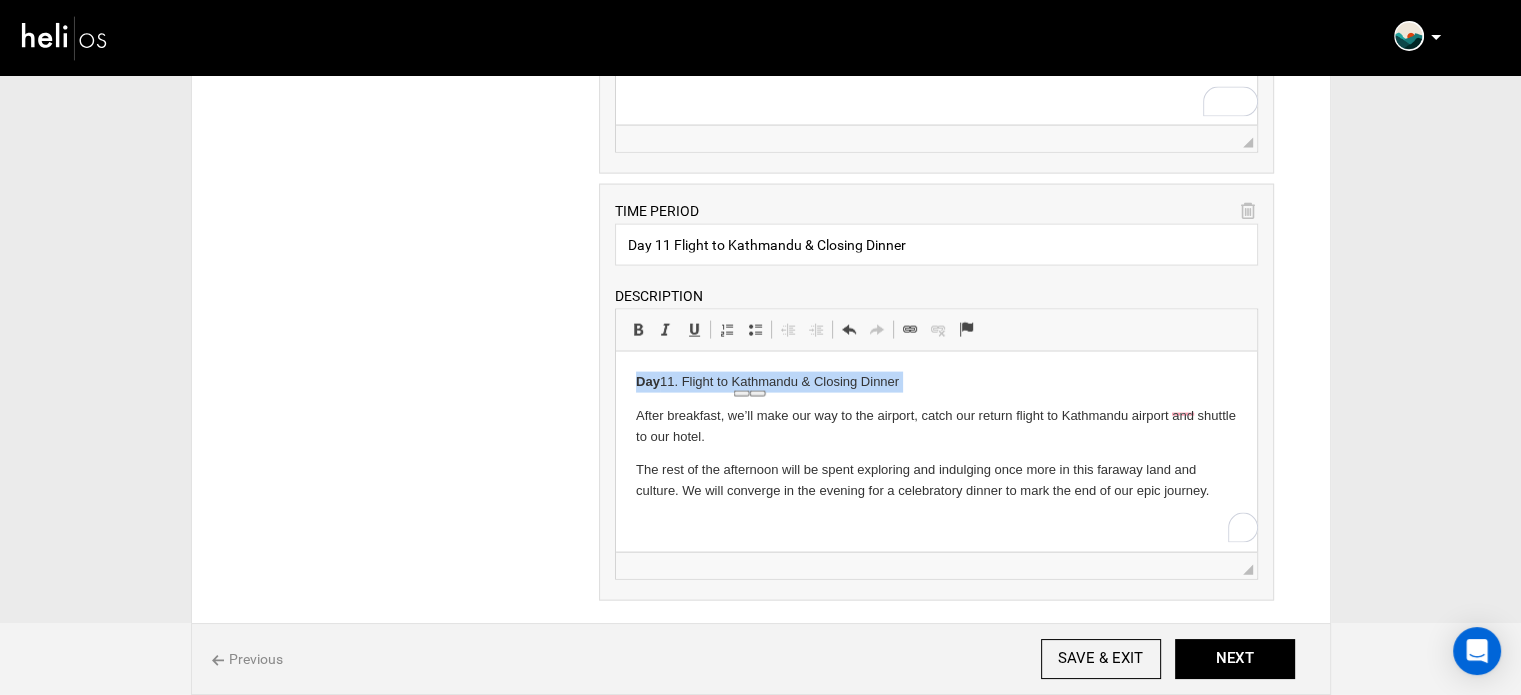 click on "Day  11. Flight to Kathmandu & Closing Dinner" at bounding box center [936, 382] 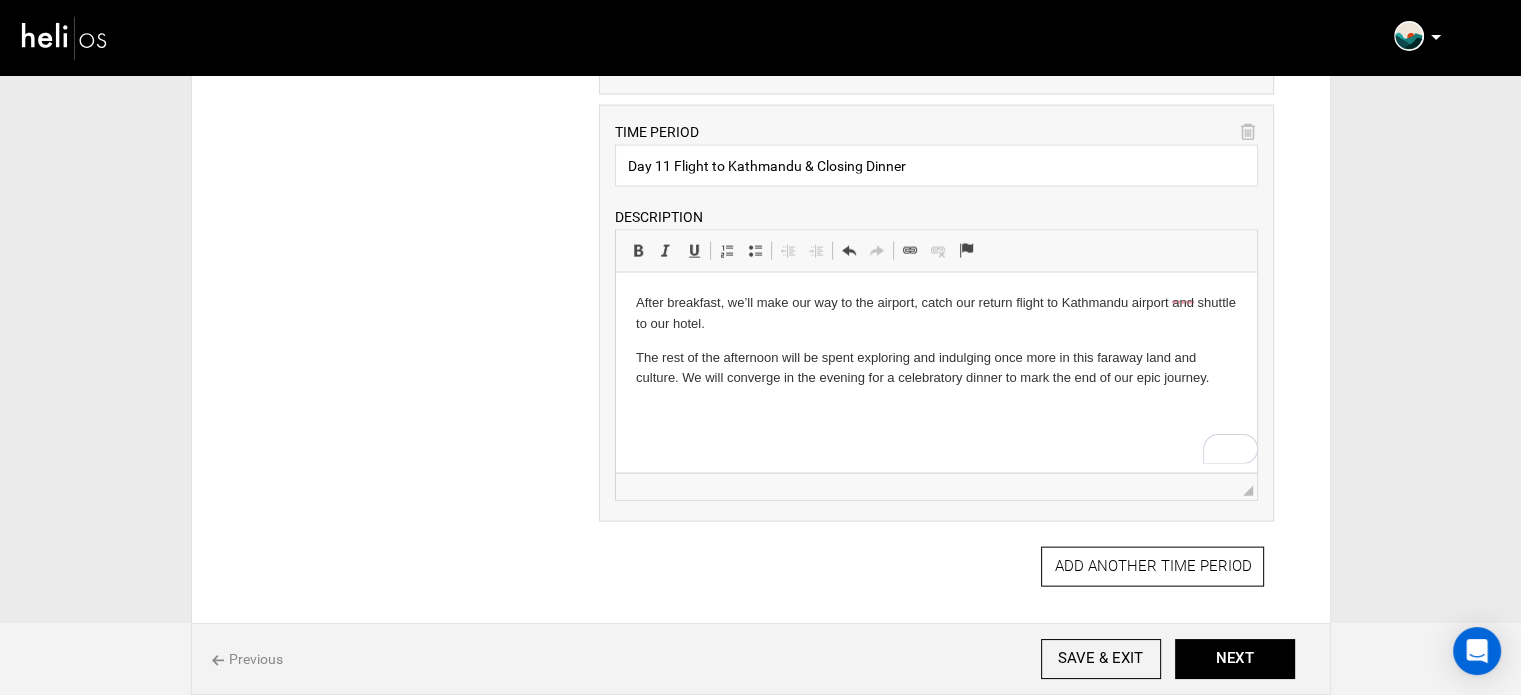 scroll, scrollTop: 4284, scrollLeft: 0, axis: vertical 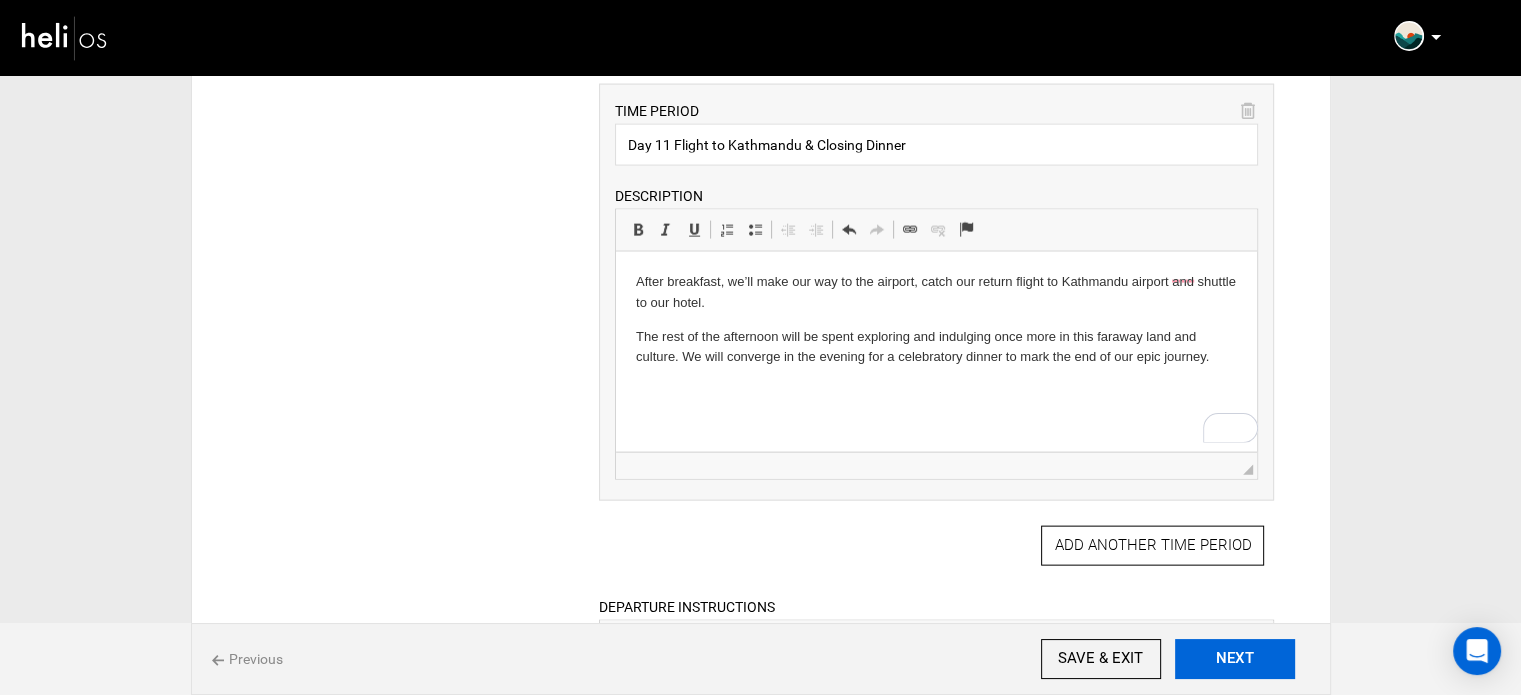 click on "NEXT" at bounding box center [1235, 659] 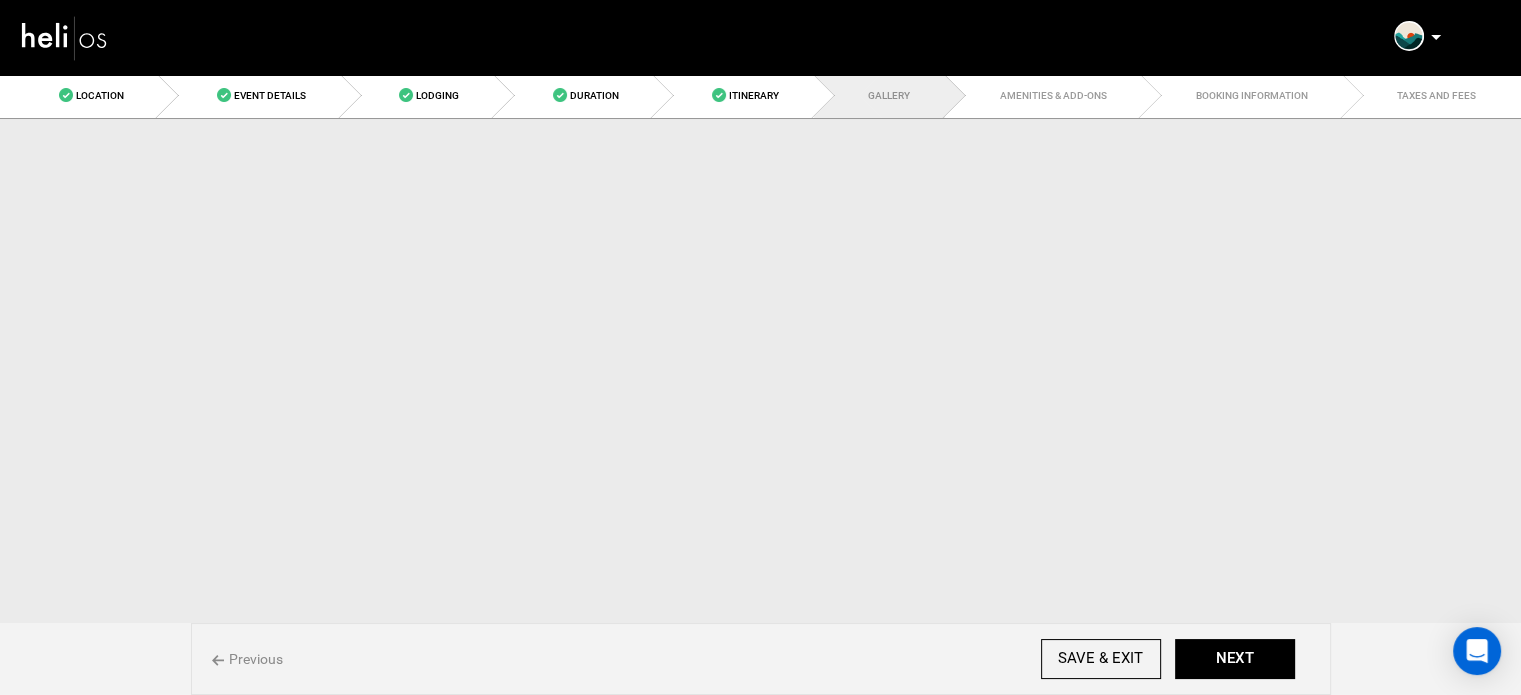 scroll, scrollTop: 0, scrollLeft: 0, axis: both 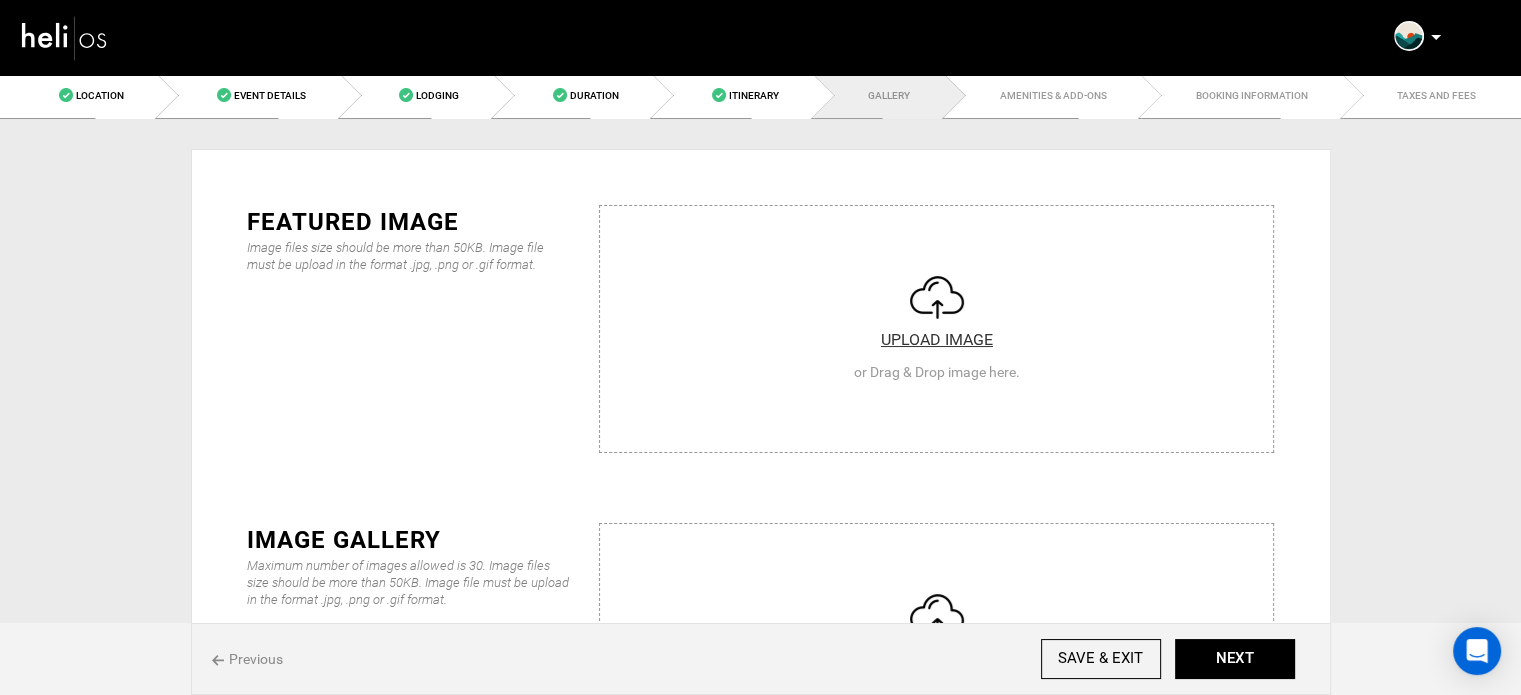 click at bounding box center (936, 326) 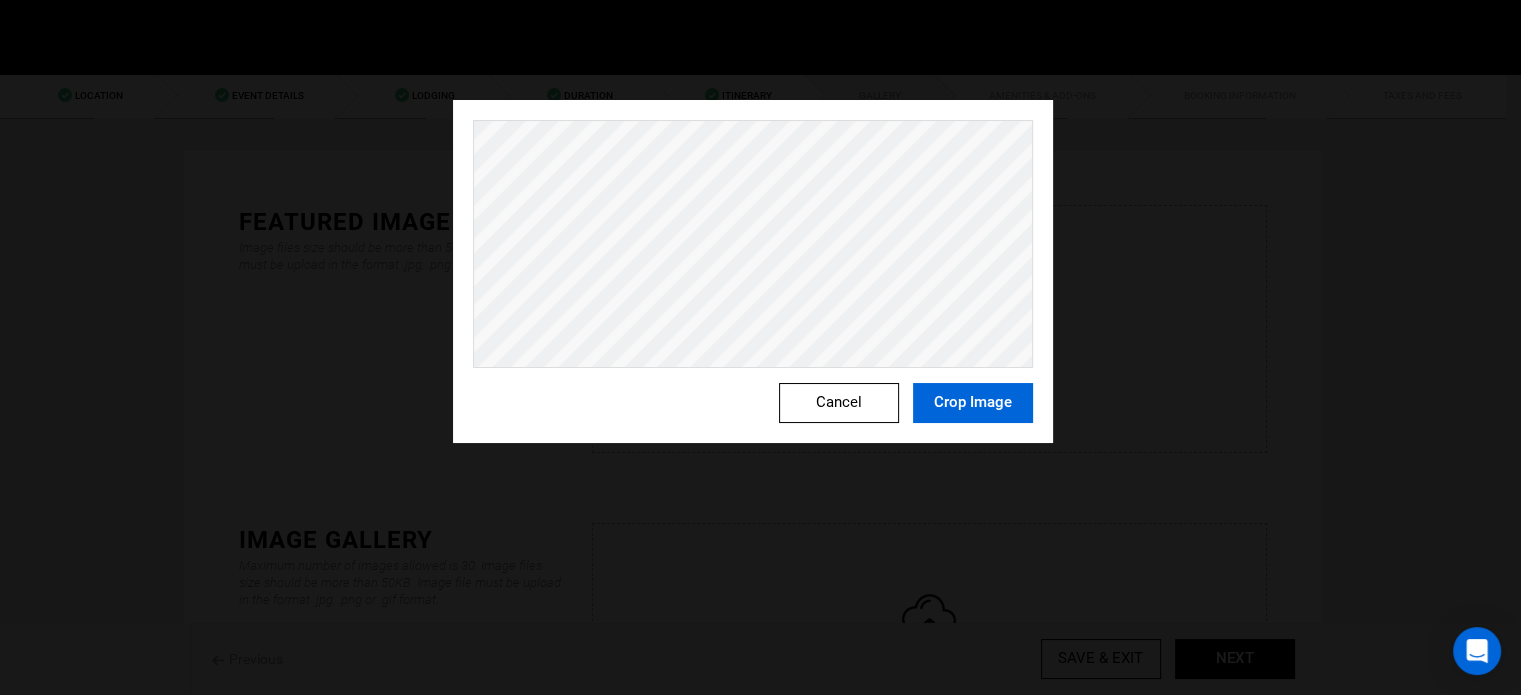 click on "Crop
Image" at bounding box center (973, 403) 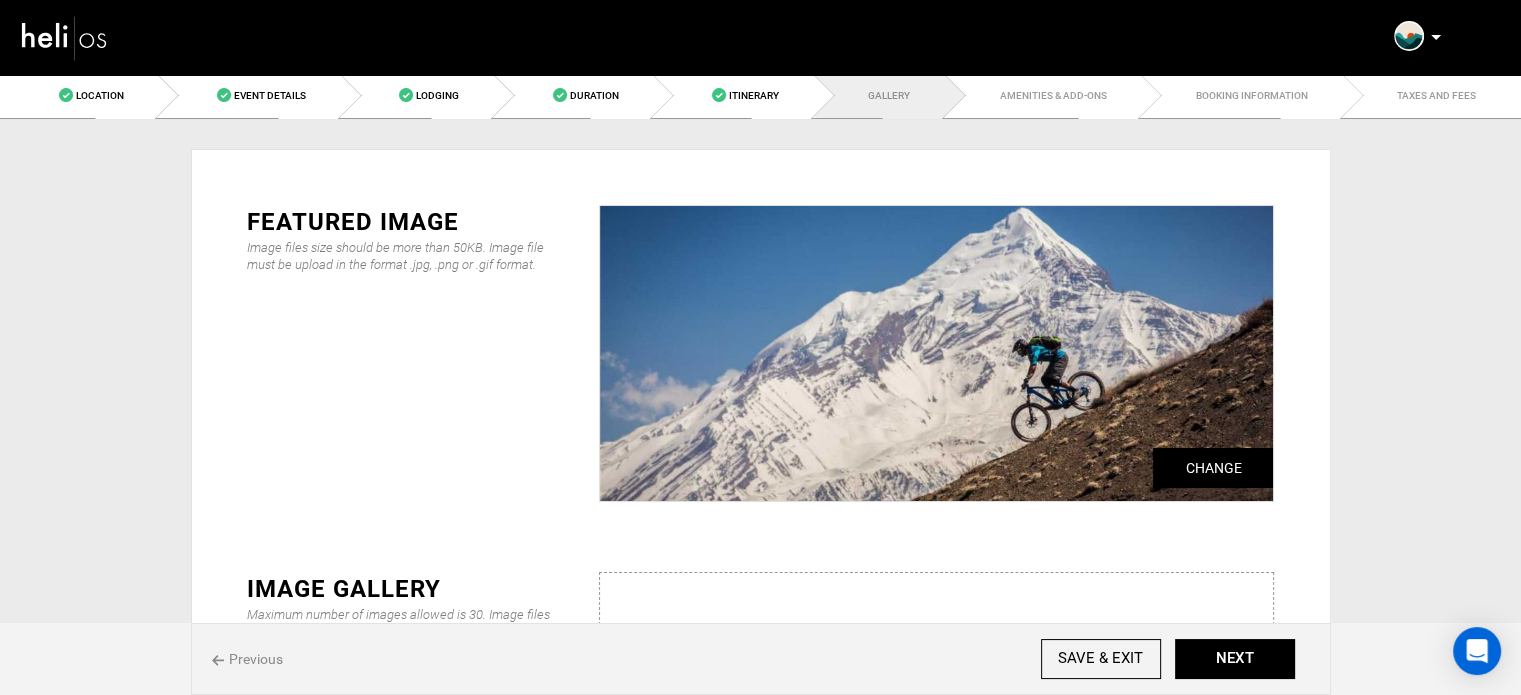 scroll, scrollTop: 0, scrollLeft: 0, axis: both 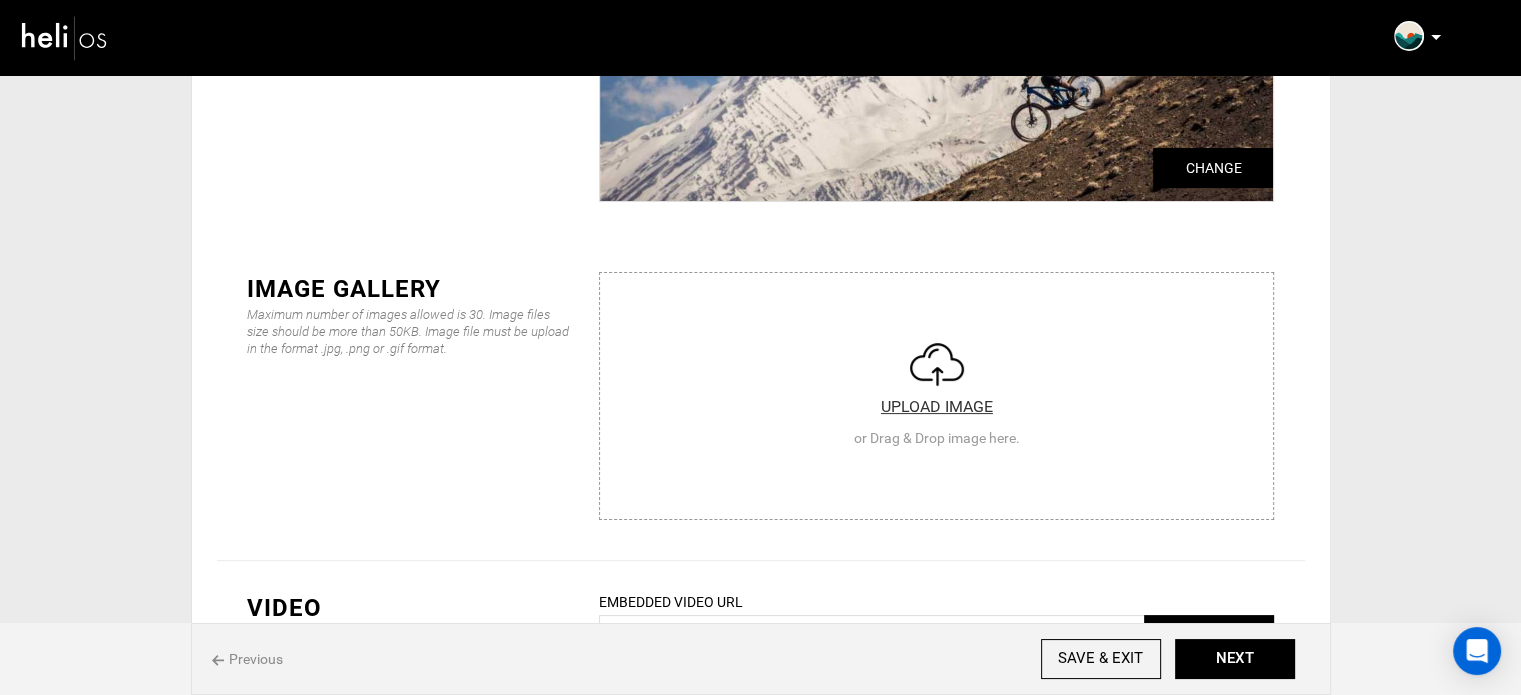 click at bounding box center [936, 393] 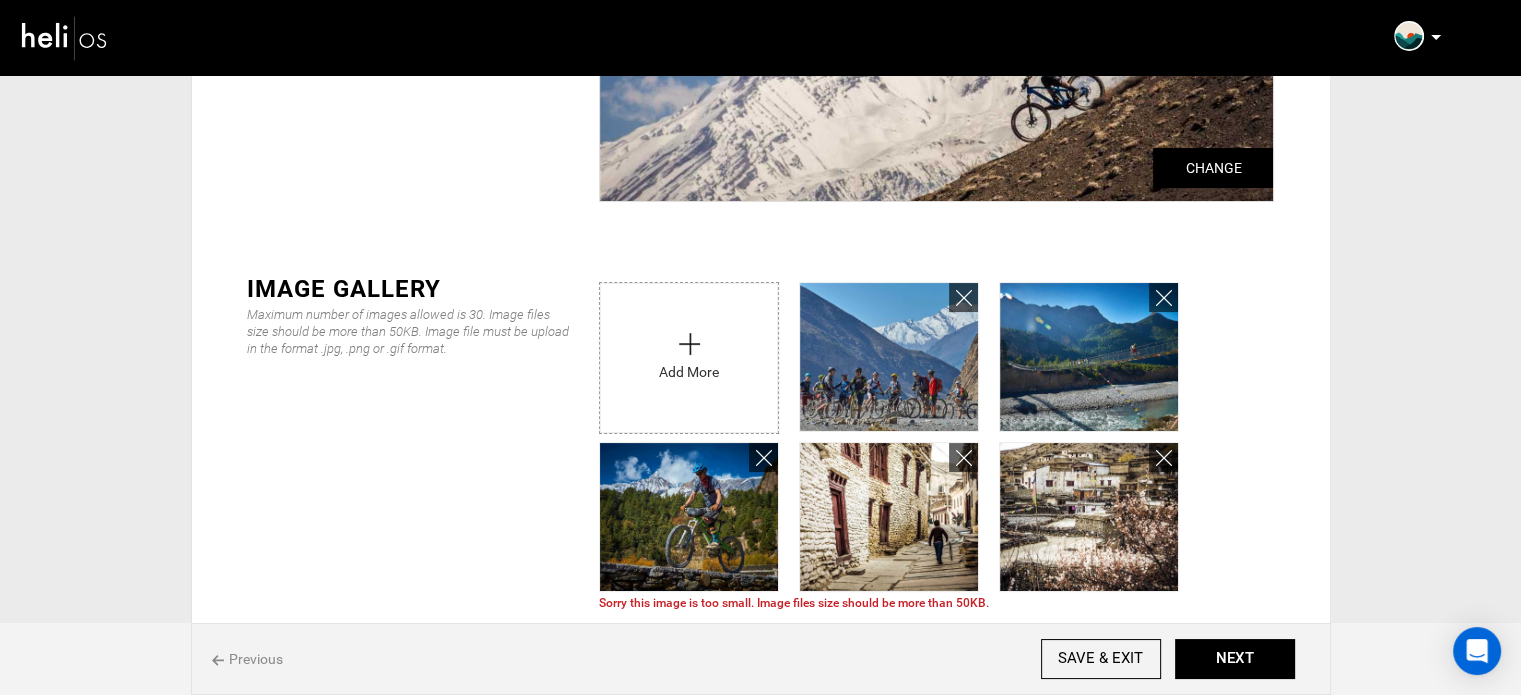 click at bounding box center (689, 353) 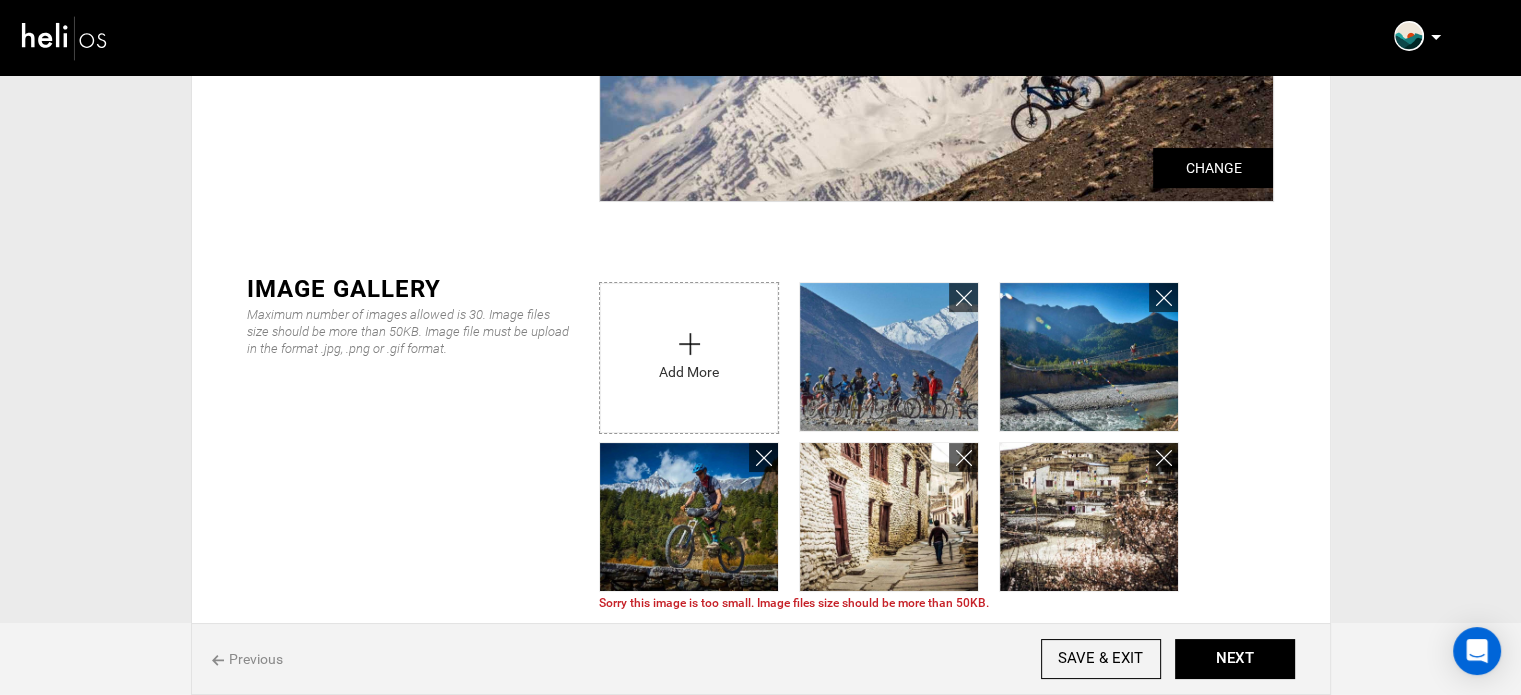 type on "C:\fakepath\HEADEROPTION-3.jpg" 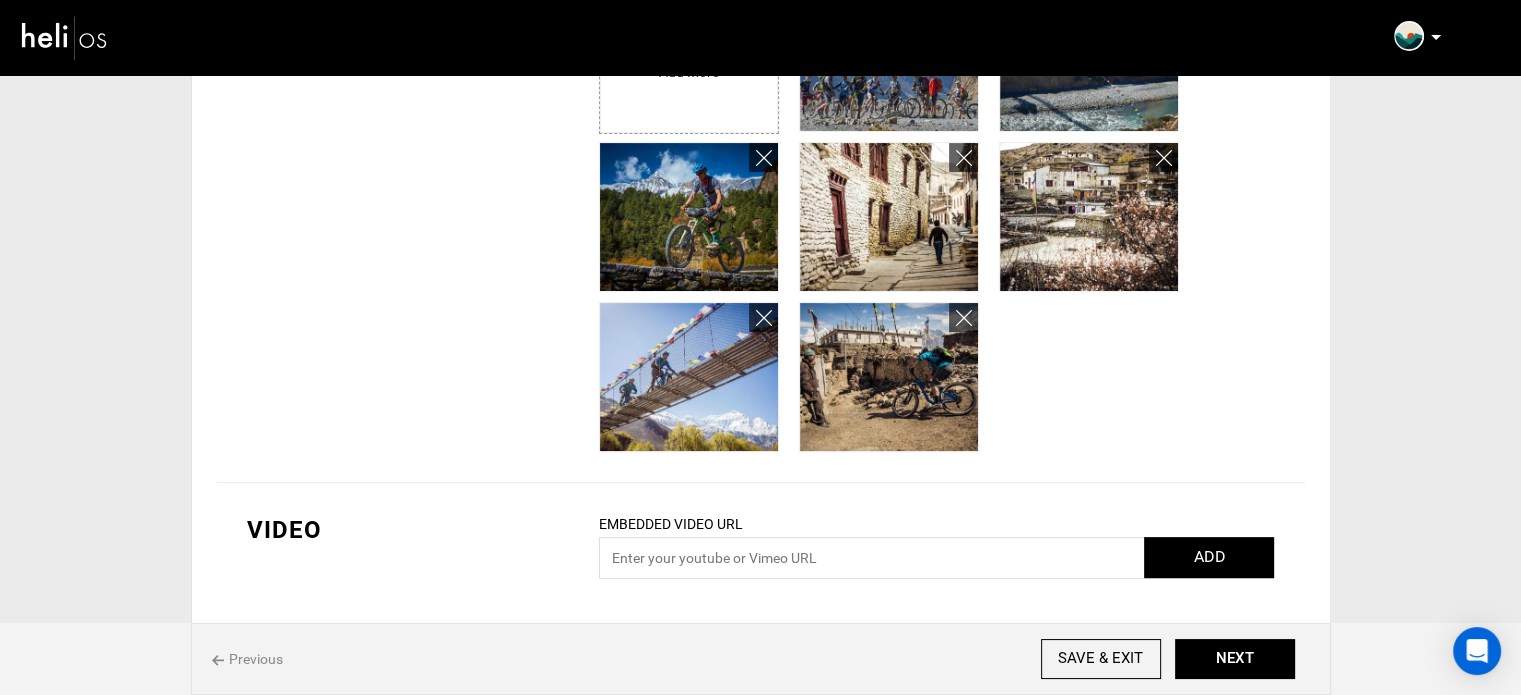 scroll, scrollTop: 500, scrollLeft: 0, axis: vertical 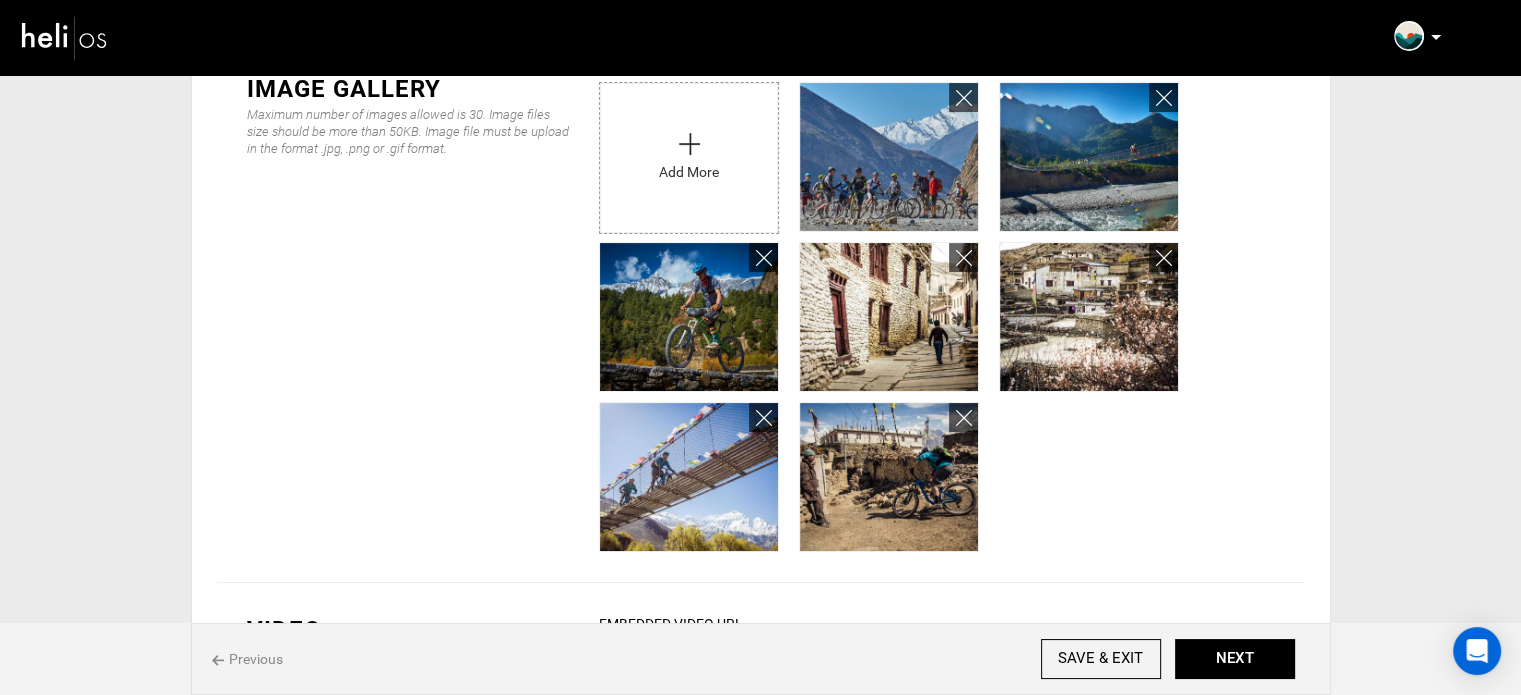 click at bounding box center (689, 153) 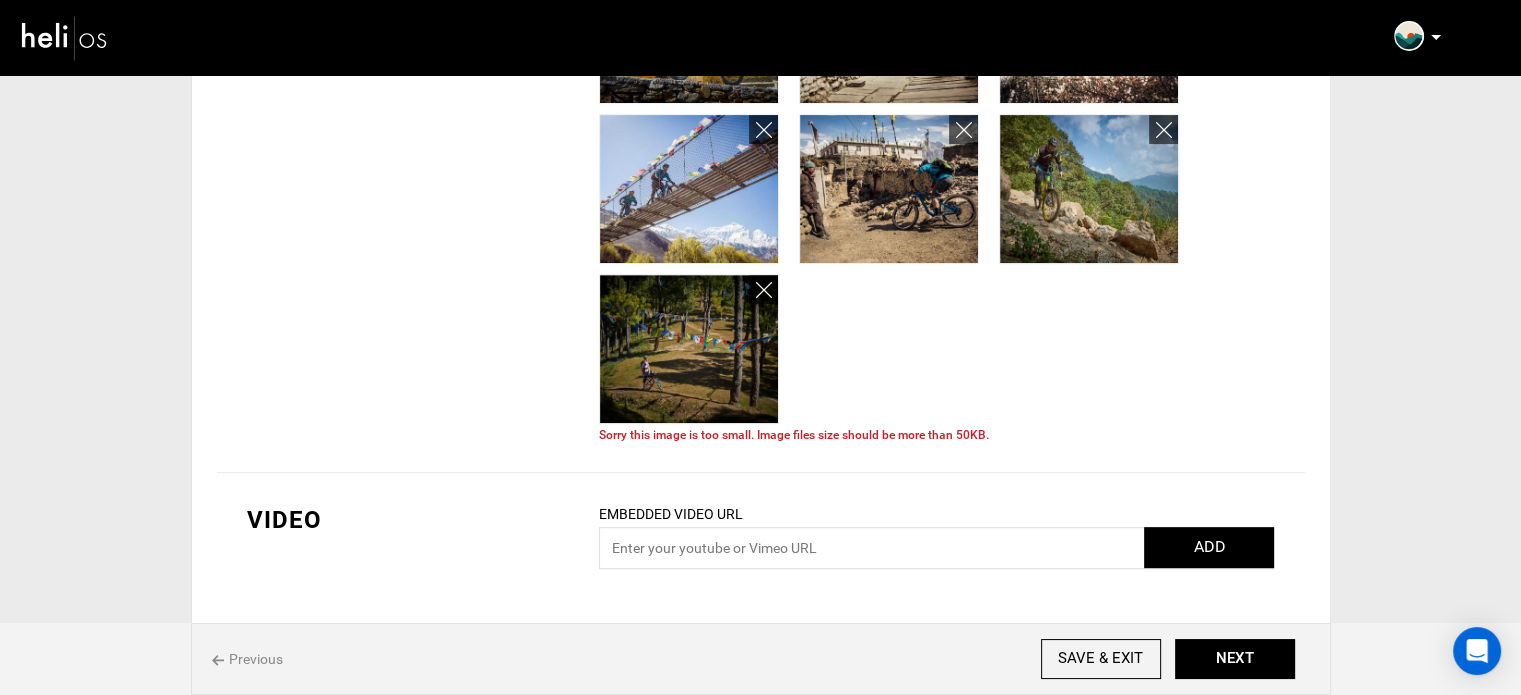 scroll, scrollTop: 588, scrollLeft: 0, axis: vertical 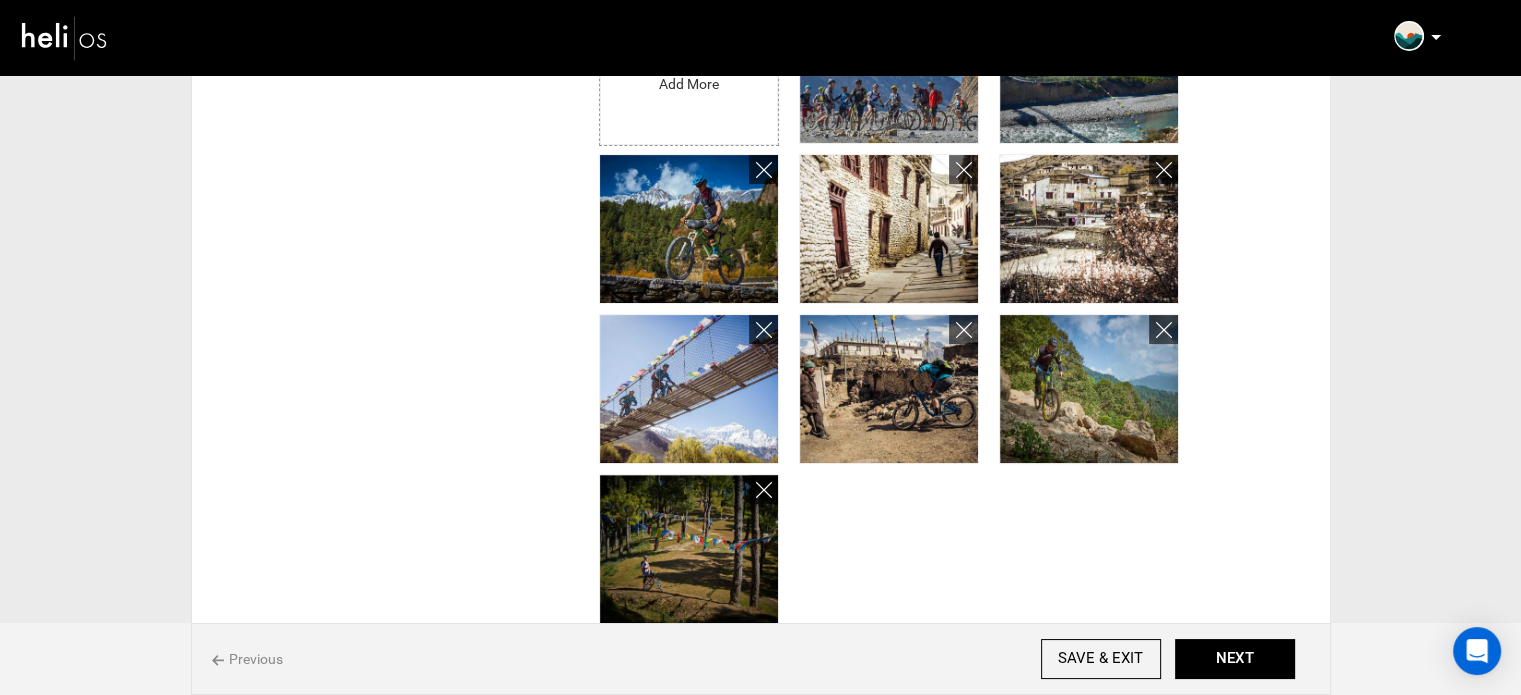 click at bounding box center [689, 65] 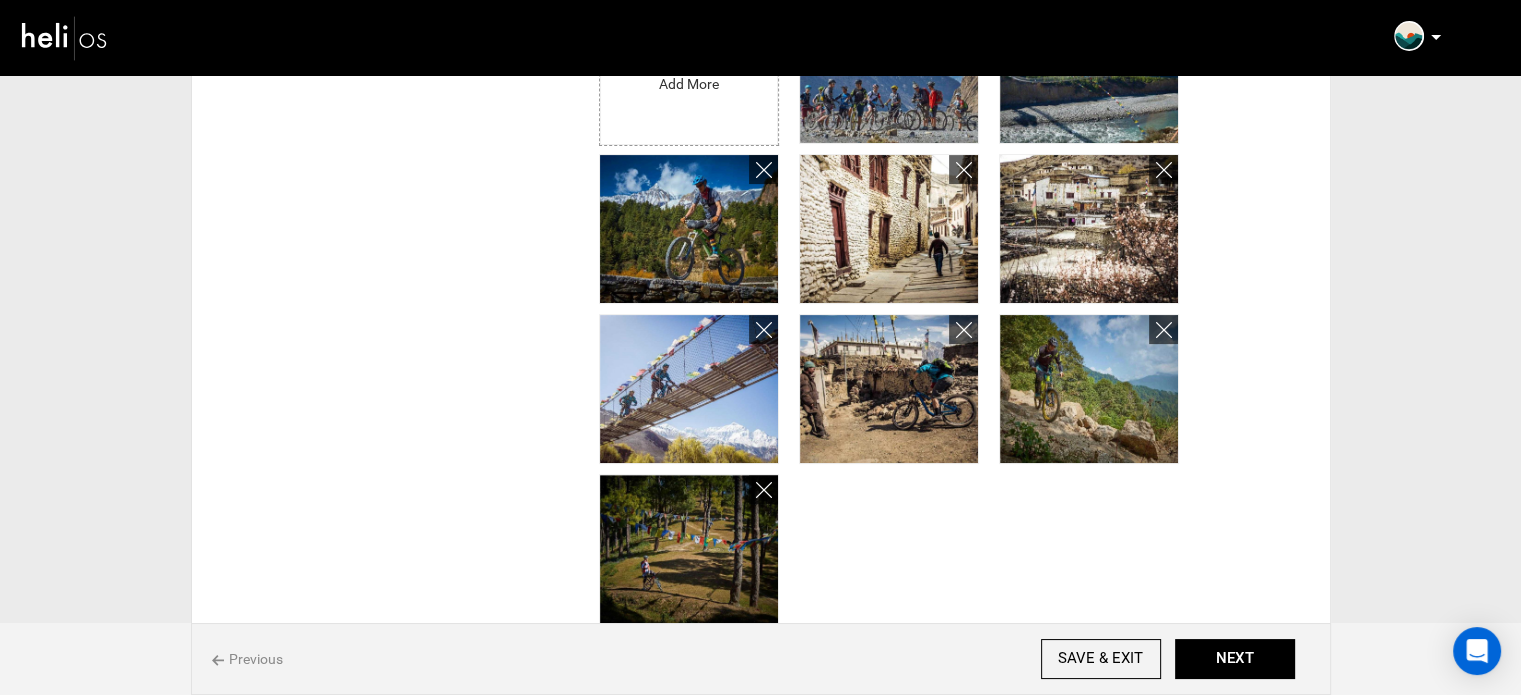 type on "C:\fakepath\Nepal32.jpg" 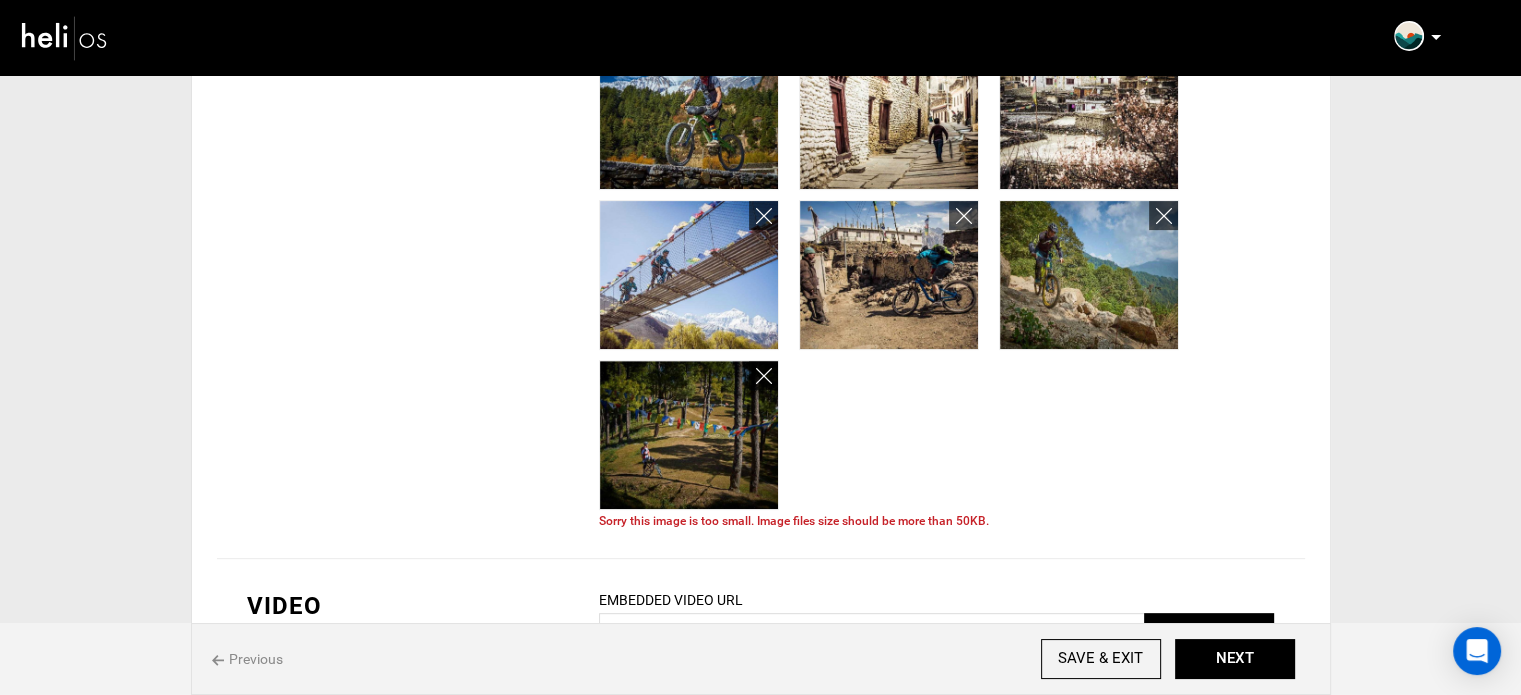 scroll, scrollTop: 788, scrollLeft: 0, axis: vertical 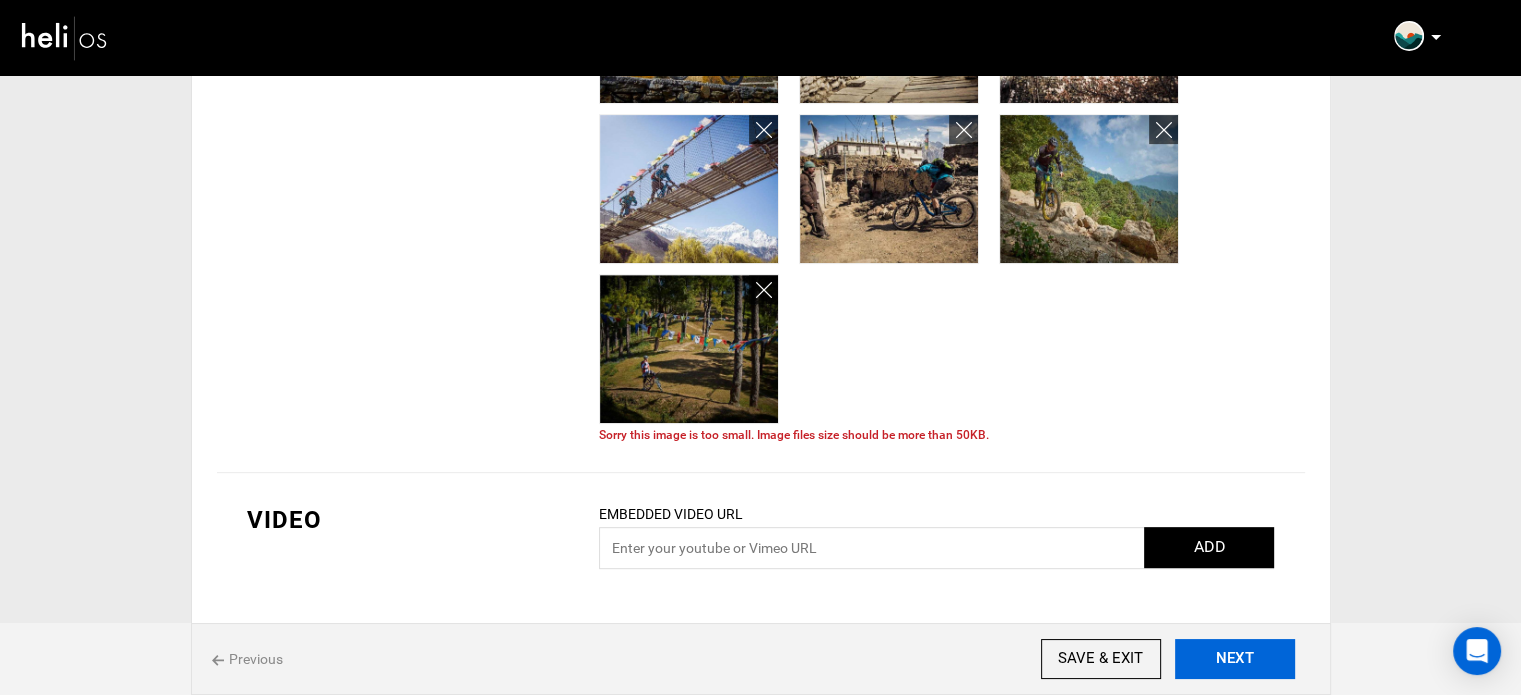 click on "NEXT" at bounding box center (1235, 659) 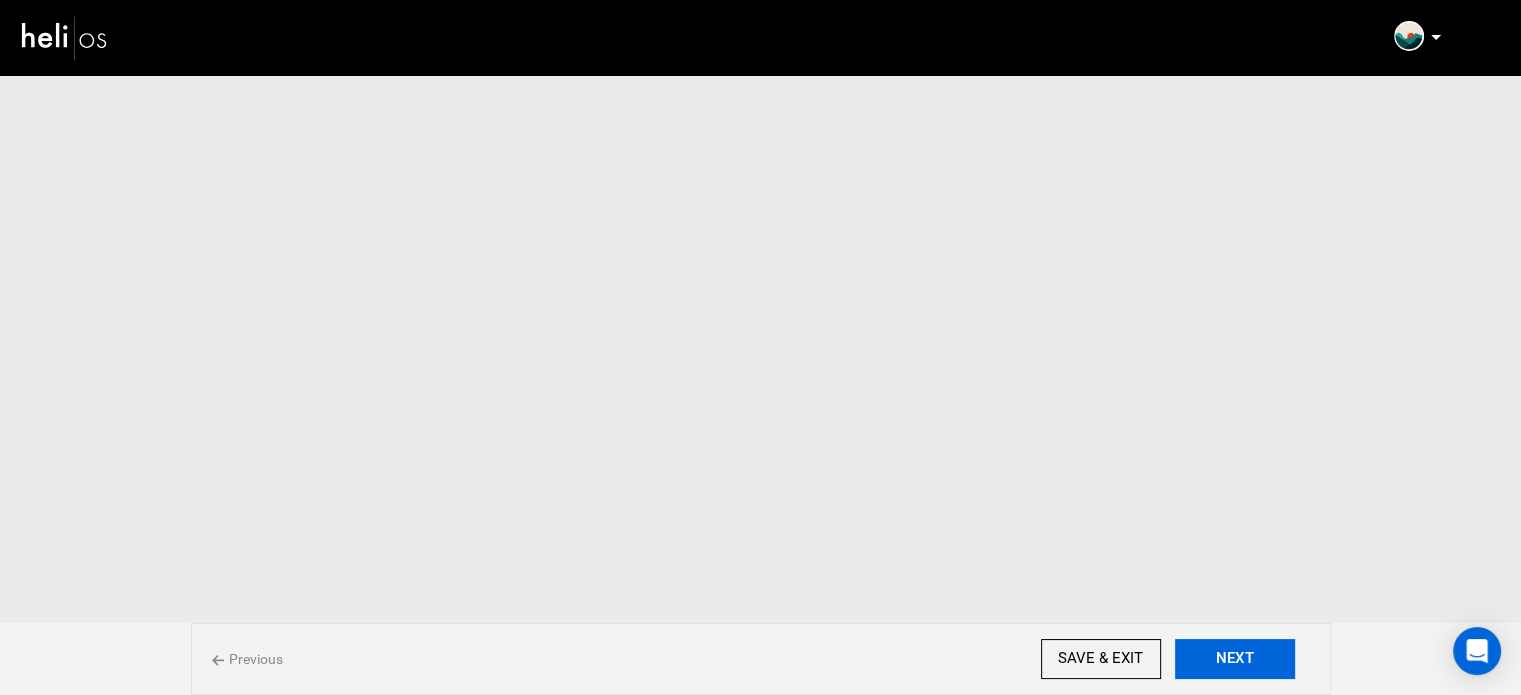 scroll, scrollTop: 0, scrollLeft: 0, axis: both 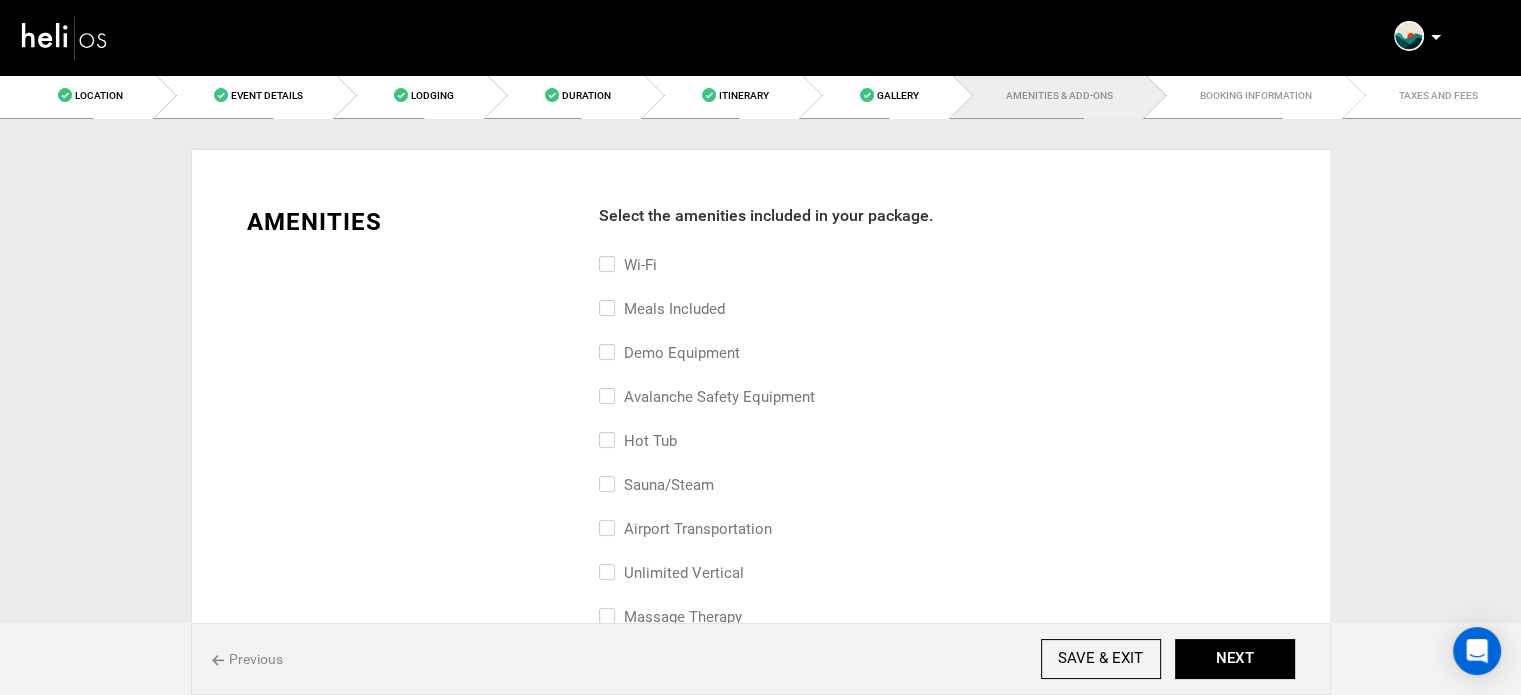 click on "Meals included" at bounding box center [662, 309] 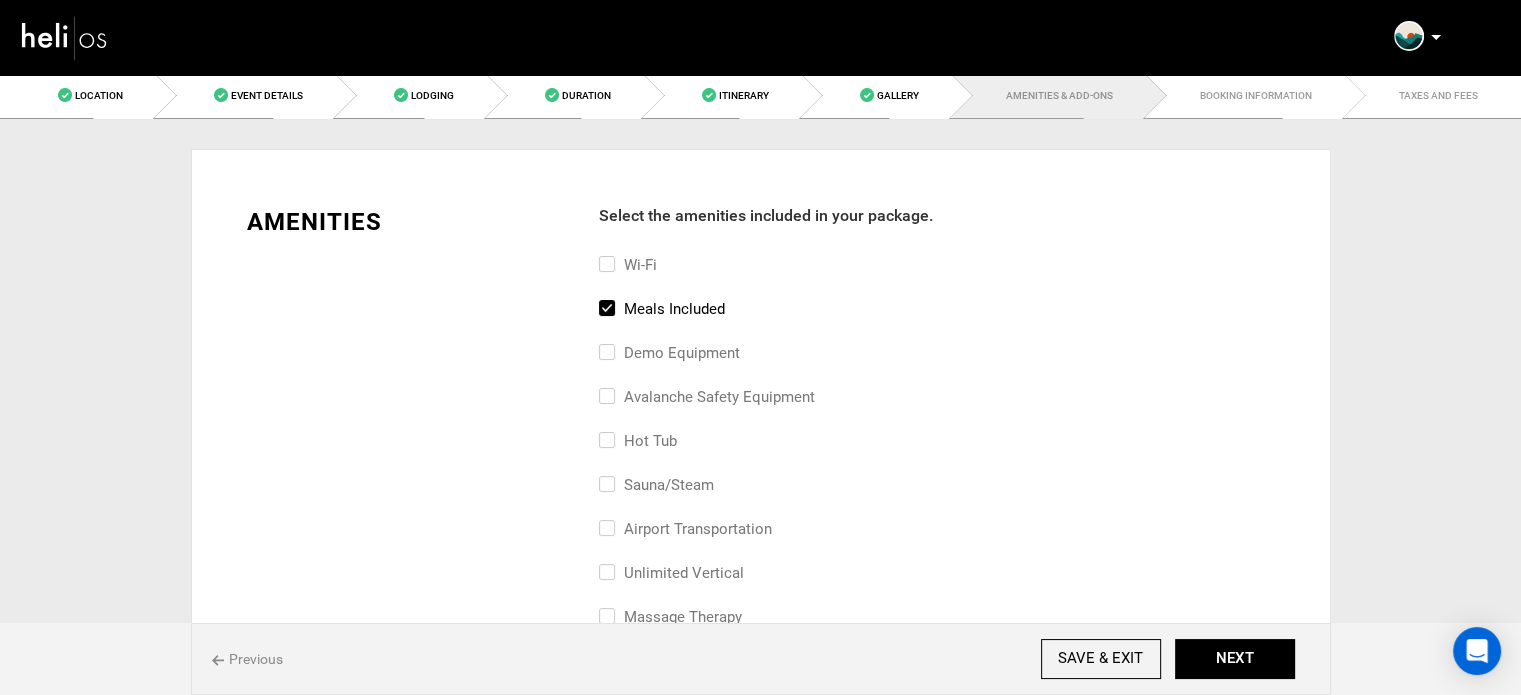 click on "Wi-Fi" at bounding box center [628, 265] 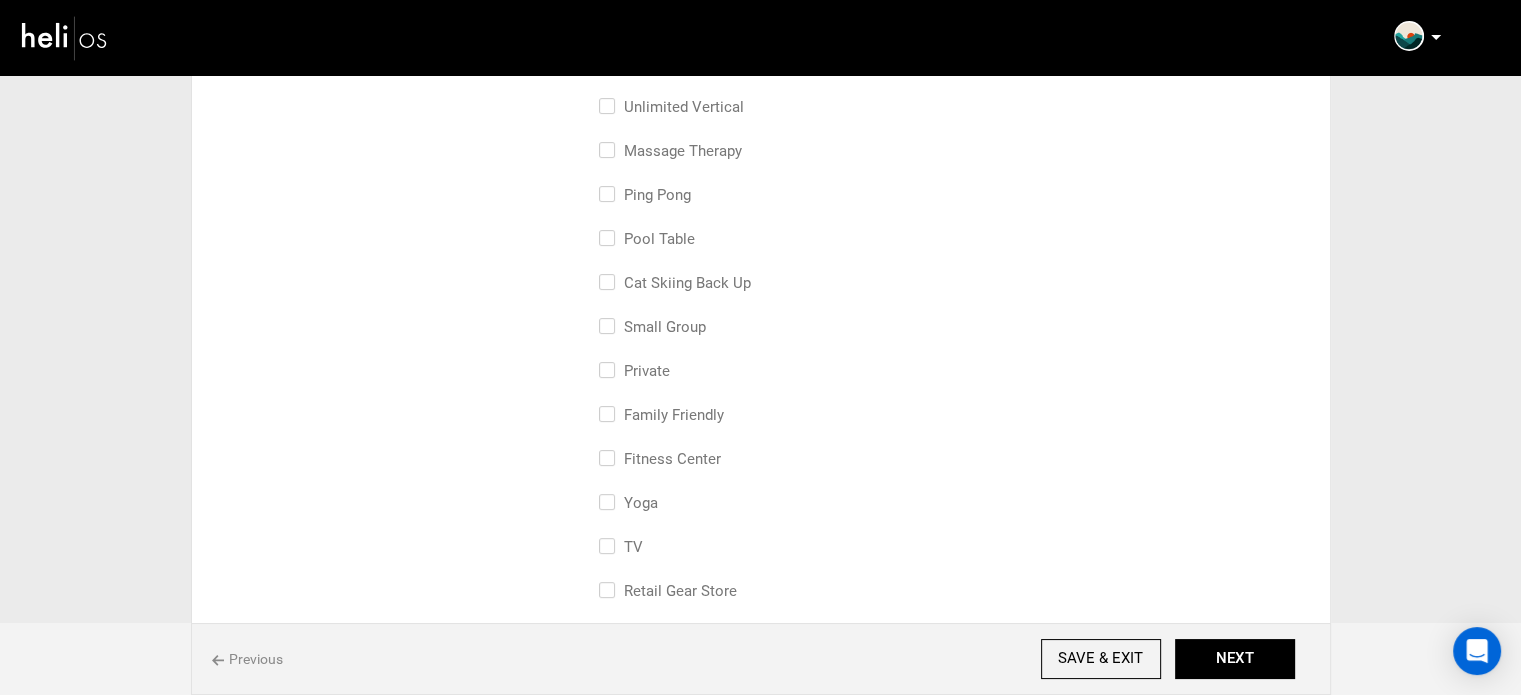 scroll, scrollTop: 500, scrollLeft: 0, axis: vertical 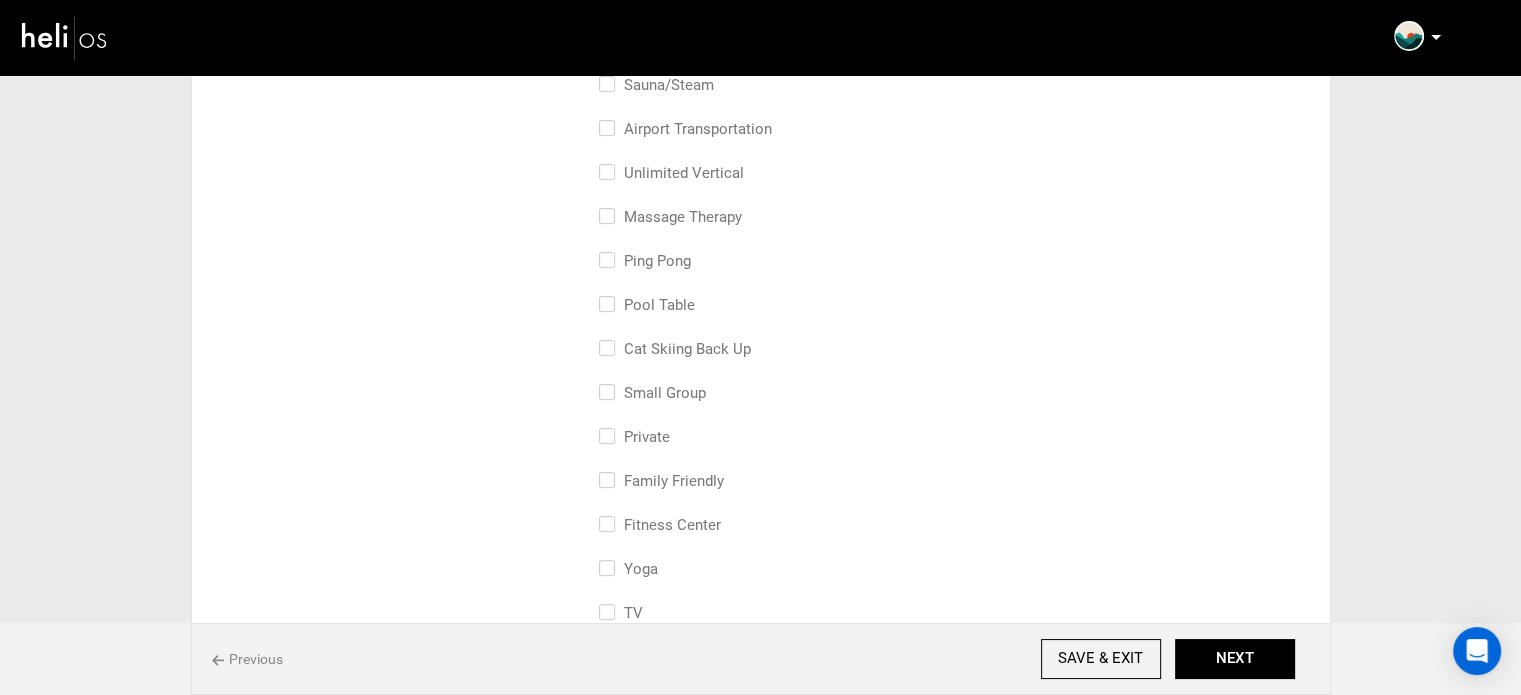 click on "small group" at bounding box center (652, 393) 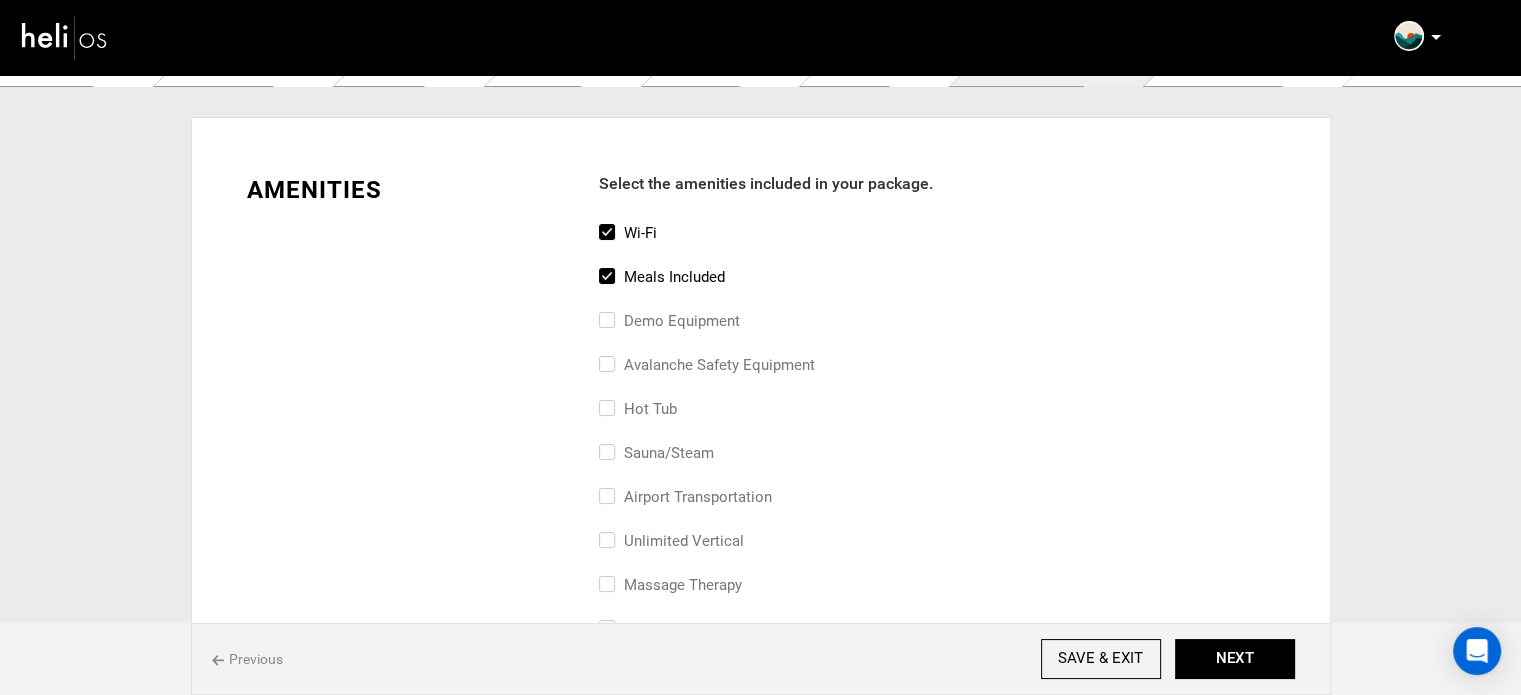scroll, scrollTop: 0, scrollLeft: 0, axis: both 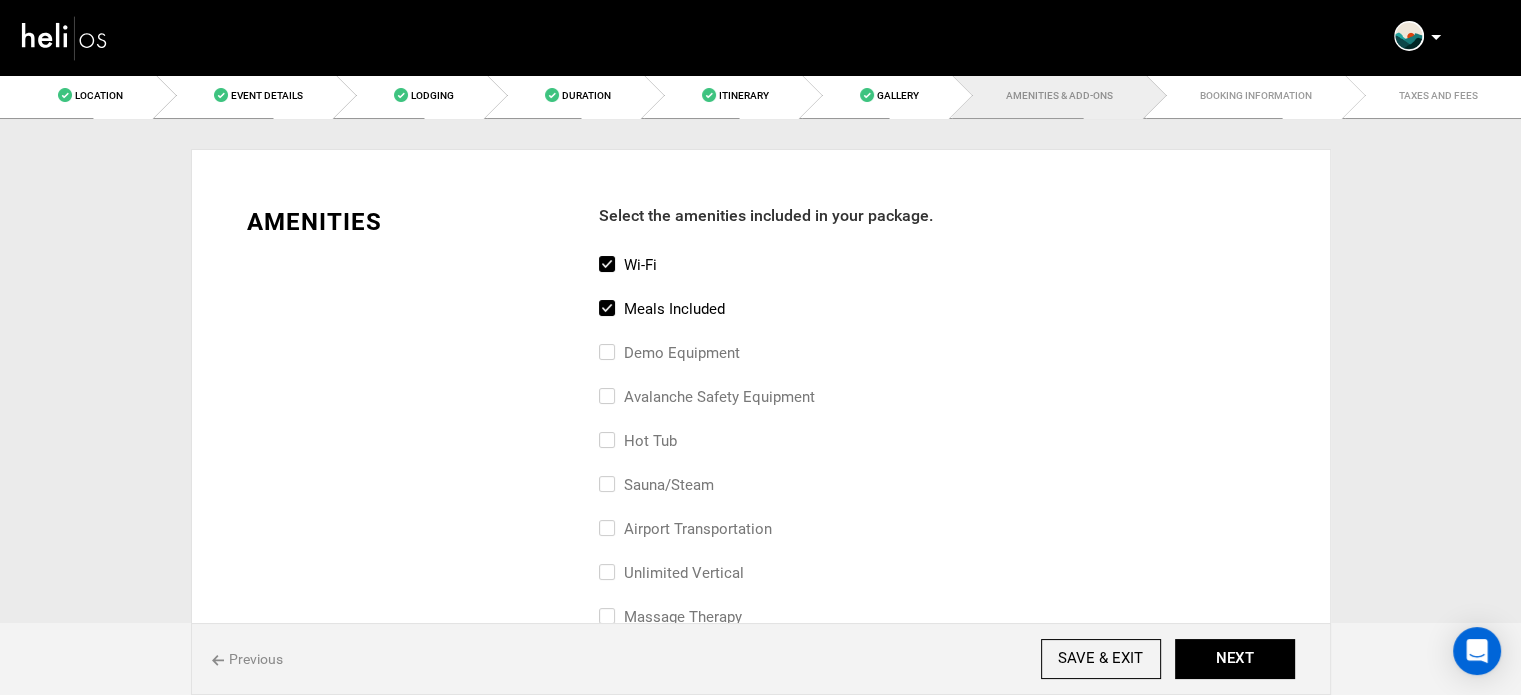 click on "Wi-Fi" at bounding box center [628, 265] 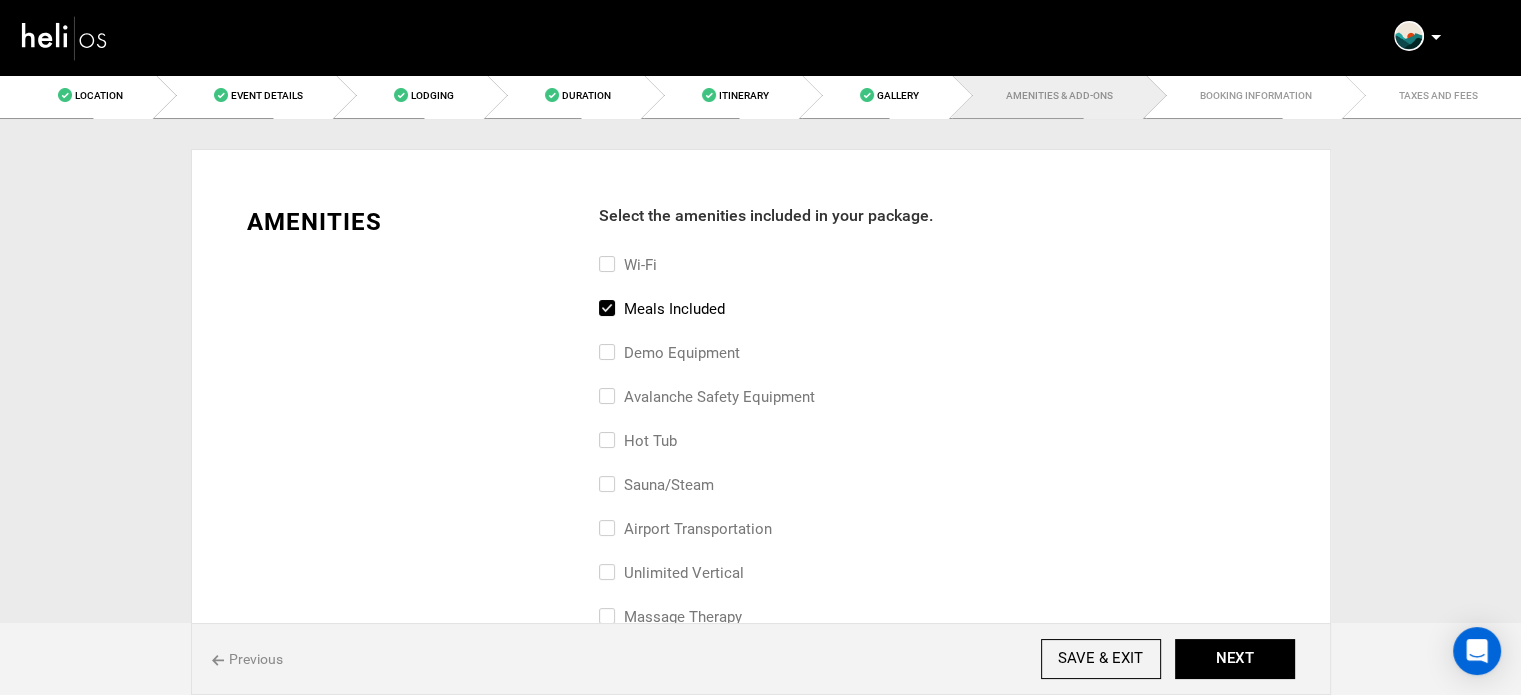 click on "Wi-Fi" at bounding box center (628, 265) 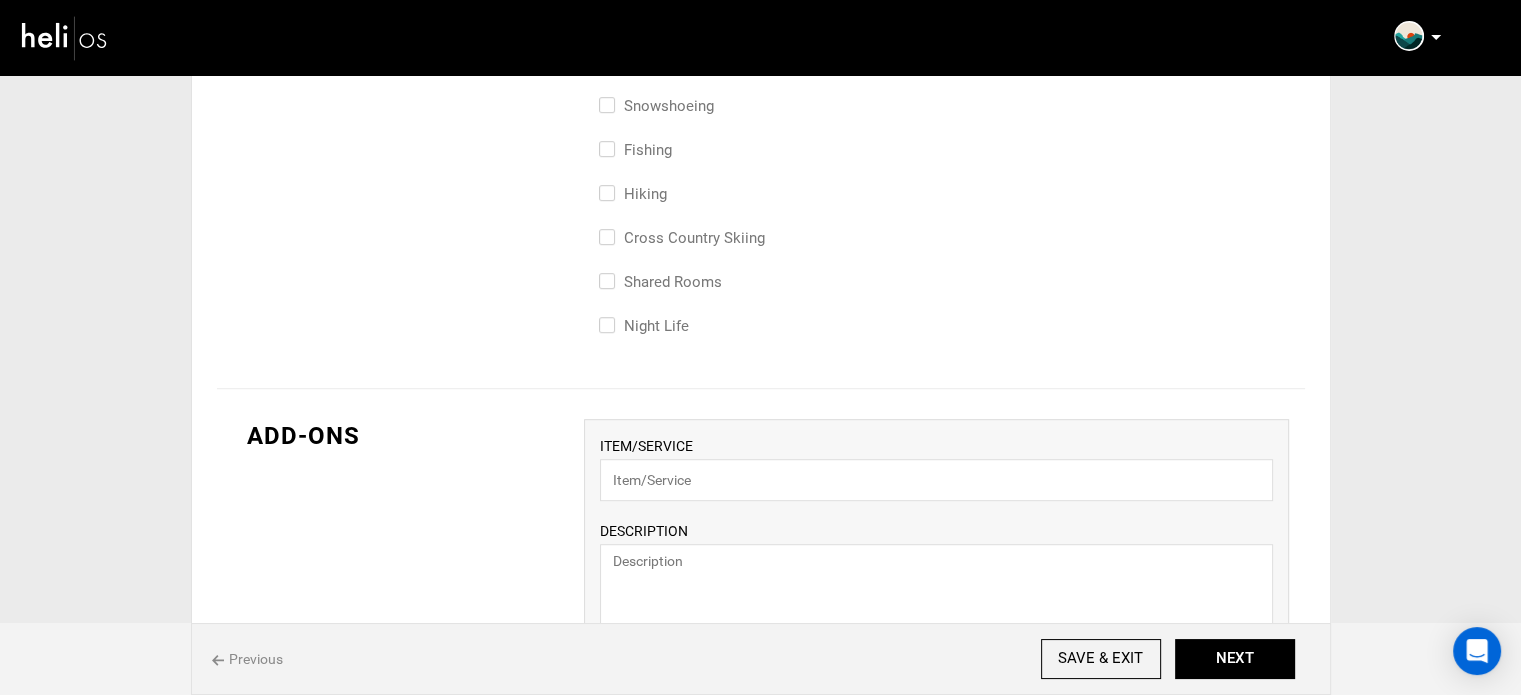 scroll, scrollTop: 1200, scrollLeft: 0, axis: vertical 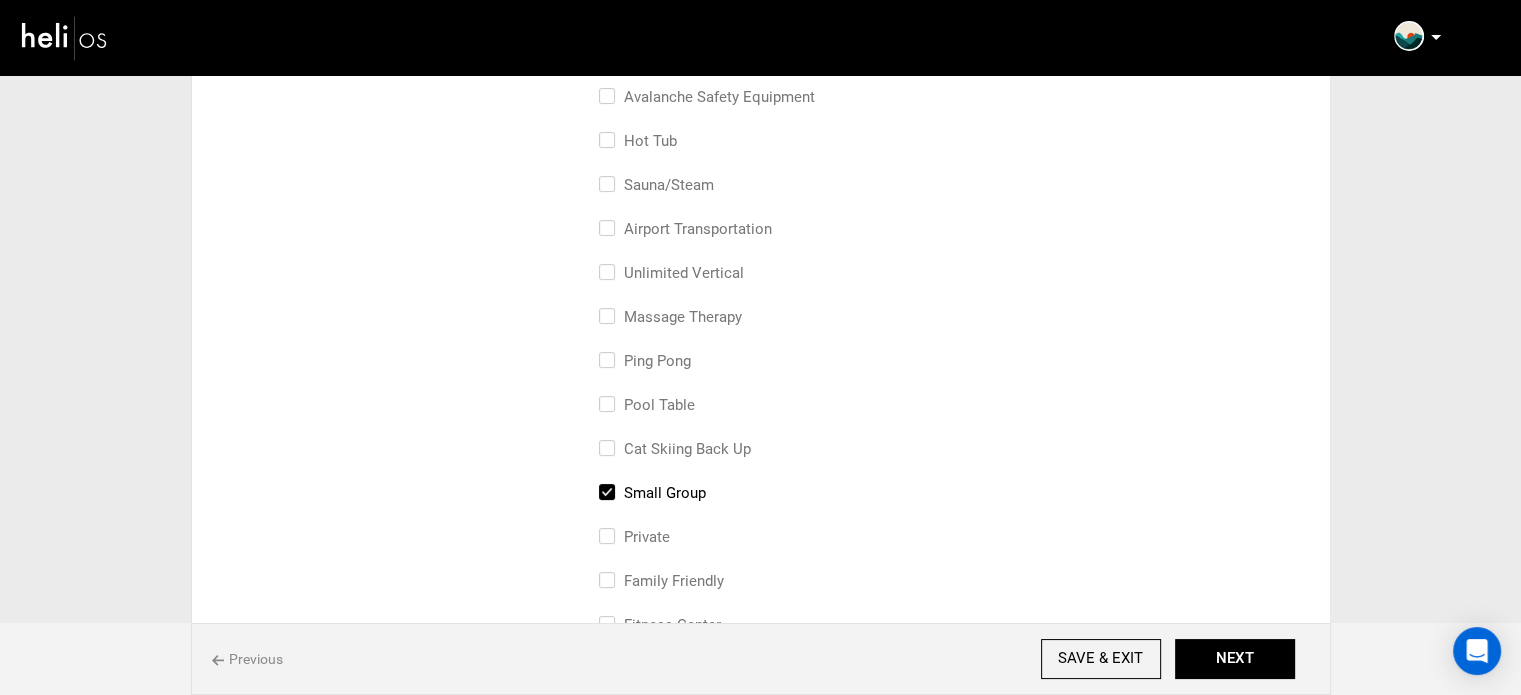 click on "airport transportation" at bounding box center (685, 229) 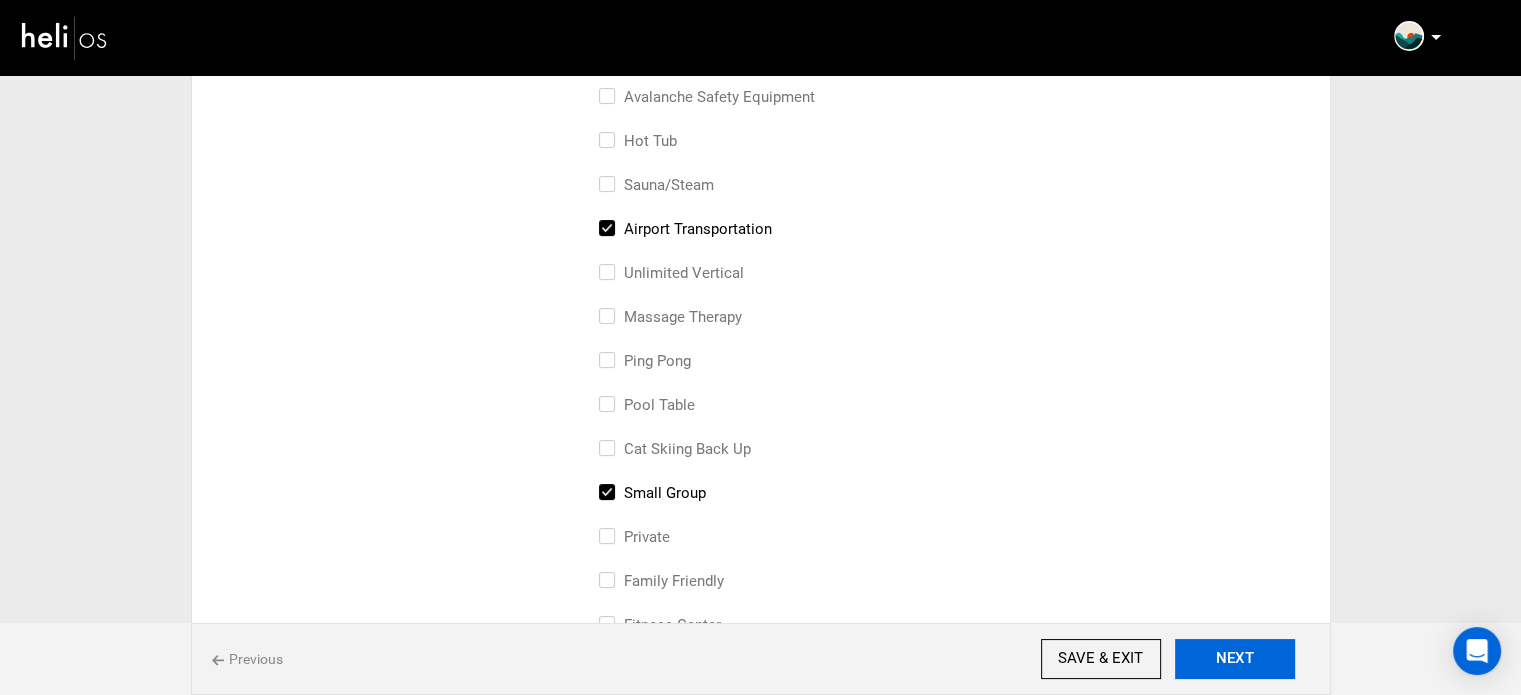 click on "NEXT" at bounding box center (1235, 659) 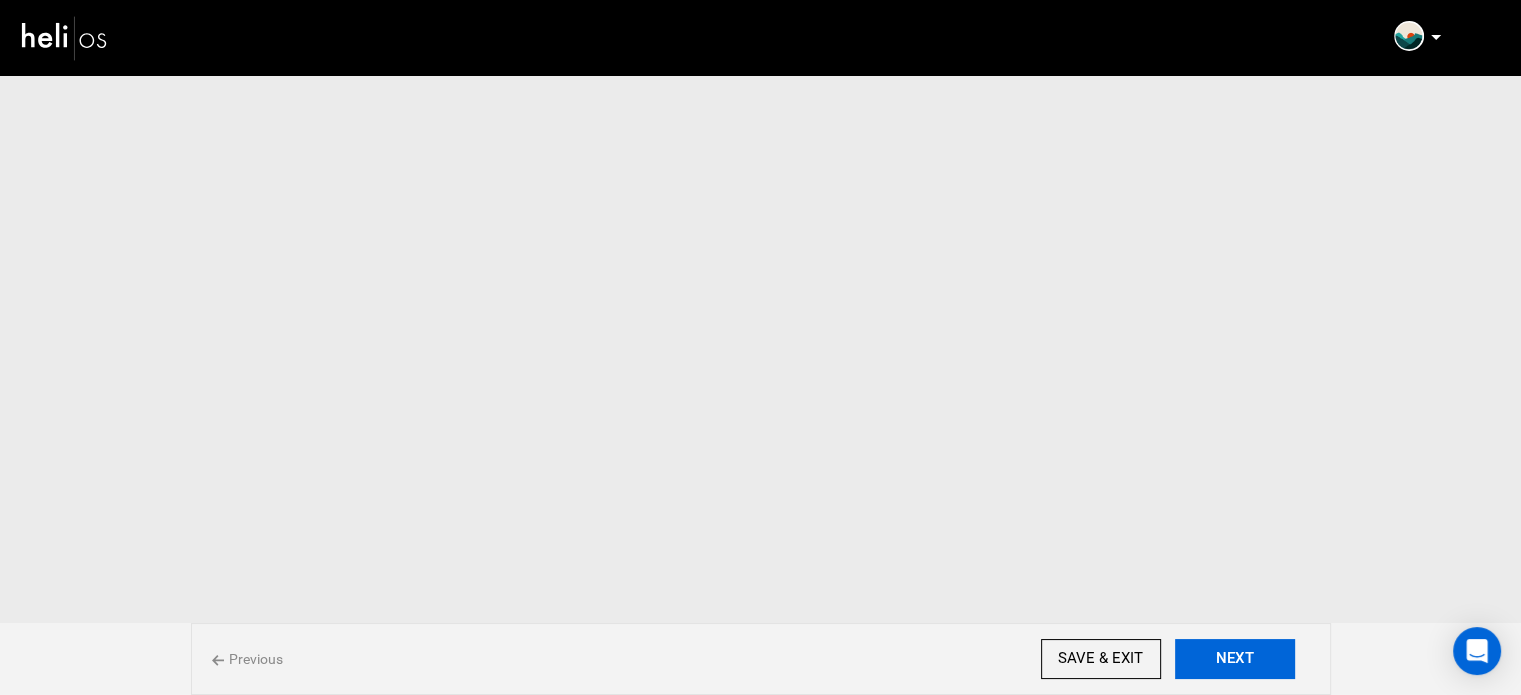 scroll, scrollTop: 0, scrollLeft: 0, axis: both 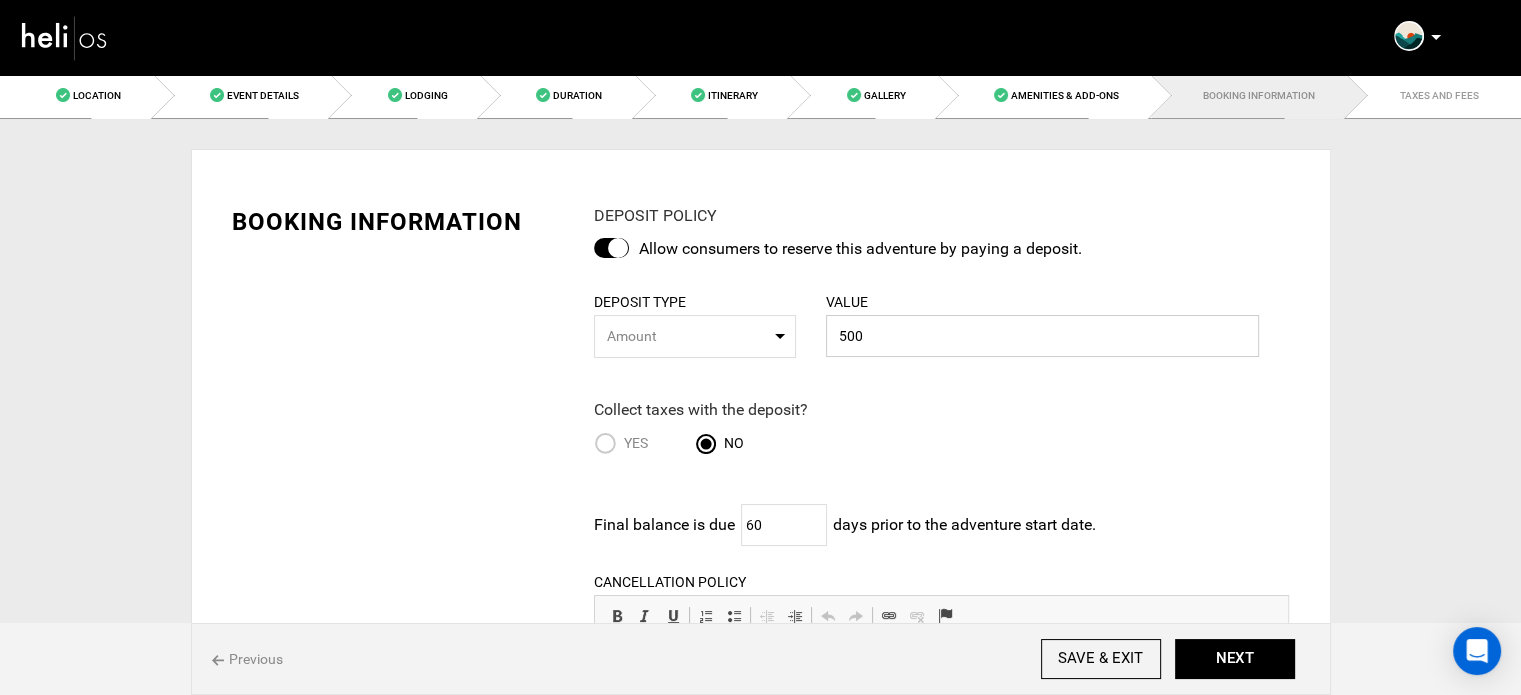 click on "500" at bounding box center [1043, 336] 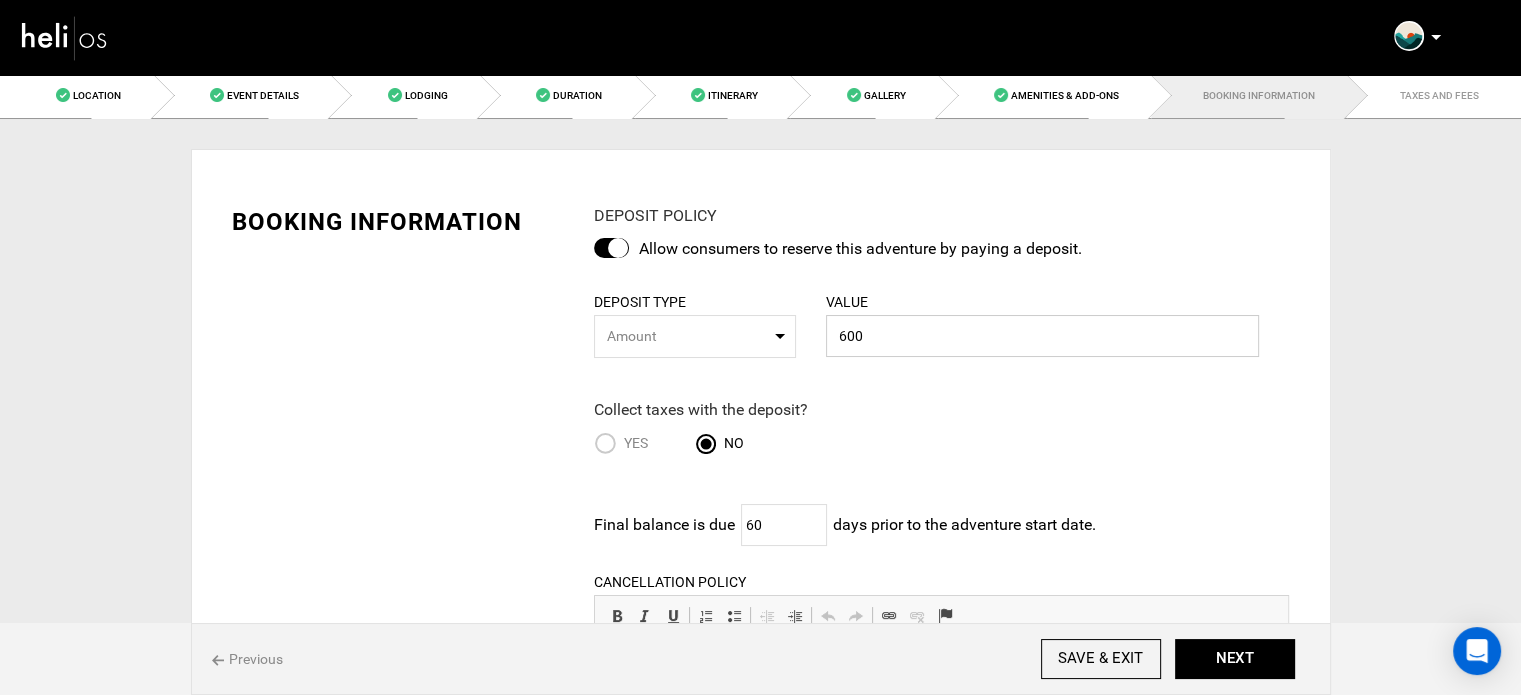 type on "[NUMBER]" 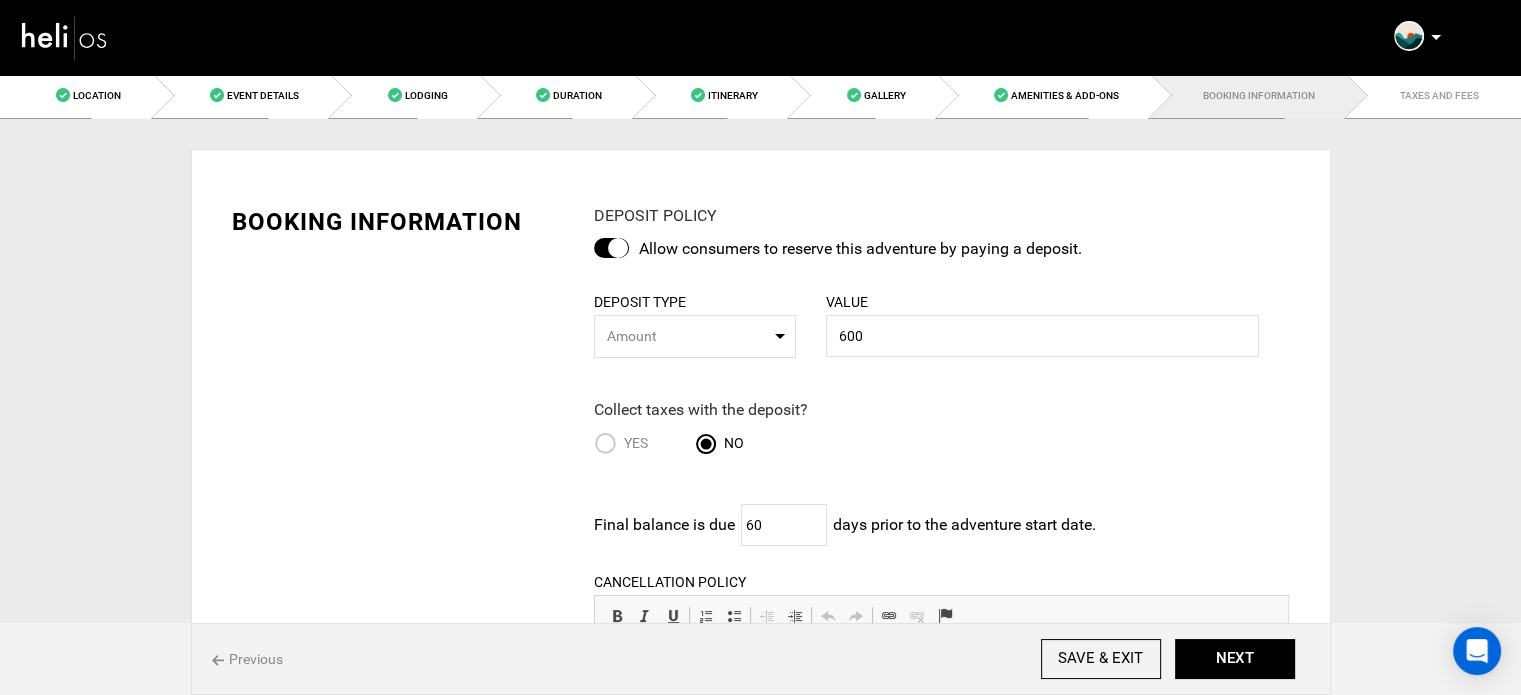 click on "Collect taxes with the deposit?
Yes
No" at bounding box center [811, 439] 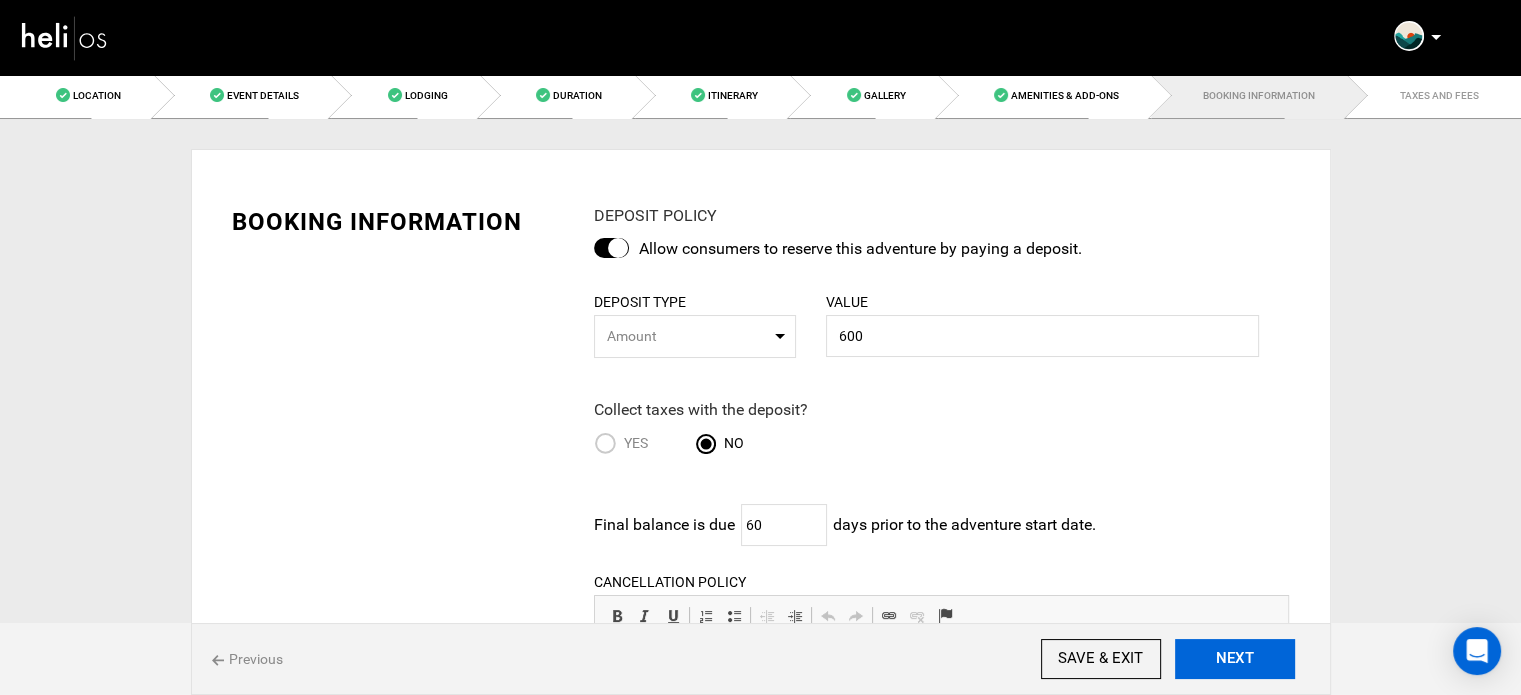 click on "NEXT" at bounding box center (1235, 659) 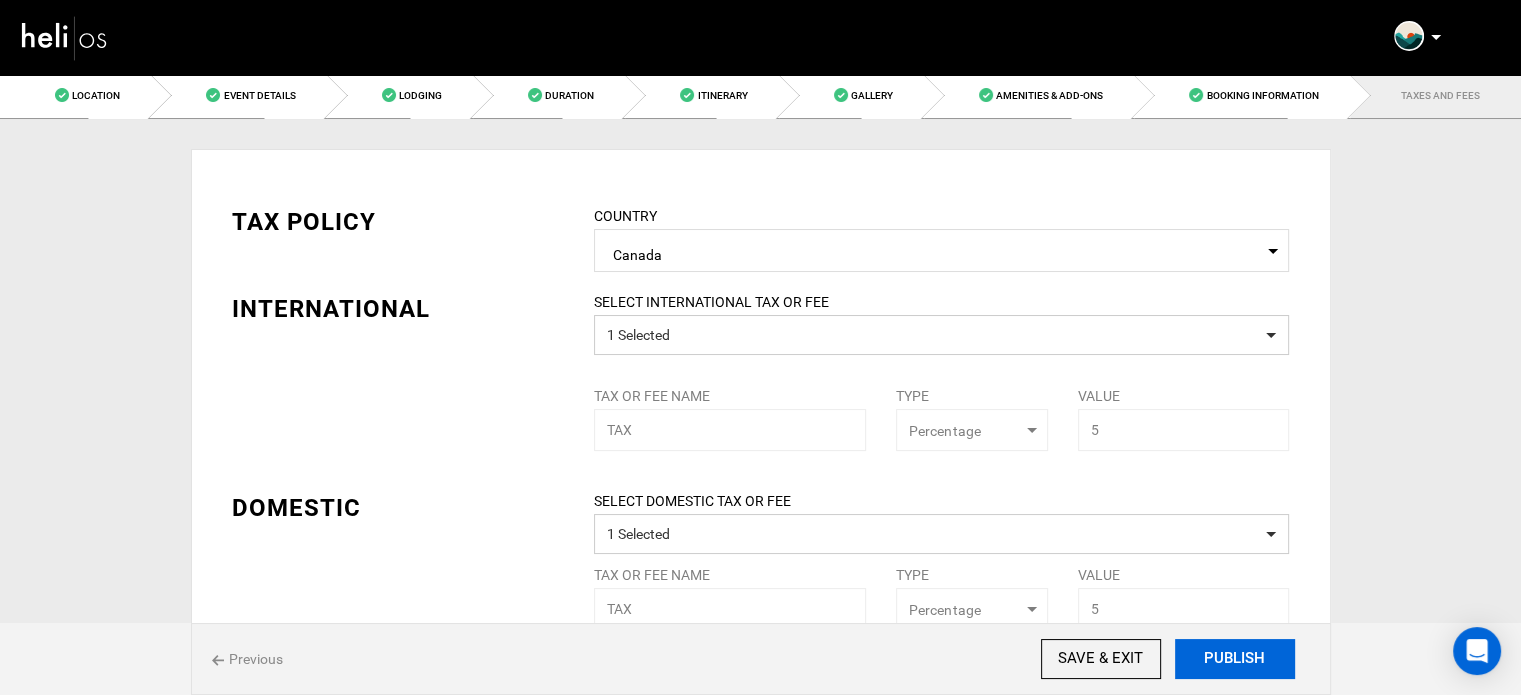 click on "PUBLISH" at bounding box center [1235, 659] 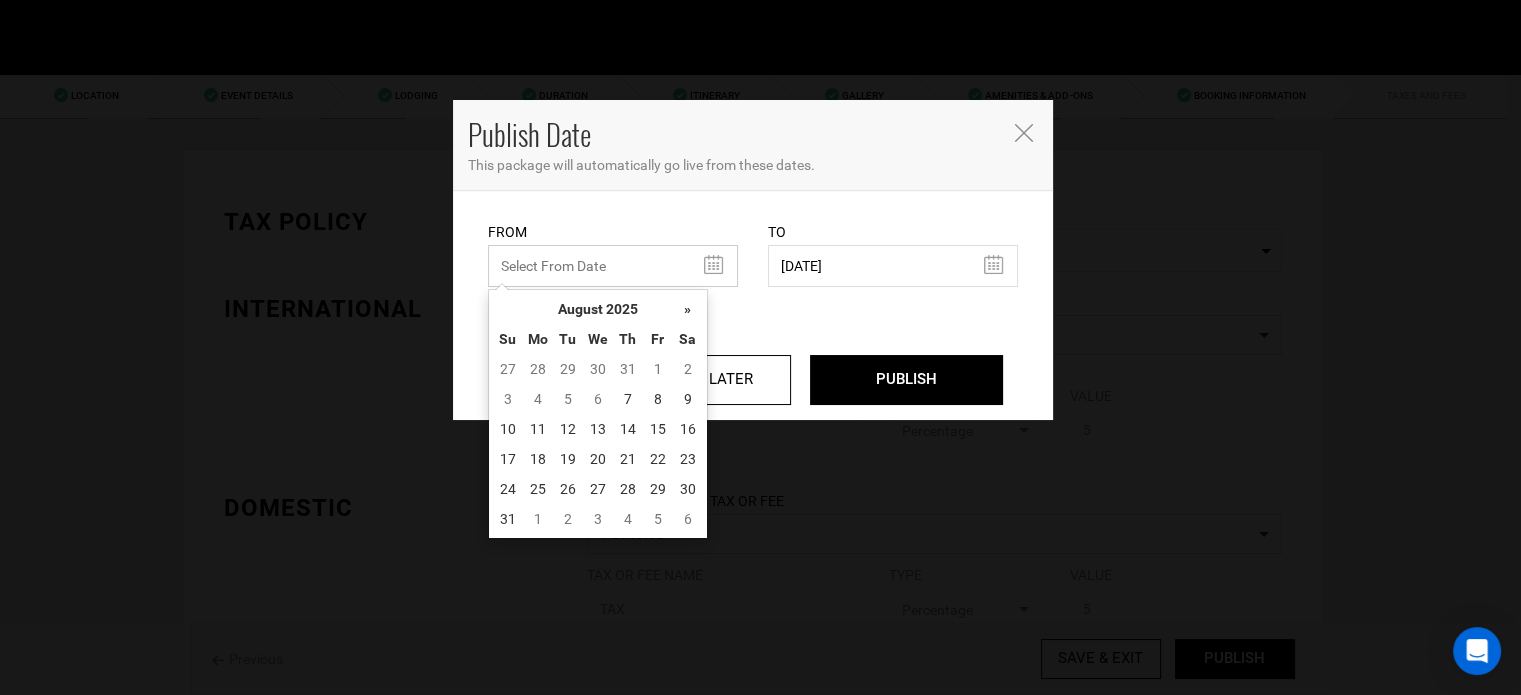 click at bounding box center (613, 266) 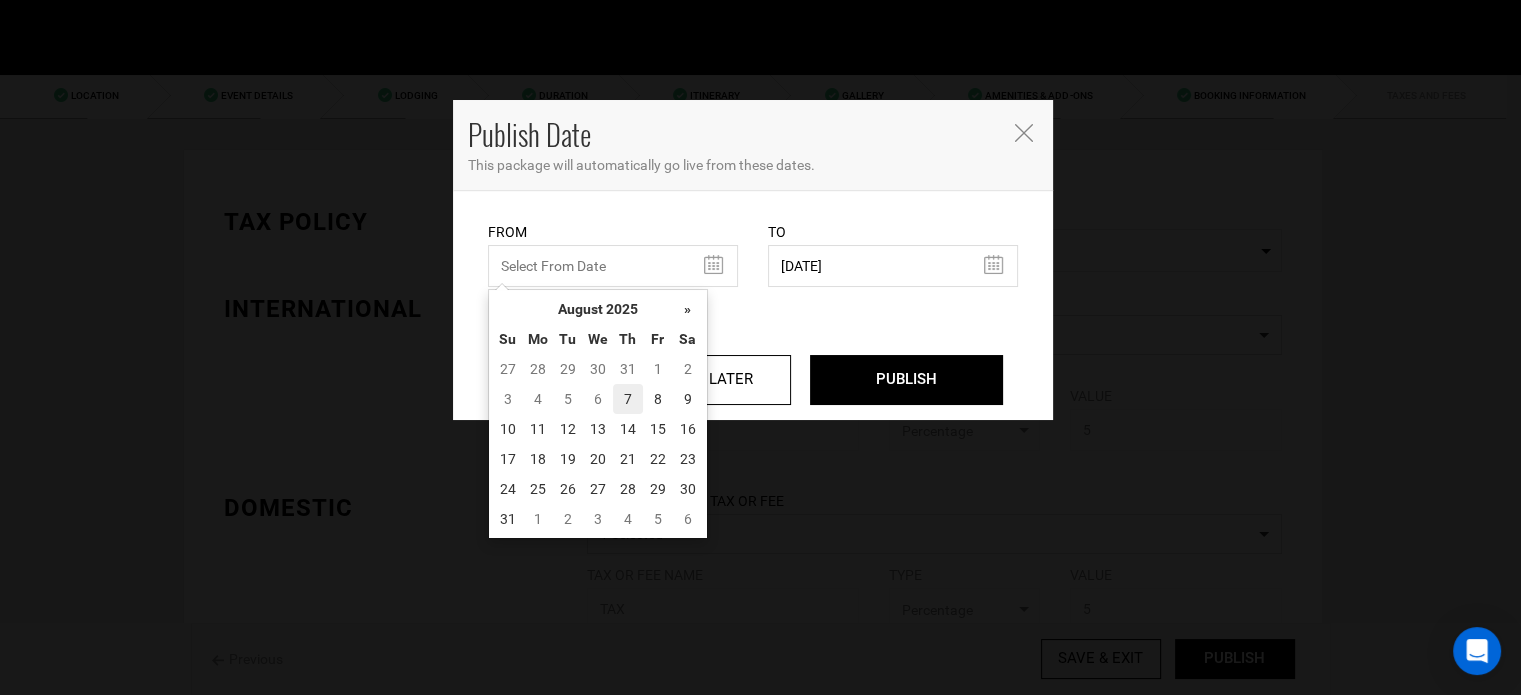 click on "7" at bounding box center (628, 399) 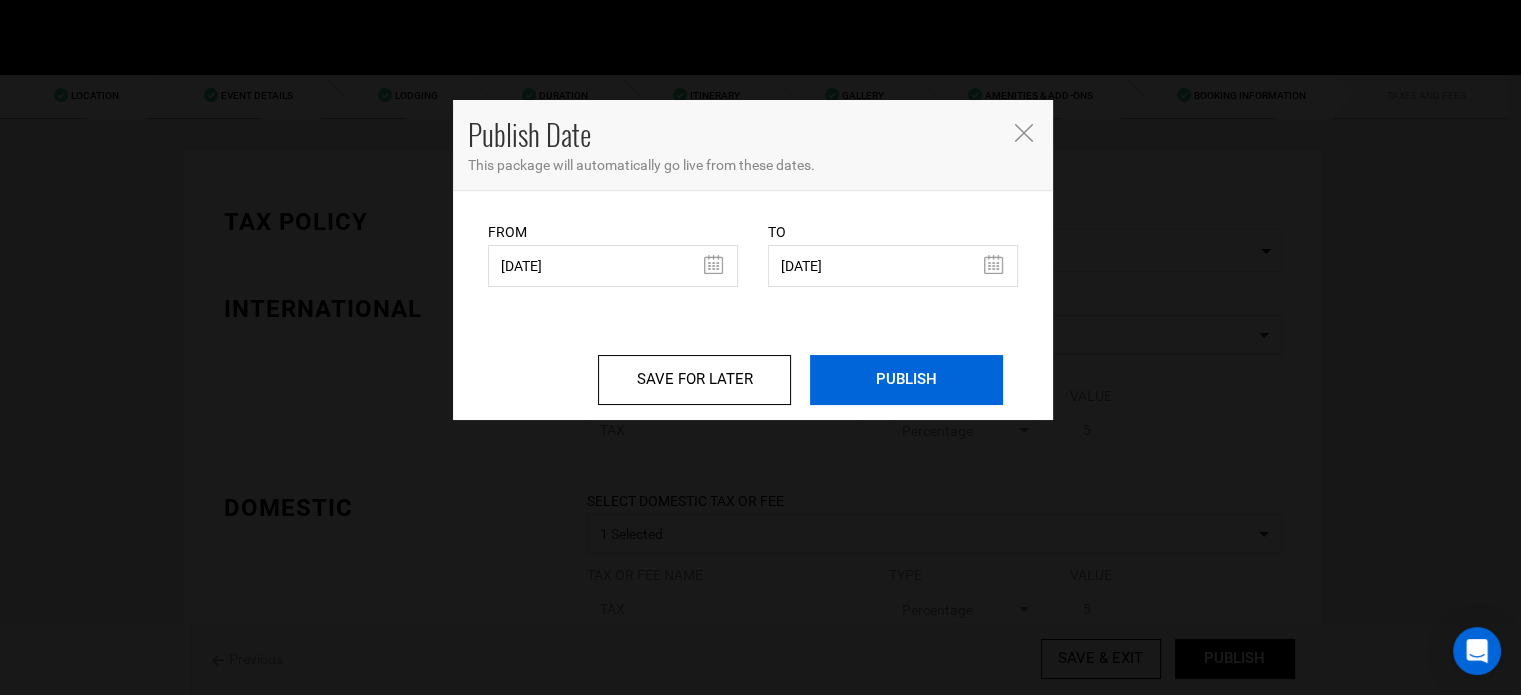 click on "PUBLISH" at bounding box center (906, 380) 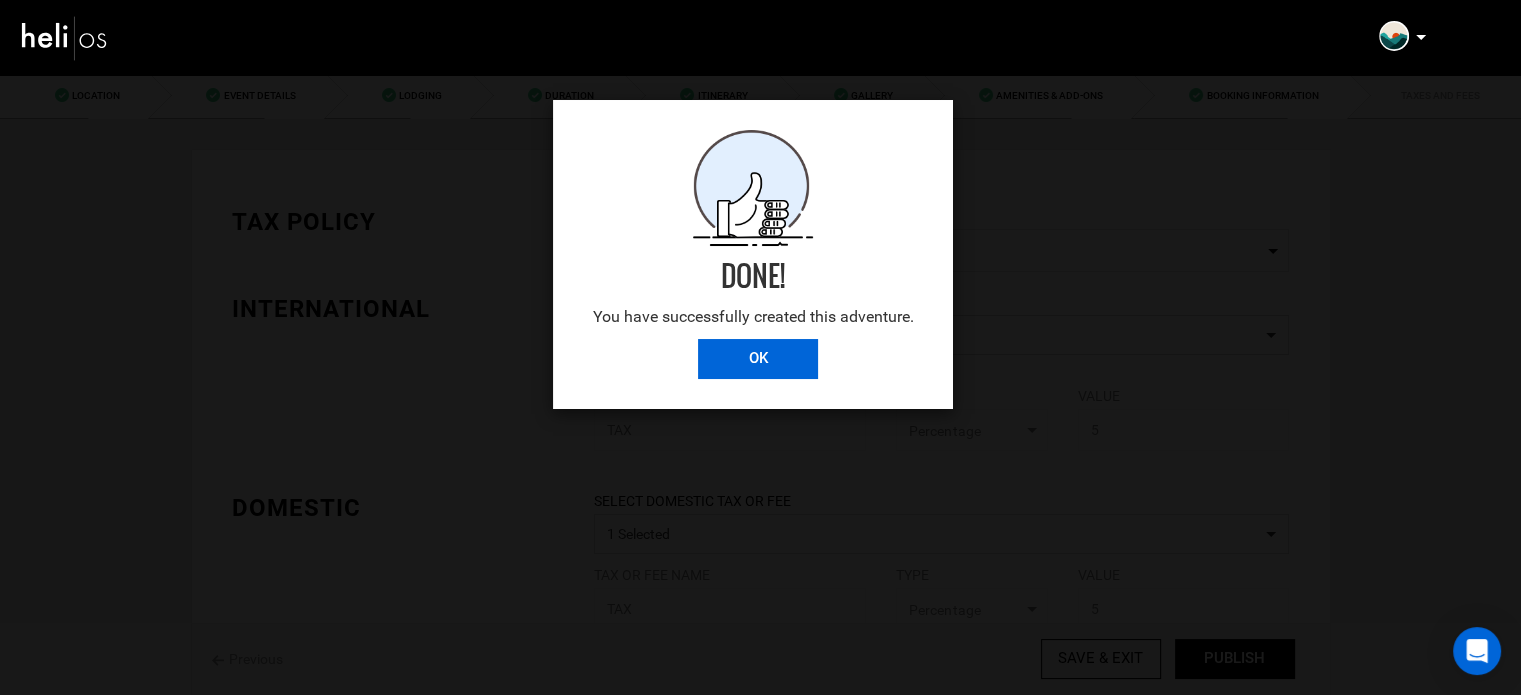 click on "OK" at bounding box center (758, 359) 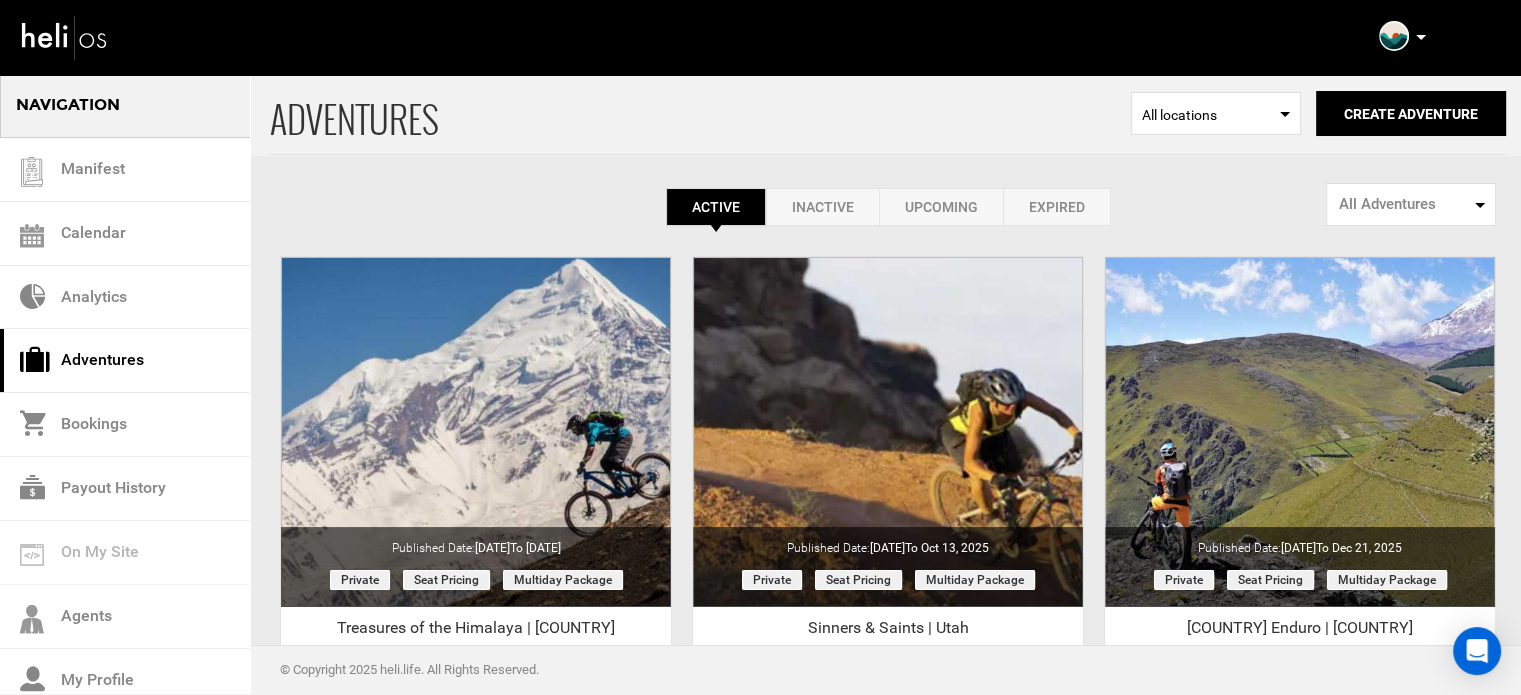 click on "Active
Inactive
Upcoming
Expired
Active   Active Inactive Upcoming Expired
Active
Inactive
Upcoming
Expired
All Adventures   All Adventures Public Adventures Private Adventures
All Adventures Public Adventures Private Adventures" at bounding box center [888, 207] 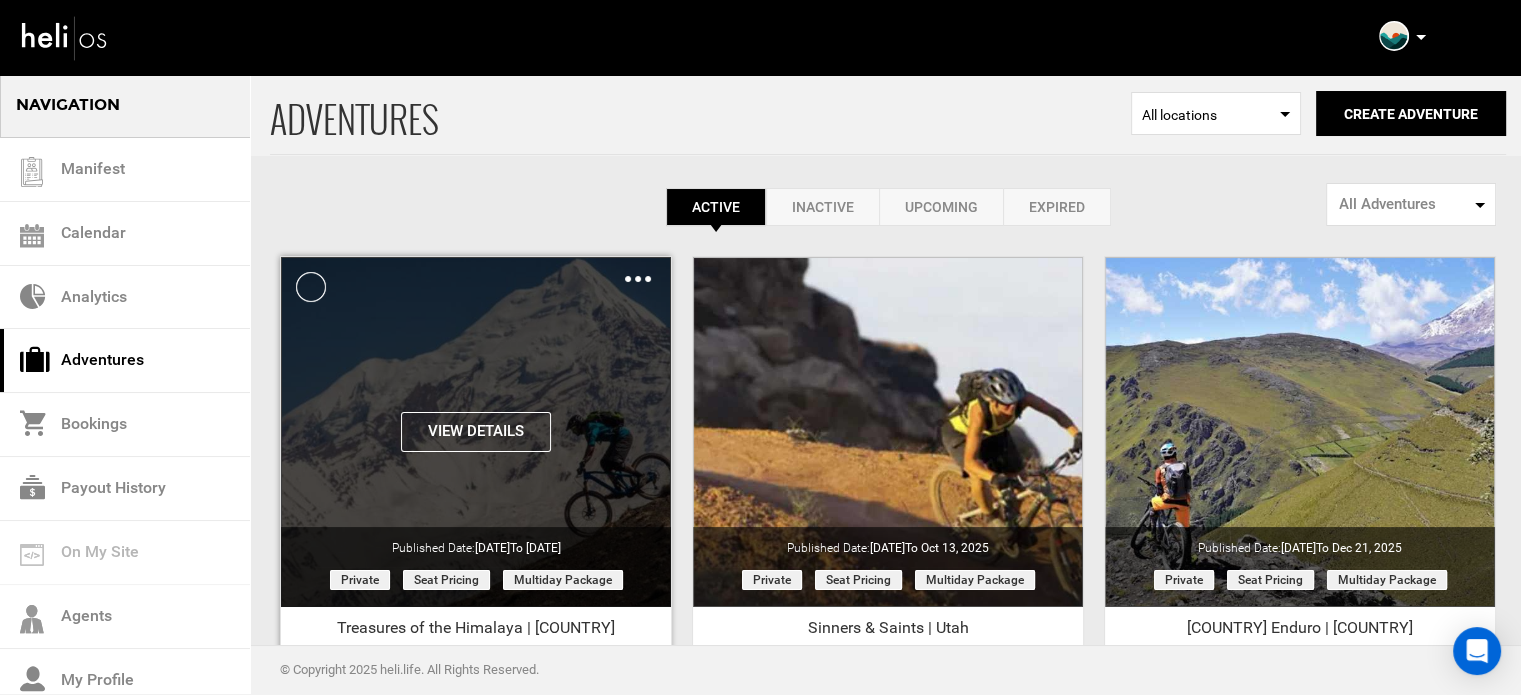 click on "View Details" at bounding box center [476, 432] 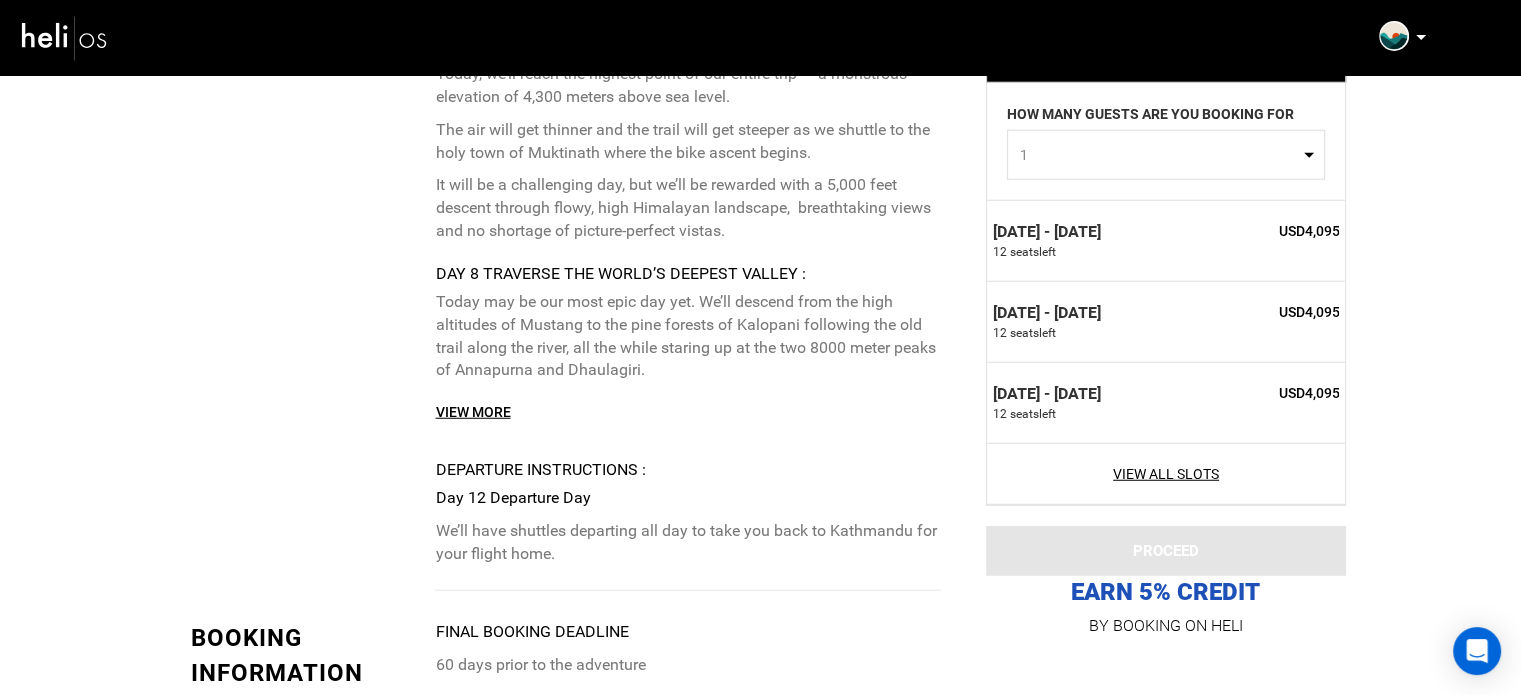 scroll, scrollTop: 5000, scrollLeft: 0, axis: vertical 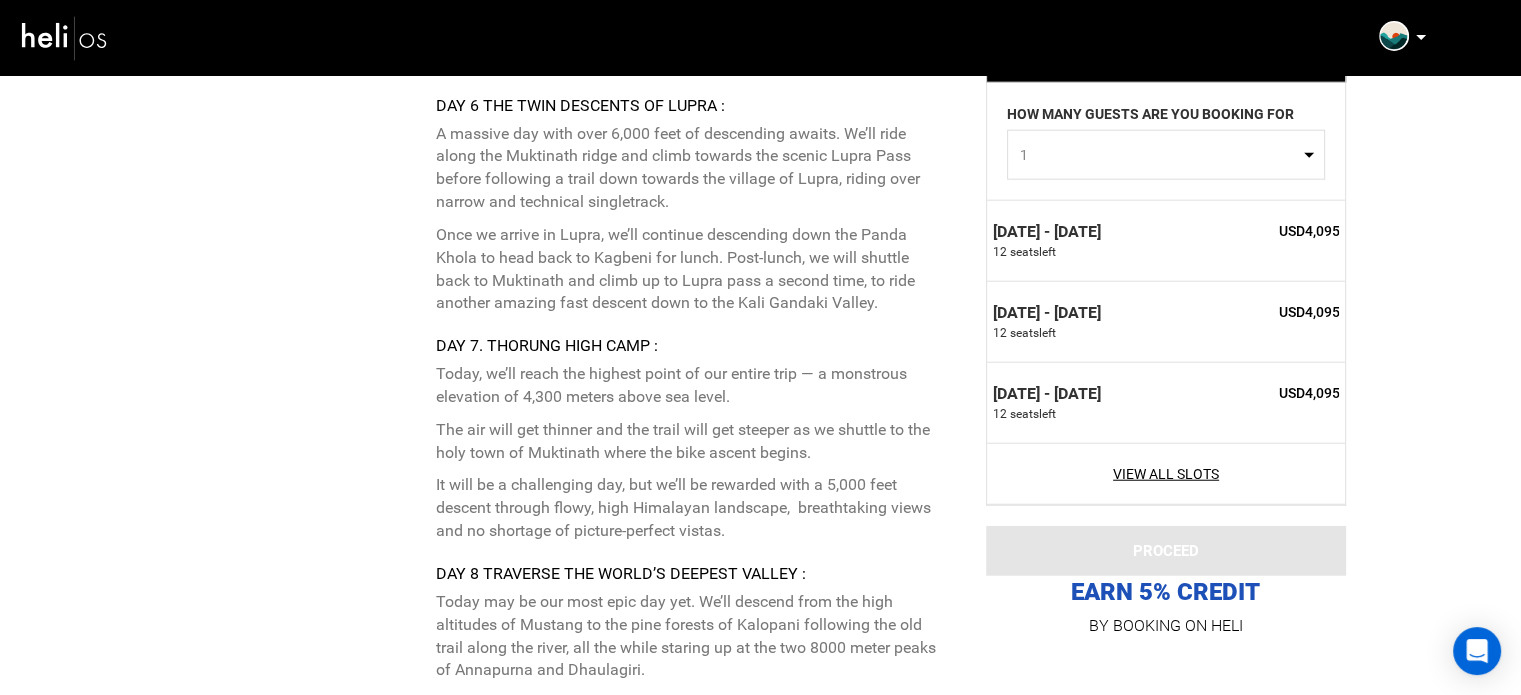 click on "Itinerary
Arrival Instructions :
Day 1: Arrive in Kathmandu
Welcome to Nepal!  We will meet you at the Tribhuvan International Airport and transfer you over to our picturesque hotel in Nagarkot, located about 1.5 hours outside of Kathmandu City. We’ll build our bikes in the evening and get to meet our fellow travellers over some local beer.
Note: We recommend riders travelling from anywhere outside of Asia to arrive in Nepal a day or two early to allow your body to adjust and to ensure you leave some time for any delayed baggages / flights. For riders arriving early, Hotel Ambassador is our recommended hotel in Kathmandu, and also the meeting point on Day 1.
Important:
Day 2 The Shooting Stars :" at bounding box center (566, -208) 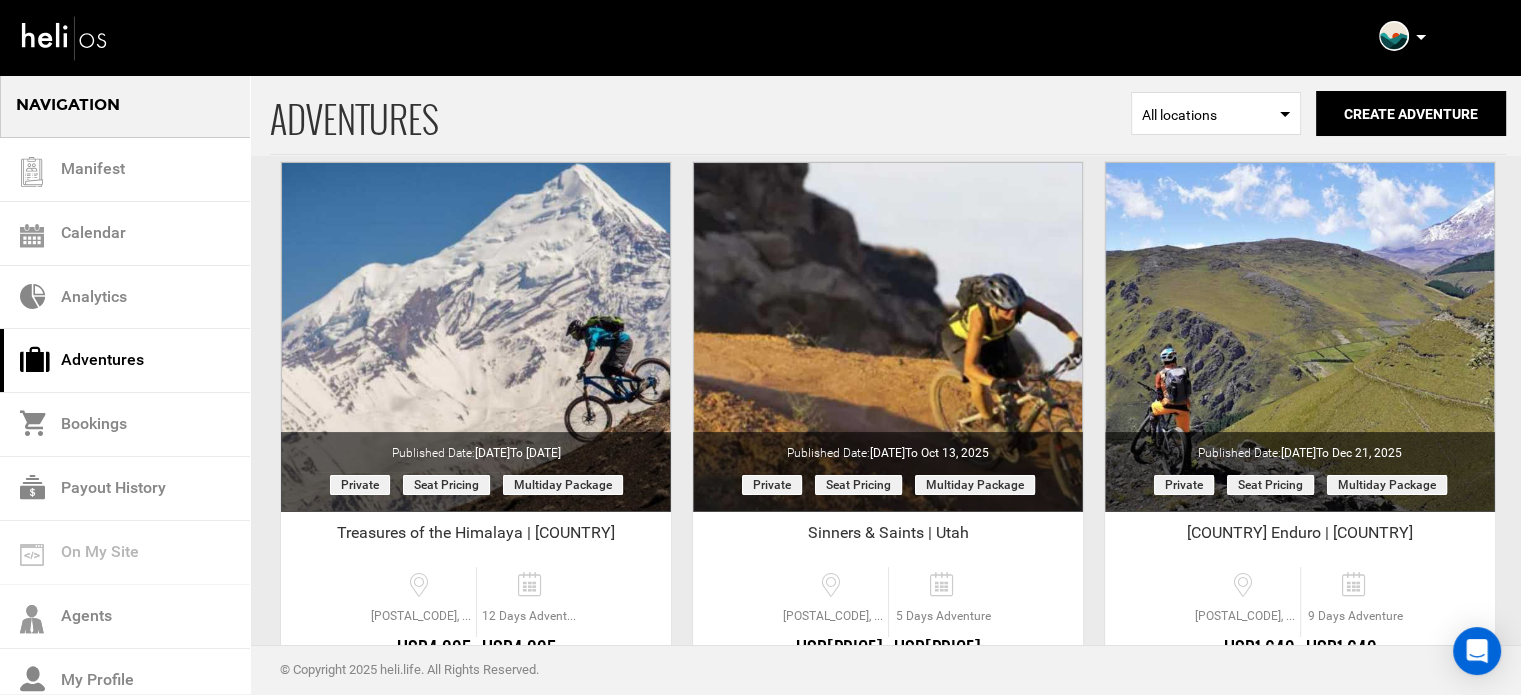 scroll, scrollTop: 300, scrollLeft: 0, axis: vertical 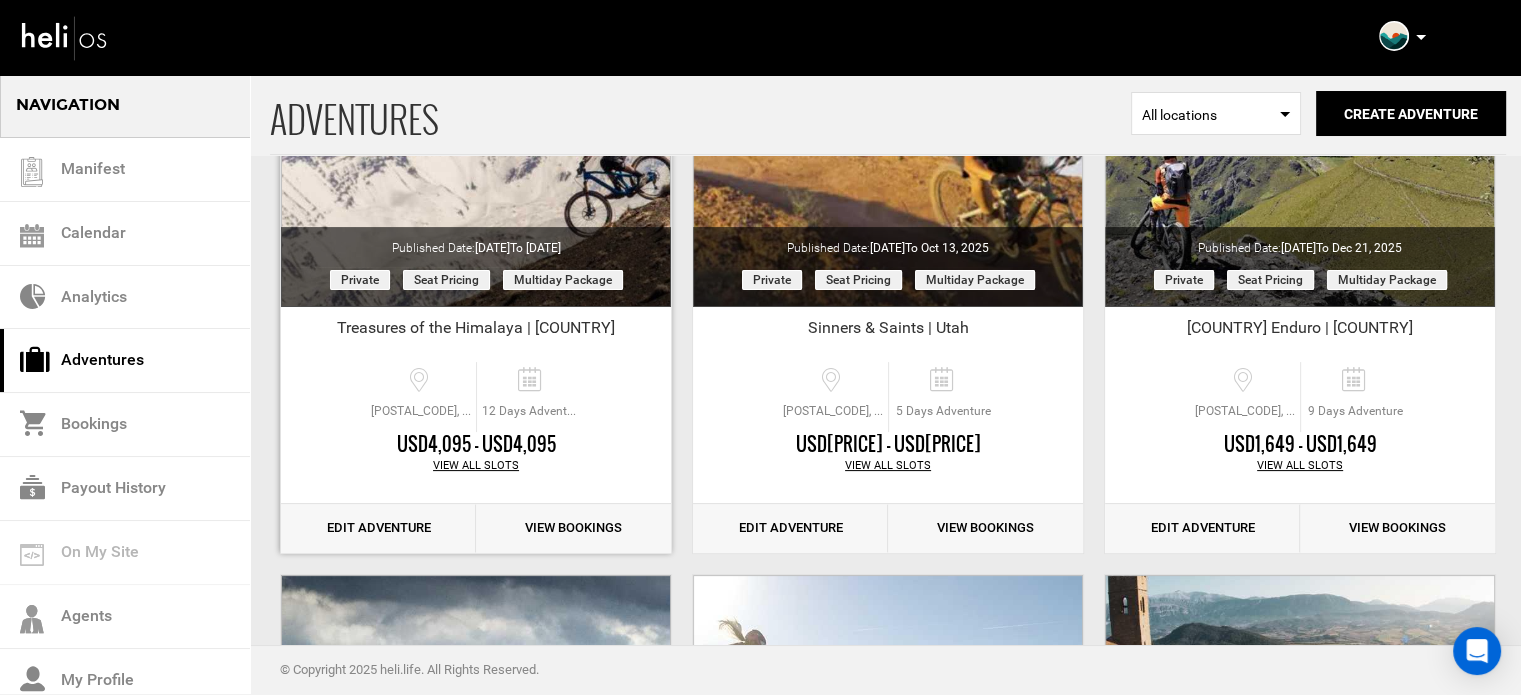 click on "Edit Adventure" at bounding box center [378, 528] 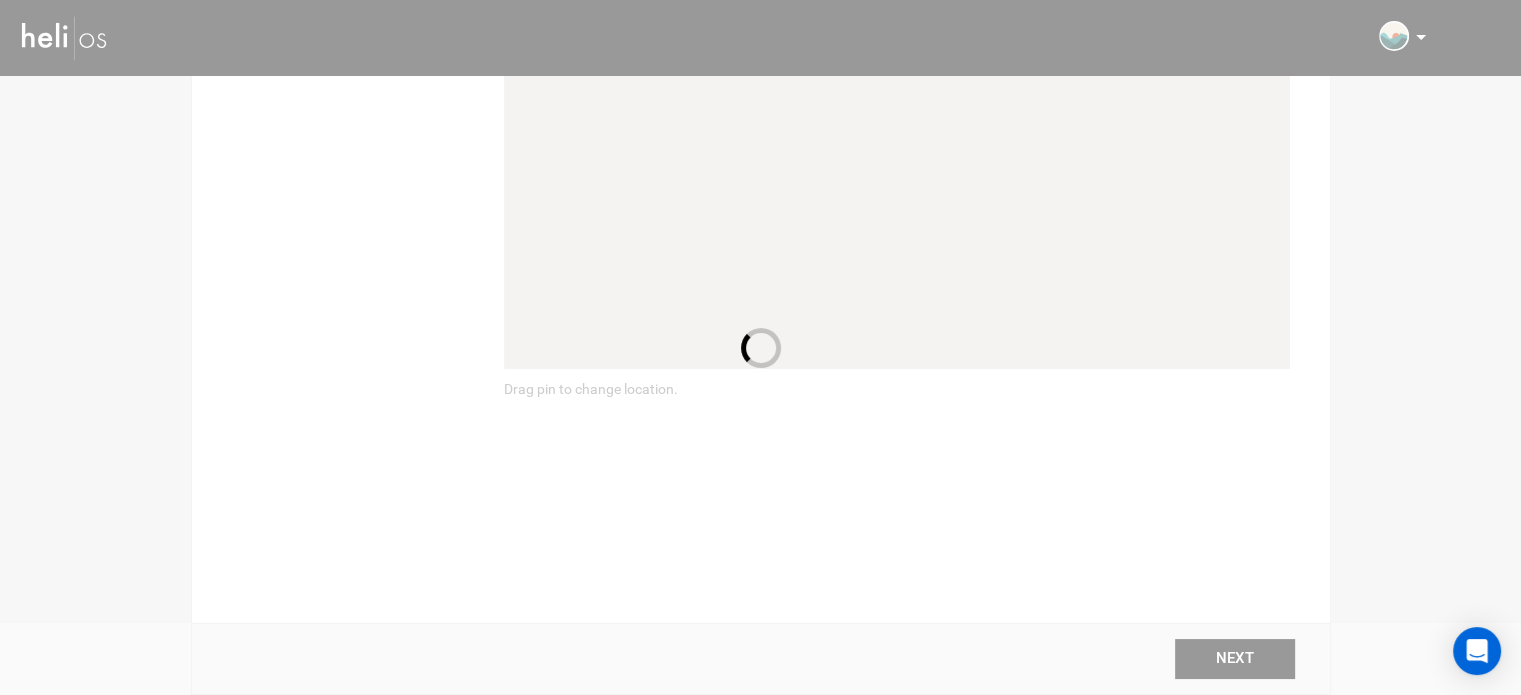 scroll, scrollTop: 0, scrollLeft: 0, axis: both 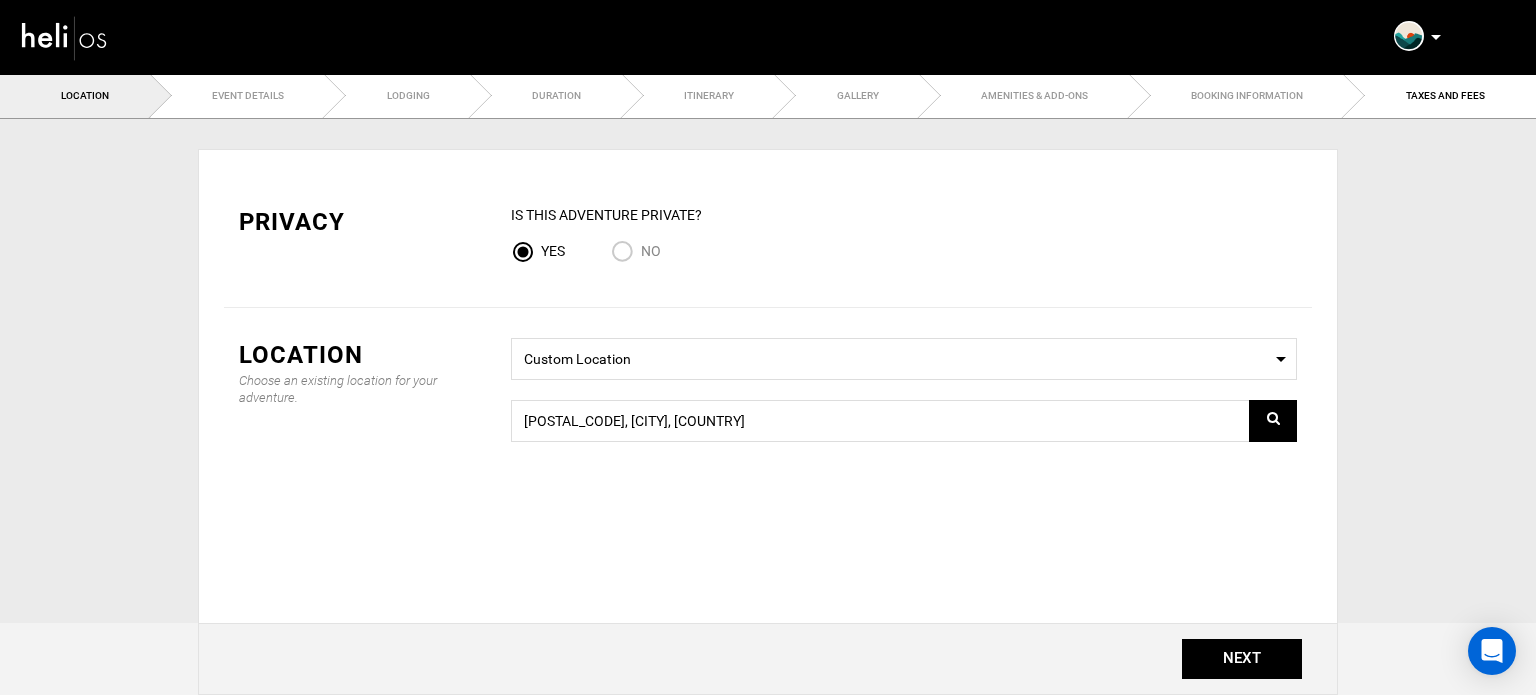 type on "Day 2 The Shooting Stars" 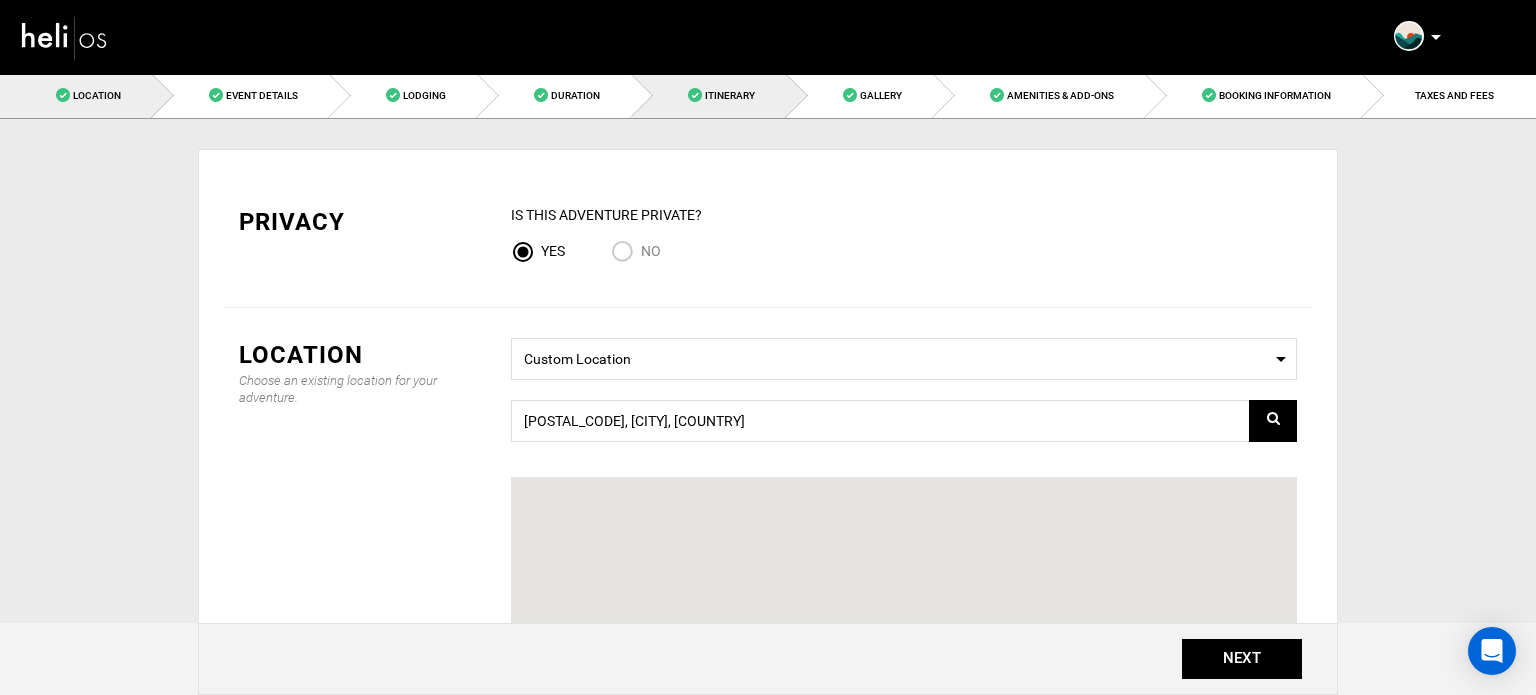 click on "Itinerary" at bounding box center [730, 95] 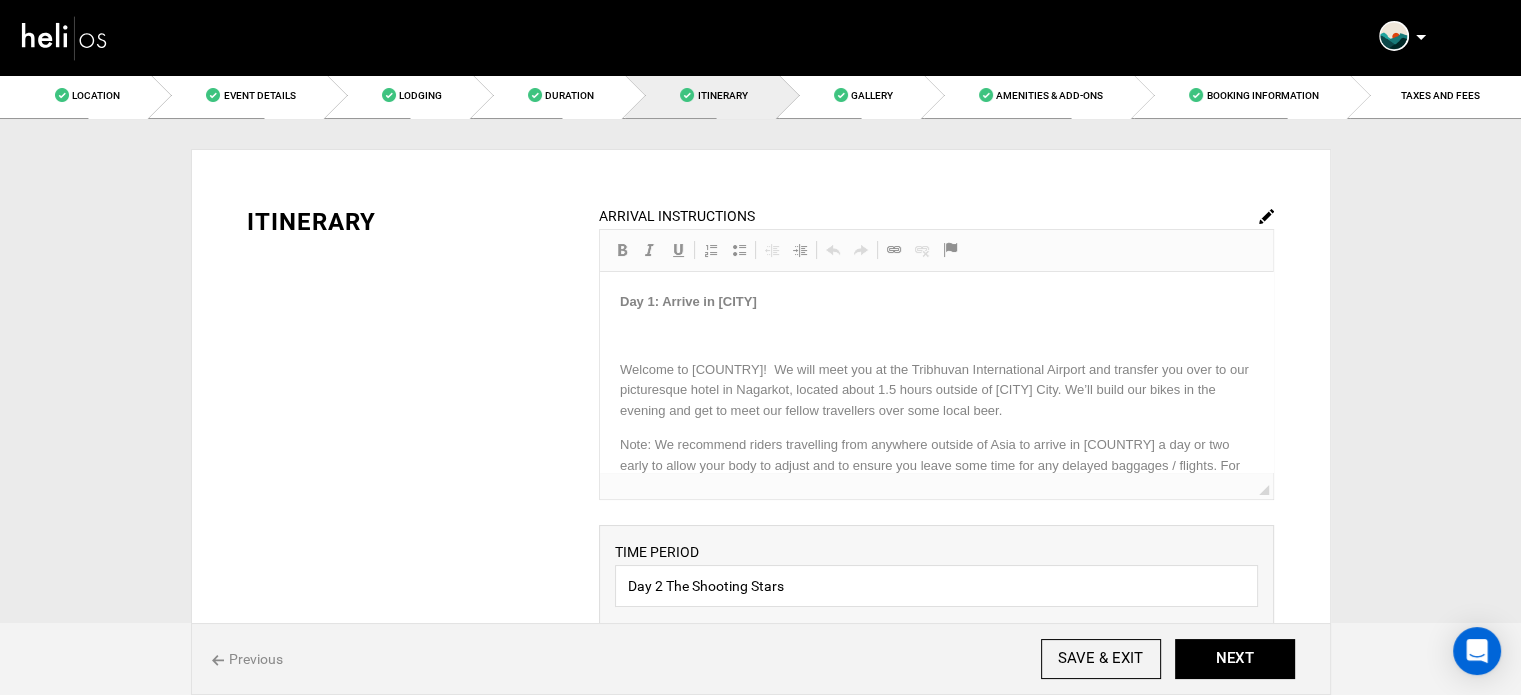 scroll, scrollTop: 0, scrollLeft: 0, axis: both 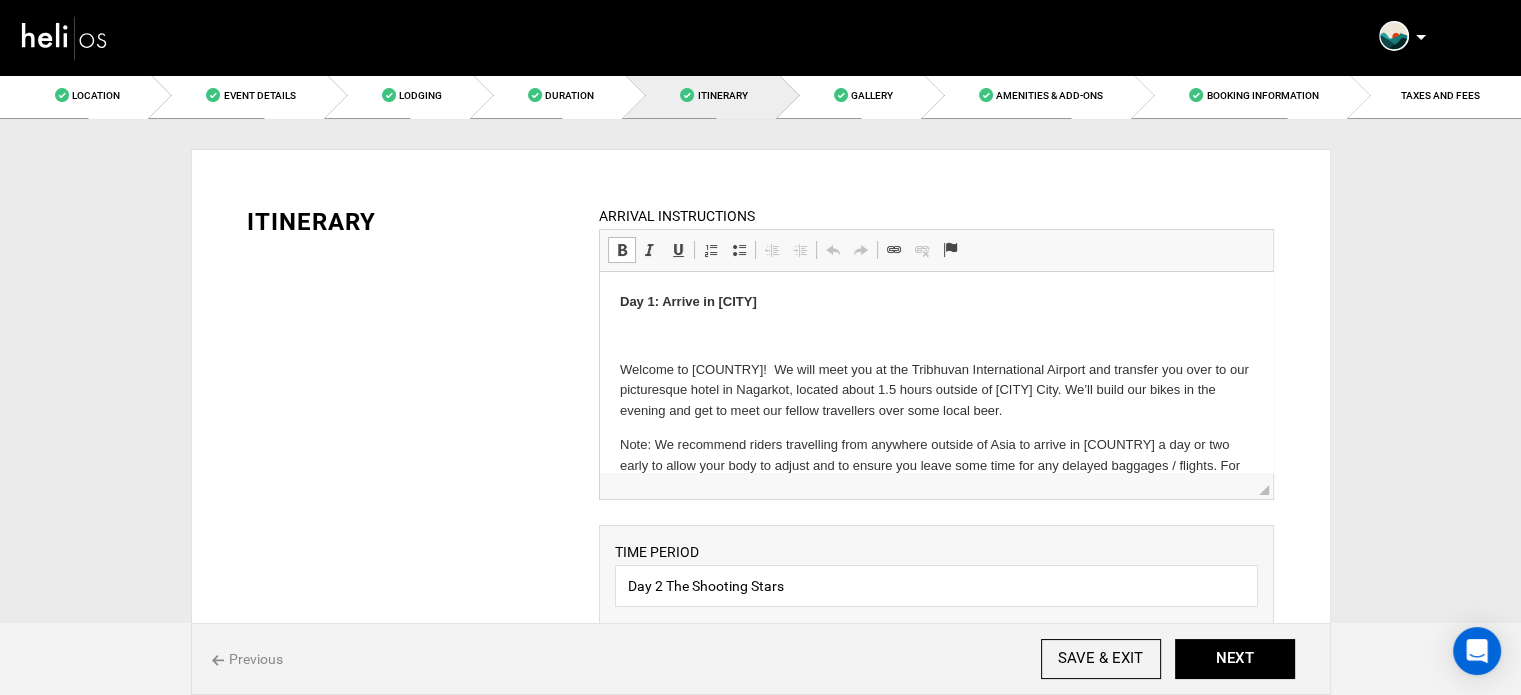 click at bounding box center (936, 336) 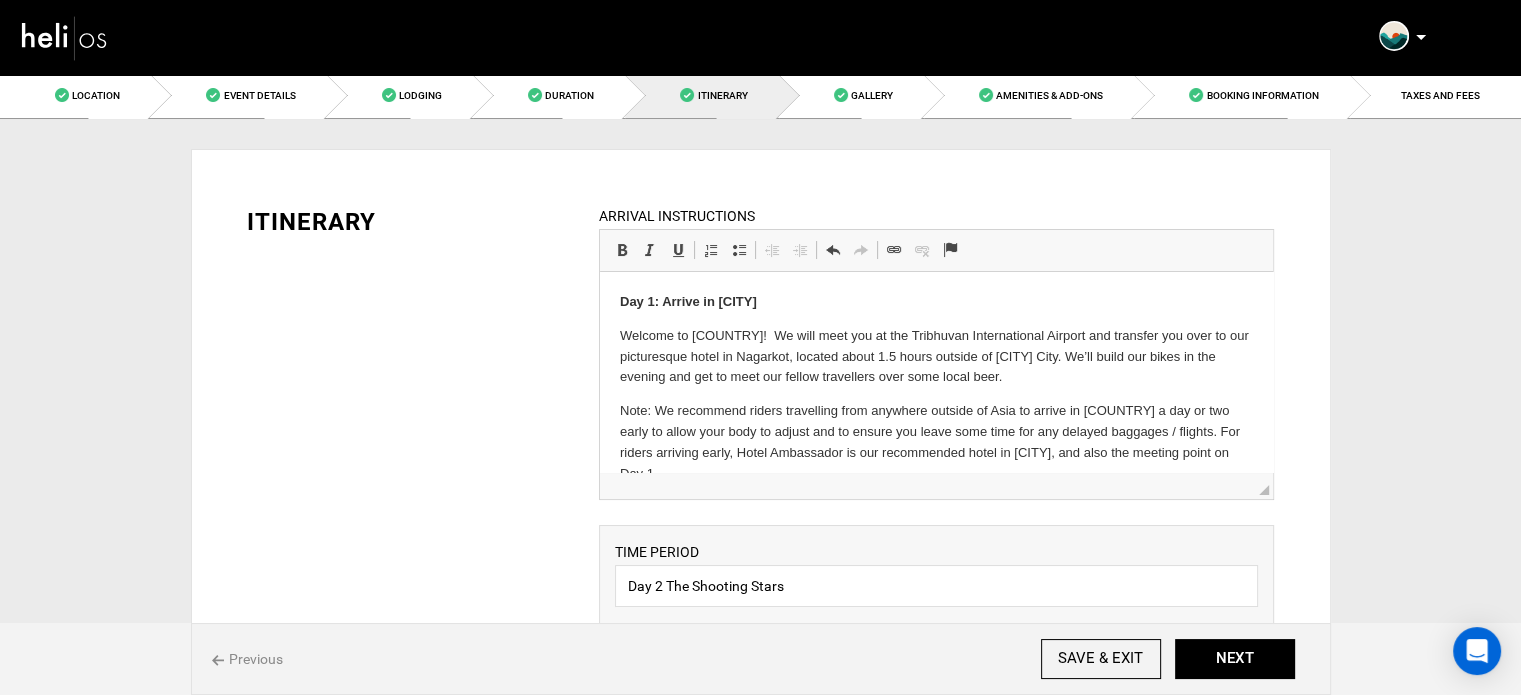 click on "Day 1: Arrive in Kathmandu ​​​​​​​ Welcome to Nepal!  We will meet you at the Tribhuvan International Airport and transfer you over to our picturesque hotel in Nagarkot, located about 1.5 hours outside of Kathmandu City. We’ll build our bikes in the evening and get to meet our fellow travellers over some local beer. Note: We recommend riders travelling from anywhere outside of Asia to arrive in Nepal a day or two early to allow your body to adjust and to ensure you leave some time for any delayed baggages / flights. For riders arriving early, Hotel Ambassador is our recommended hotel in Kathmandu, and also the meeting point on Day 1. Important:  Our van leaves Kathmandu at mid-day, so riders should either get on flights landing before 12 PM, or arrive a day prior." at bounding box center [936, 415] 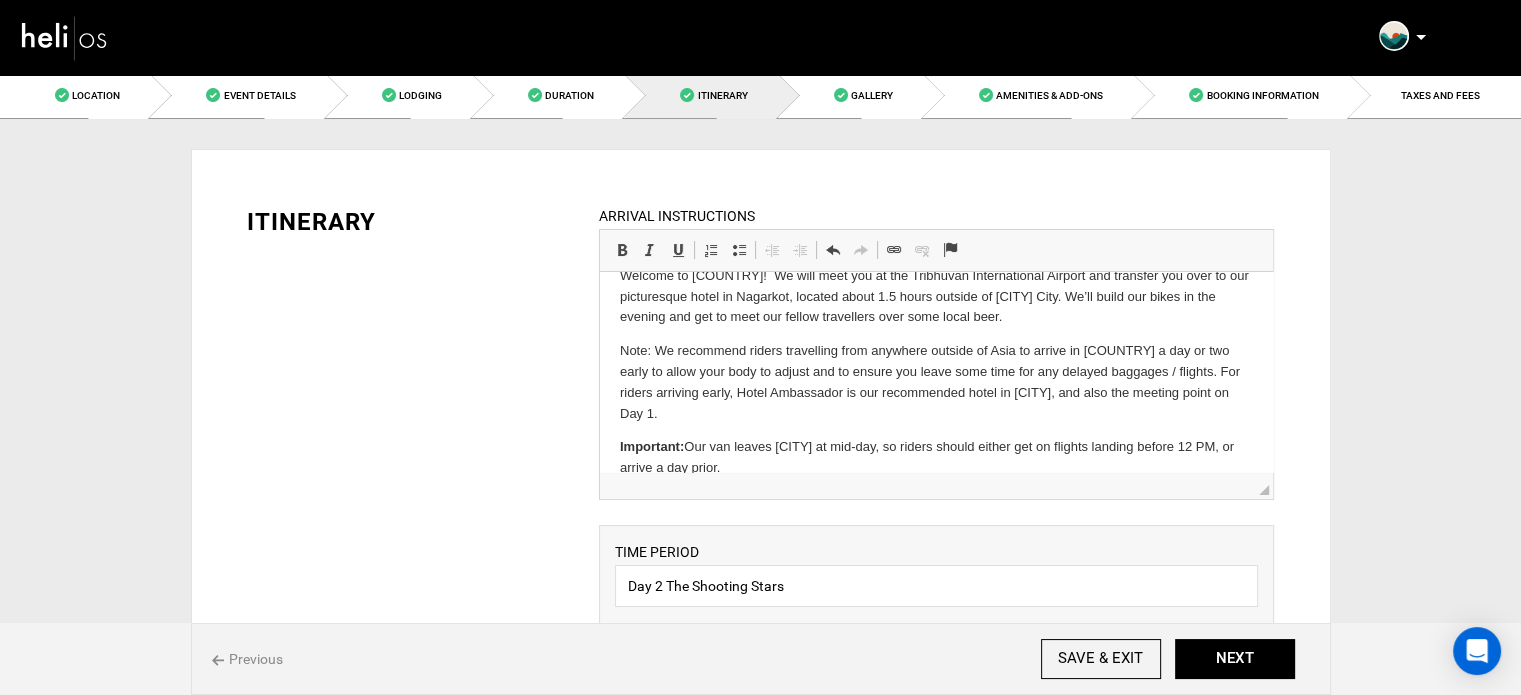 scroll, scrollTop: 87, scrollLeft: 0, axis: vertical 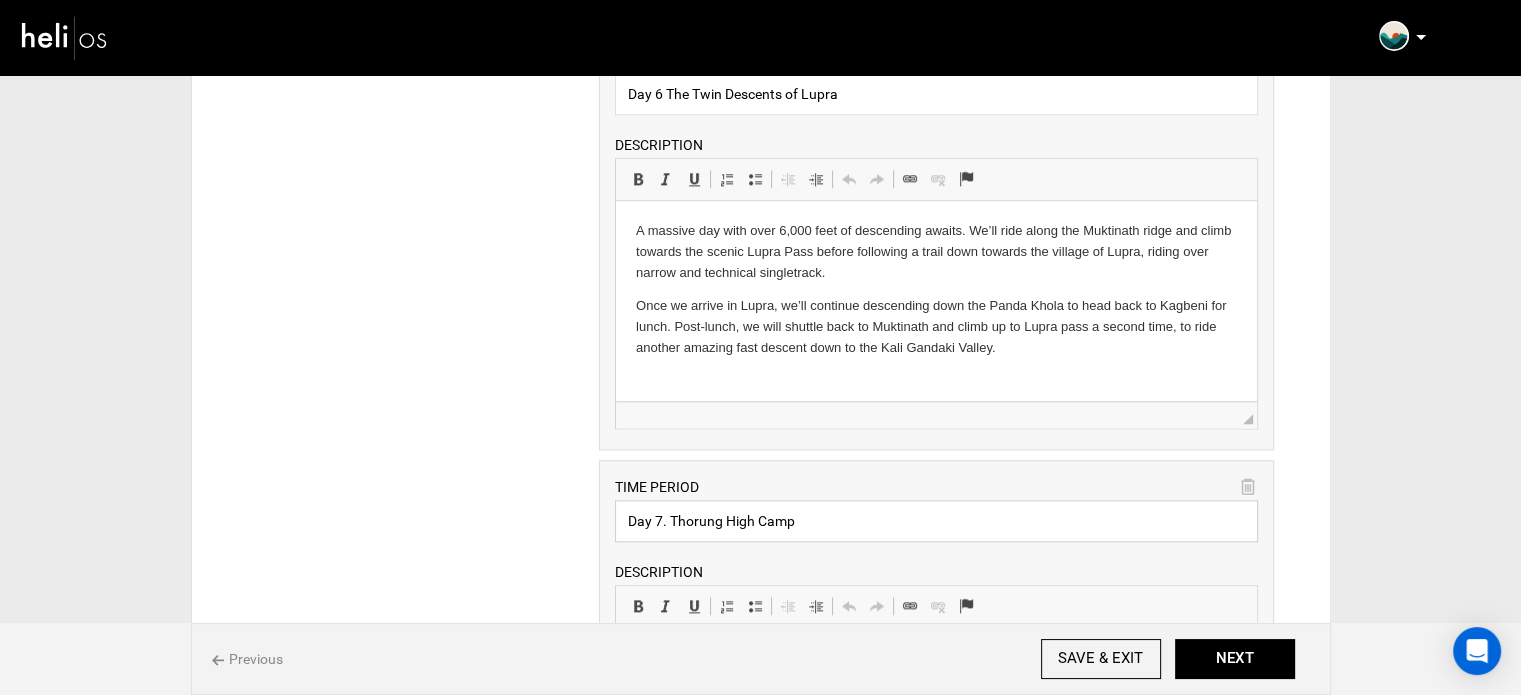 click on "Day 7. Thorung High Camp" at bounding box center (936, 521) 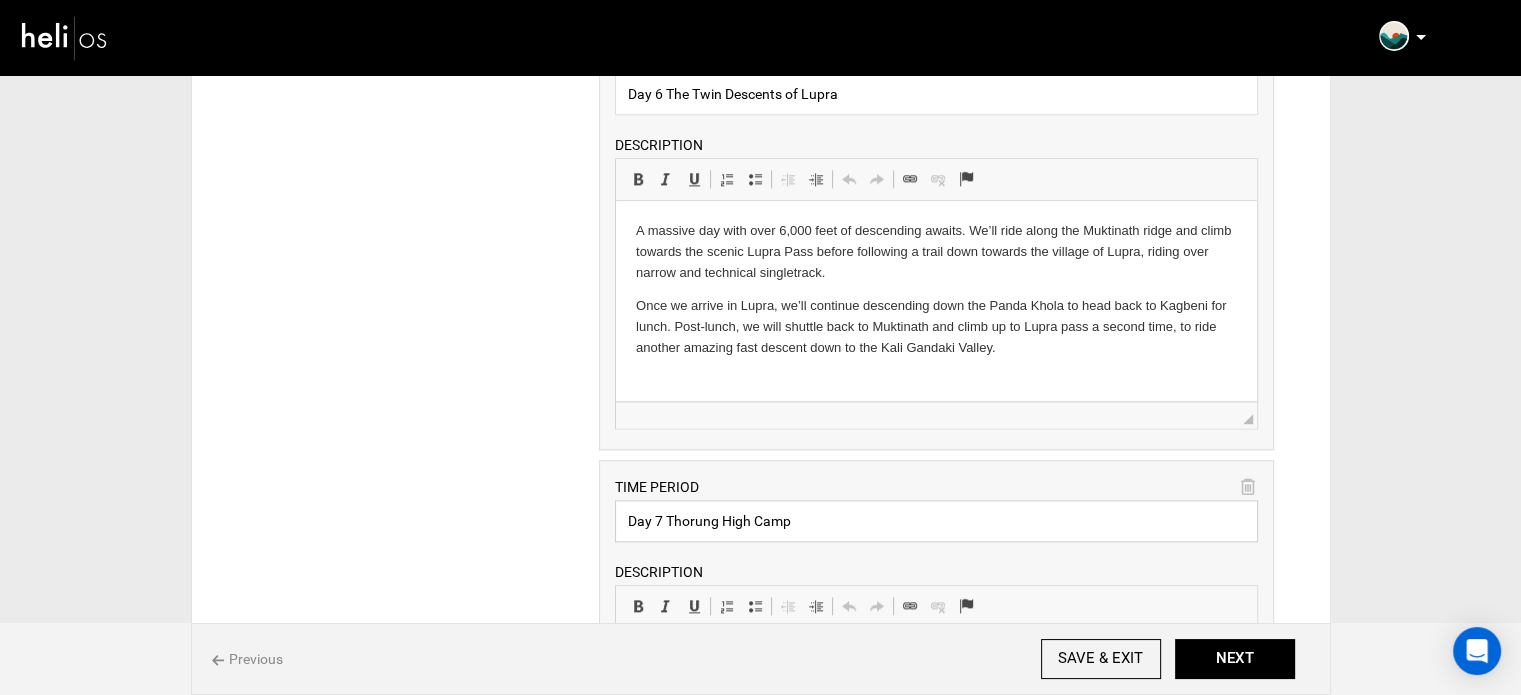 scroll, scrollTop: 2800, scrollLeft: 0, axis: vertical 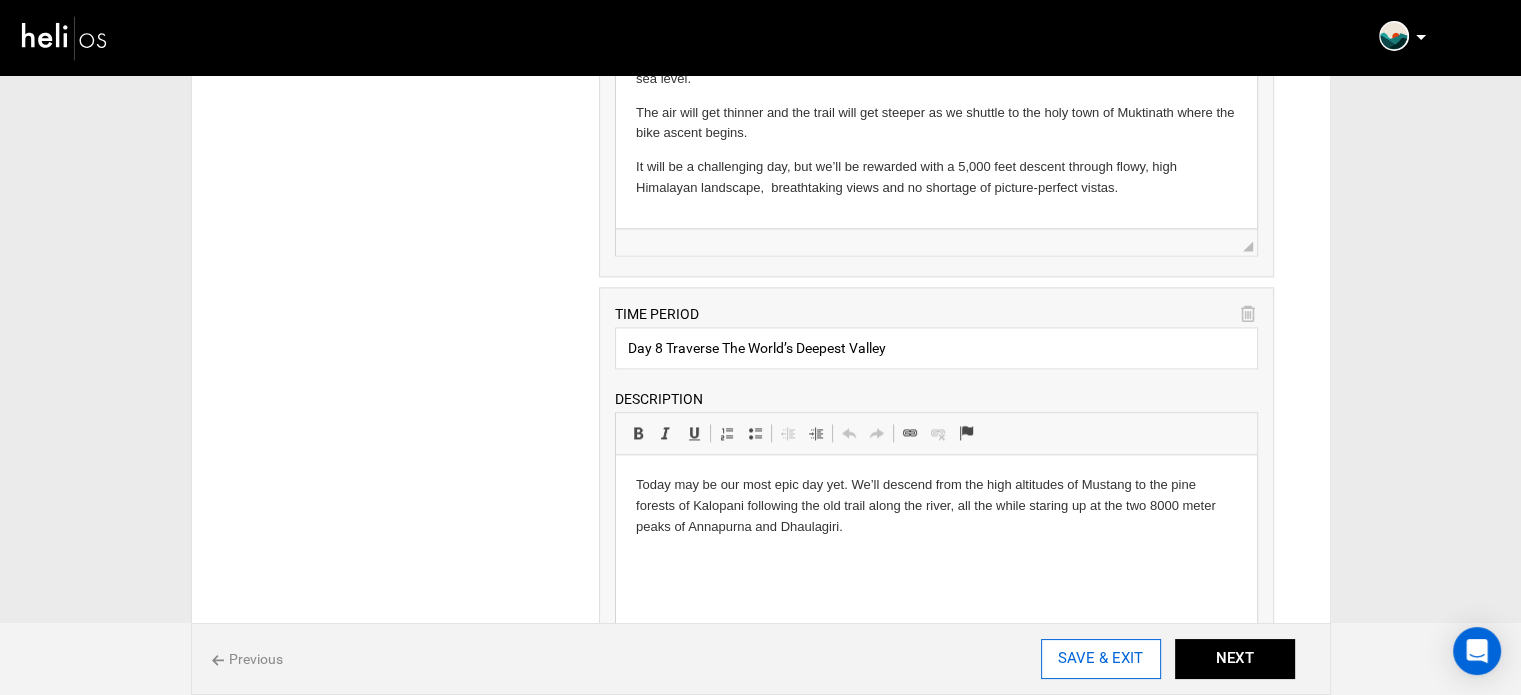 type on "Day 7 Thorung High Camp" 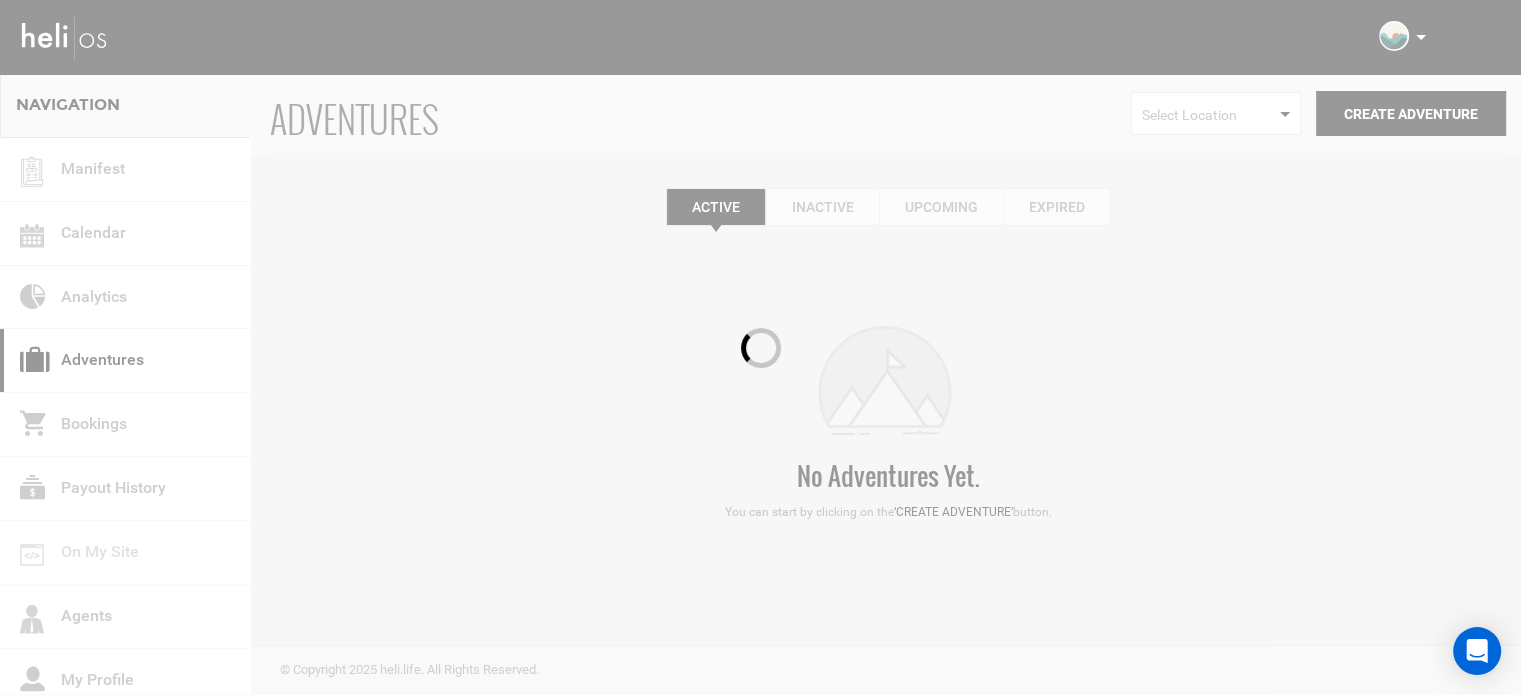 scroll, scrollTop: 0, scrollLeft: 0, axis: both 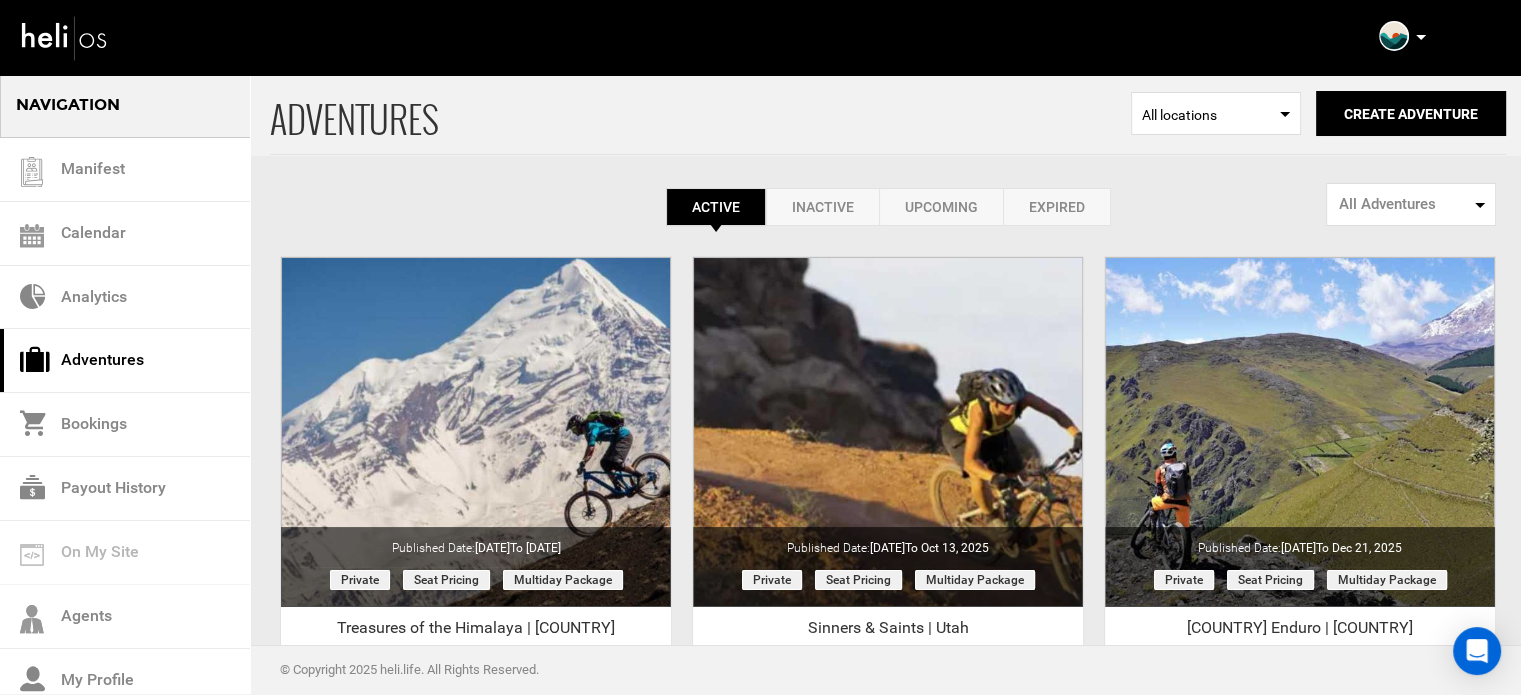 click on "Active
Inactive
Upcoming
Expired
Active   Active Inactive Upcoming Expired
Active
Inactive
Upcoming
Expired
All Adventures   All Adventures Public Adventures Private Adventures
All Adventures Public Adventures Private Adventures" at bounding box center [888, 207] 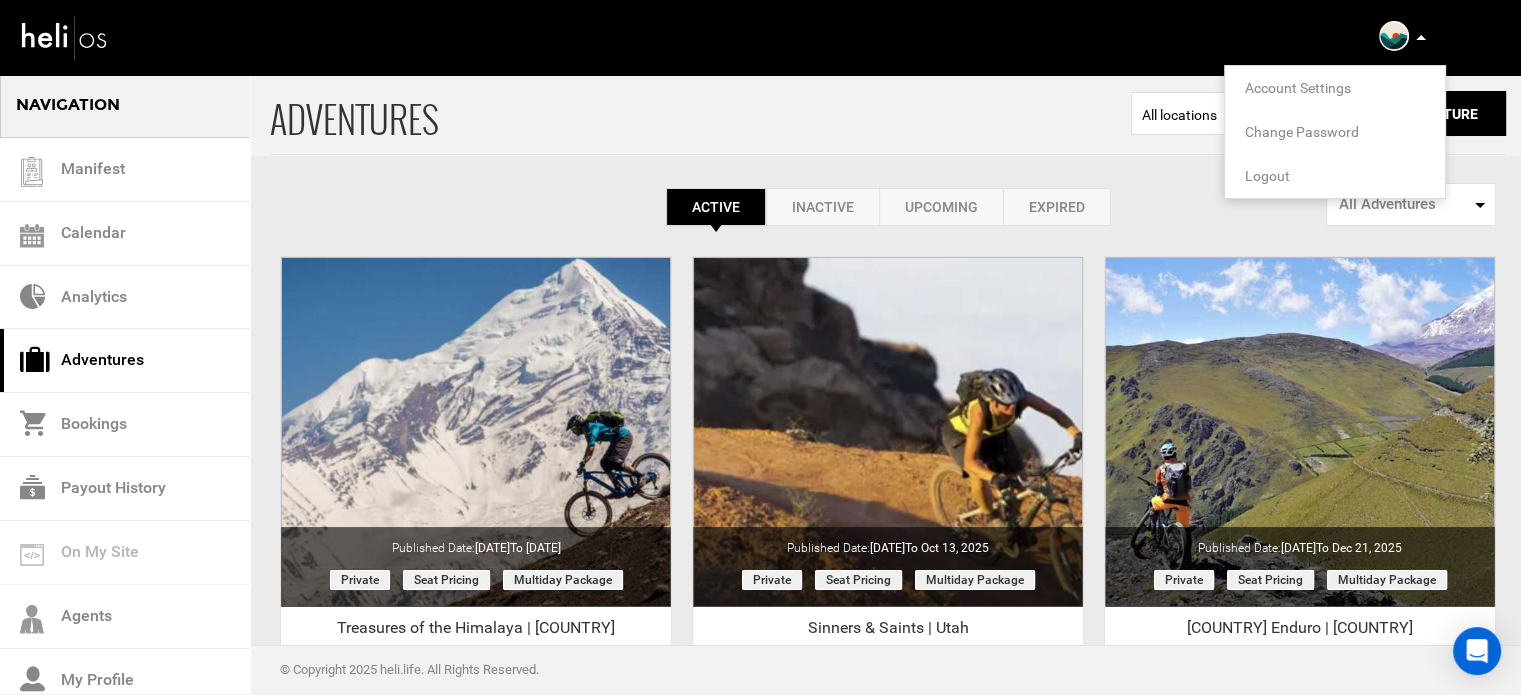 click on "Logout" at bounding box center (1267, 176) 